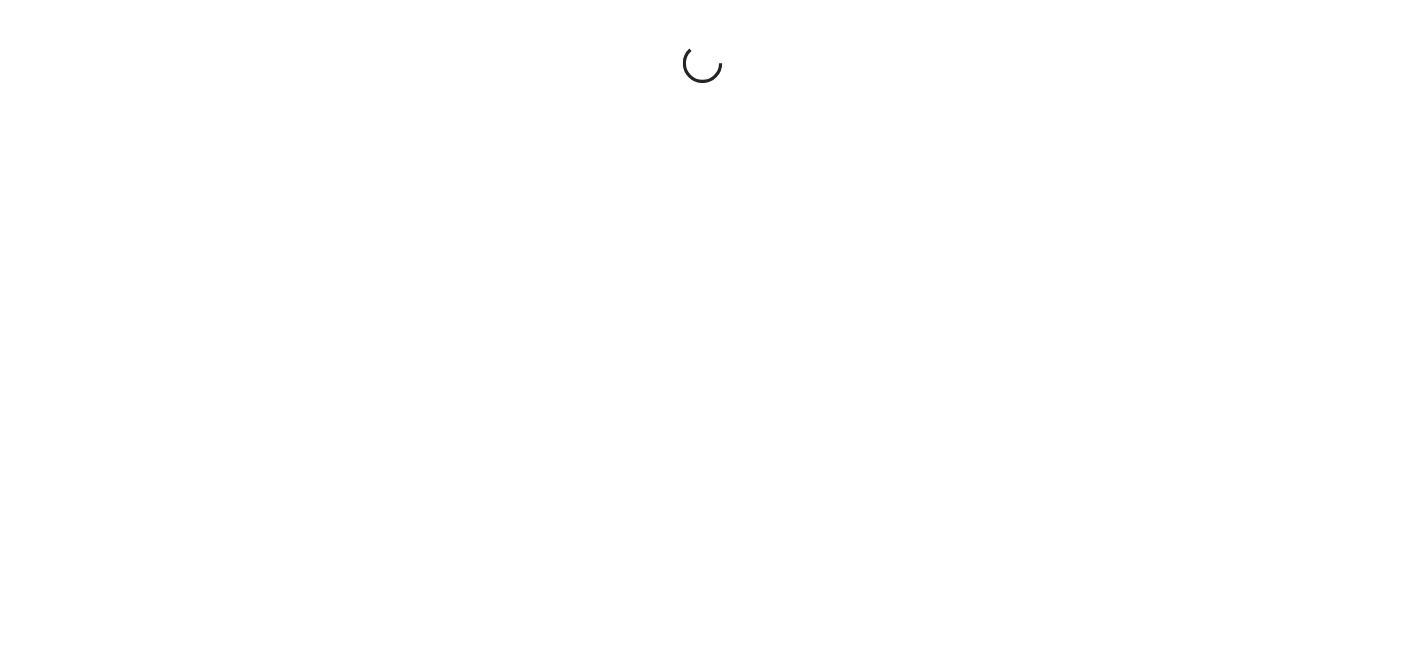 scroll, scrollTop: 0, scrollLeft: 0, axis: both 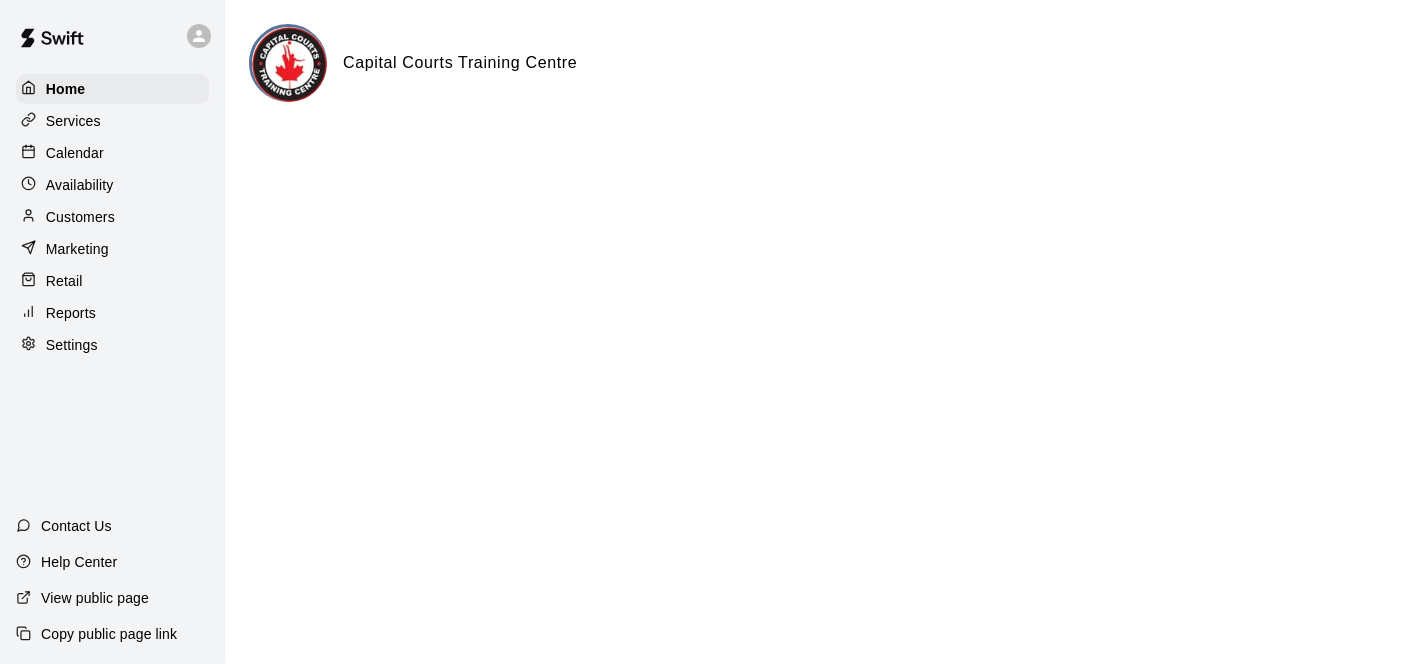 click on "Services" at bounding box center [73, 121] 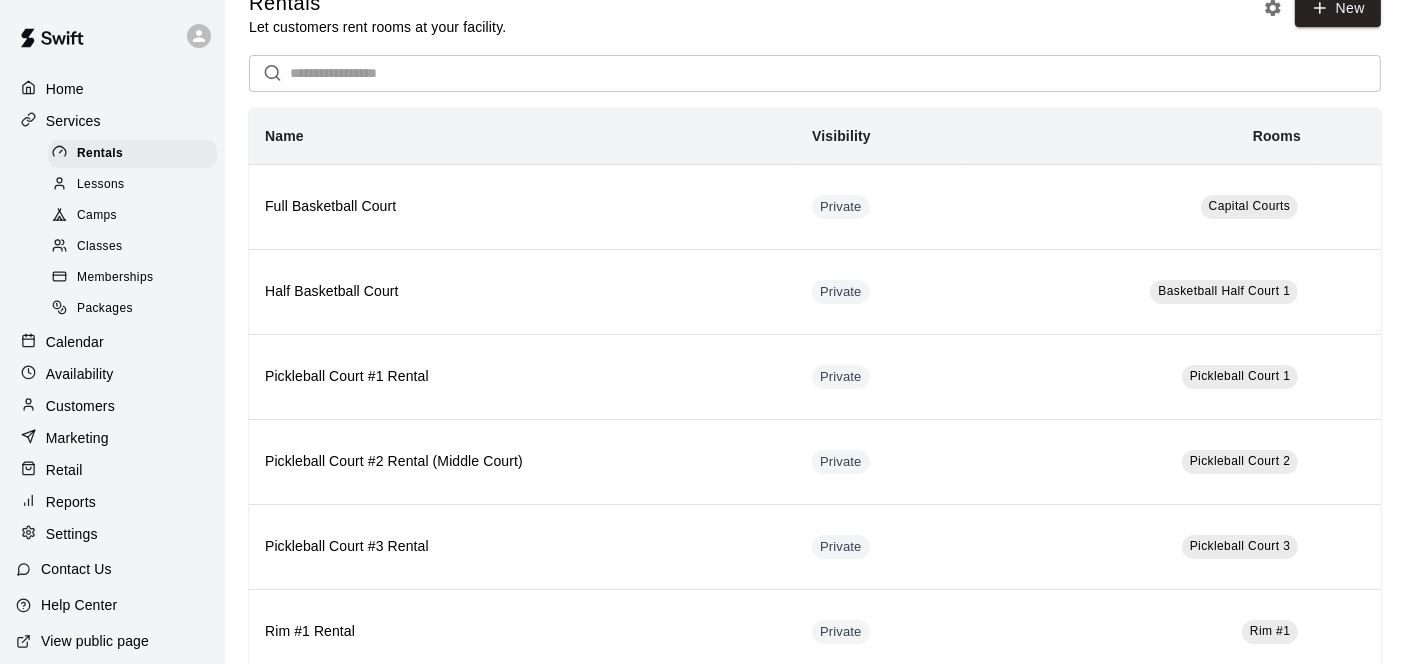 scroll, scrollTop: 0, scrollLeft: 0, axis: both 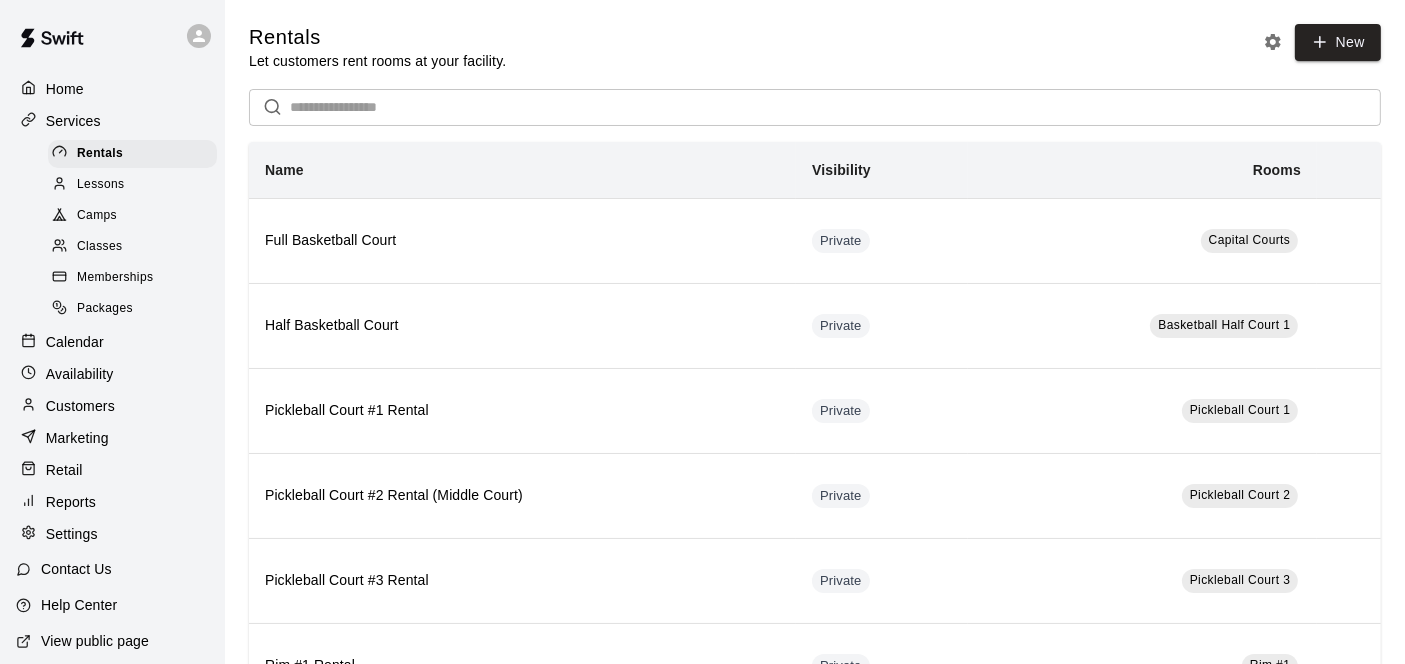 click on "Home" at bounding box center [65, 89] 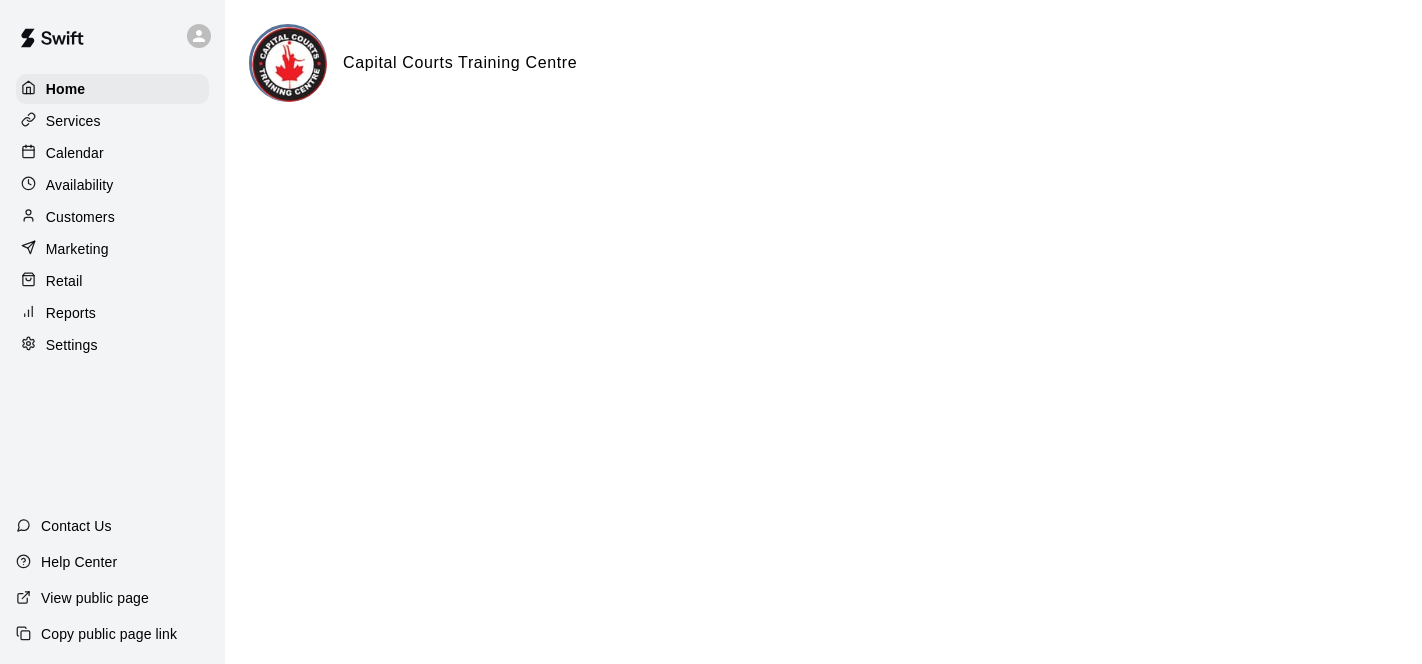 click at bounding box center [289, 64] 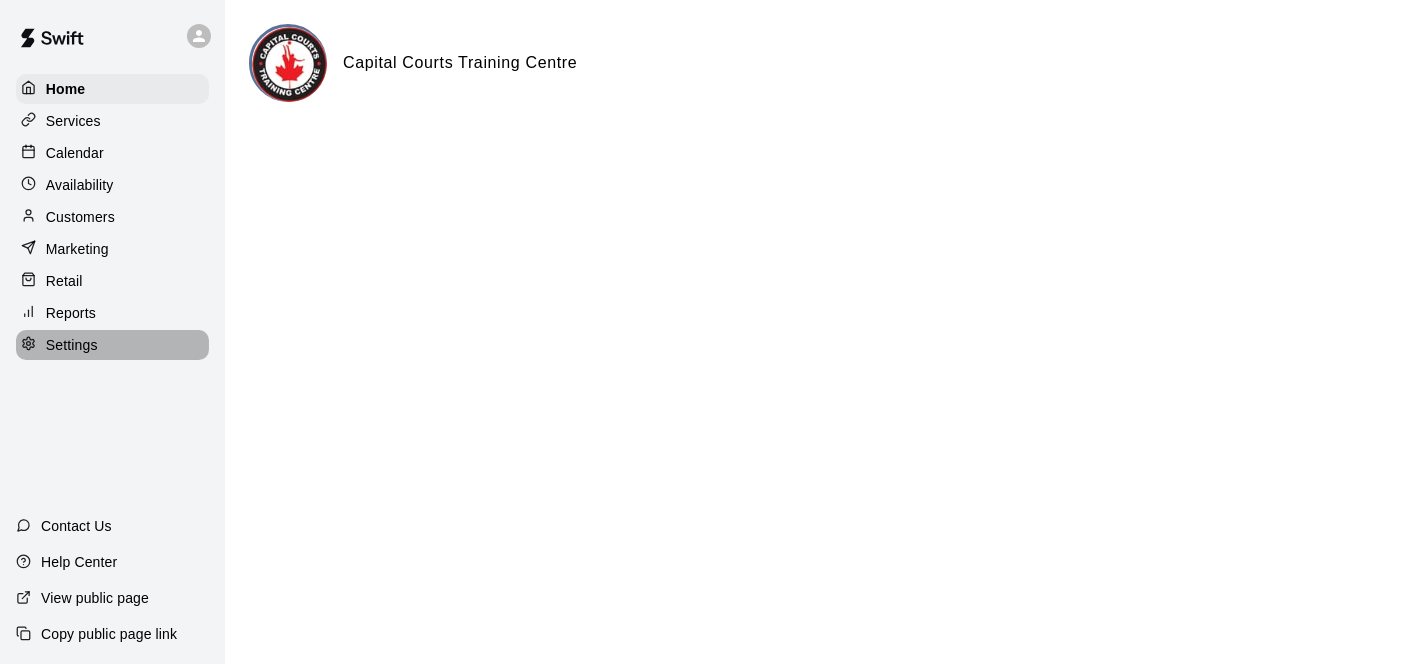click on "Settings" at bounding box center (112, 345) 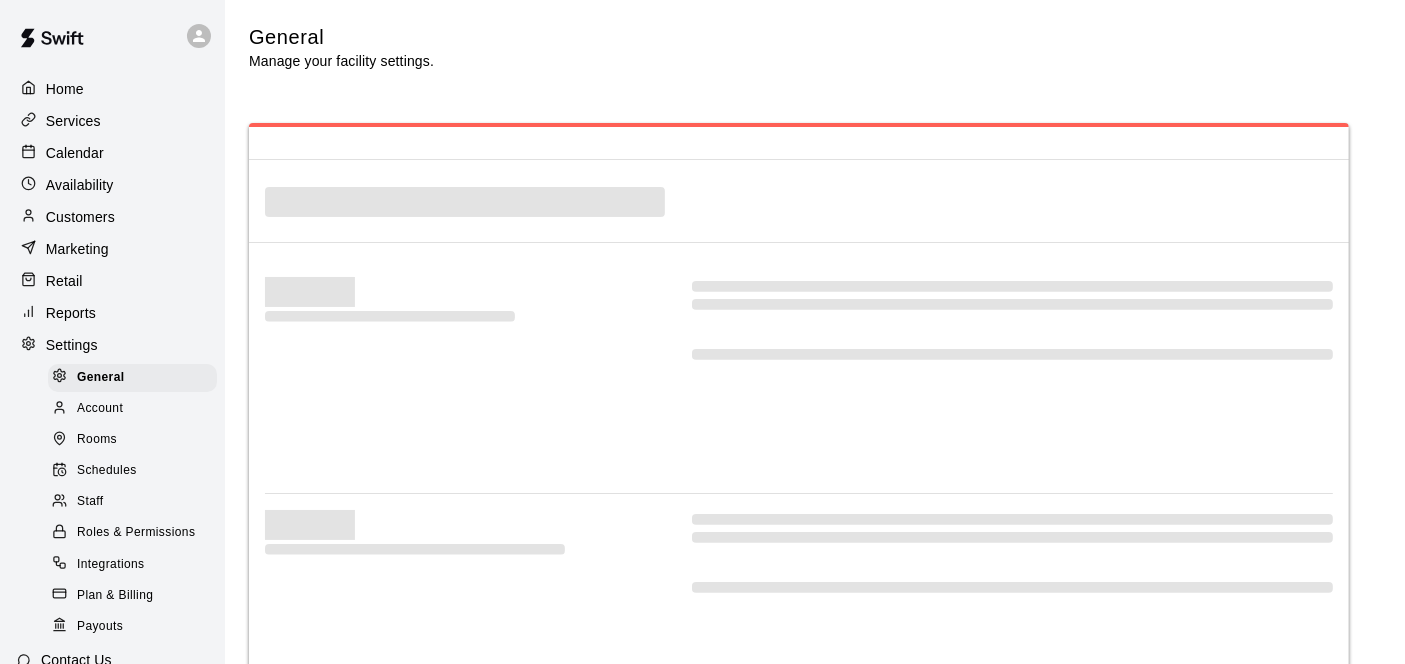 select on "**" 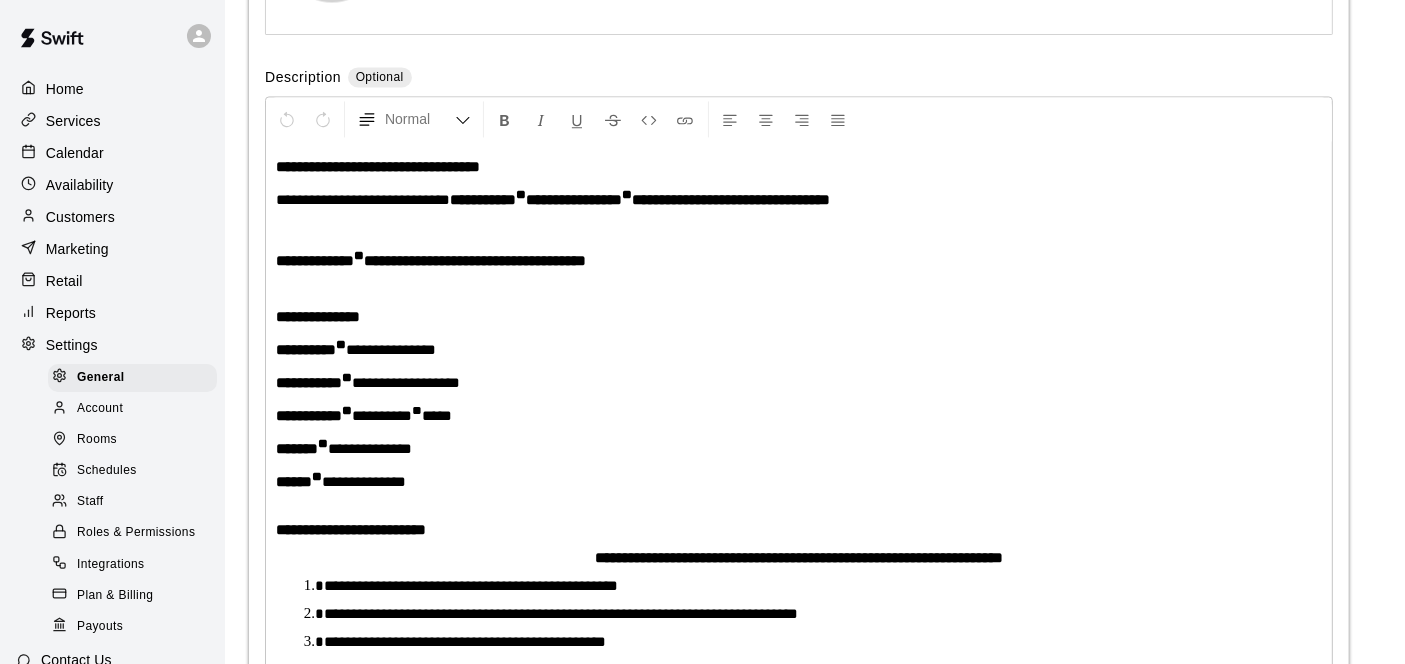 scroll, scrollTop: 4175, scrollLeft: 0, axis: vertical 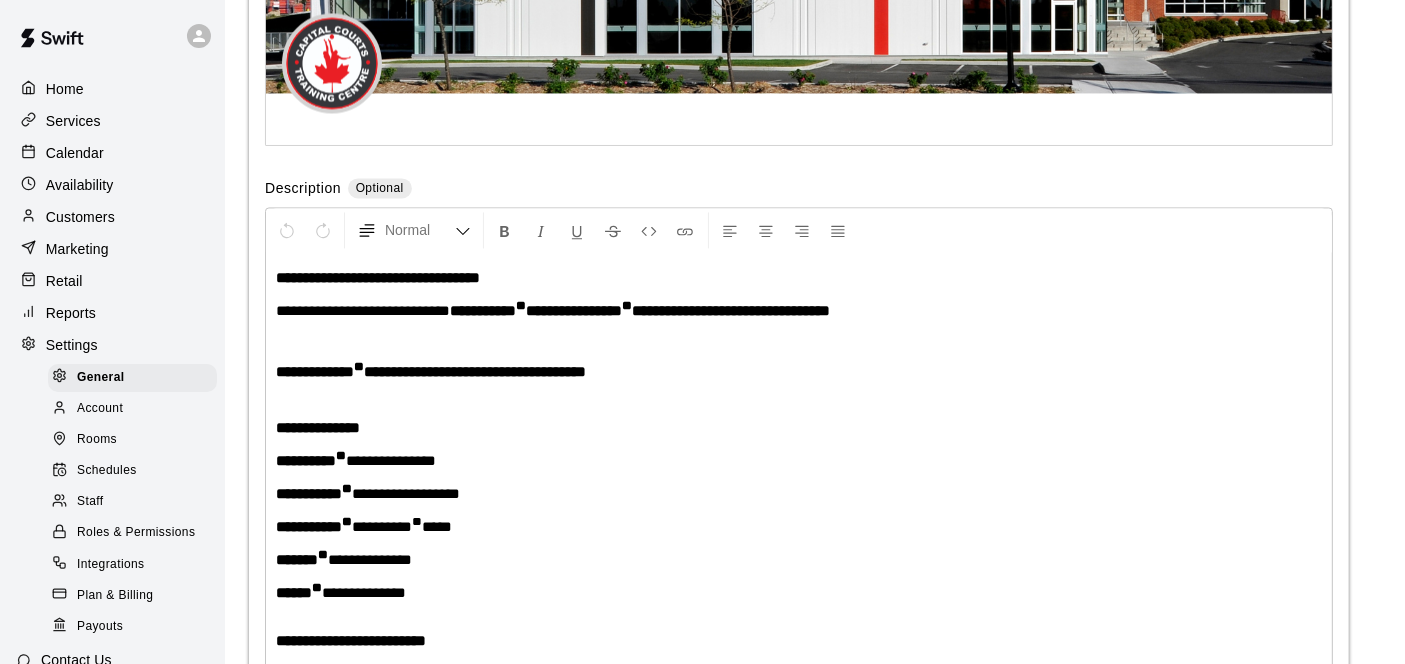 click on "**********" at bounding box center [731, 310] 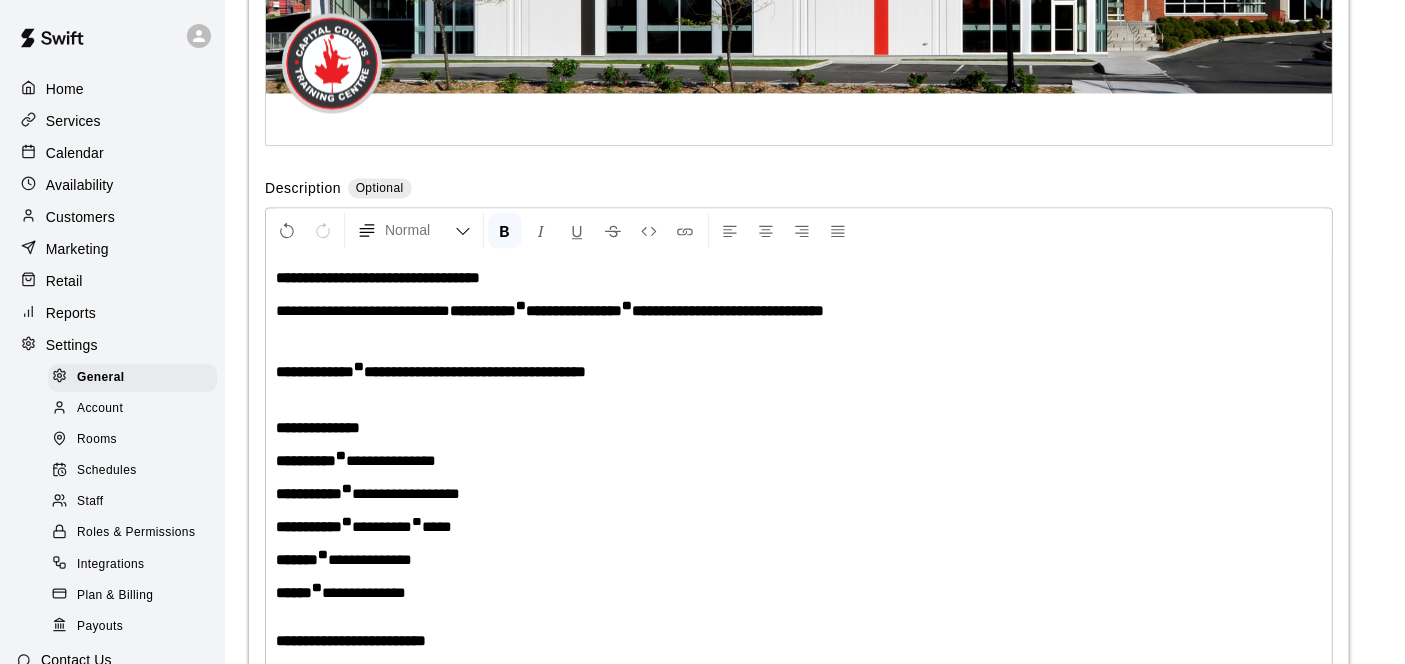 type 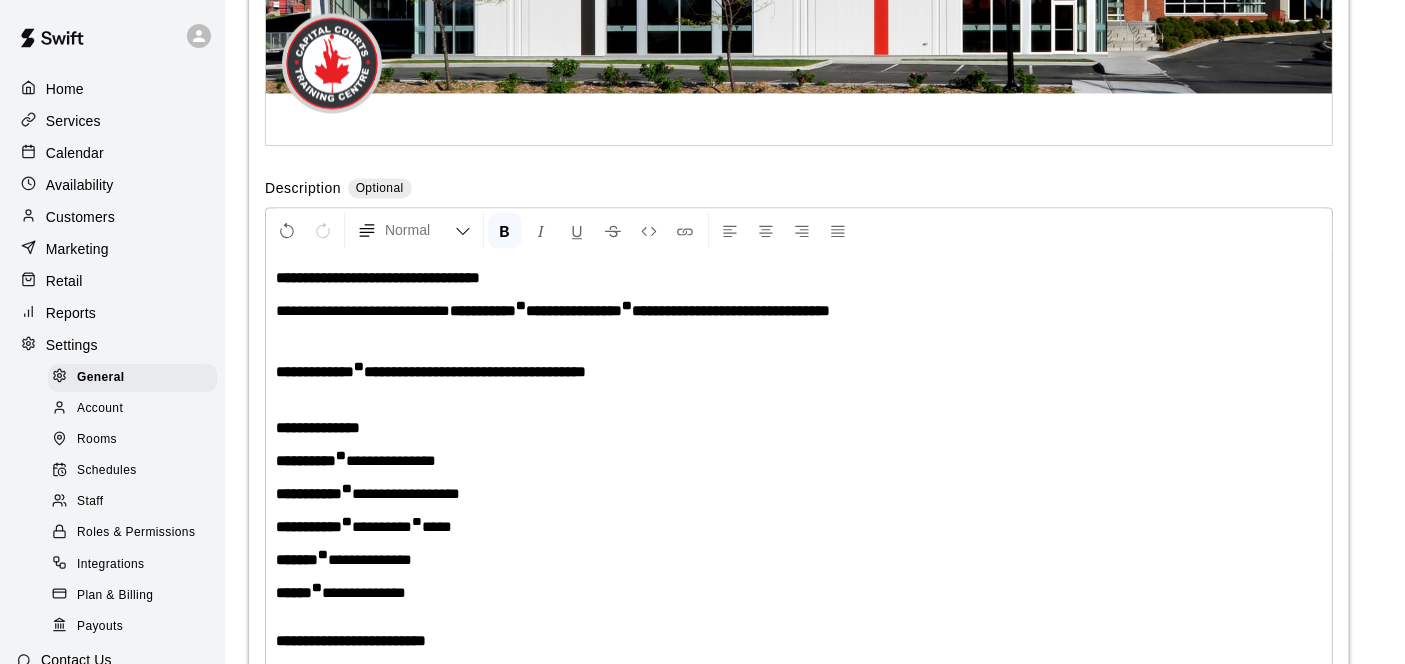 click on "**********" at bounding box center (799, 524) 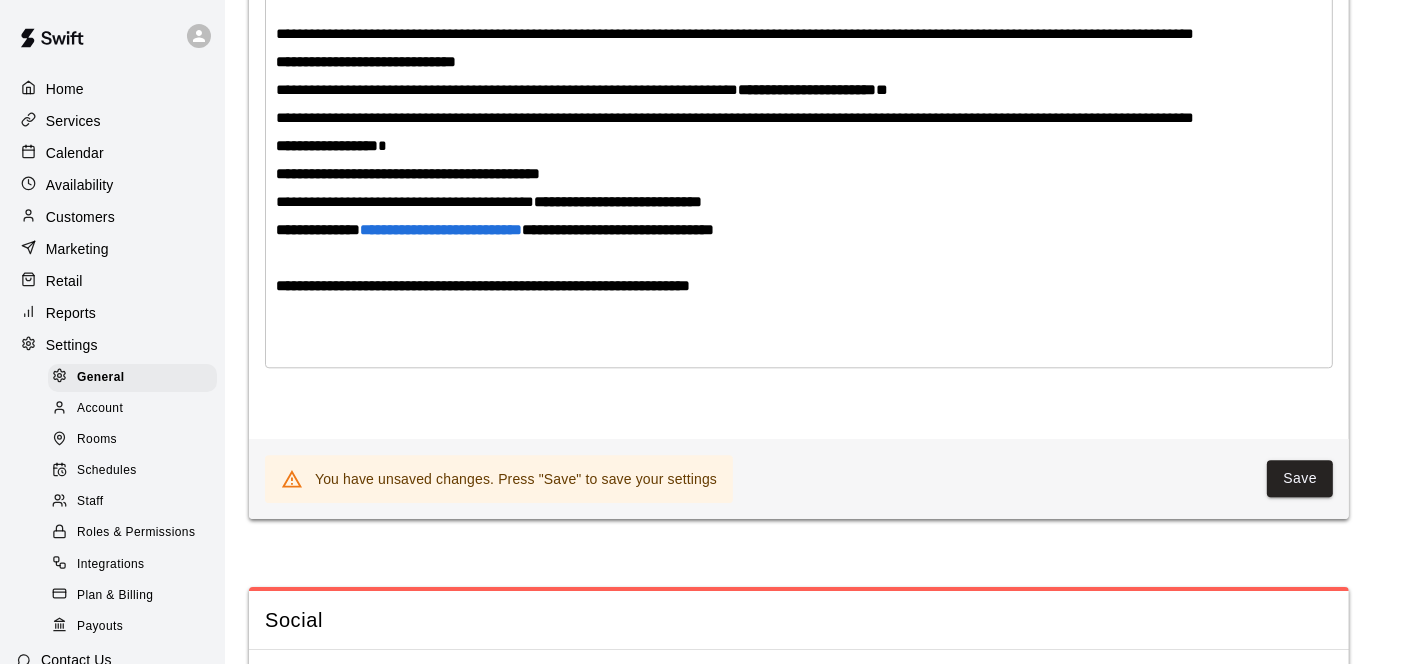 scroll, scrollTop: 5064, scrollLeft: 0, axis: vertical 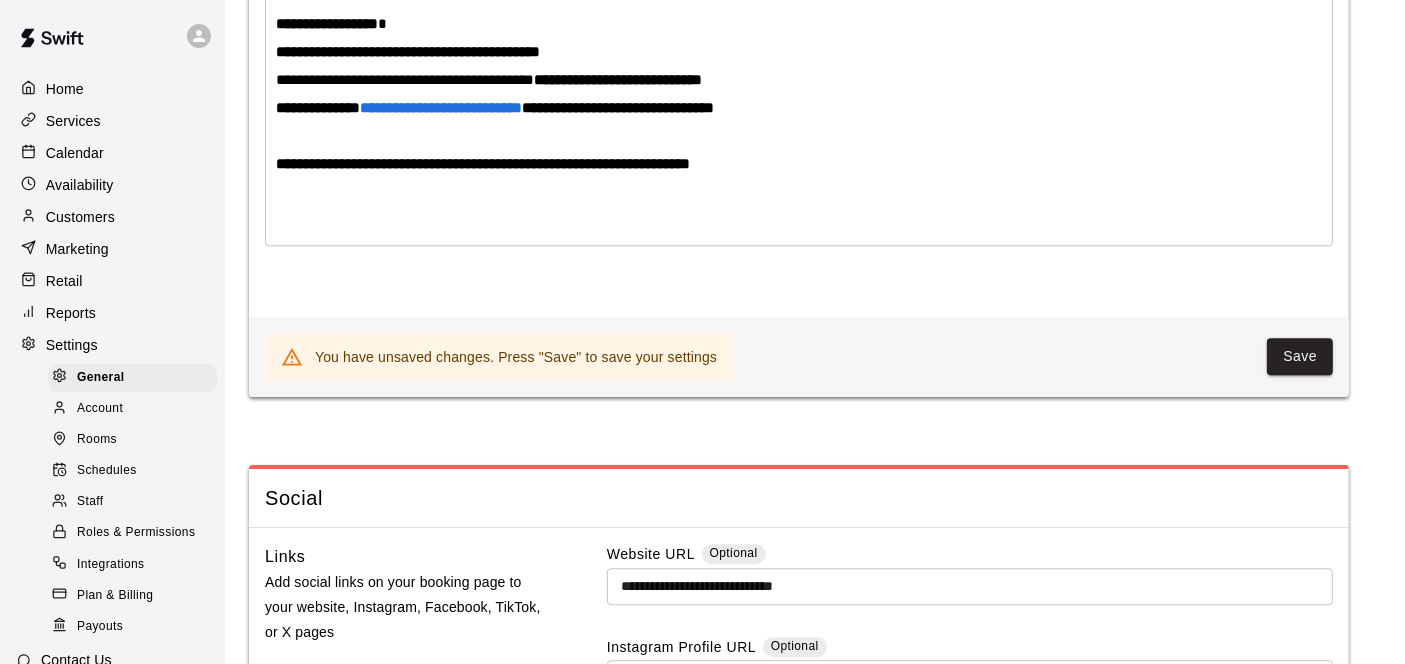 click on "Save" at bounding box center (1300, 356) 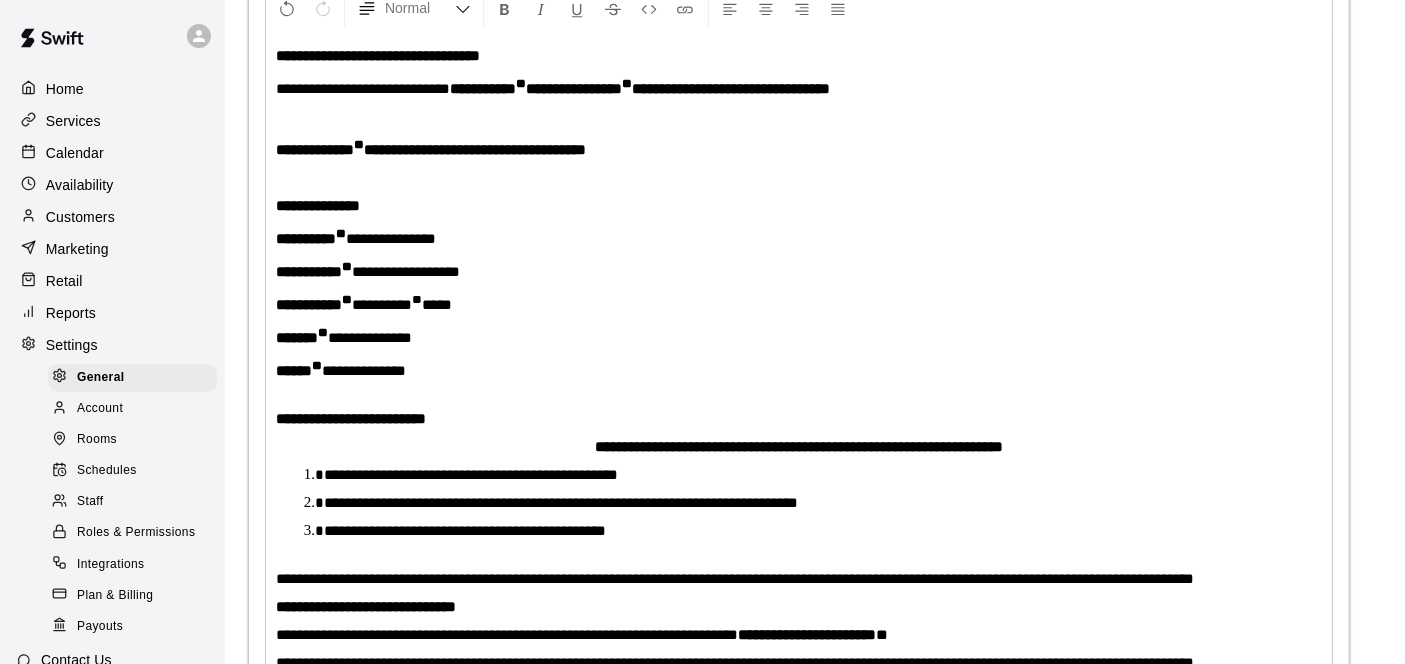 scroll, scrollTop: 4286, scrollLeft: 0, axis: vertical 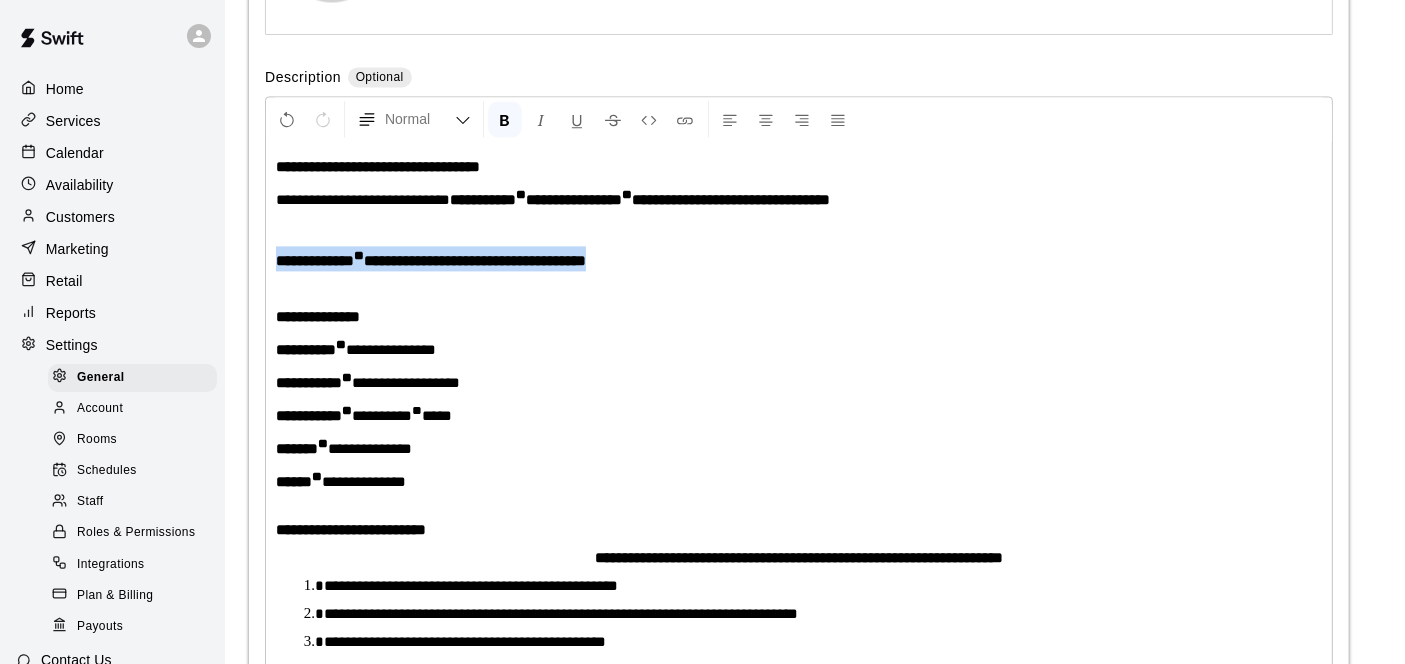 drag, startPoint x: 665, startPoint y: 144, endPoint x: 277, endPoint y: 151, distance: 388.06314 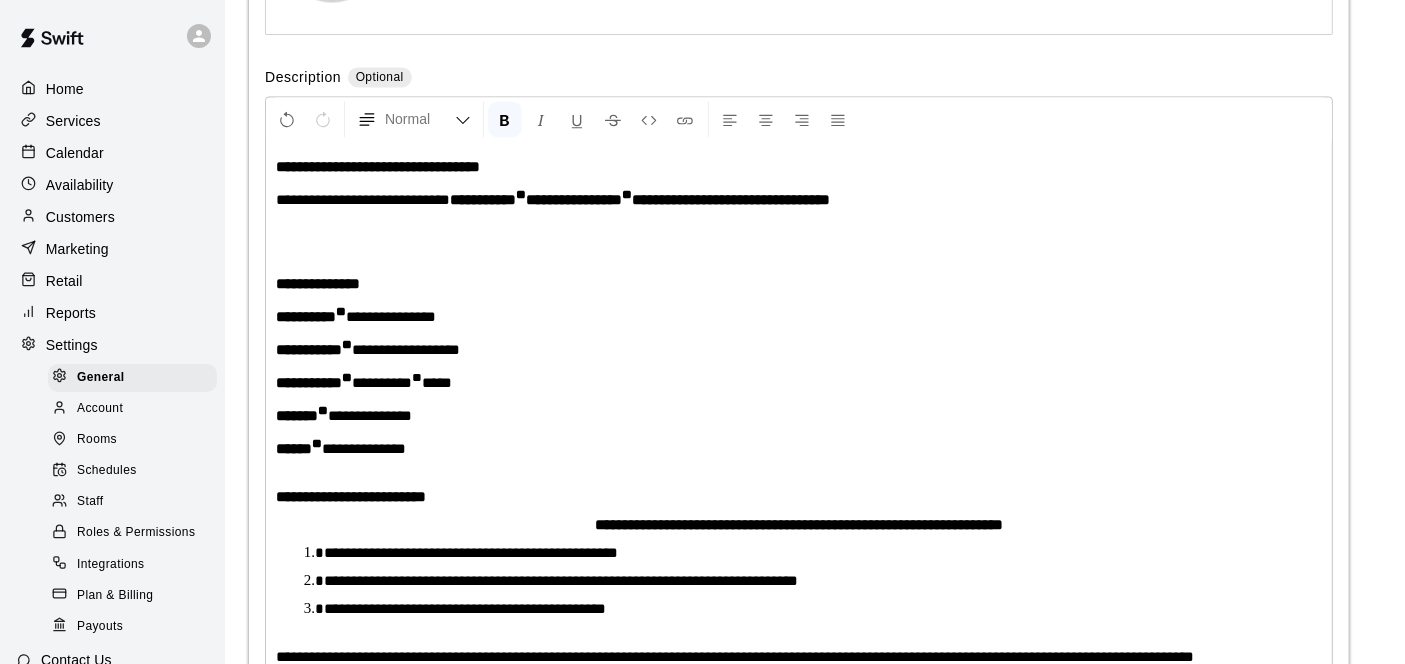 click on "**********" at bounding box center (363, 199) 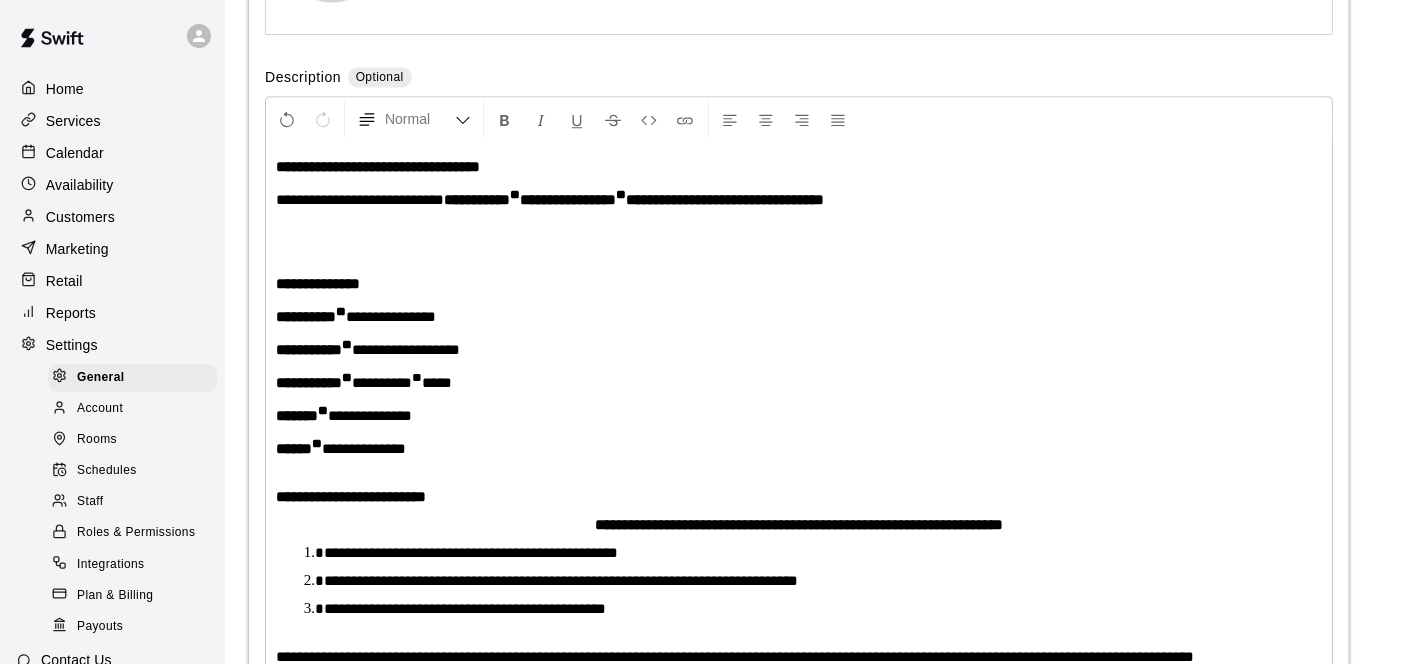 click on "**********" at bounding box center (799, 380) 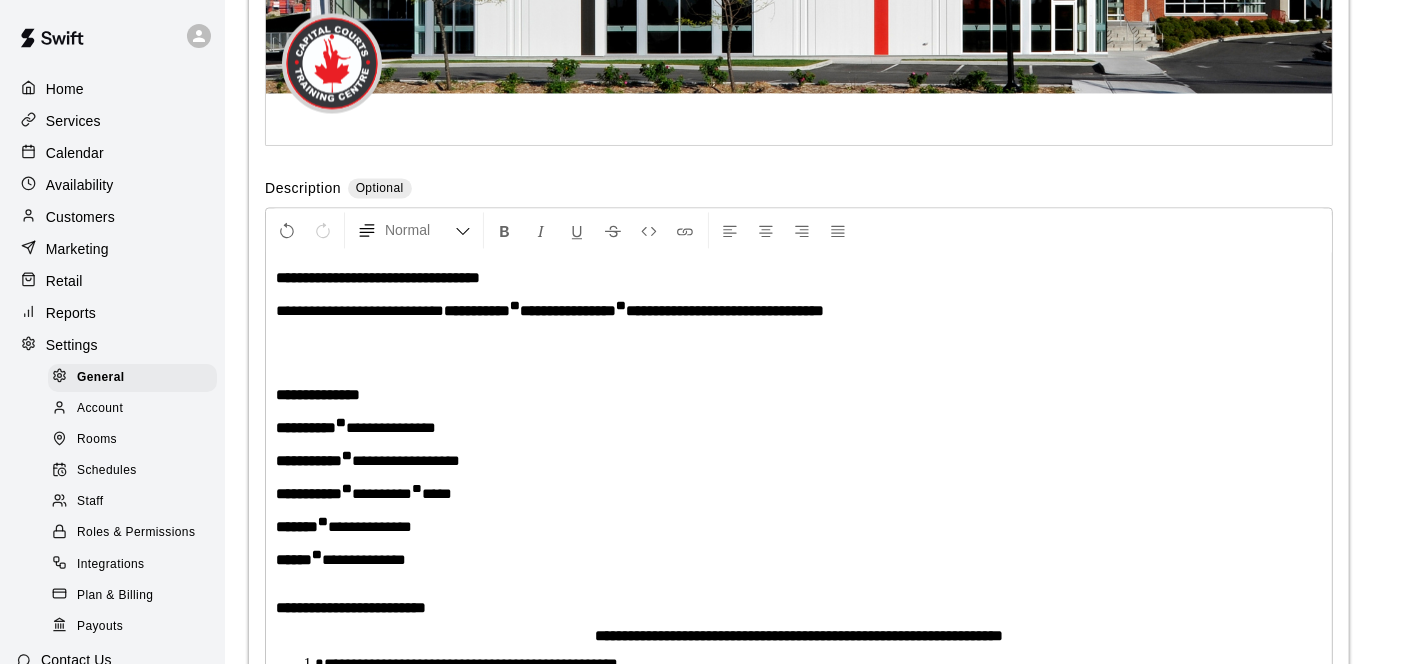 click on "**********" at bounding box center [799, 677] 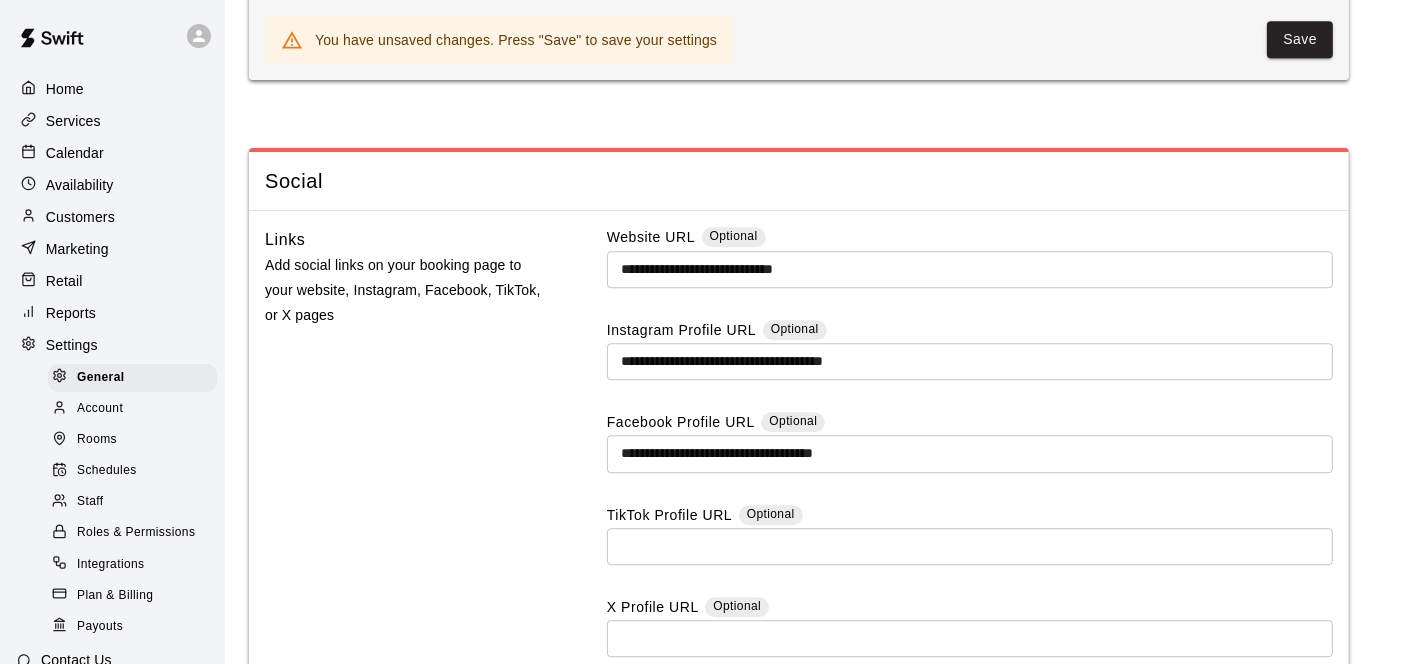 scroll, scrollTop: 5340, scrollLeft: 0, axis: vertical 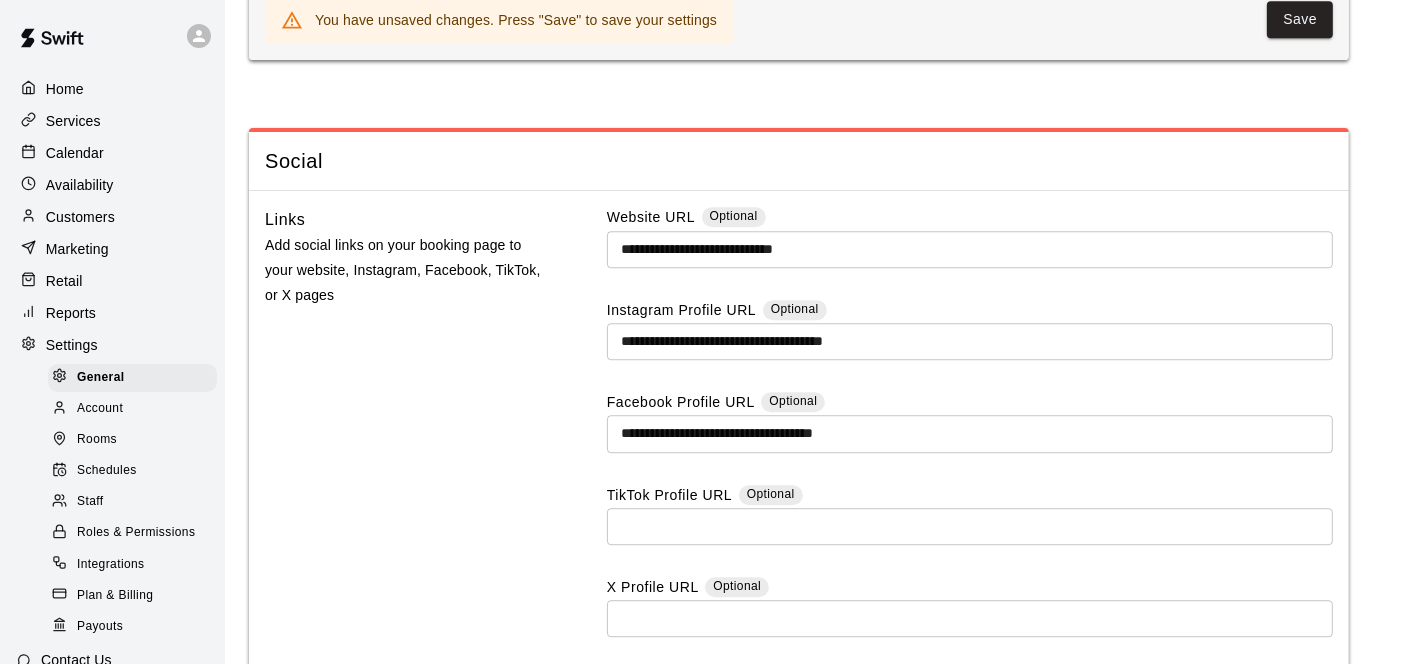 click on "Save" at bounding box center (1300, 719) 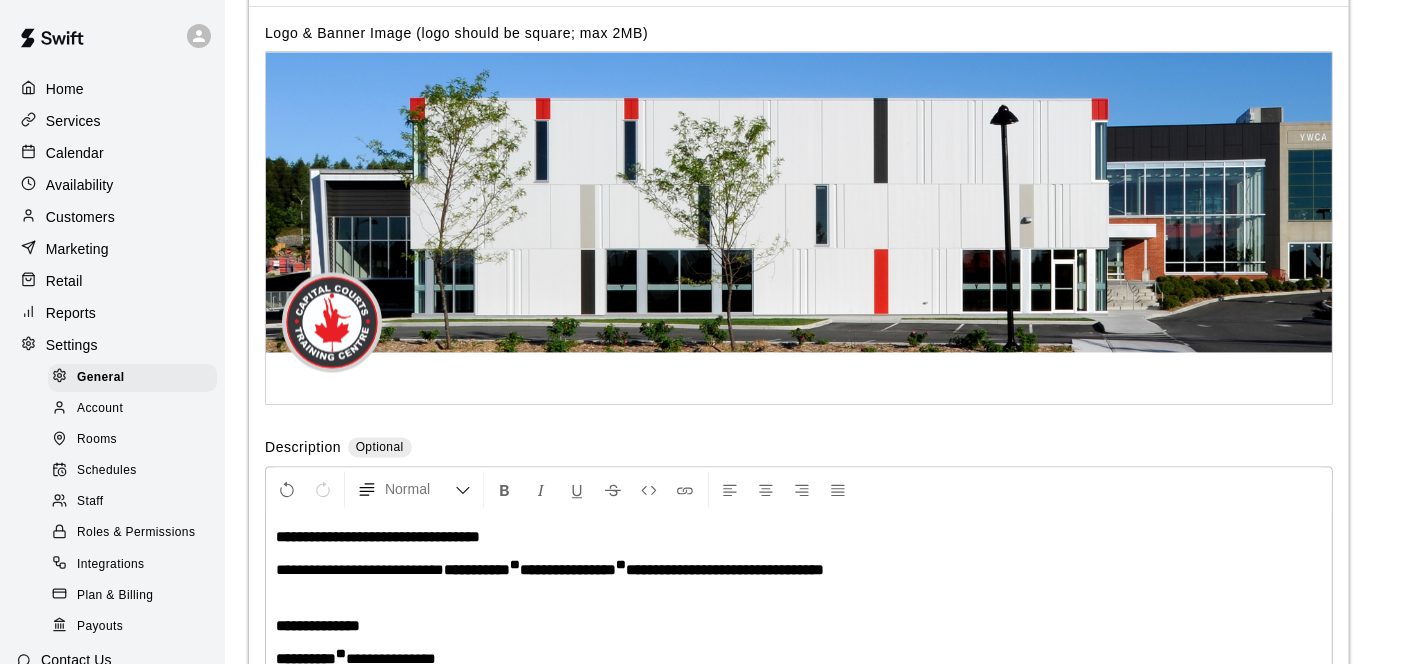 scroll, scrollTop: 3895, scrollLeft: 0, axis: vertical 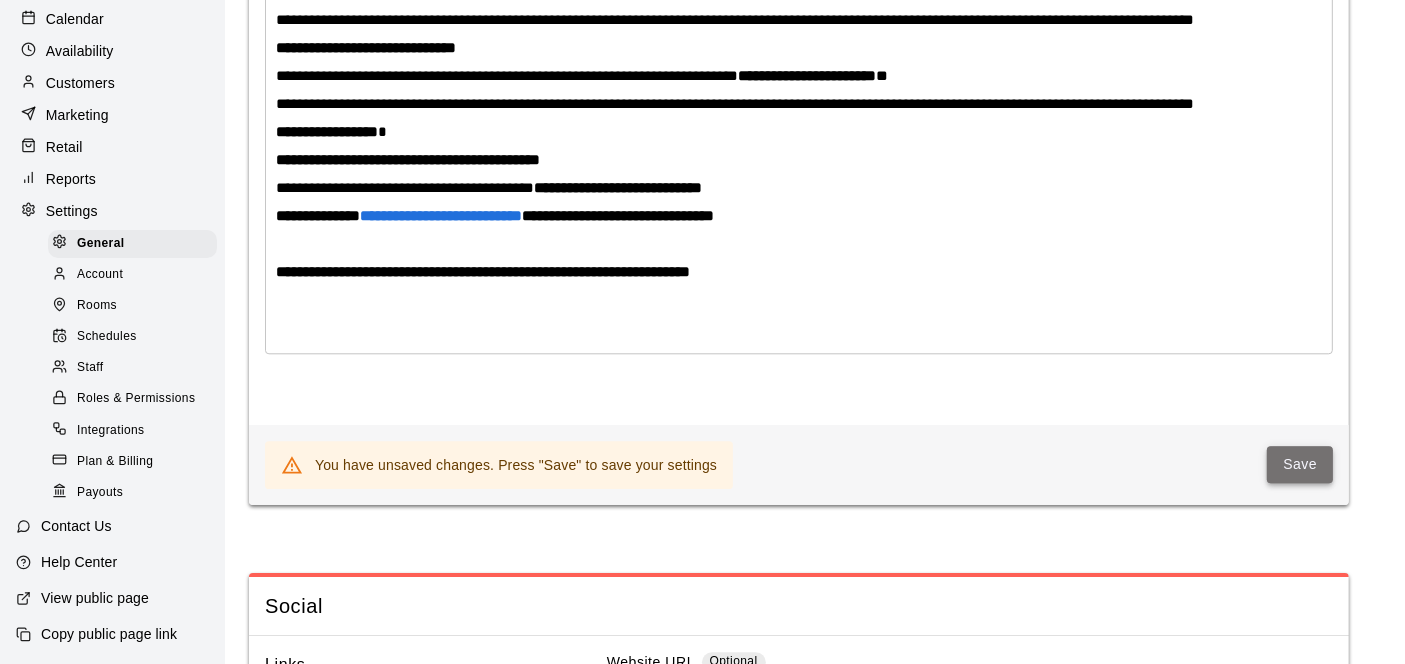 click on "Save" at bounding box center (1300, 464) 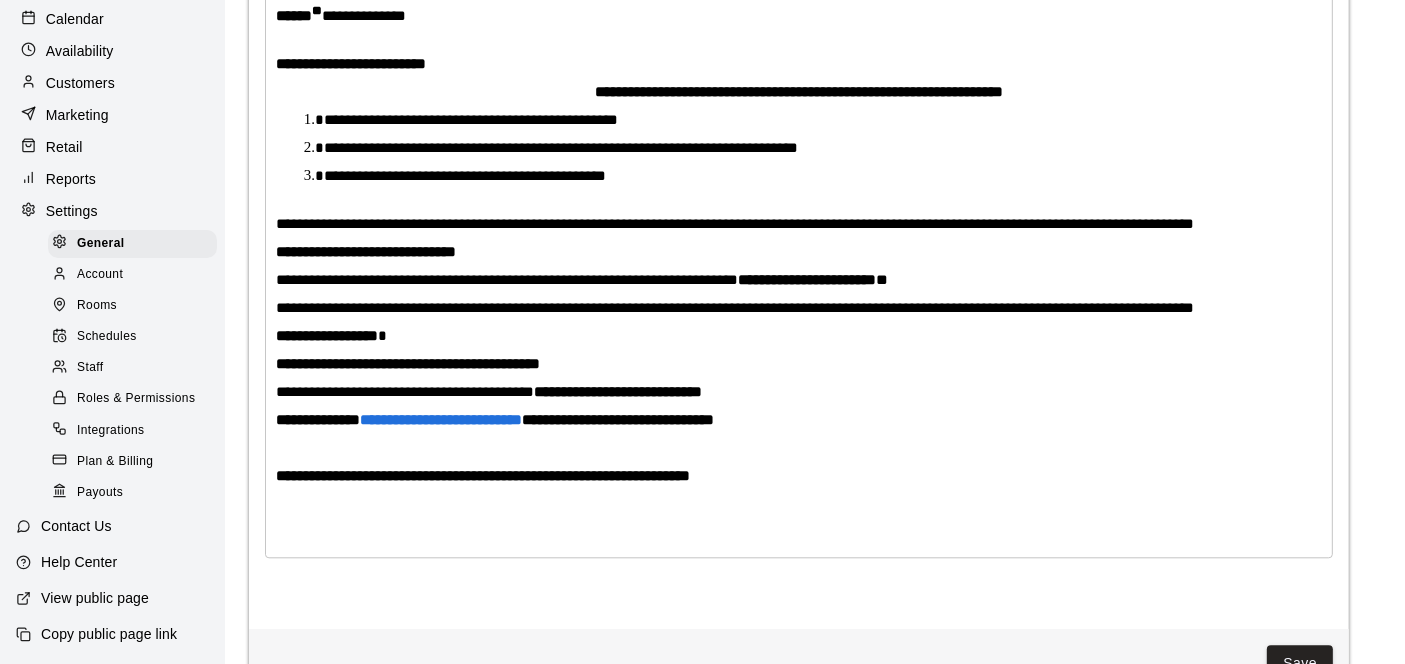 scroll, scrollTop: 4673, scrollLeft: 0, axis: vertical 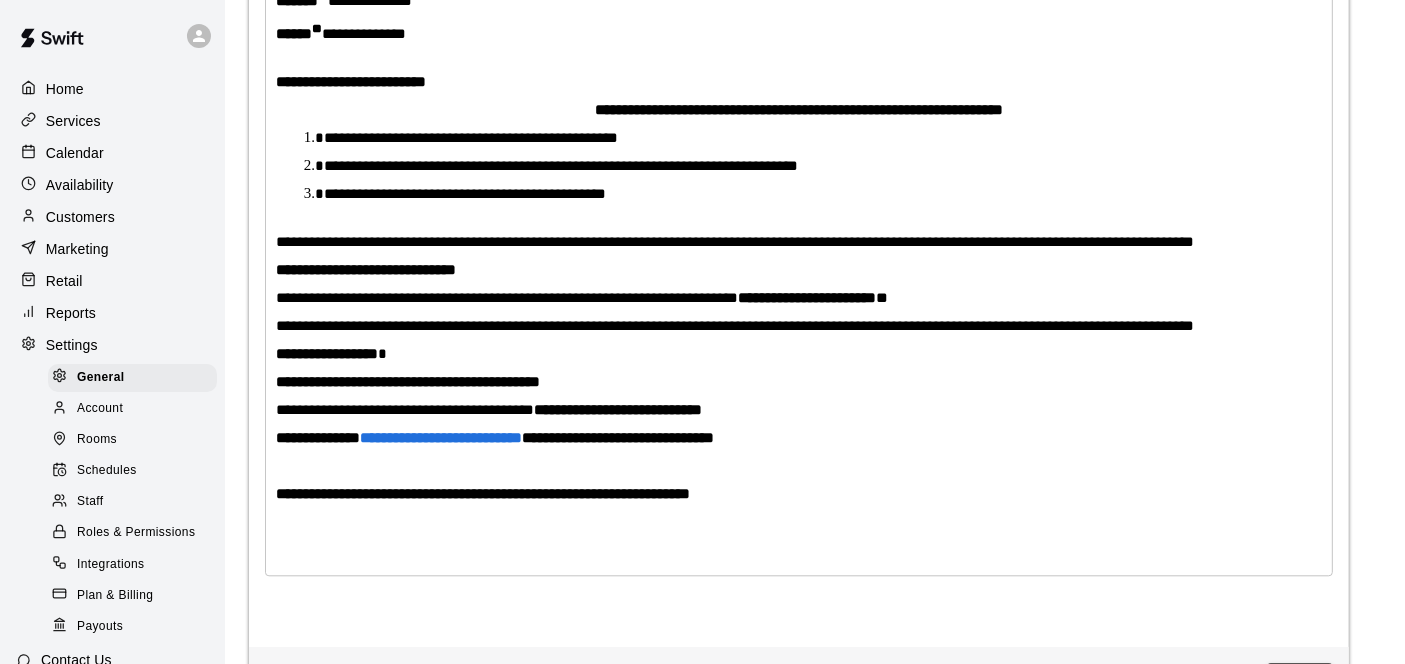 click on "Services" at bounding box center [73, 121] 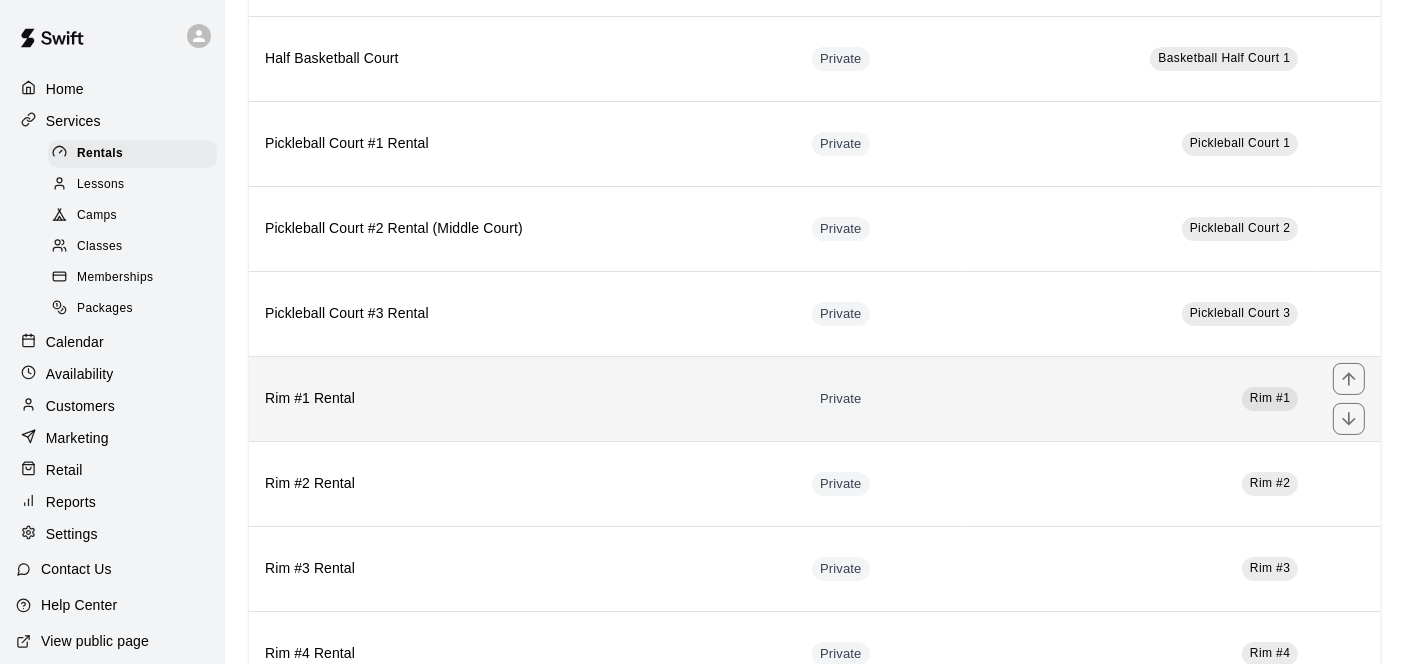 scroll, scrollTop: 217, scrollLeft: 0, axis: vertical 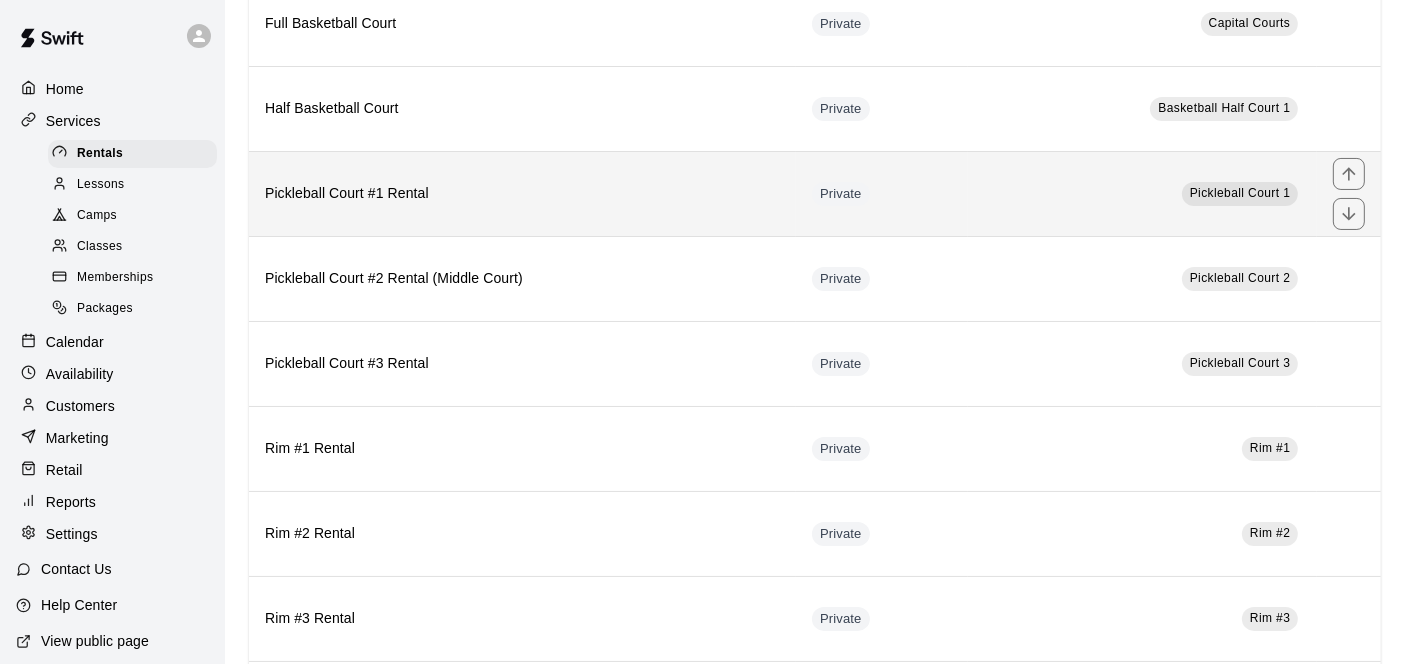 click on "Private" at bounding box center (881, 193) 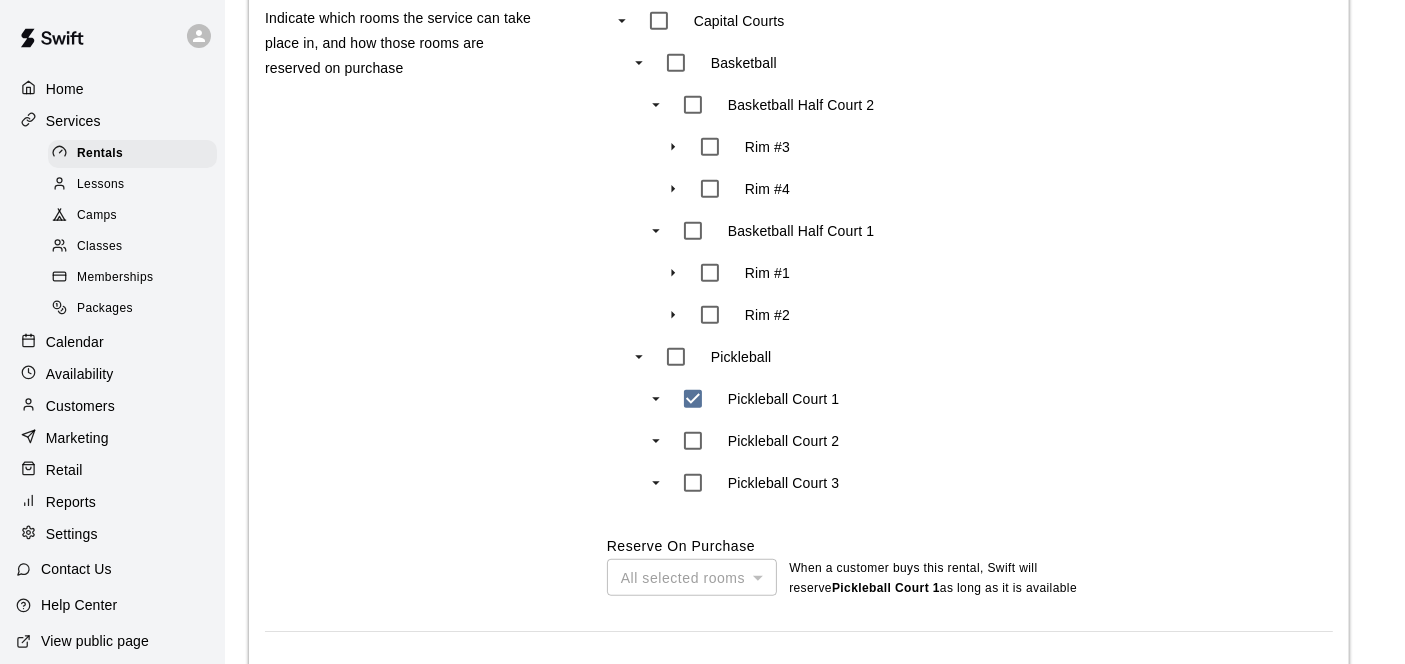 scroll, scrollTop: 1500, scrollLeft: 0, axis: vertical 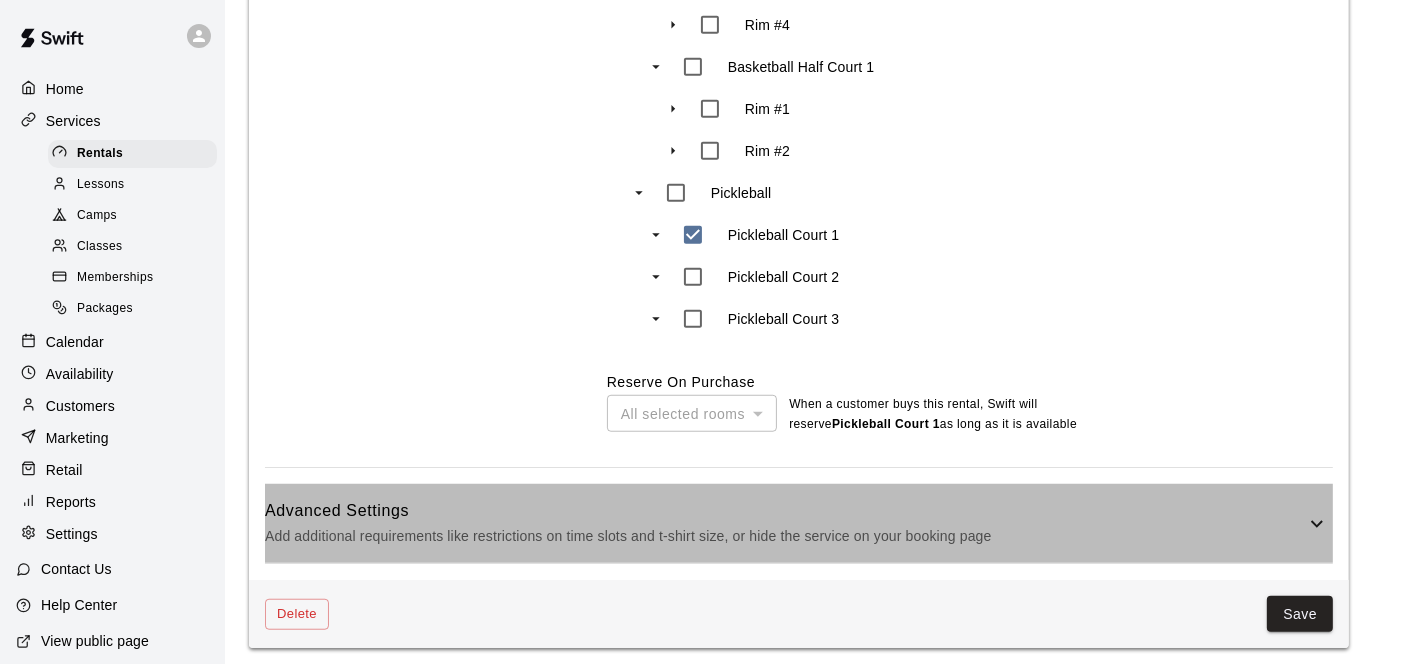 click 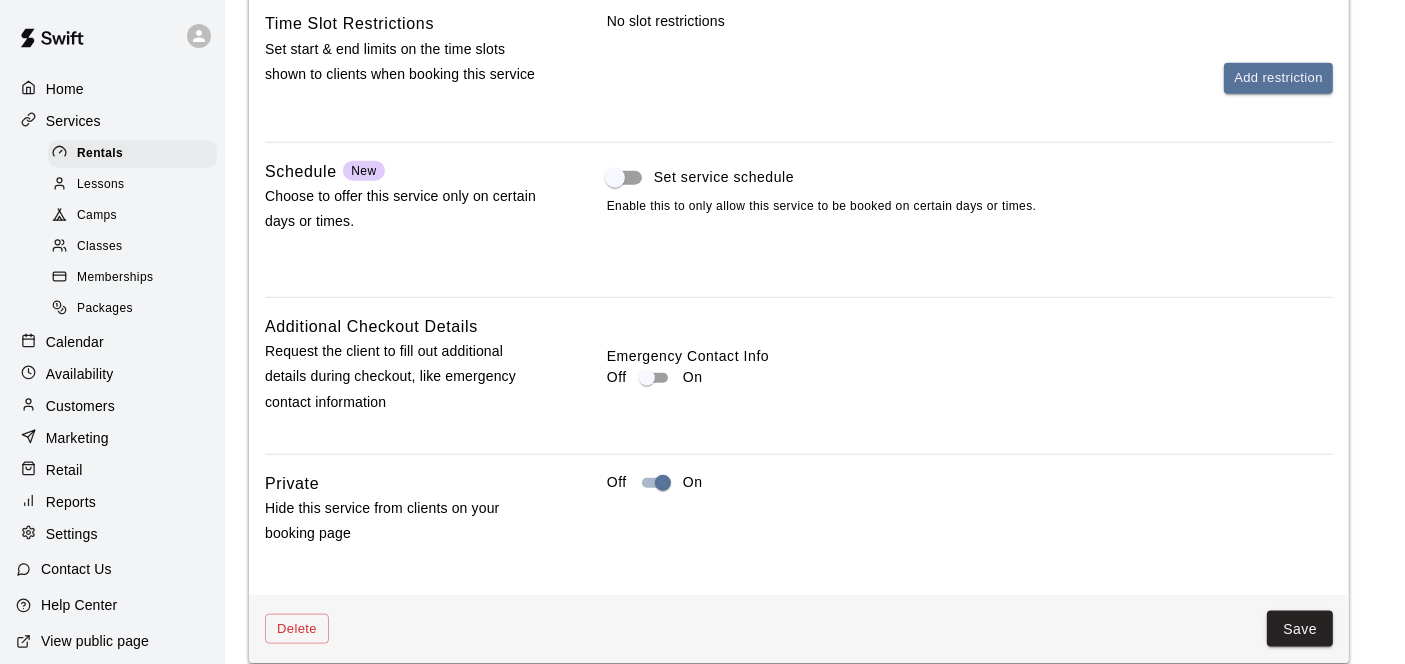 scroll, scrollTop: 2317, scrollLeft: 0, axis: vertical 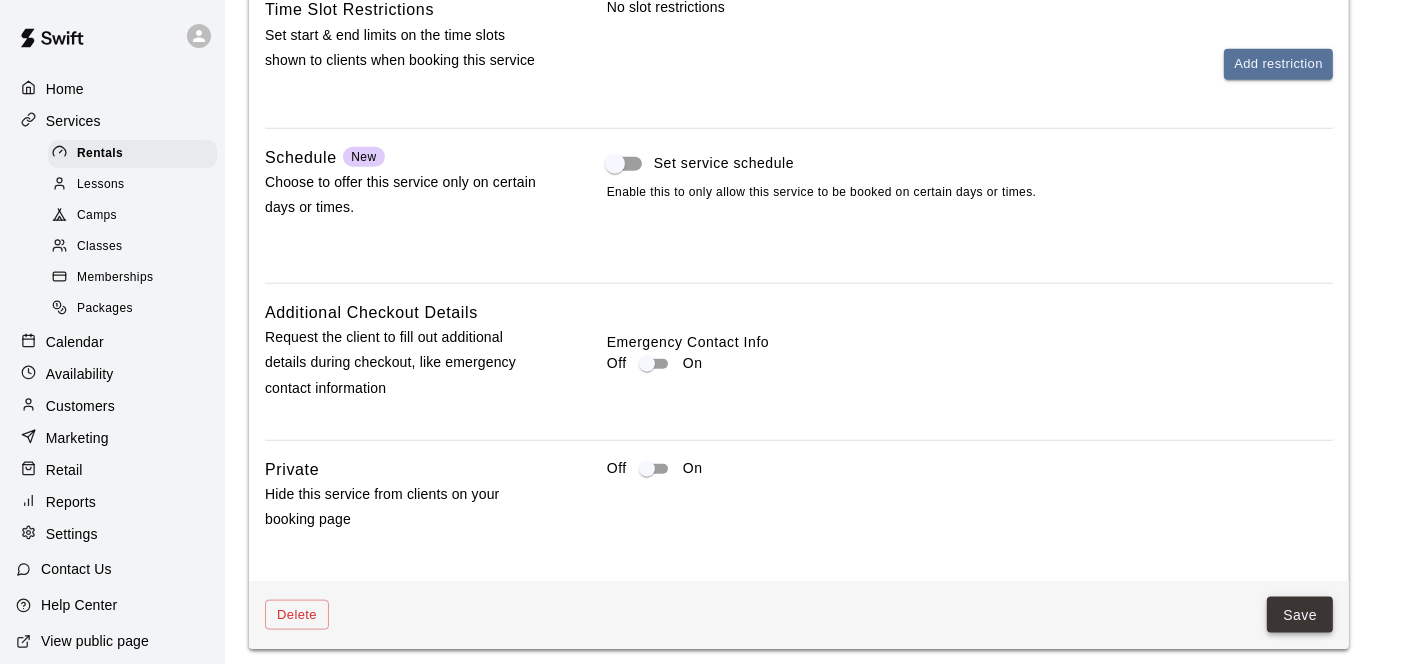 click on "Save" at bounding box center (1300, 615) 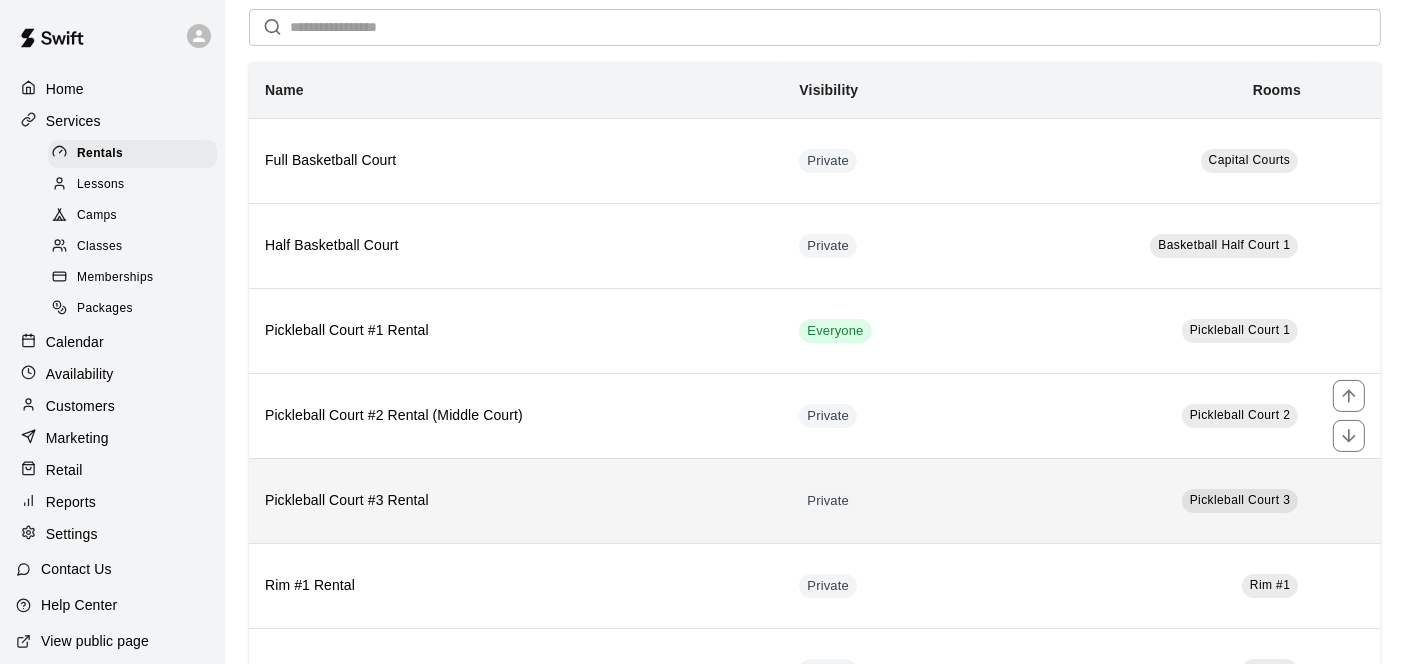 scroll, scrollTop: 111, scrollLeft: 0, axis: vertical 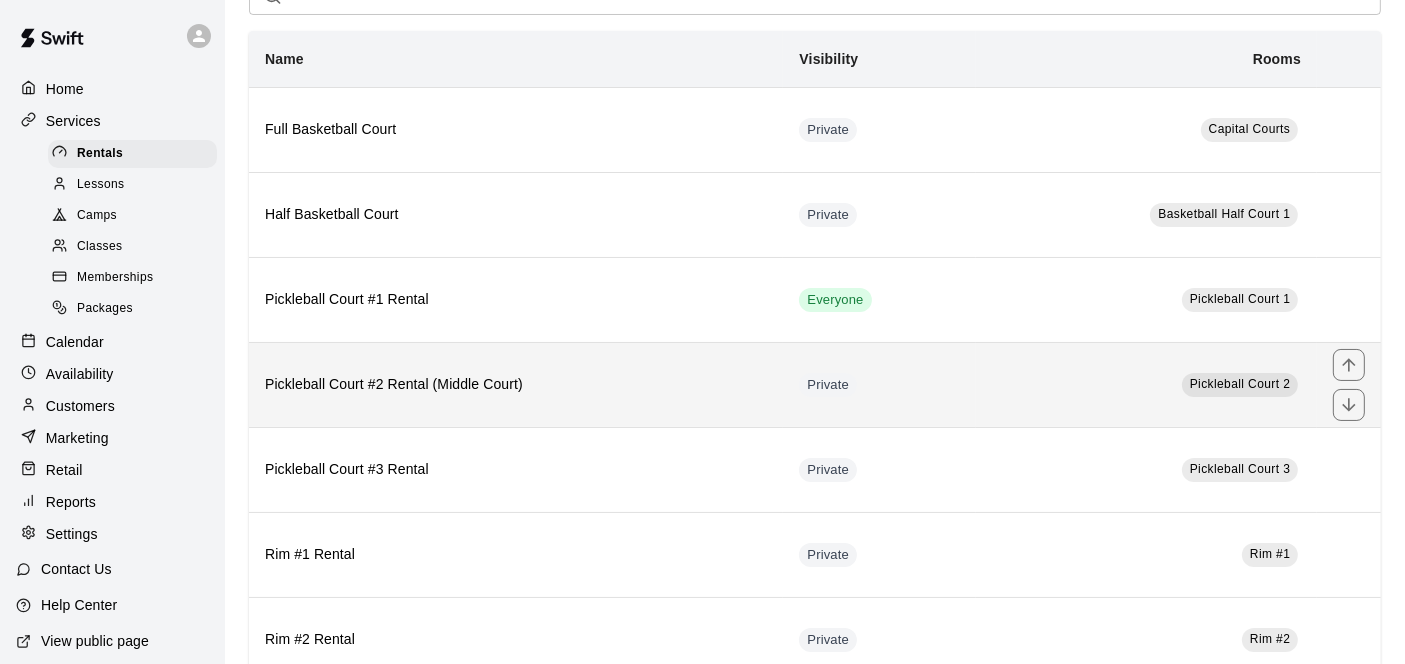 click on "Pickleball Court #2 Rental (Middle Court)" at bounding box center [516, 385] 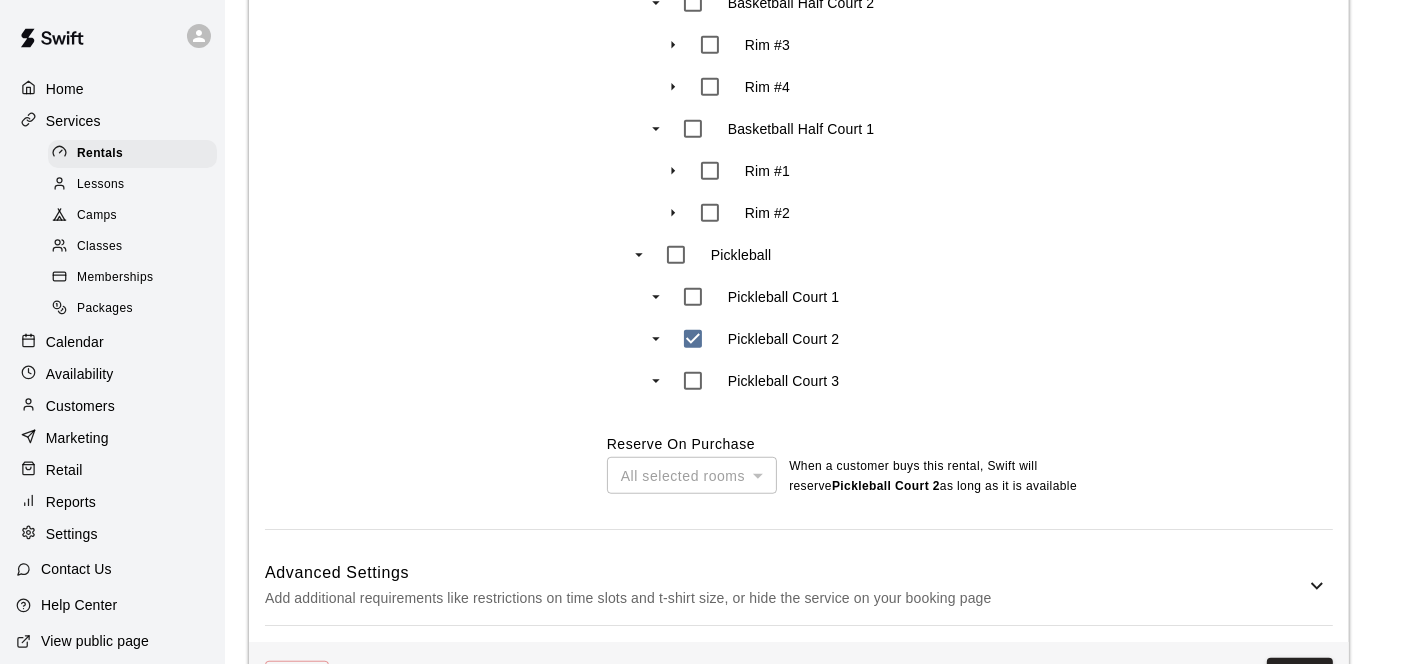 scroll, scrollTop: 1500, scrollLeft: 0, axis: vertical 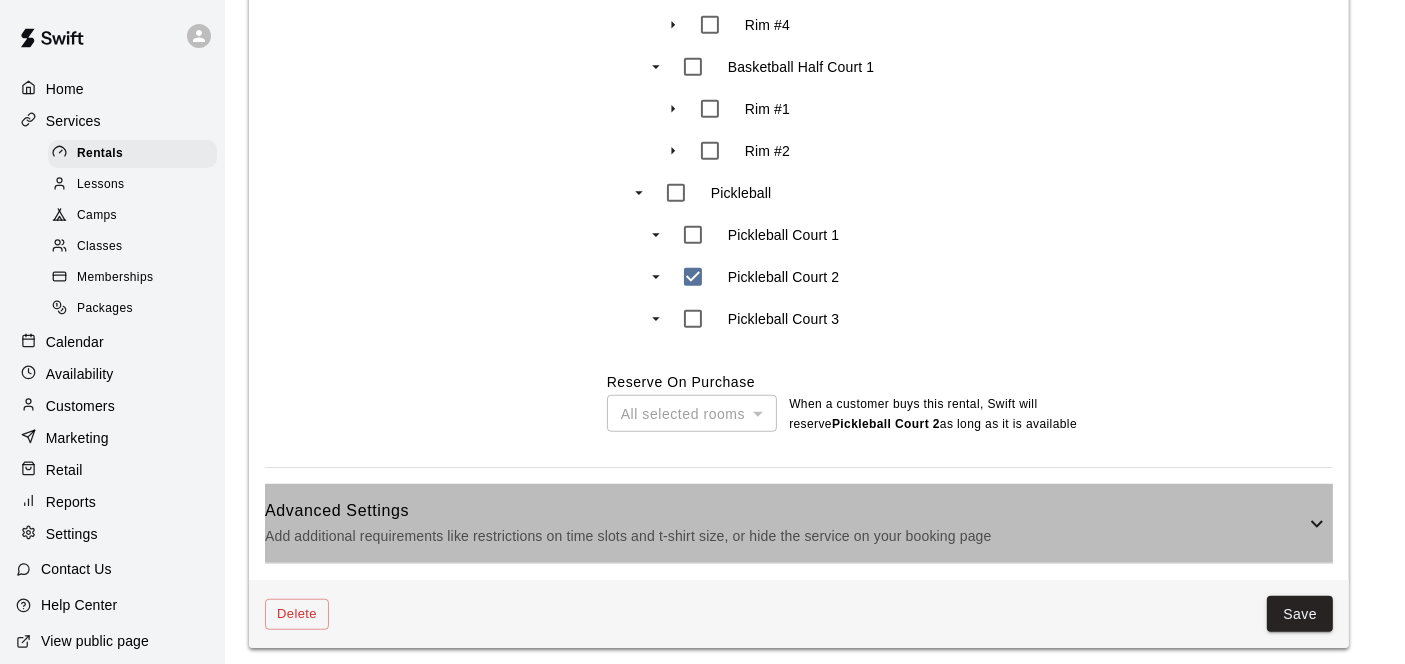 click 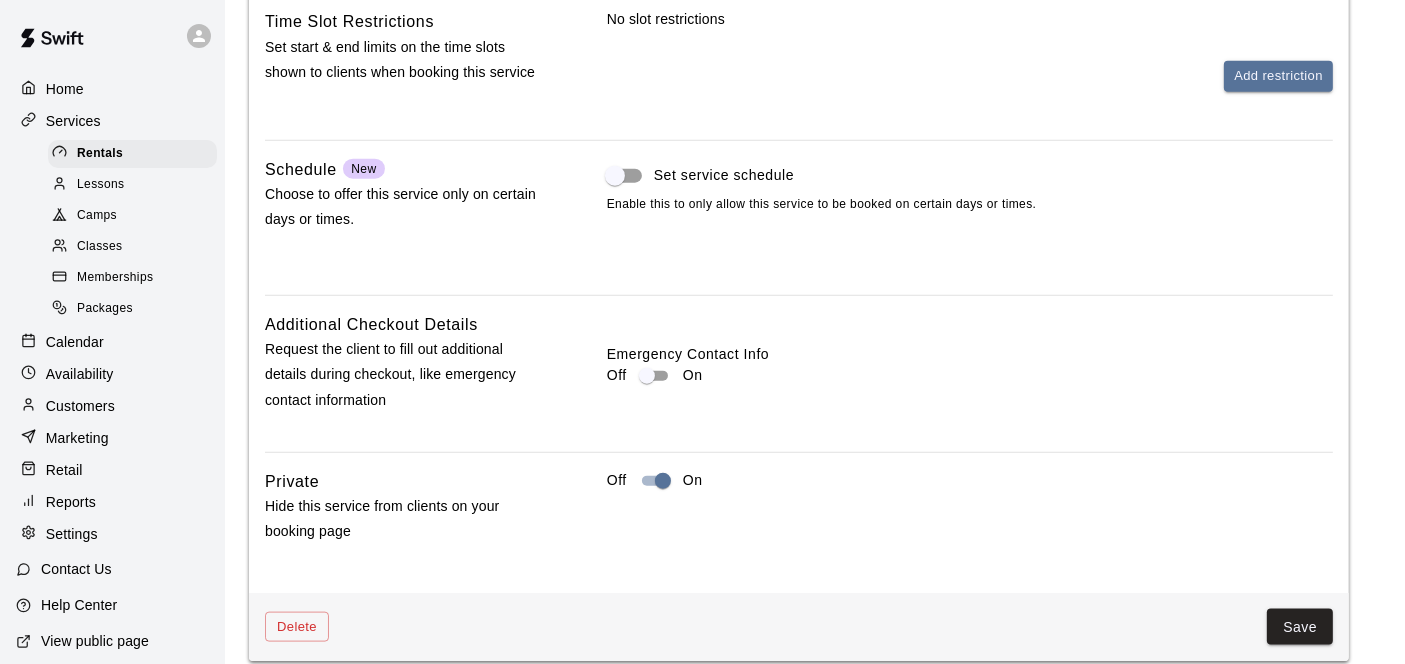 scroll, scrollTop: 2317, scrollLeft: 0, axis: vertical 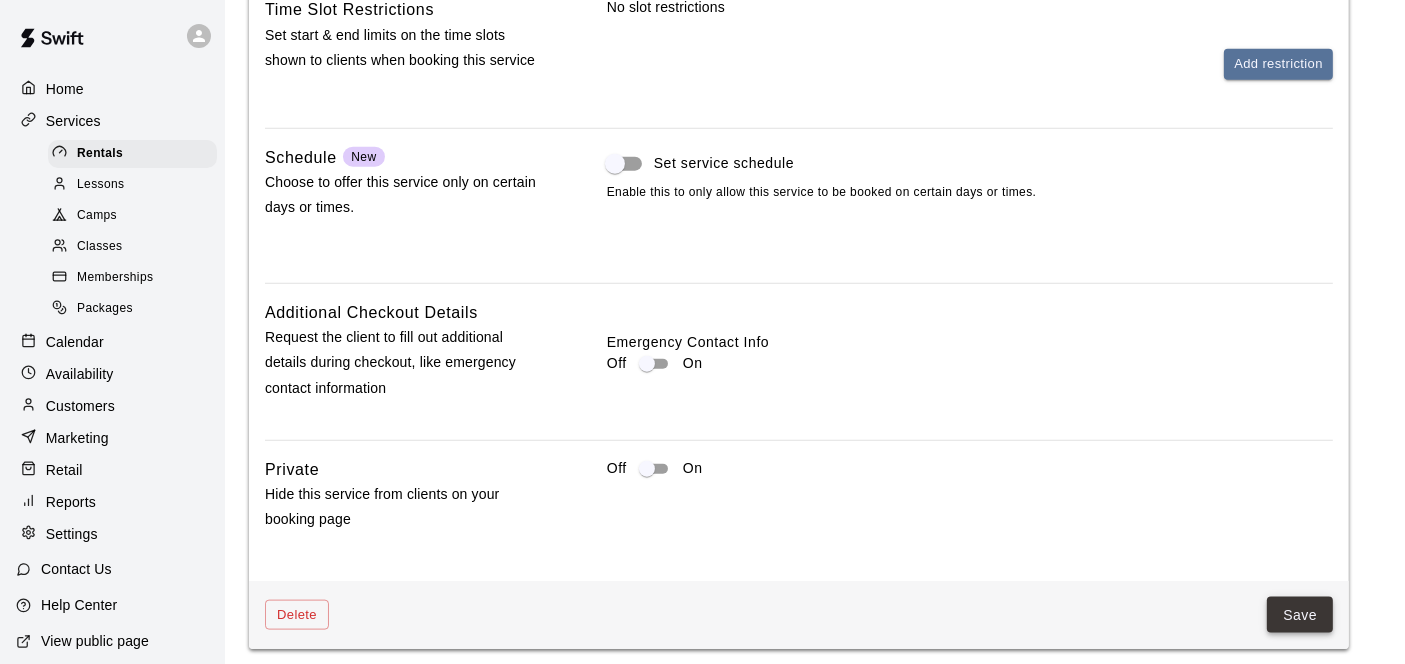 click on "Save" at bounding box center (1300, 615) 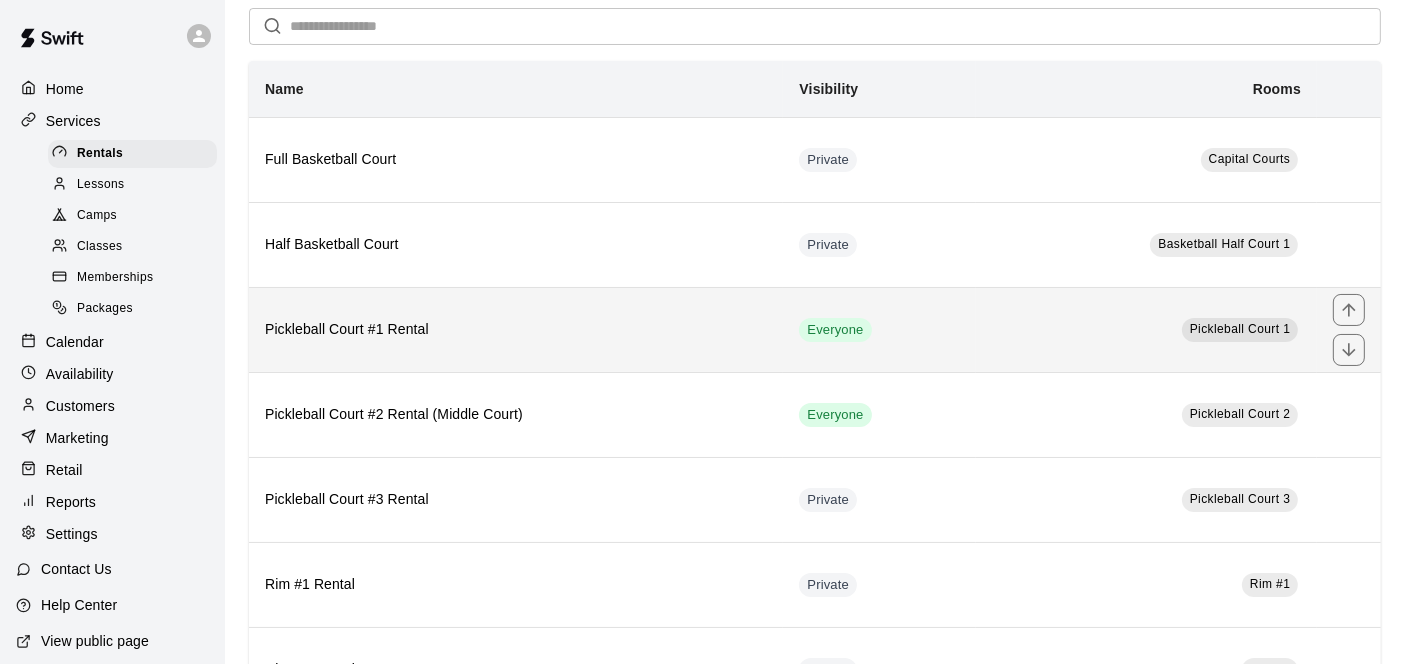 scroll, scrollTop: 111, scrollLeft: 0, axis: vertical 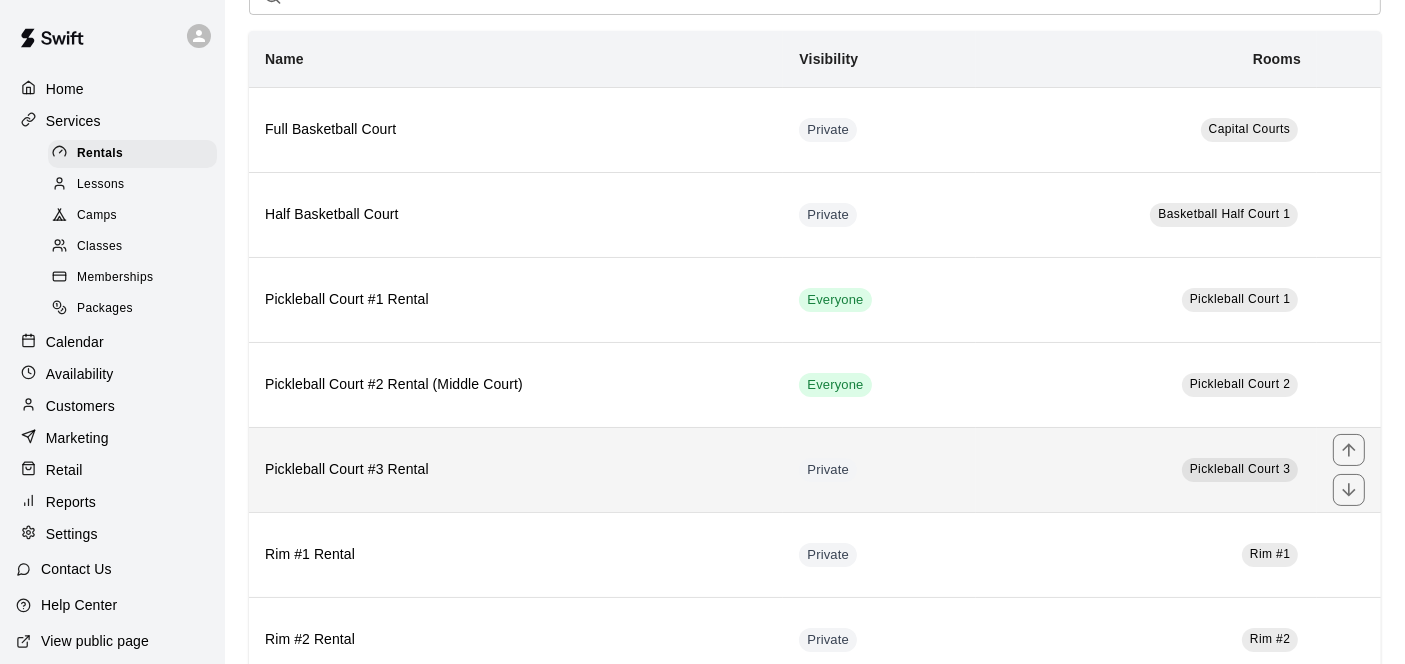 click on "Private" at bounding box center (879, 469) 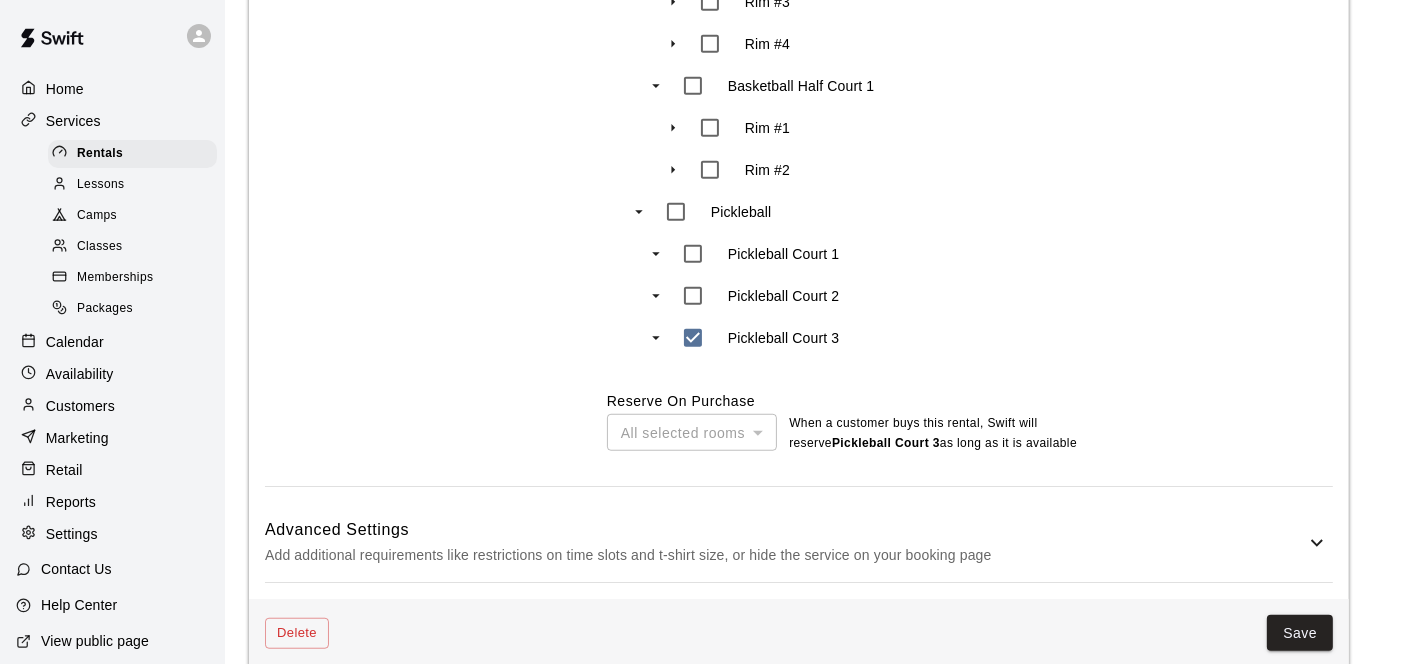 scroll, scrollTop: 1500, scrollLeft: 0, axis: vertical 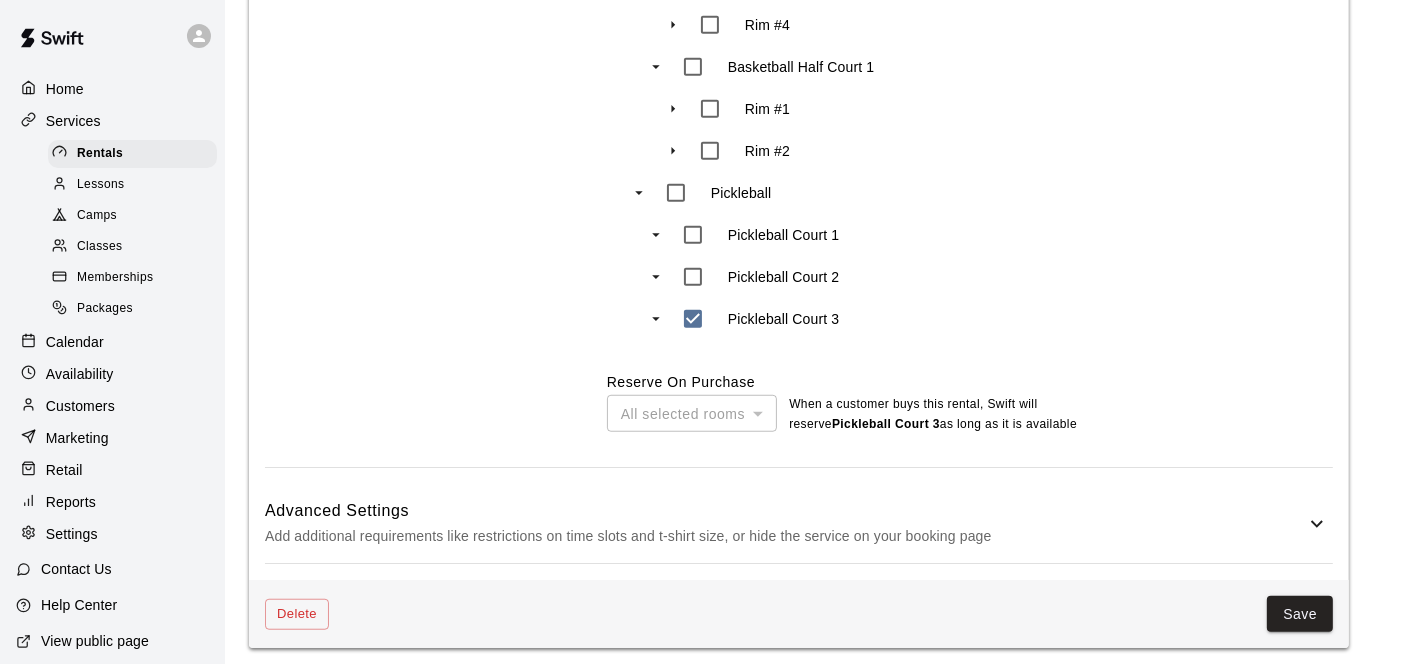 click 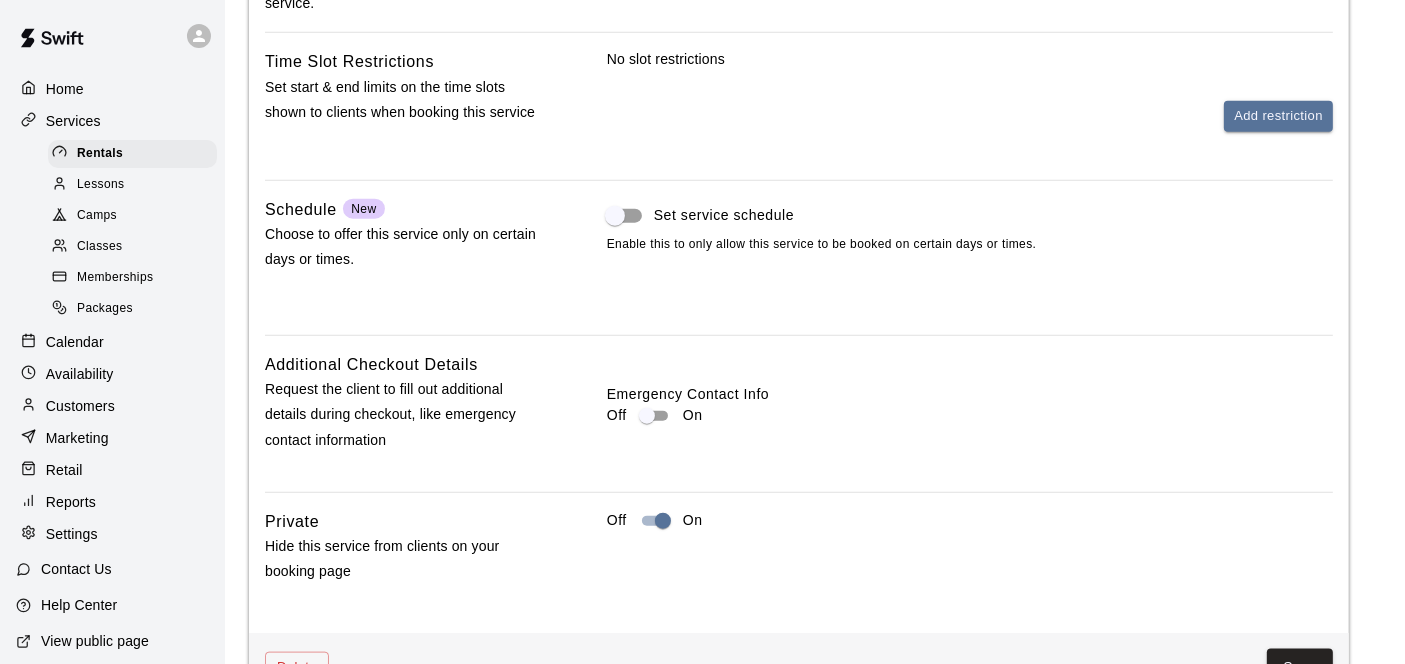 scroll, scrollTop: 2278, scrollLeft: 0, axis: vertical 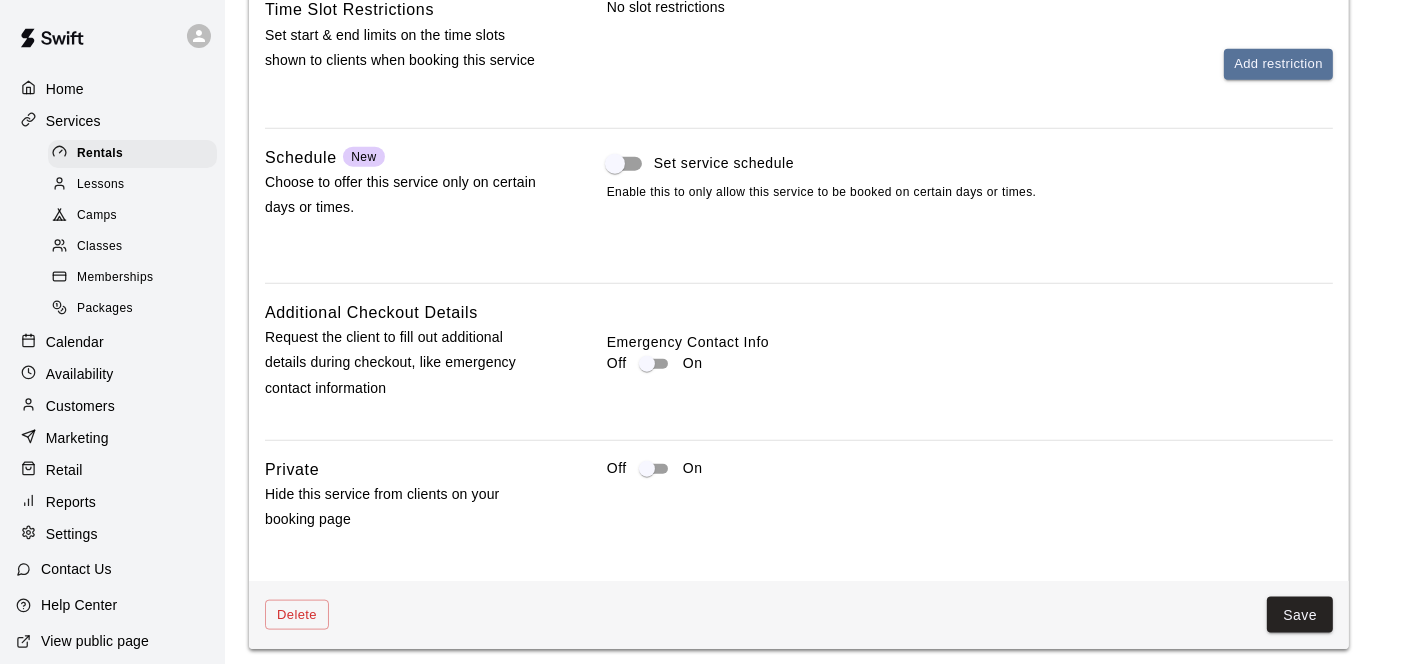 click on "Save" at bounding box center [1300, 615] 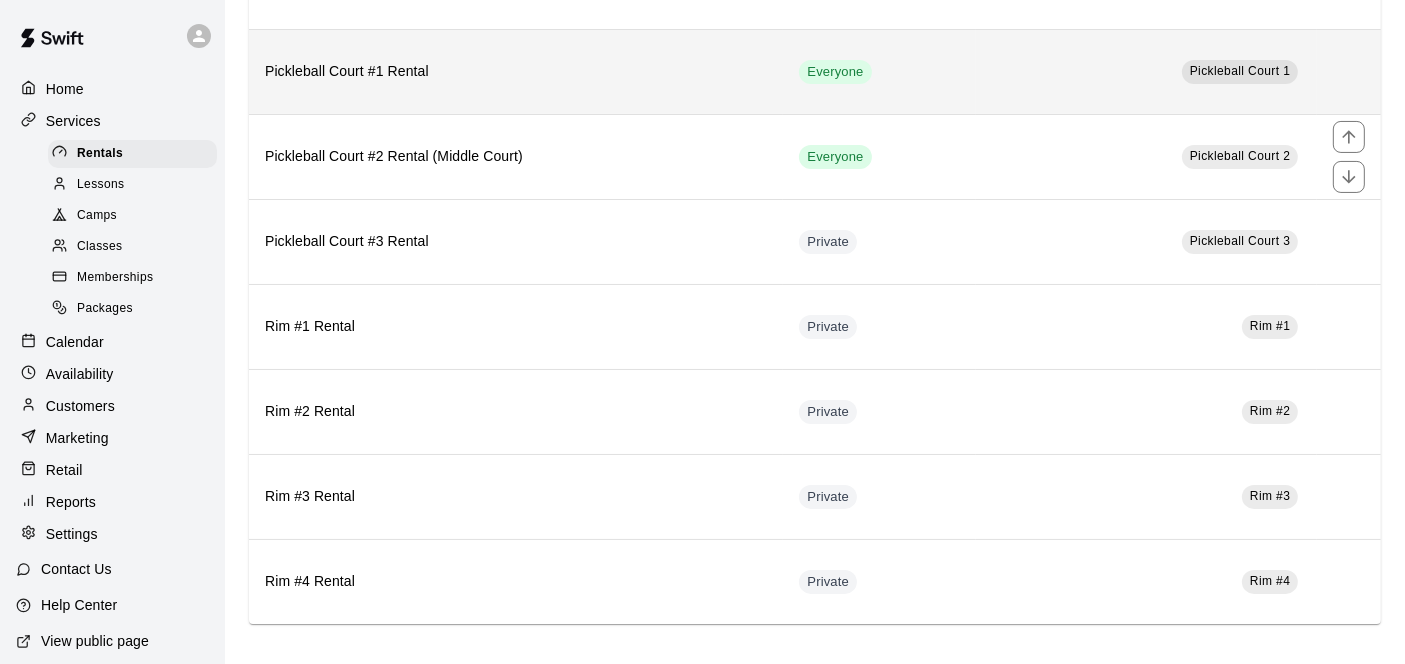 scroll, scrollTop: 0, scrollLeft: 0, axis: both 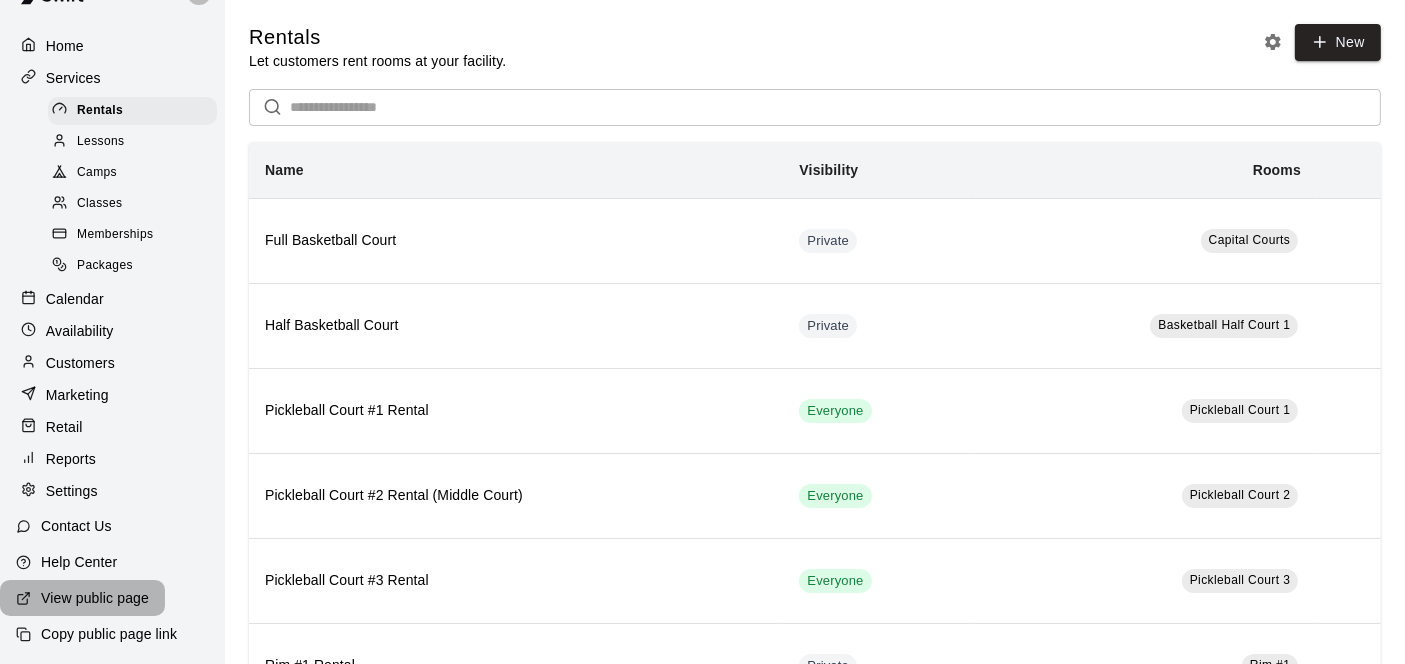 click on "View public page" at bounding box center (95, 598) 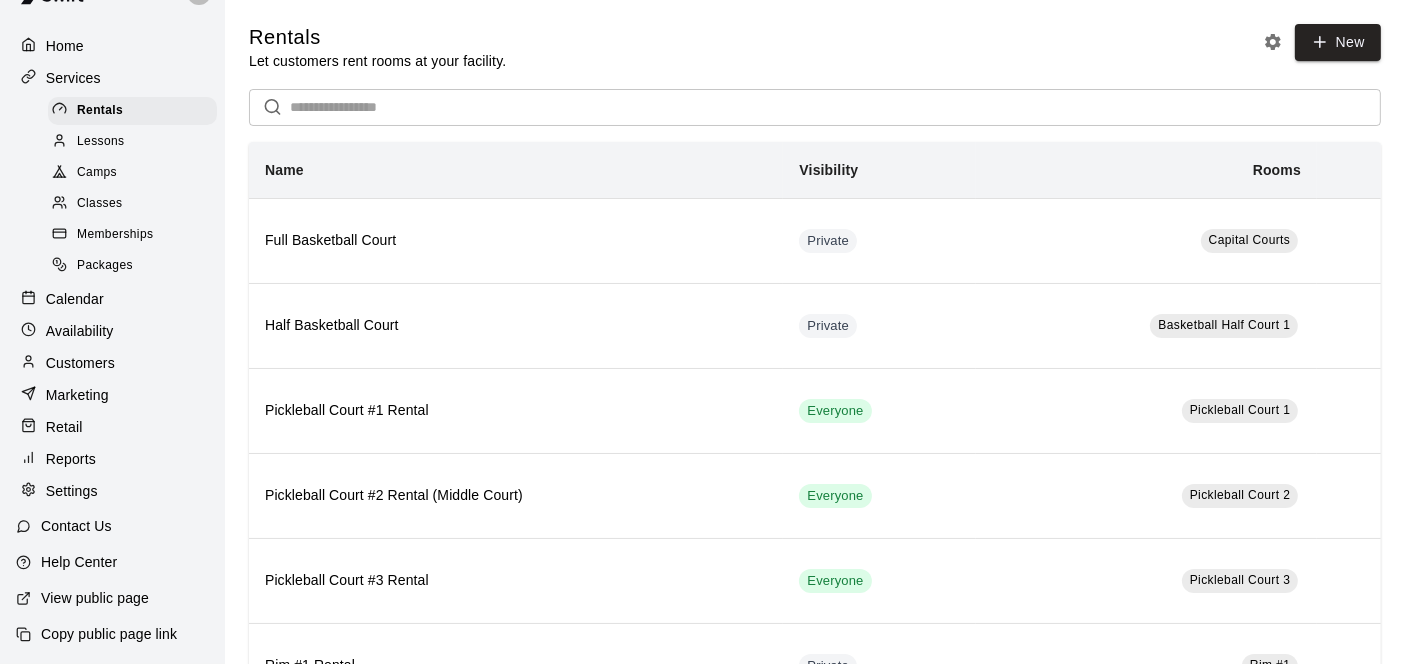 click on "Calendar" at bounding box center [75, 299] 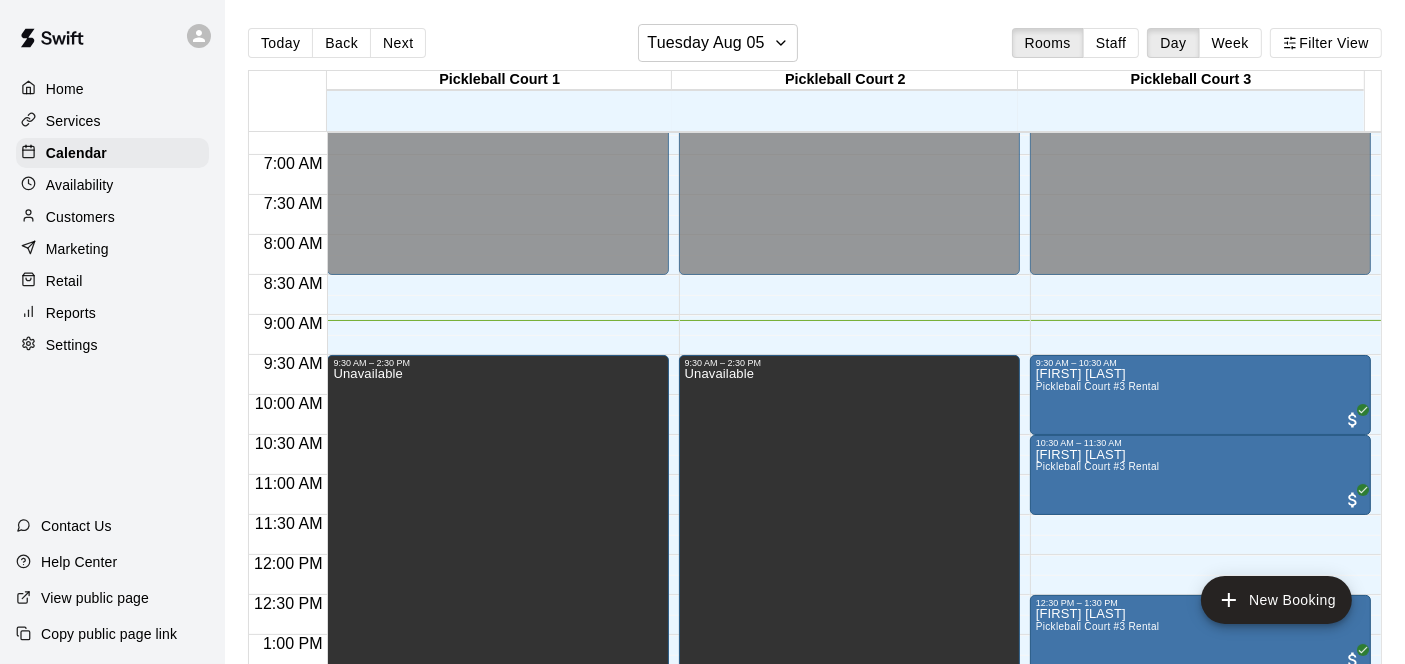 scroll, scrollTop: 503, scrollLeft: 0, axis: vertical 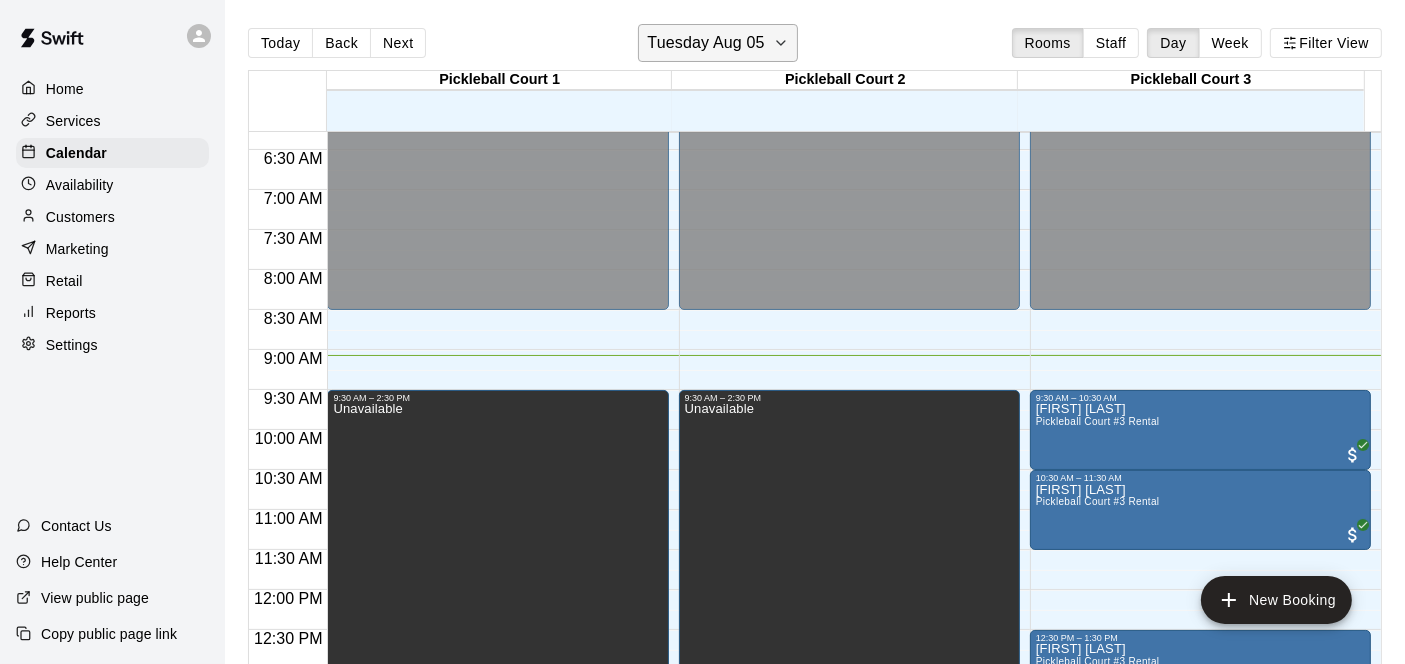 click 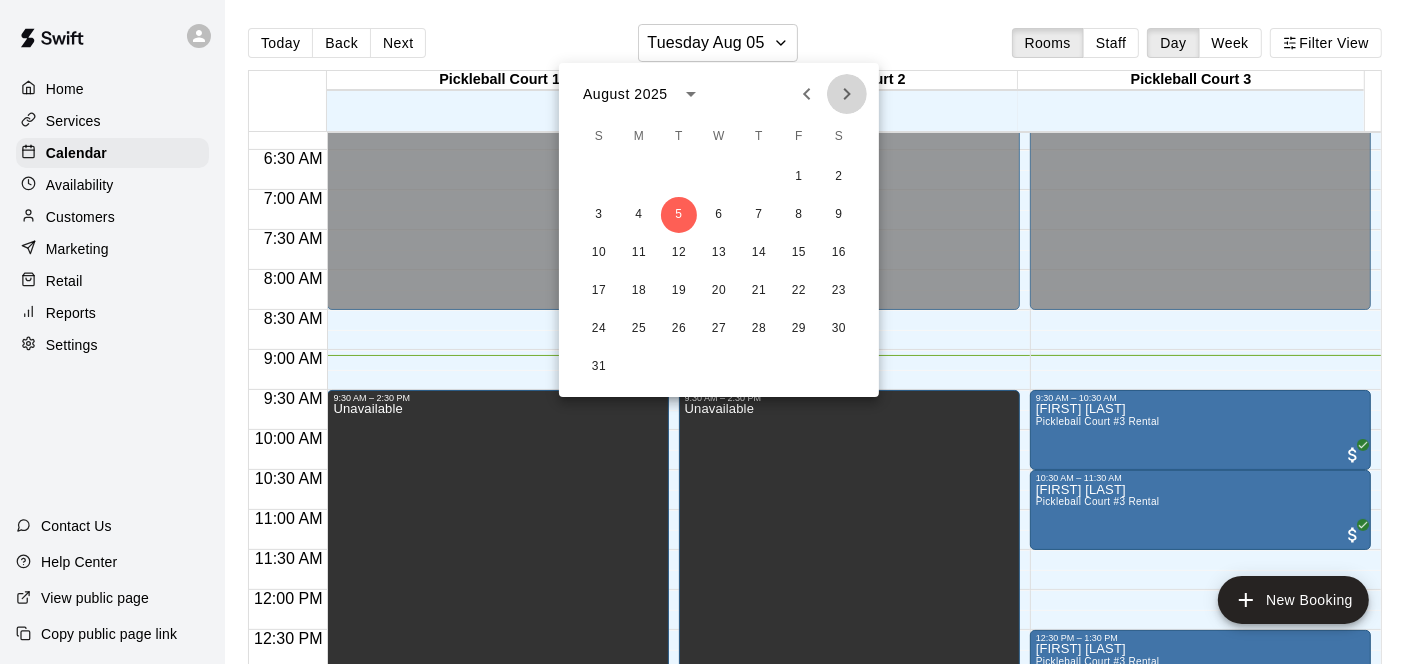 click 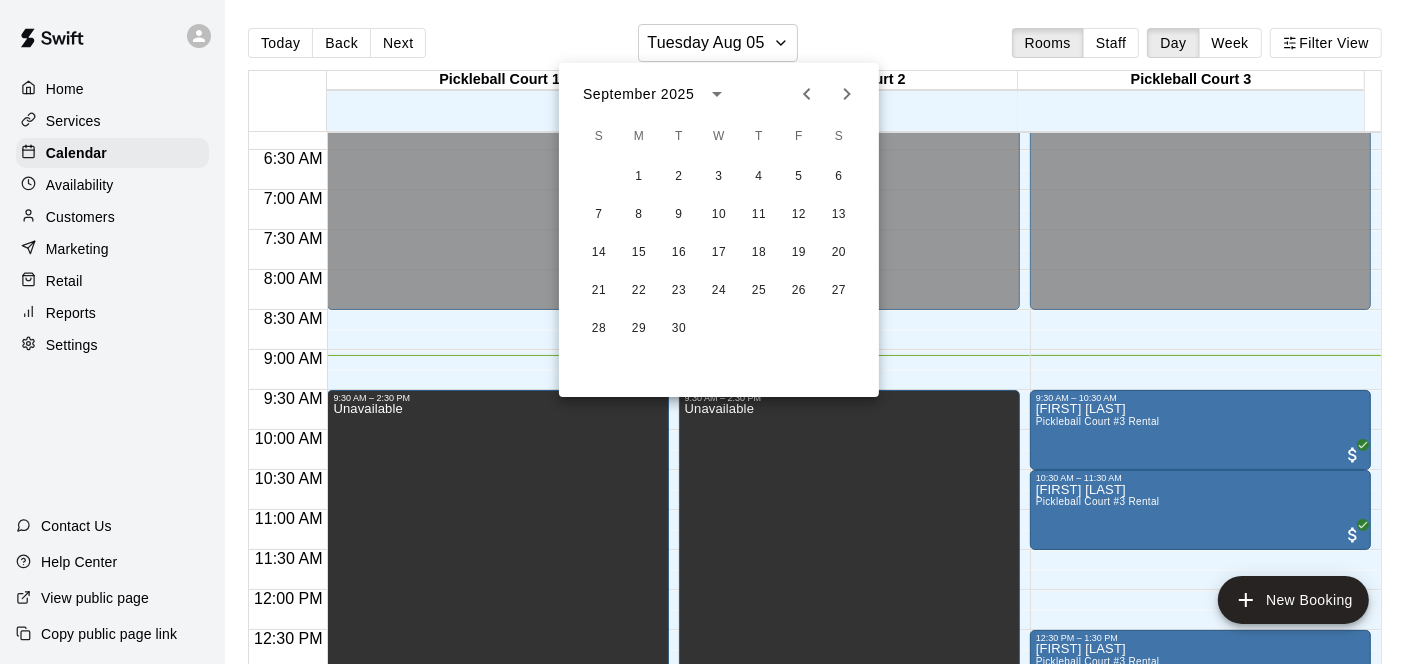 click at bounding box center [711, 332] 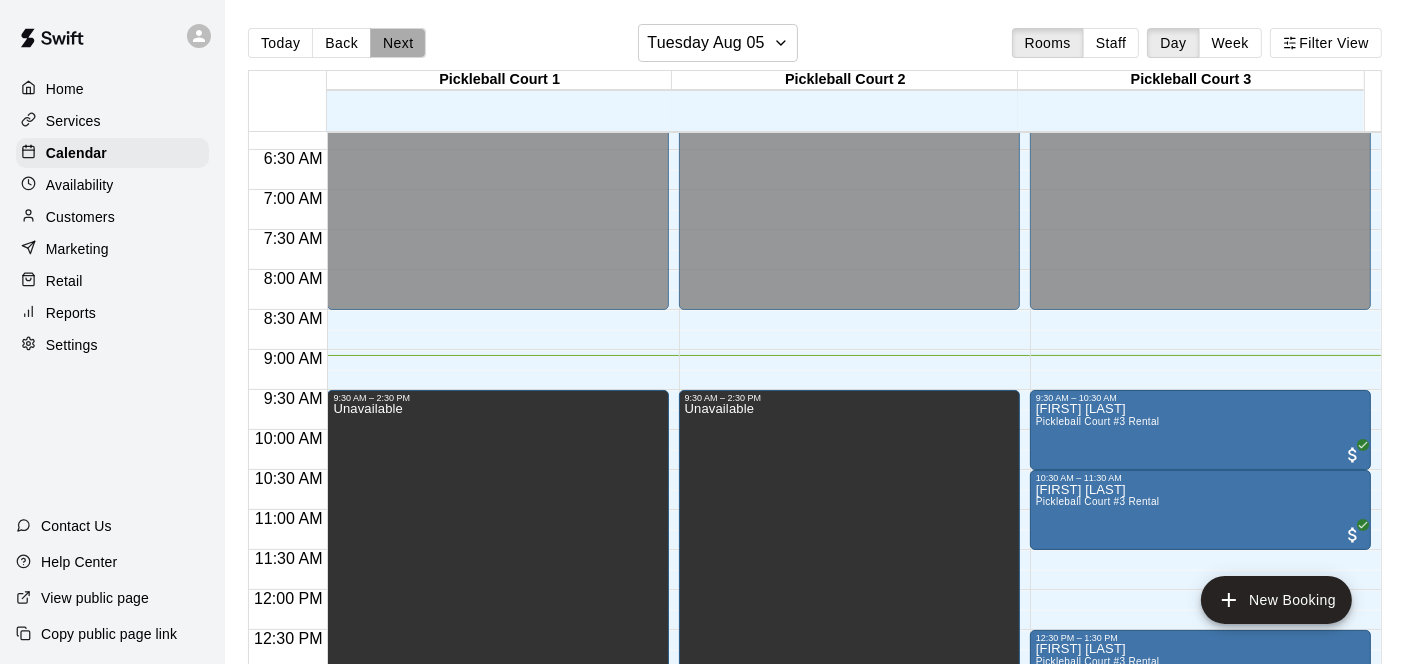click on "Next" at bounding box center [398, 43] 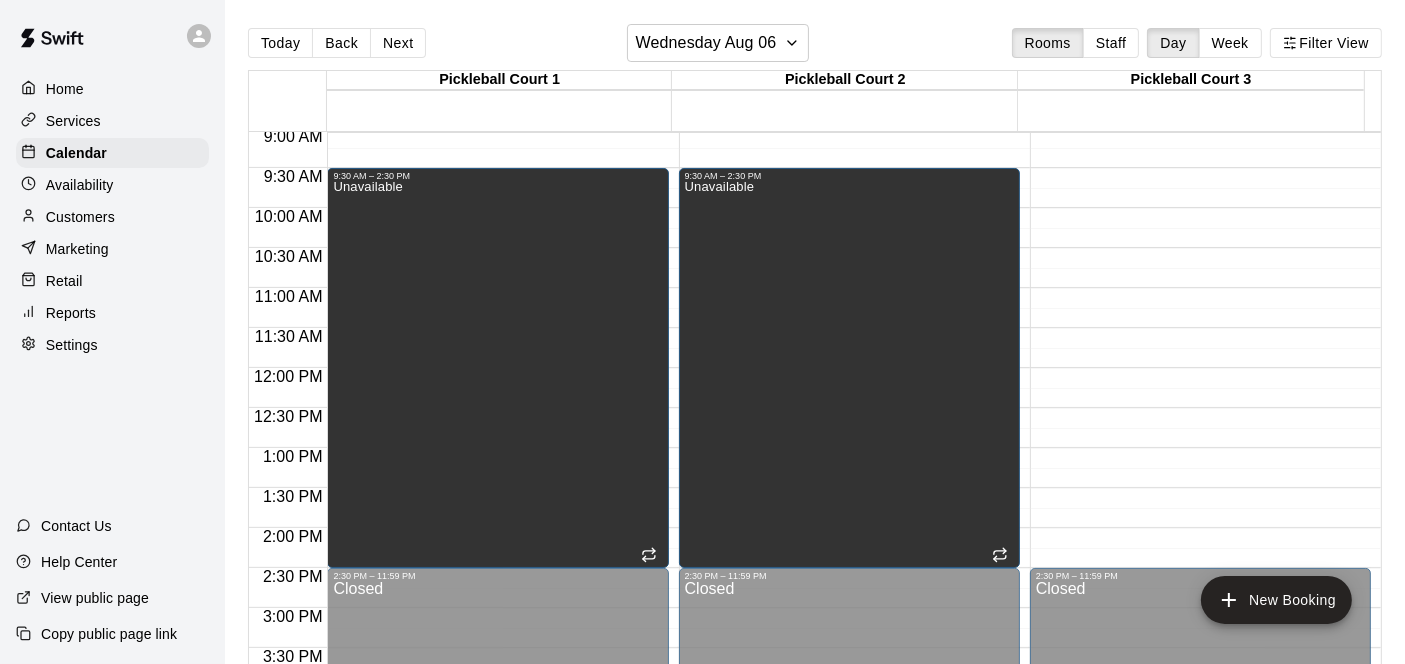 scroll, scrollTop: 614, scrollLeft: 0, axis: vertical 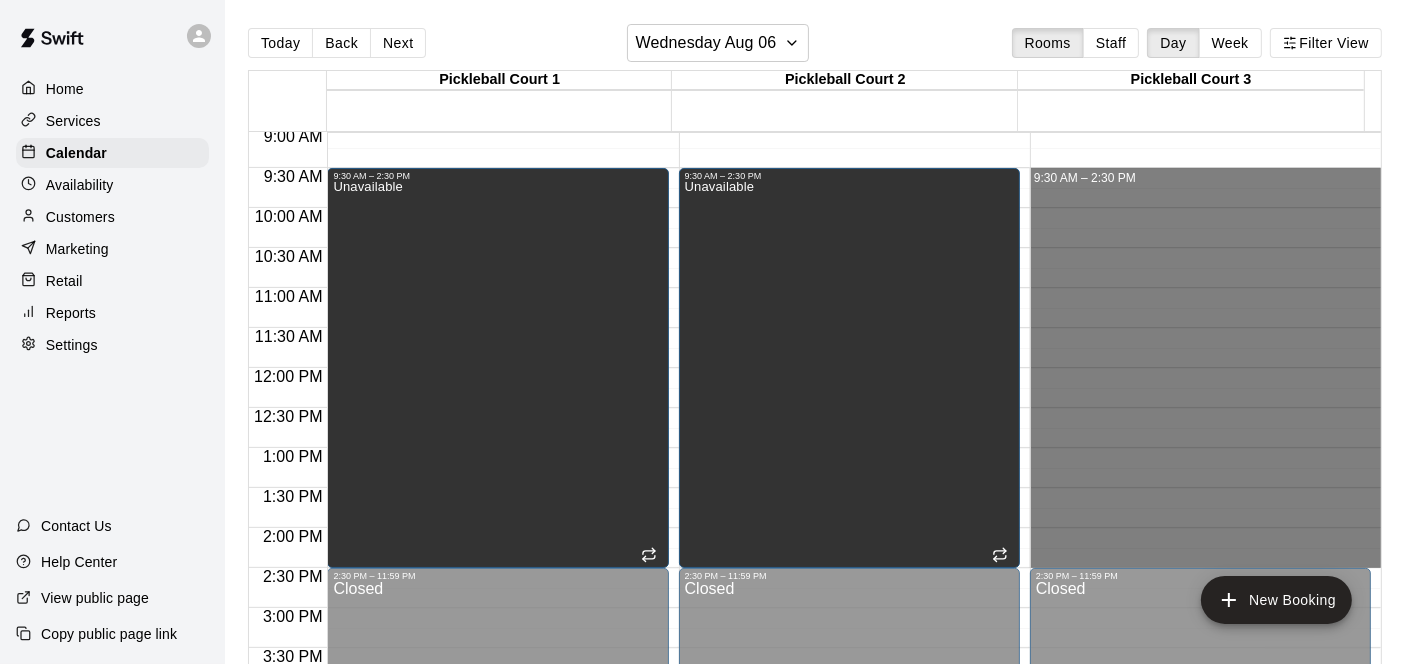 drag, startPoint x: 1086, startPoint y: 286, endPoint x: 1130, endPoint y: 557, distance: 274.5487 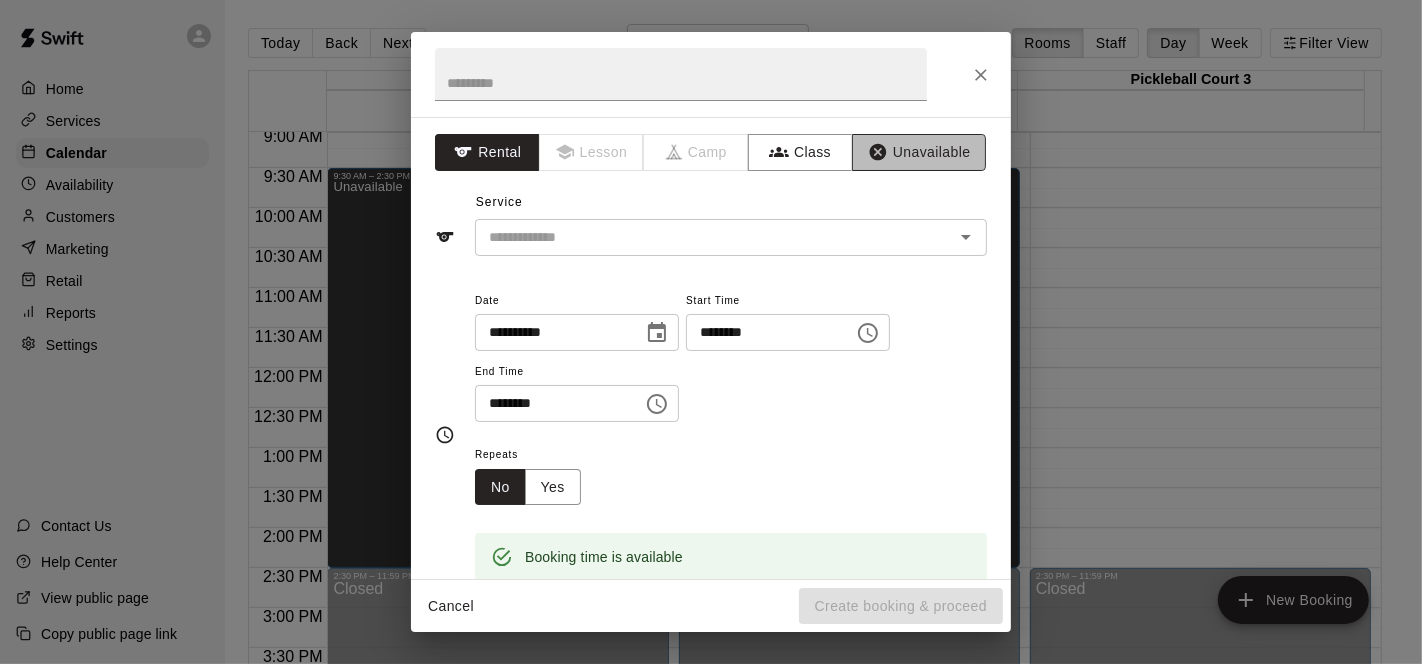 click on "Unavailable" at bounding box center (919, 152) 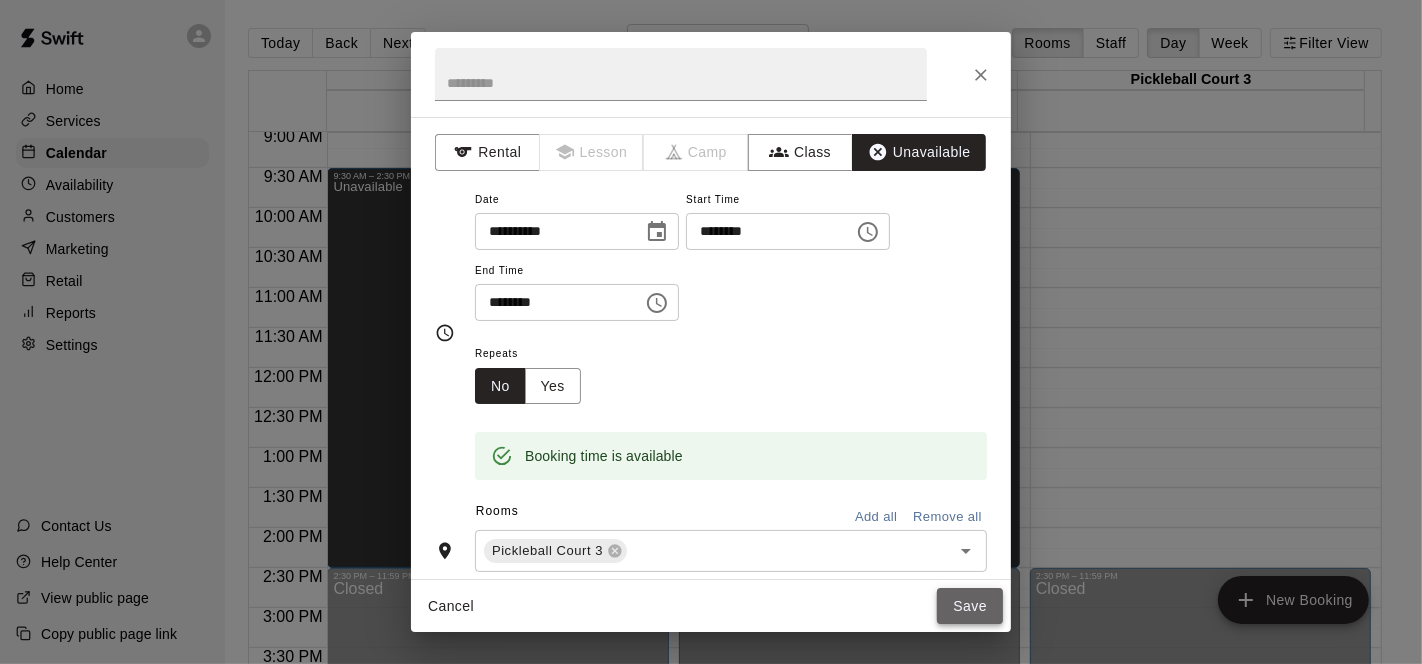 click on "Save" at bounding box center [970, 606] 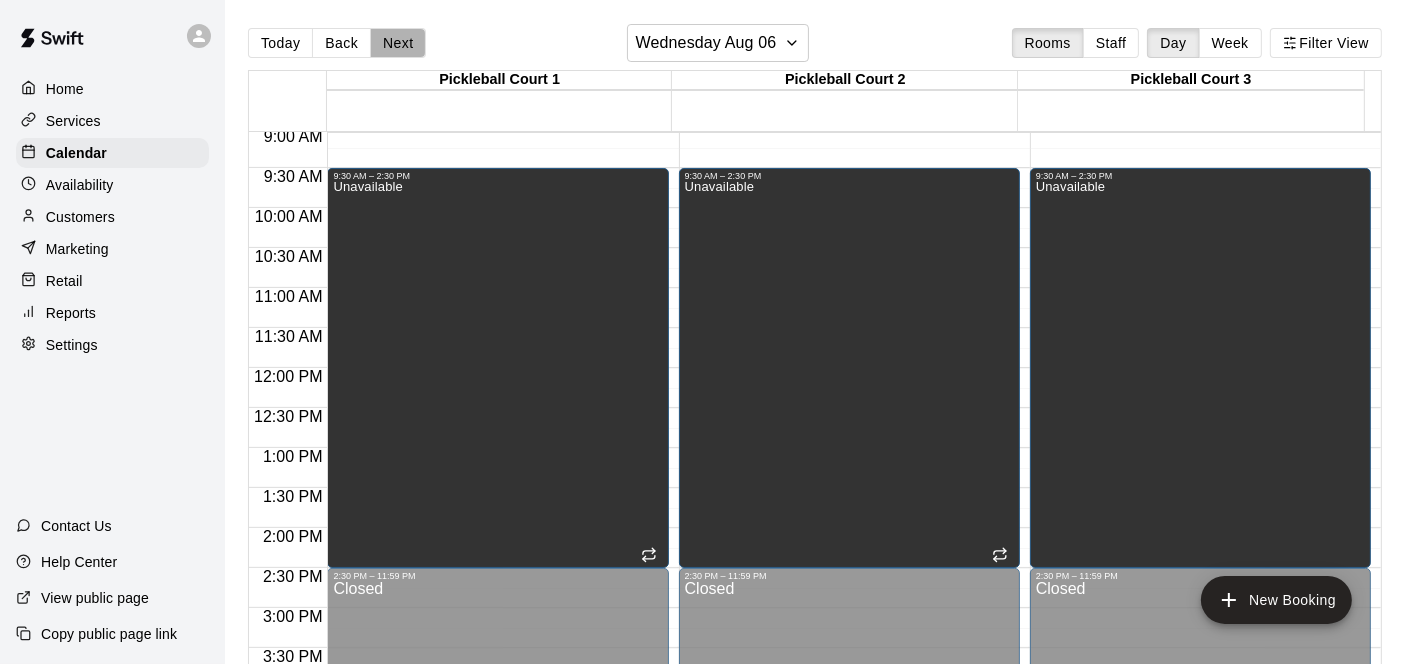 click on "Next" at bounding box center [398, 43] 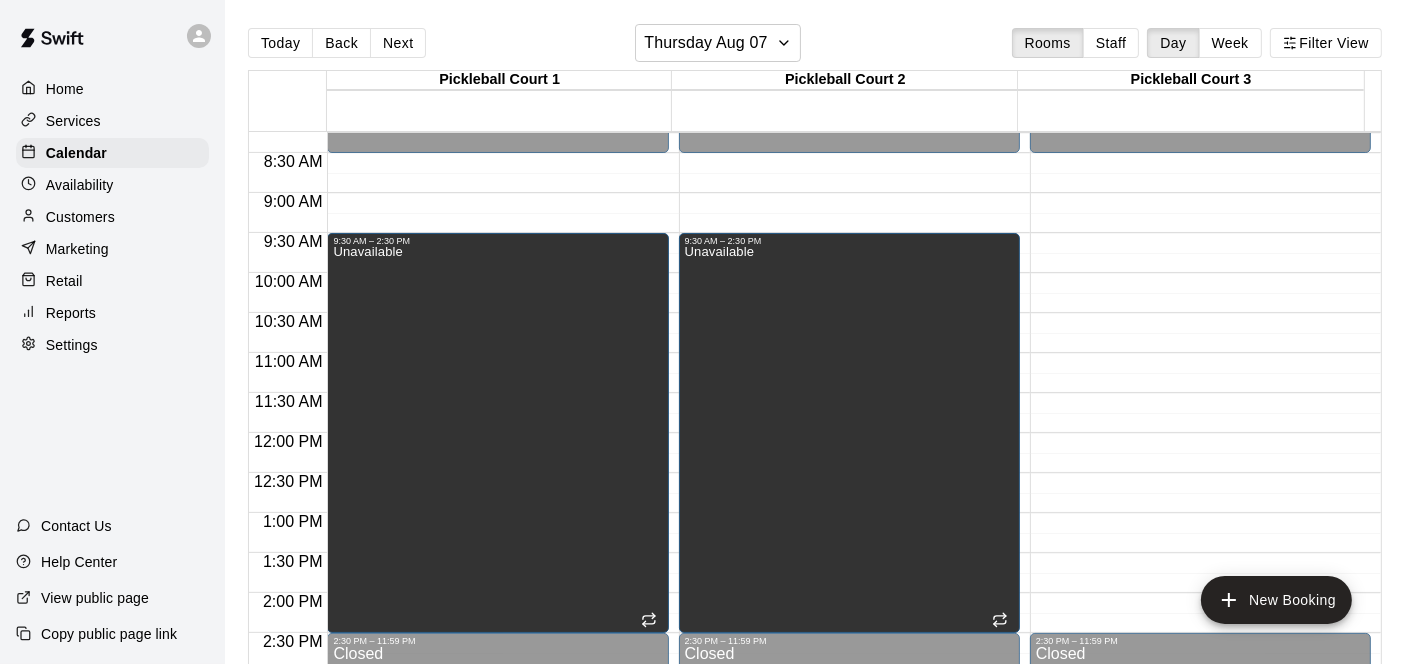 scroll, scrollTop: 614, scrollLeft: 0, axis: vertical 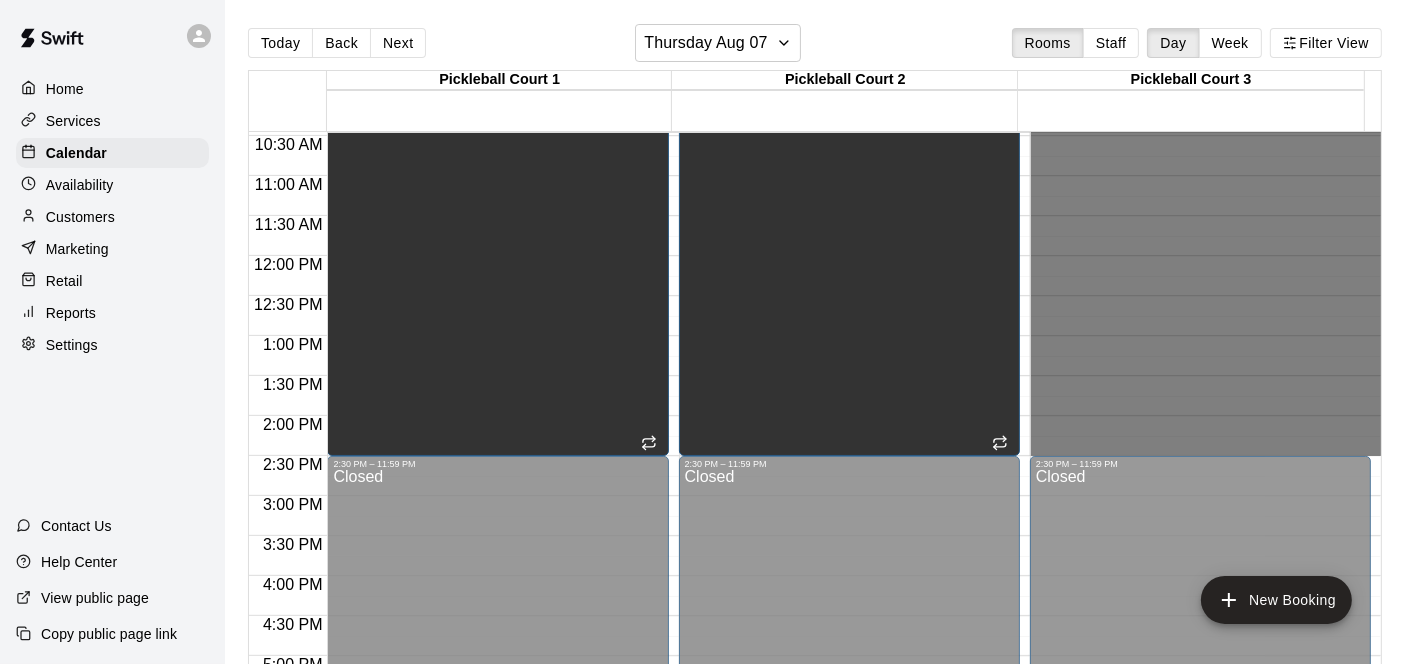 drag, startPoint x: 1100, startPoint y: 307, endPoint x: 1167, endPoint y: 442, distance: 150.71164 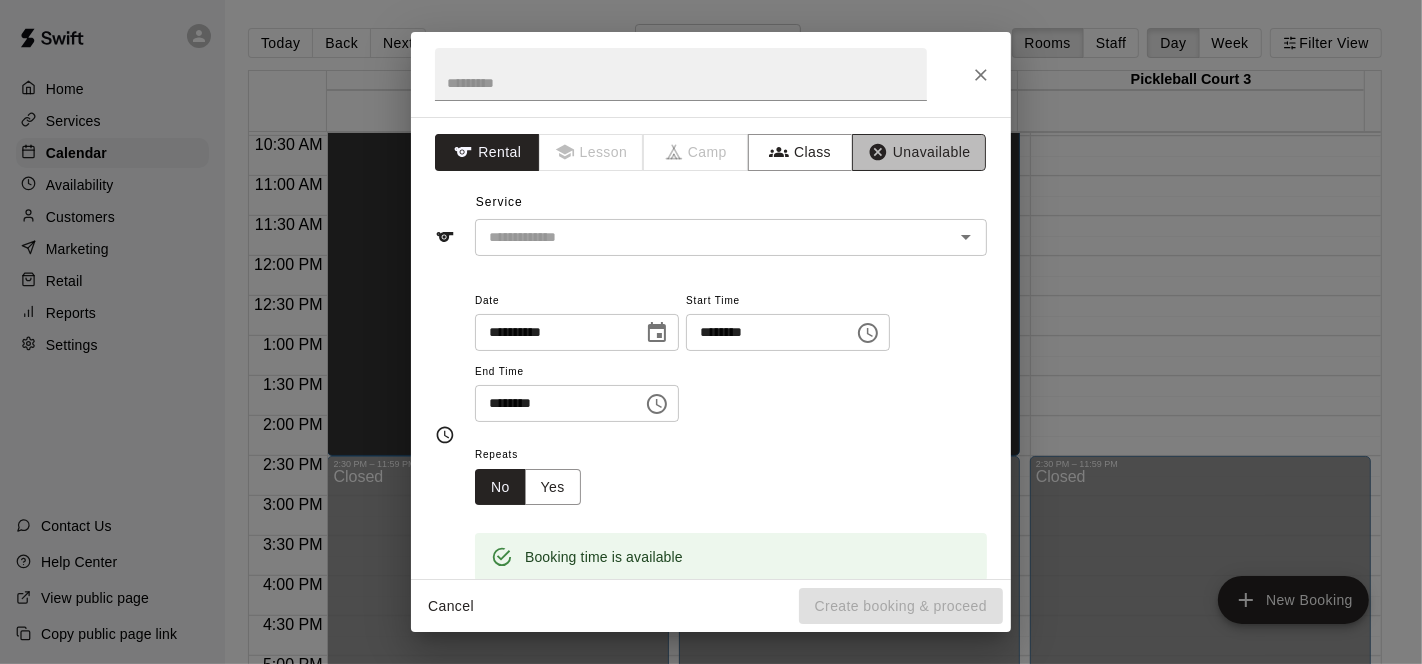 drag, startPoint x: 875, startPoint y: 166, endPoint x: 887, endPoint y: 158, distance: 14.422205 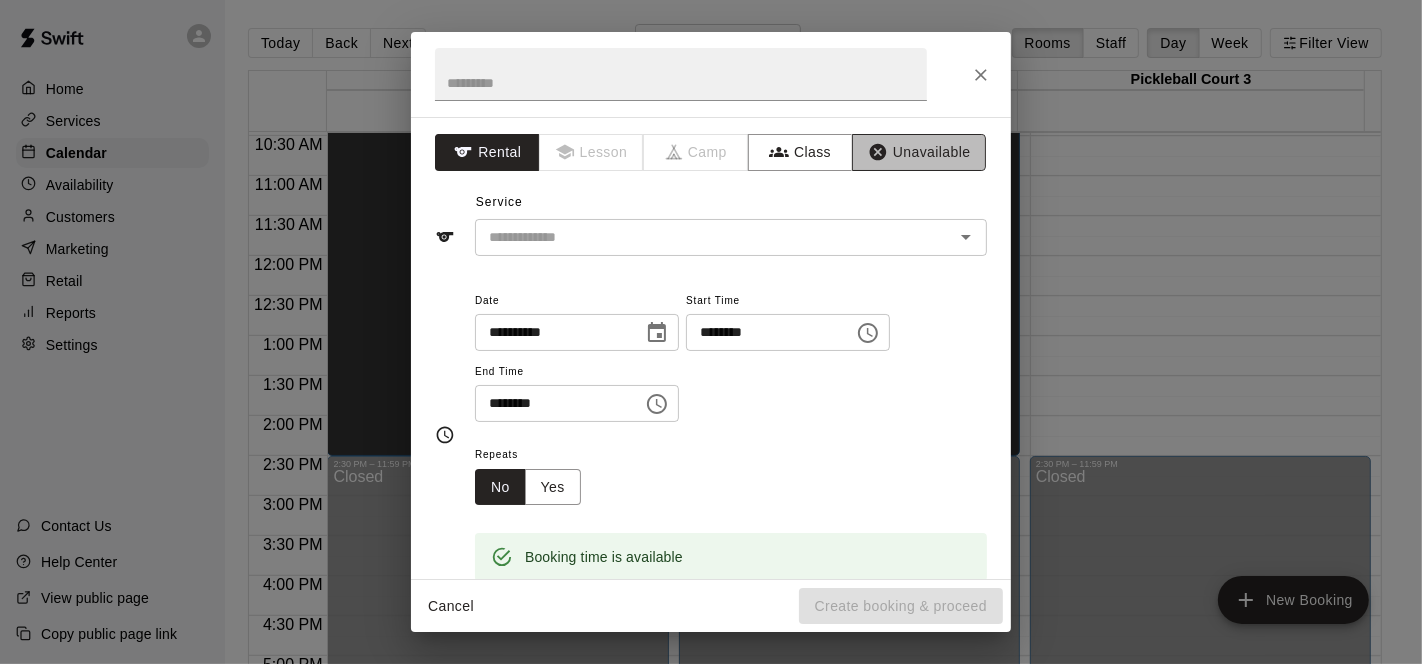 click on "Unavailable" at bounding box center [919, 152] 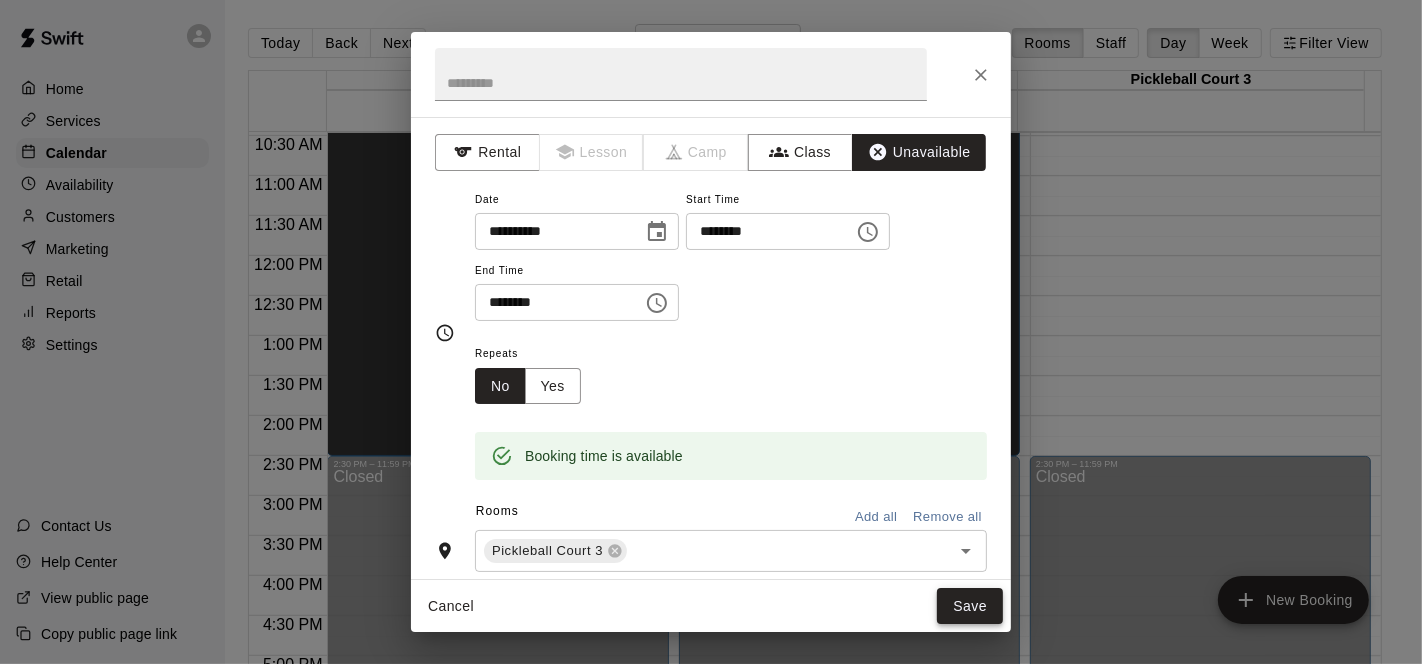 click on "Save" at bounding box center (970, 606) 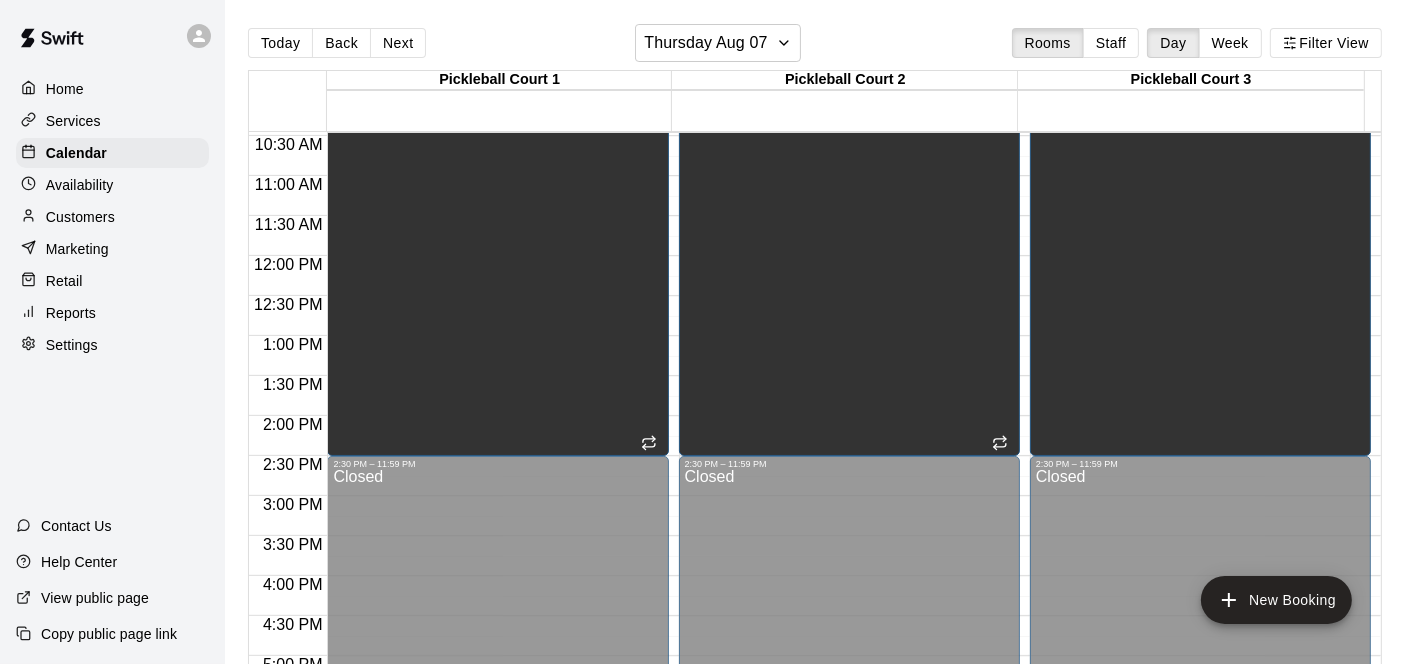 click on "Next" at bounding box center [398, 43] 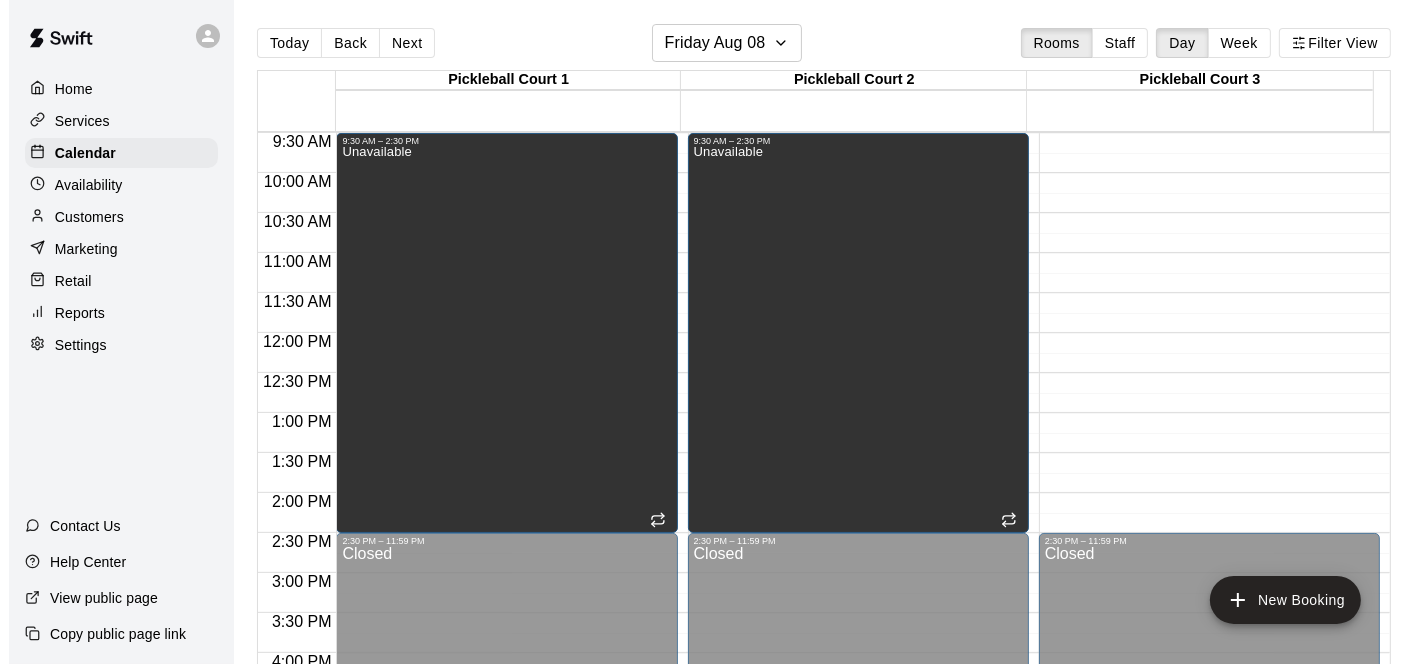 scroll, scrollTop: 725, scrollLeft: 0, axis: vertical 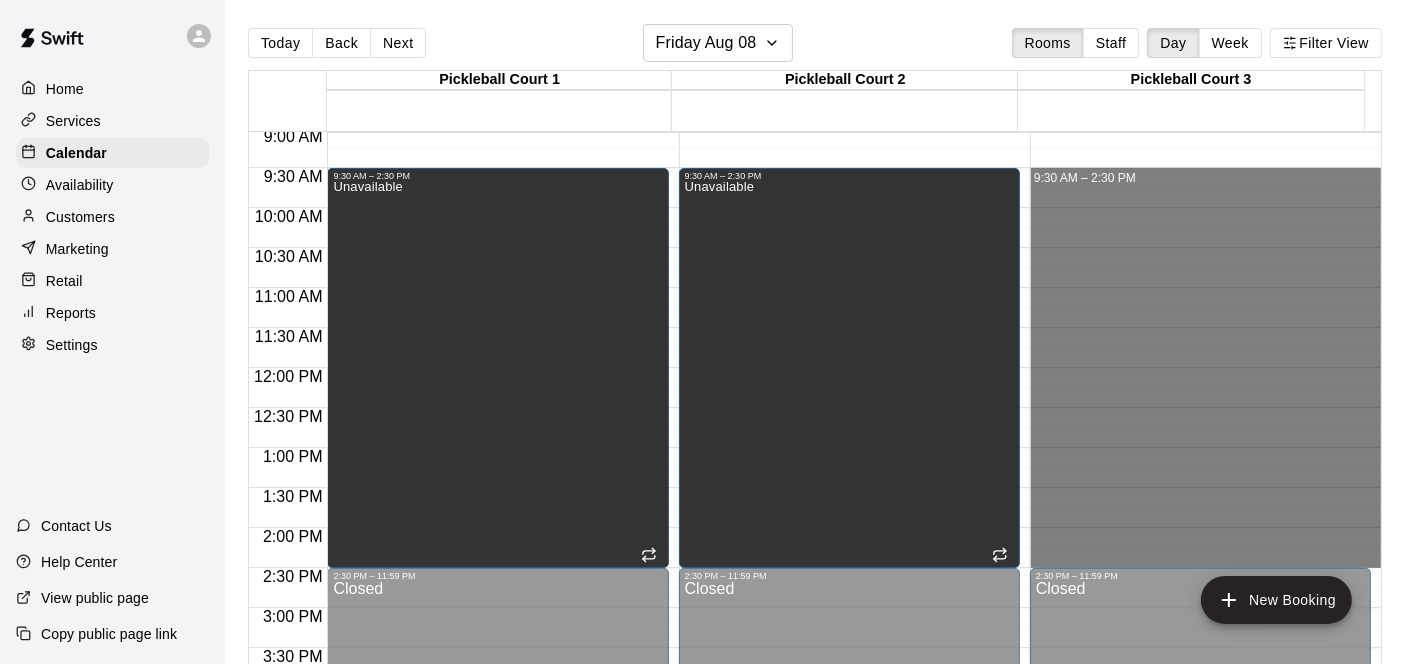 drag, startPoint x: 1077, startPoint y: 179, endPoint x: 1151, endPoint y: 550, distance: 378.30807 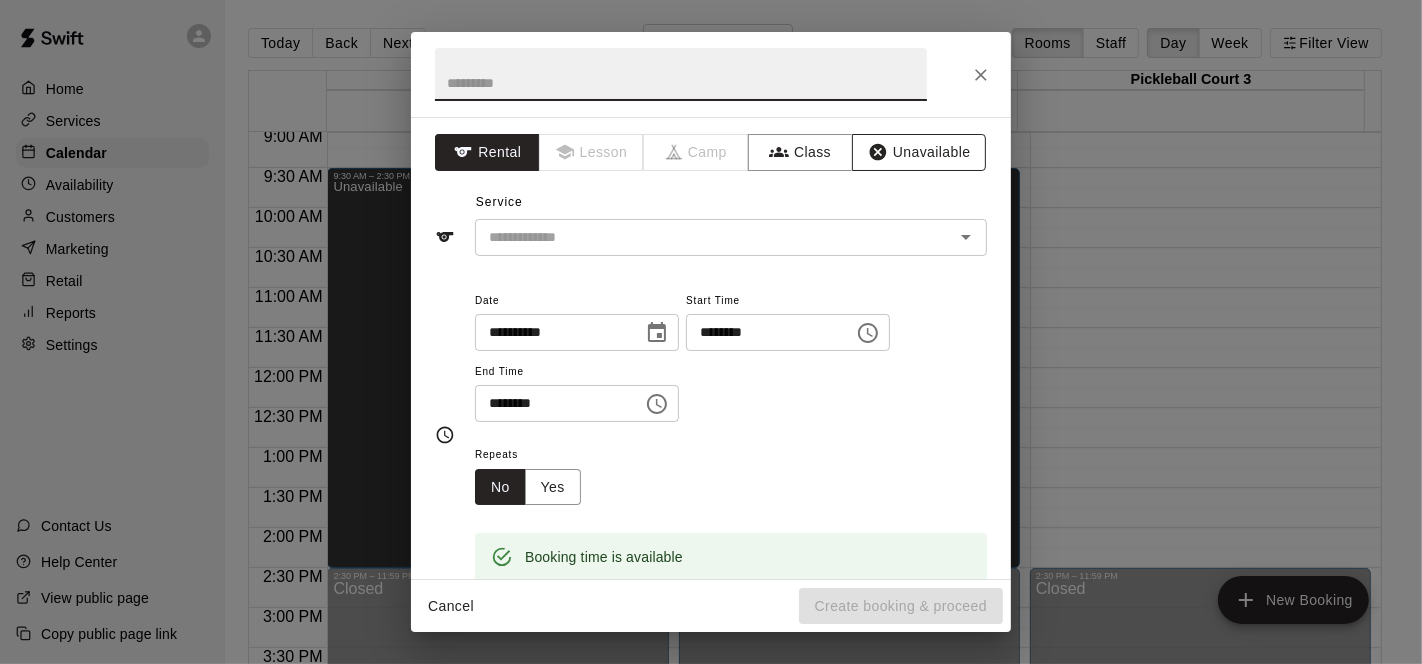 click on "Unavailable" at bounding box center (919, 152) 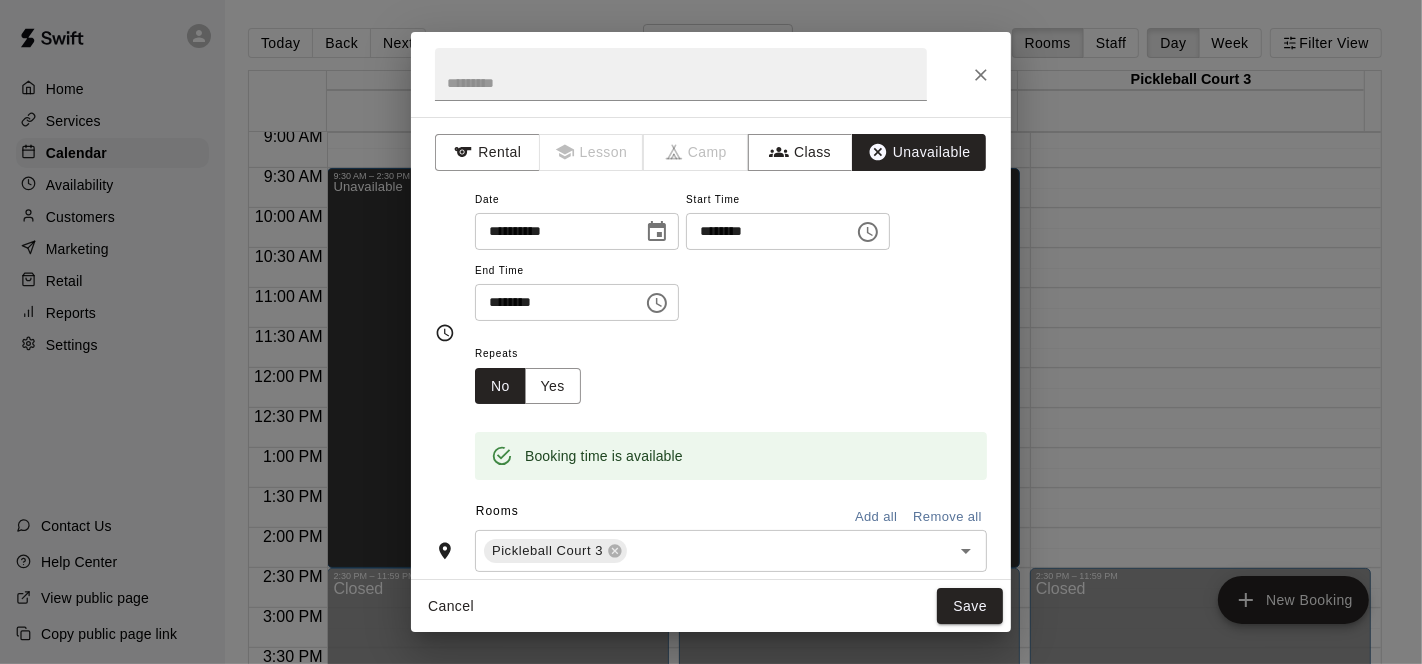 click on "Save" at bounding box center (970, 606) 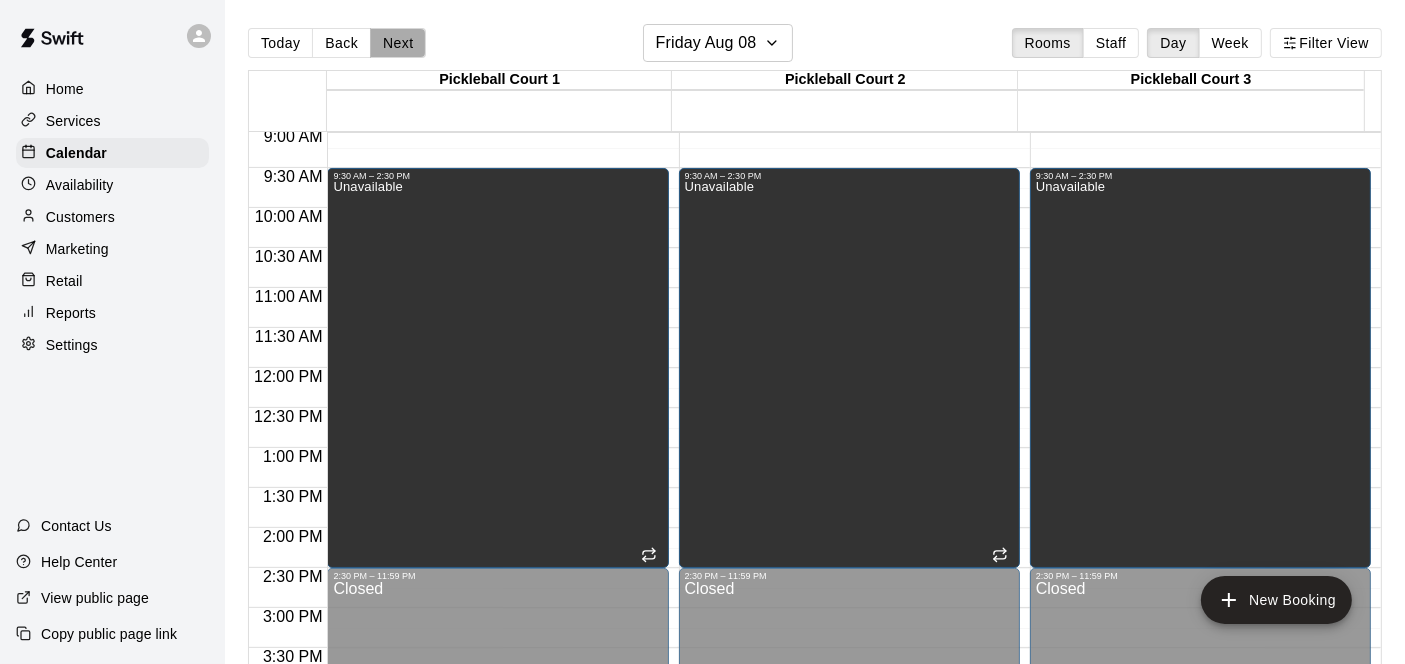 click on "Next" at bounding box center [398, 43] 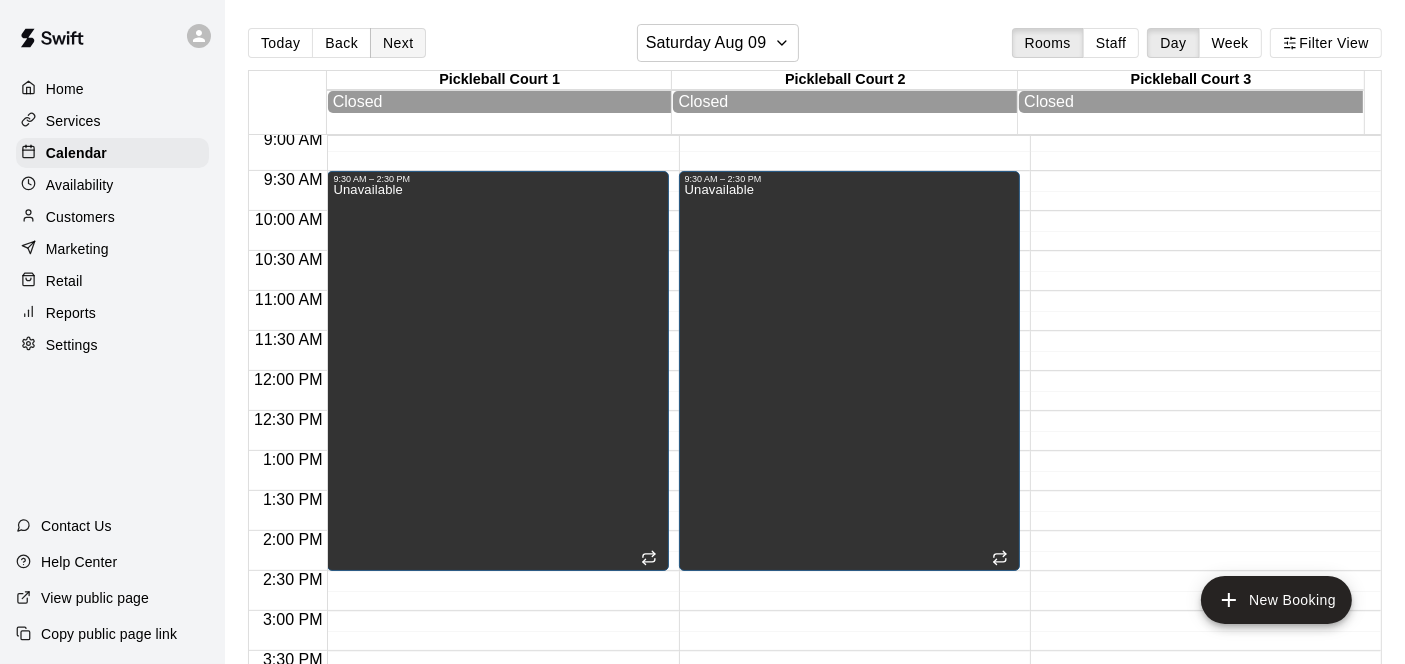 click on "Next" at bounding box center (398, 43) 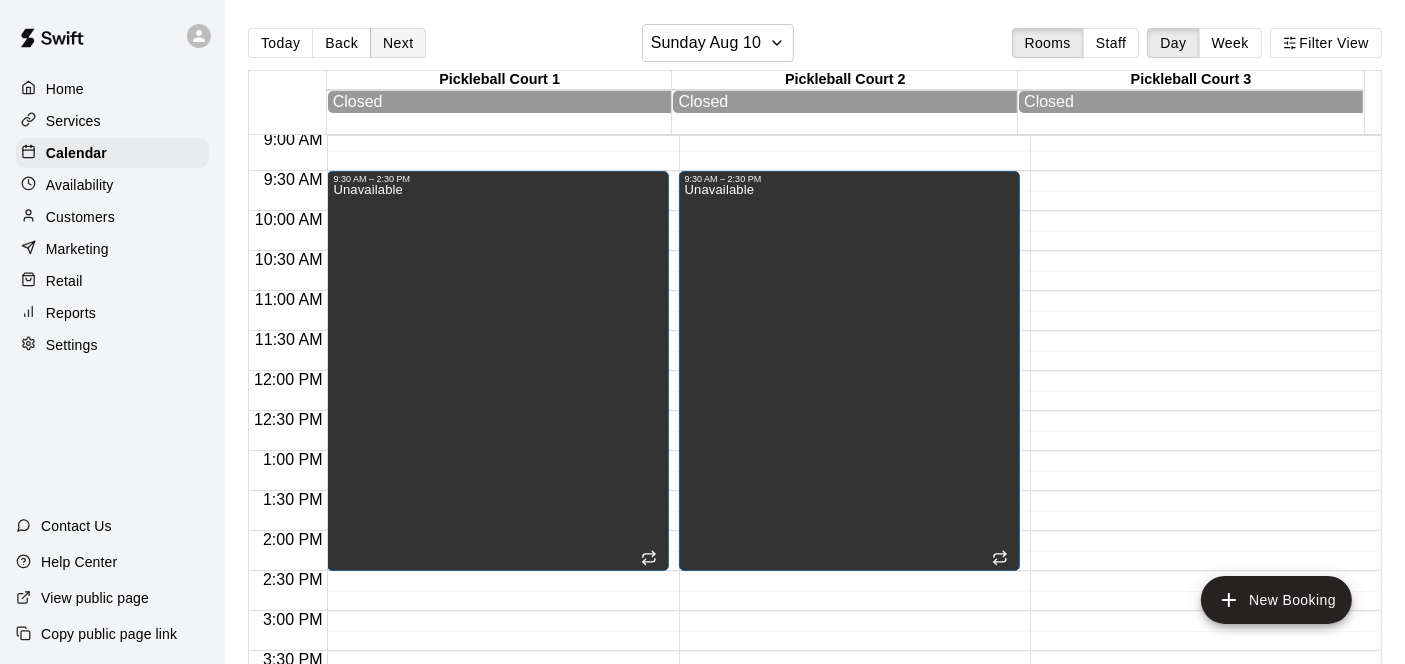 click on "Next" at bounding box center [398, 43] 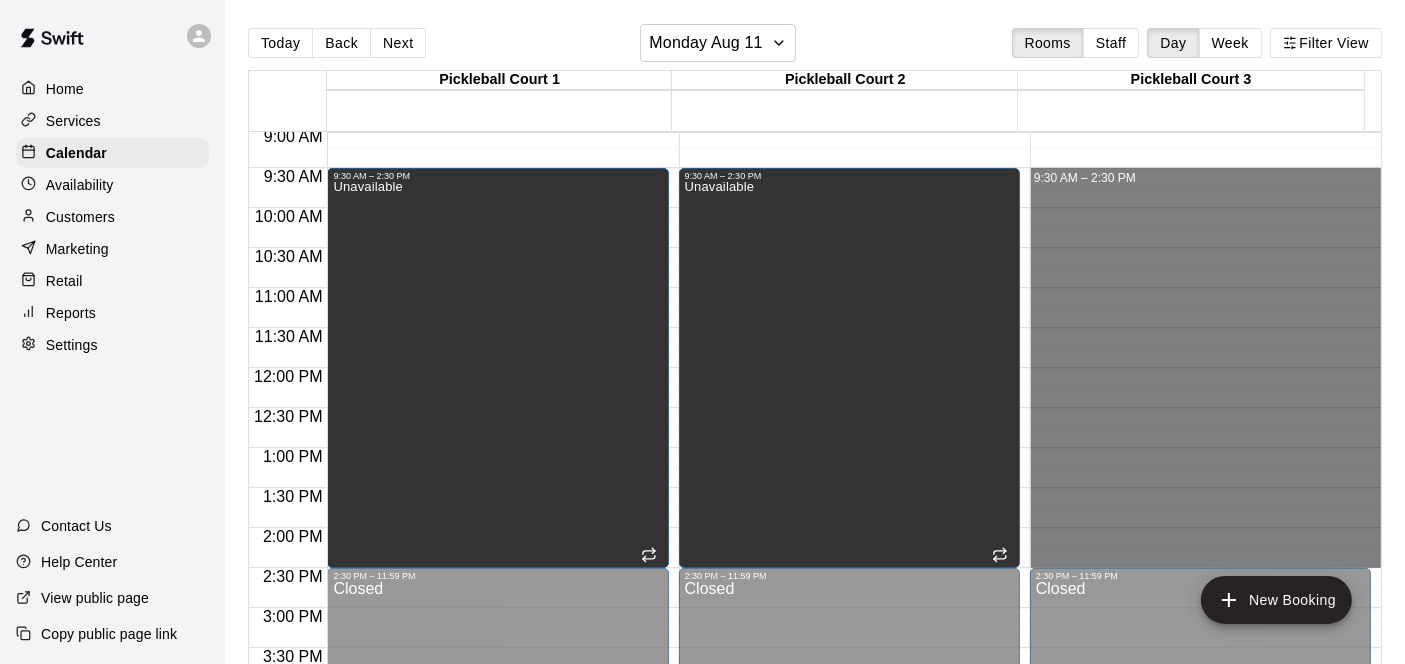 drag, startPoint x: 1143, startPoint y: 188, endPoint x: 1202, endPoint y: 557, distance: 373.68704 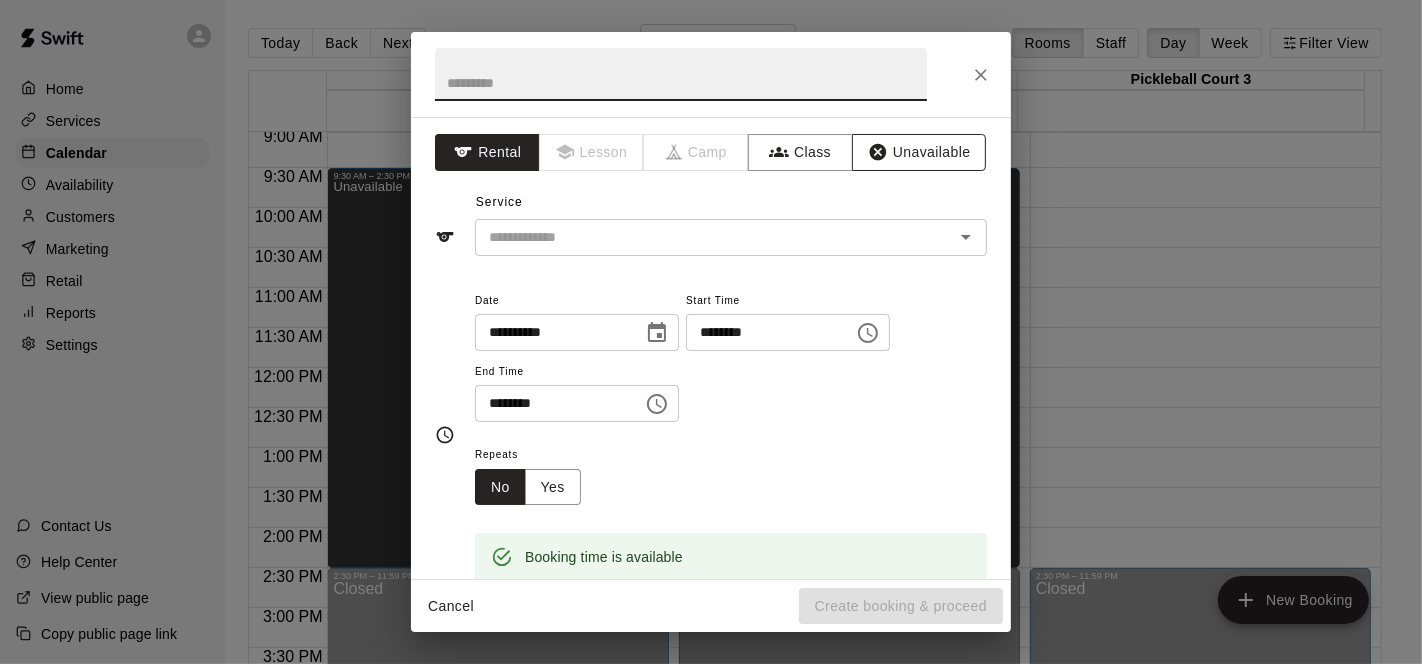 click on "Unavailable" at bounding box center (919, 152) 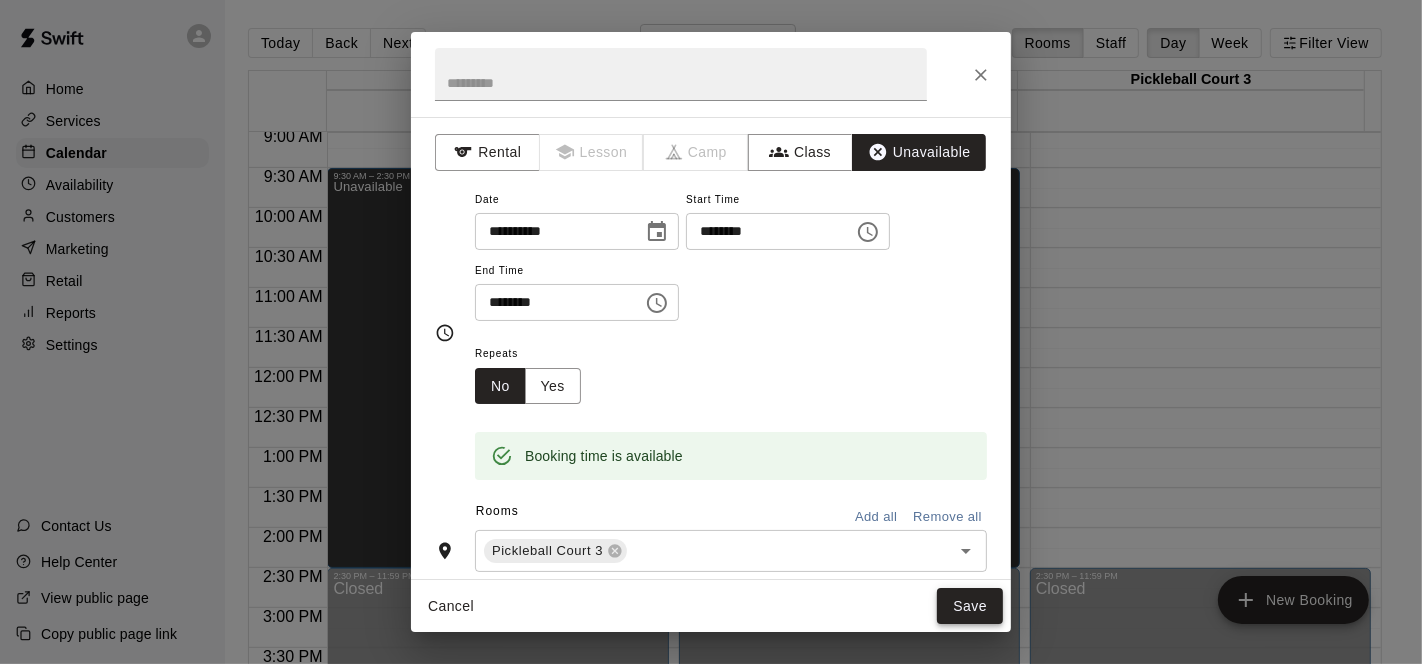 click on "Save" at bounding box center (970, 606) 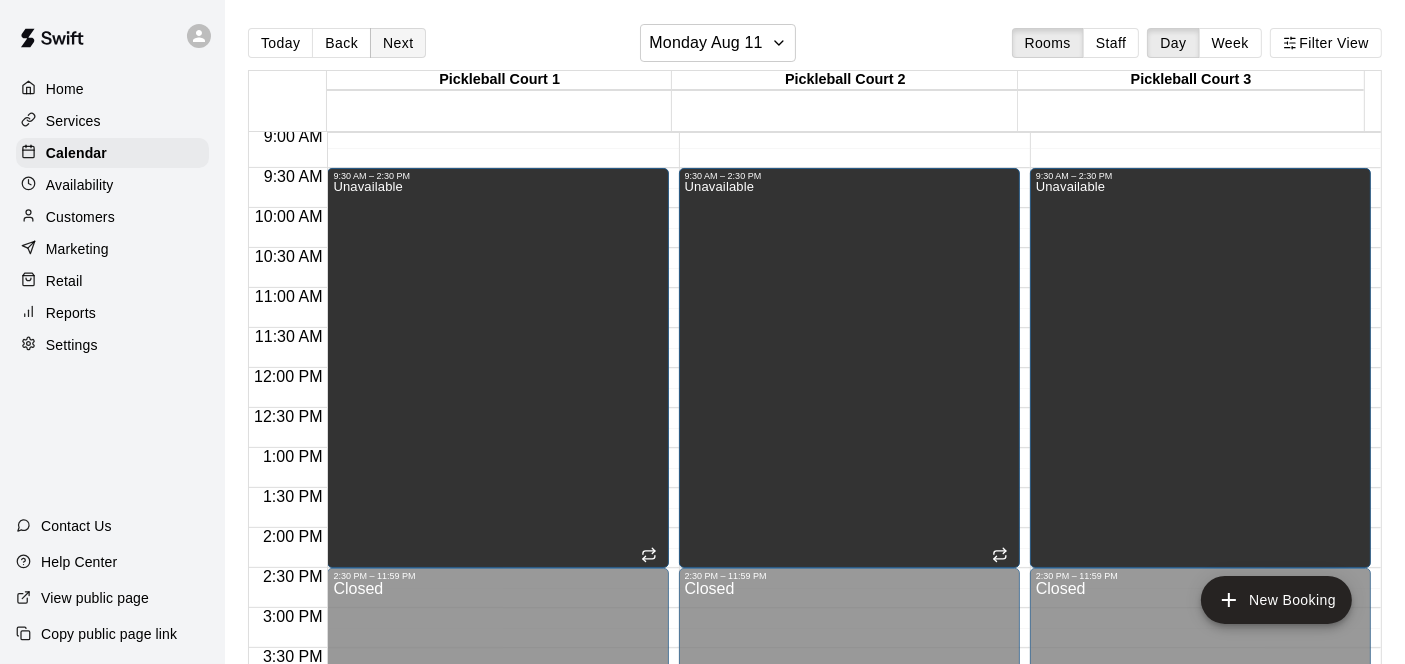 click on "Next" at bounding box center [398, 43] 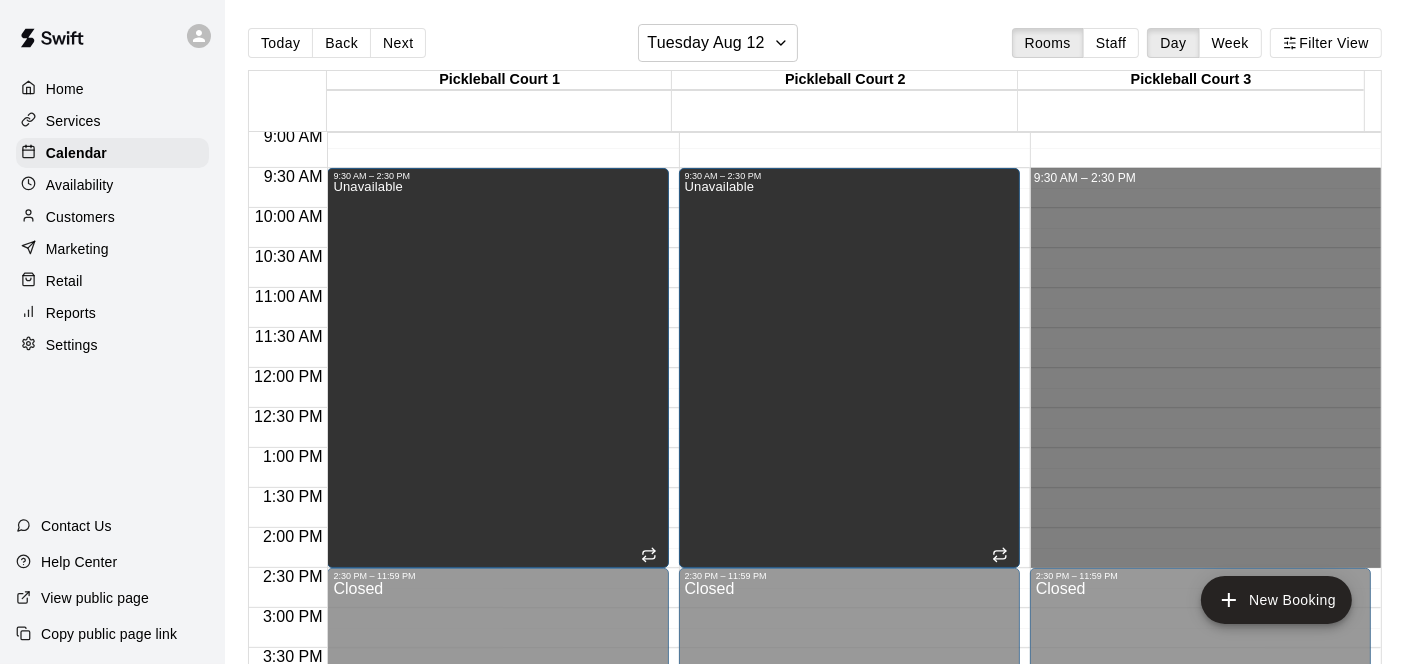 drag, startPoint x: 1122, startPoint y: 177, endPoint x: 1194, endPoint y: 552, distance: 381.84946 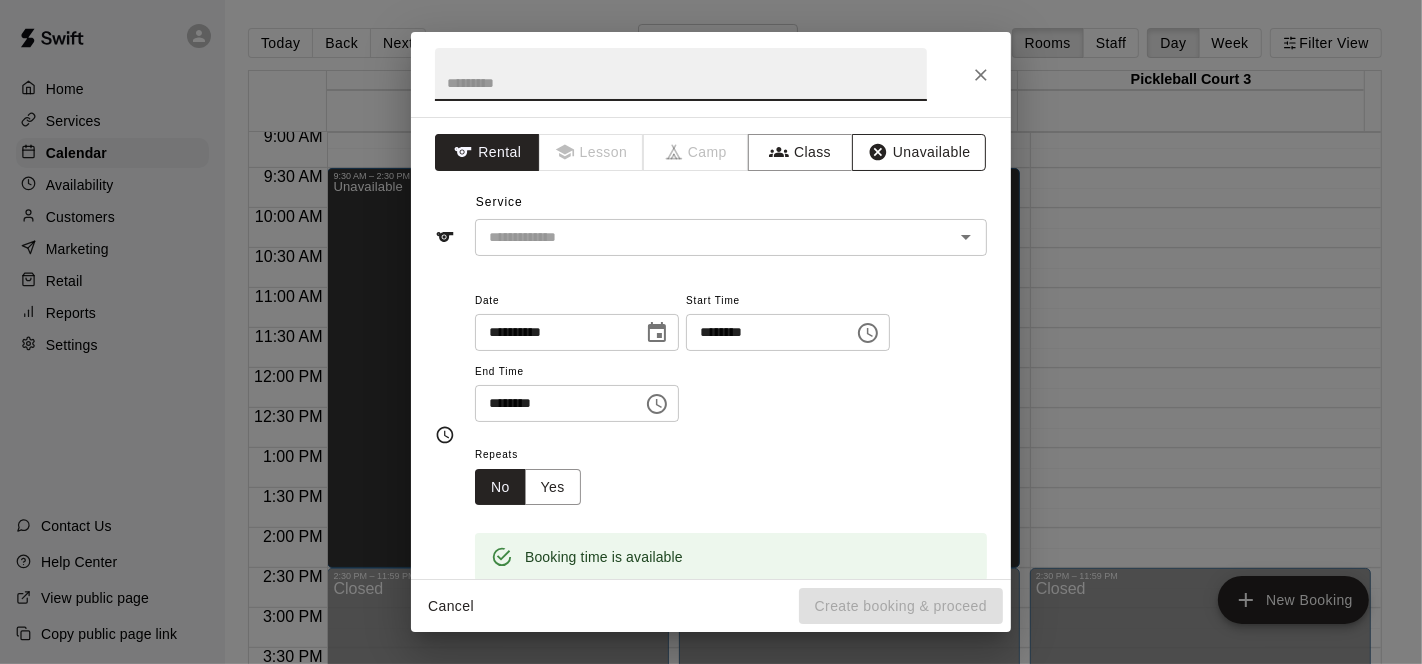 click on "Unavailable" at bounding box center (919, 152) 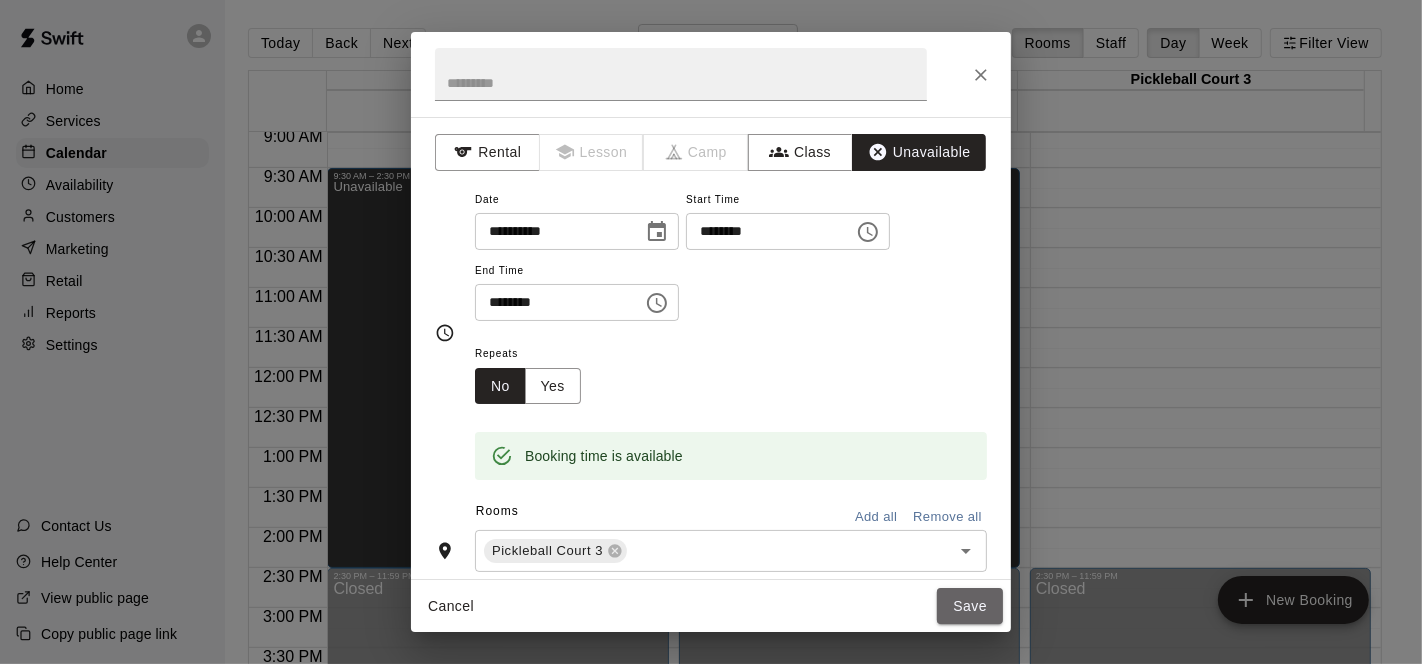 click on "Save" at bounding box center [970, 606] 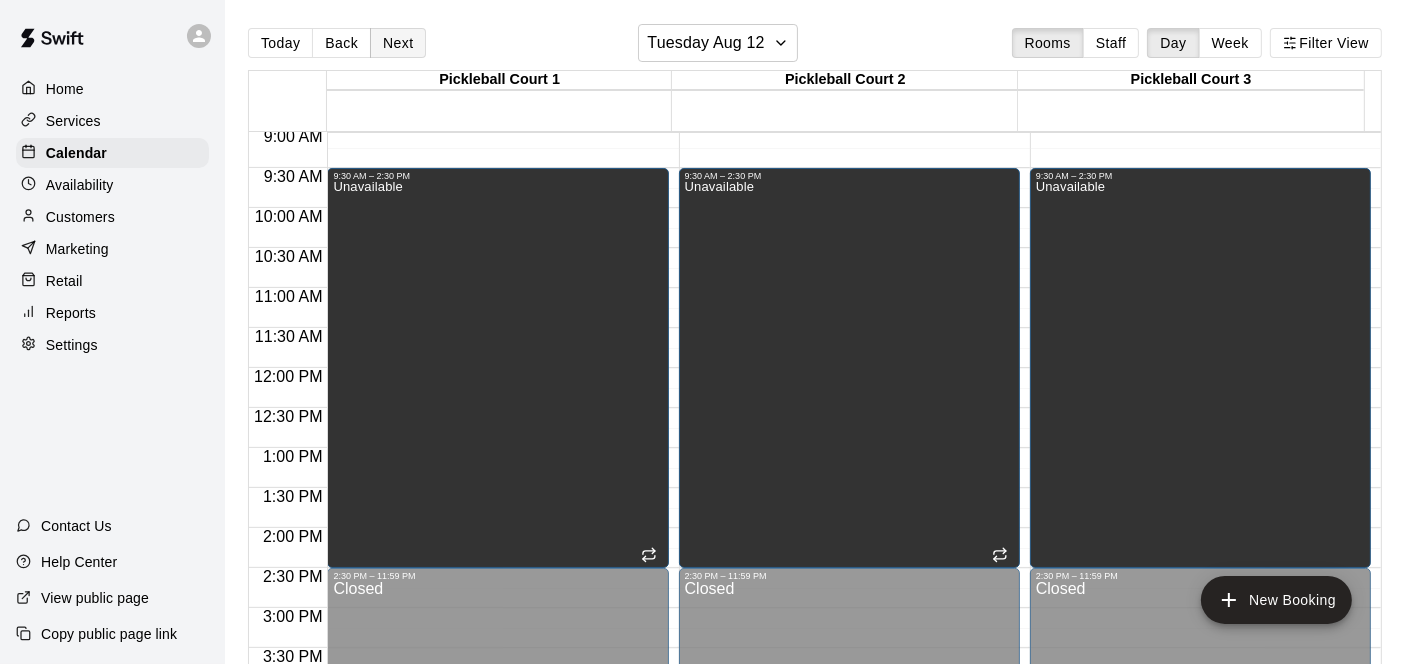click on "Next" at bounding box center [398, 43] 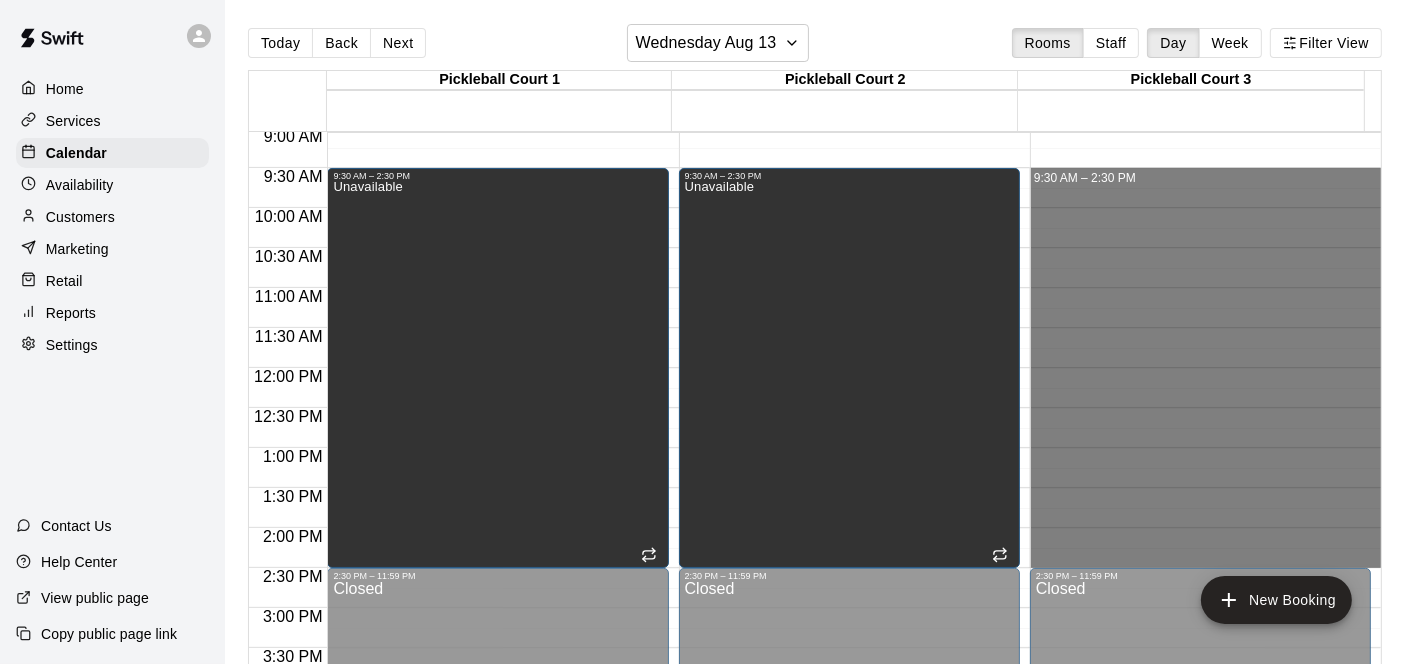 drag, startPoint x: 1071, startPoint y: 175, endPoint x: 1140, endPoint y: 555, distance: 386.21368 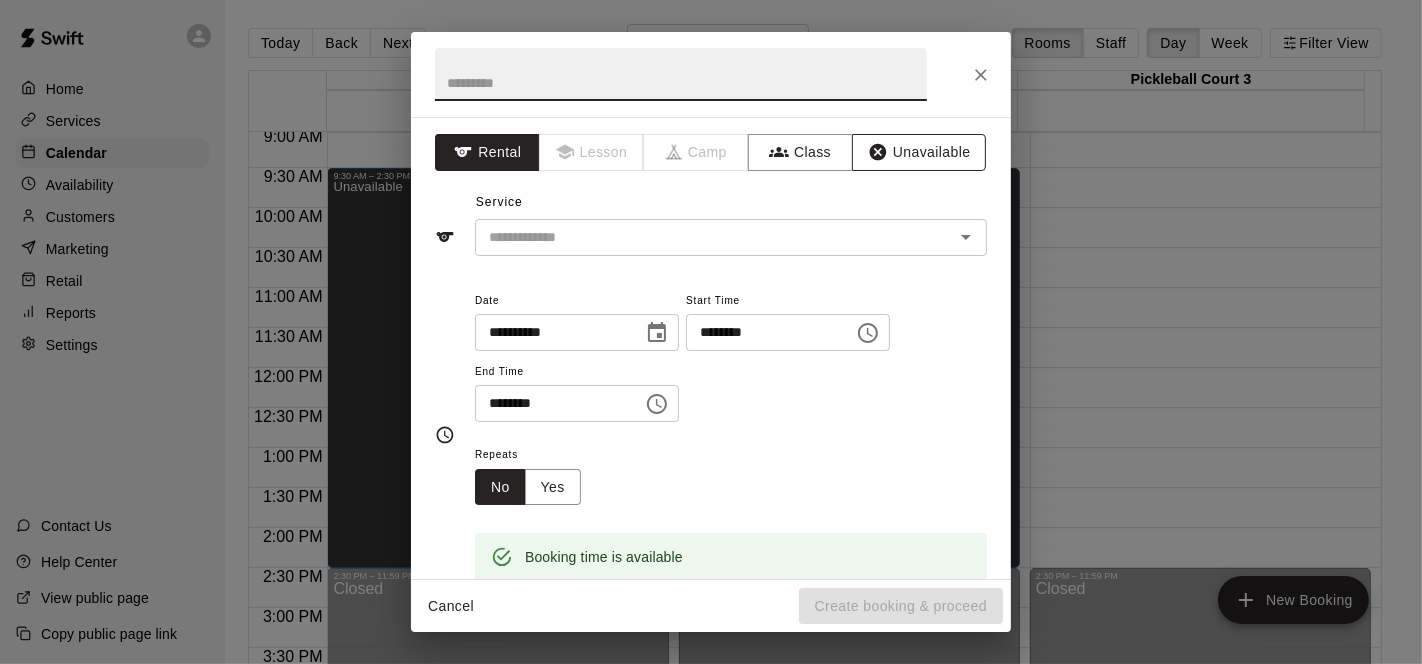click on "Unavailable" at bounding box center (919, 152) 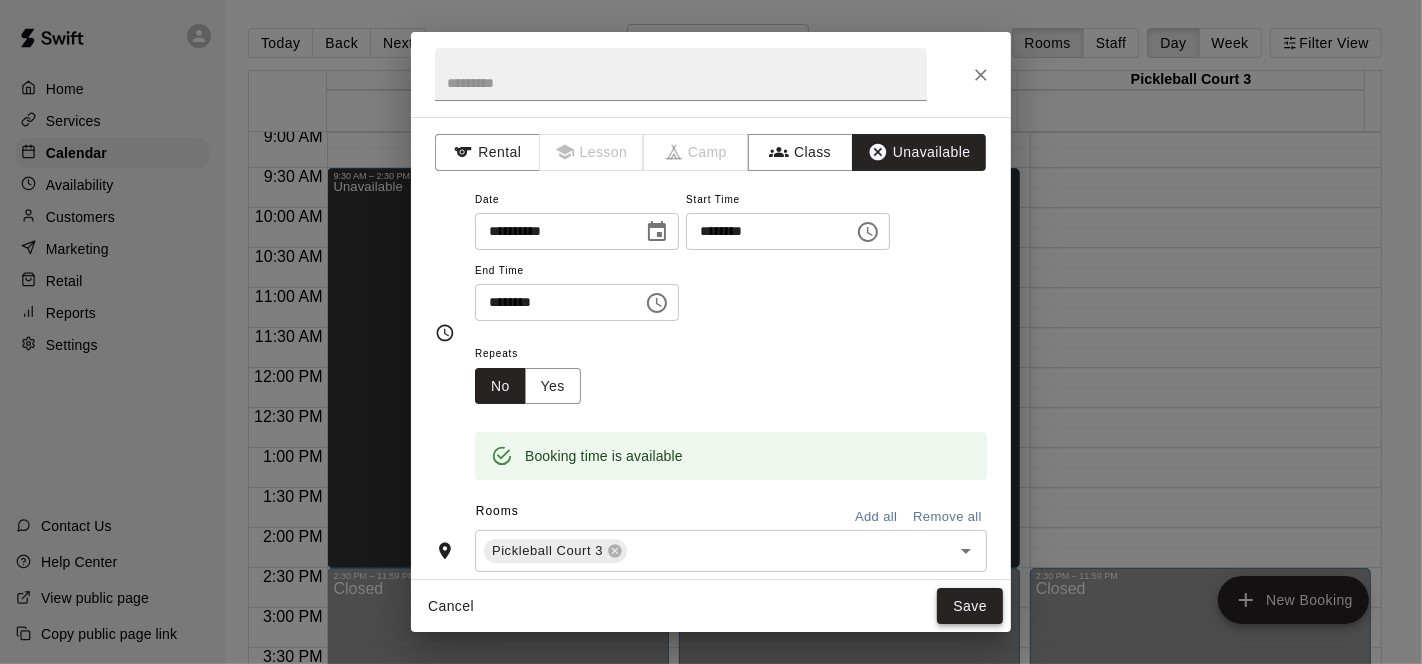 click on "Save" at bounding box center (970, 606) 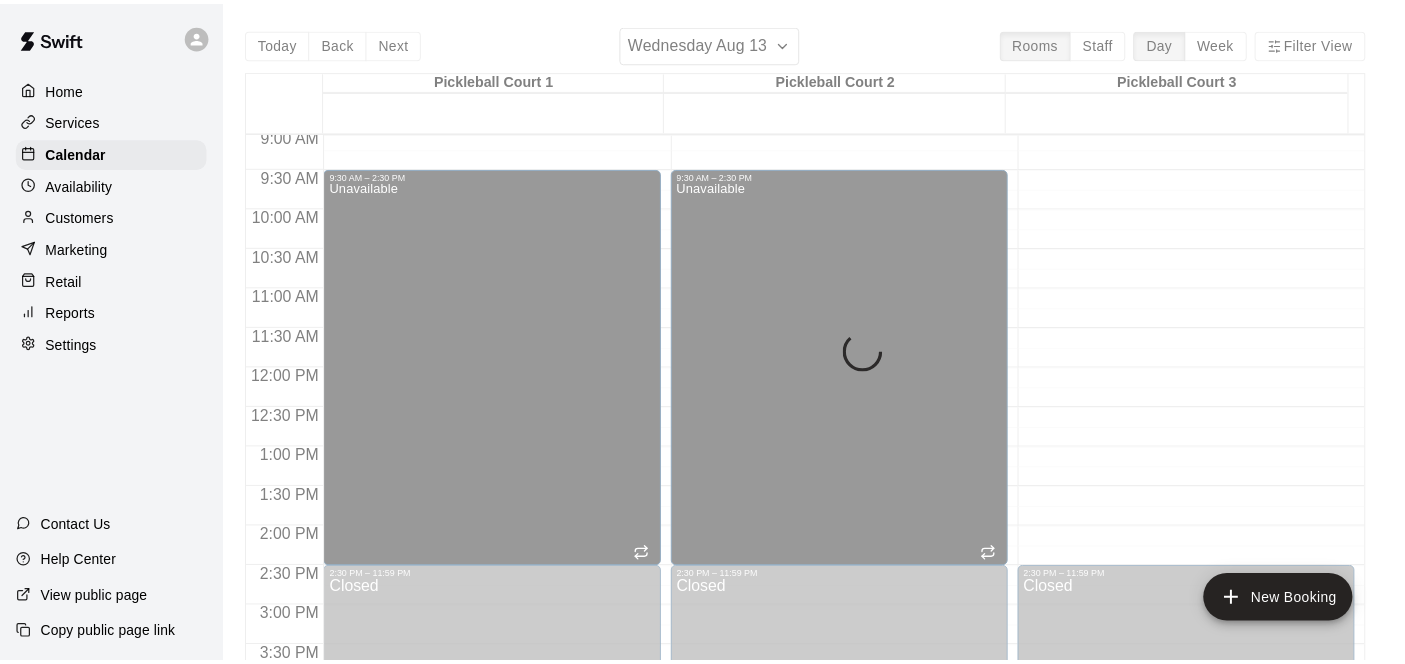 scroll, scrollTop: 111, scrollLeft: 0, axis: vertical 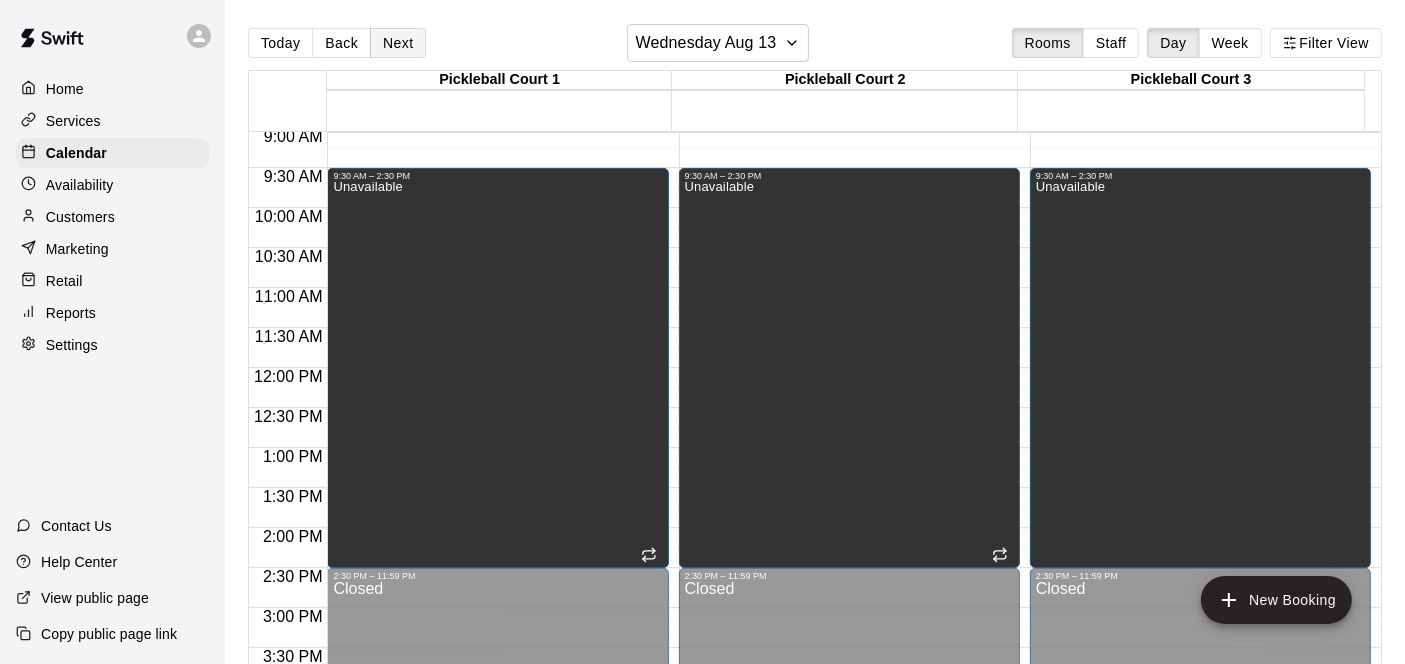 click on "Next" at bounding box center (398, 43) 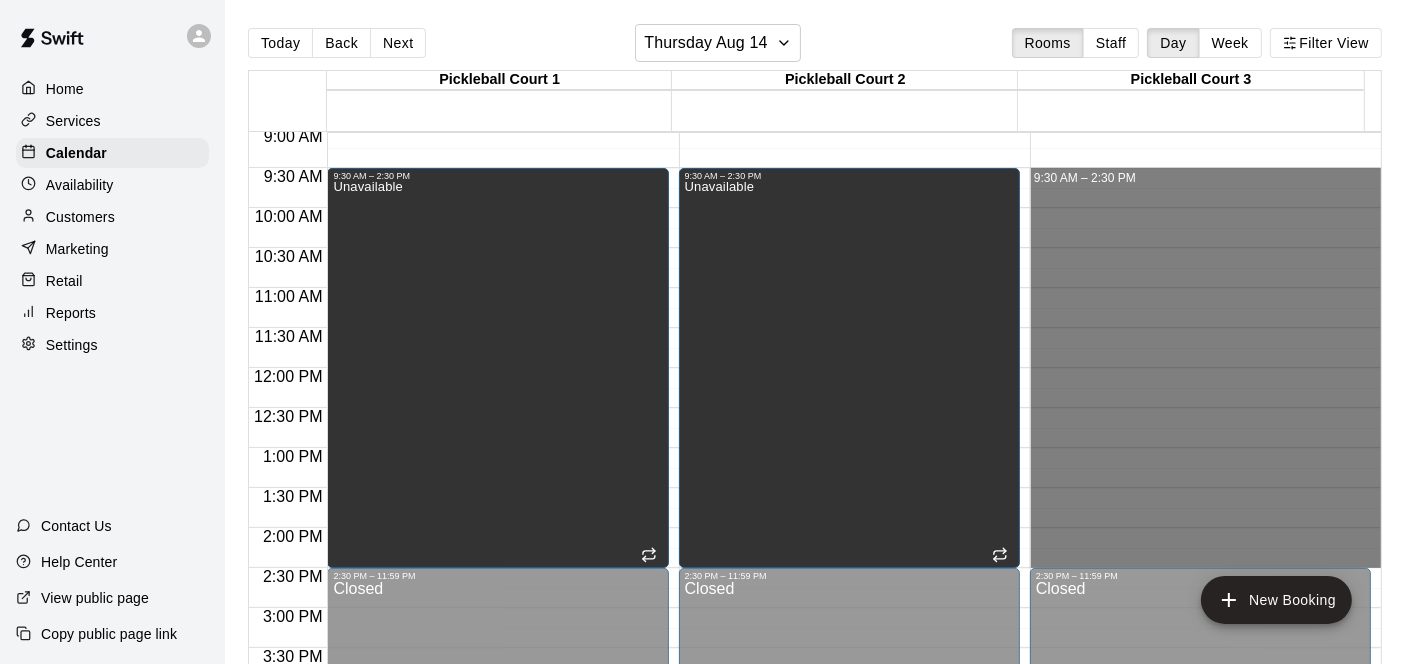 drag, startPoint x: 1137, startPoint y: 178, endPoint x: 1201, endPoint y: 559, distance: 386.33792 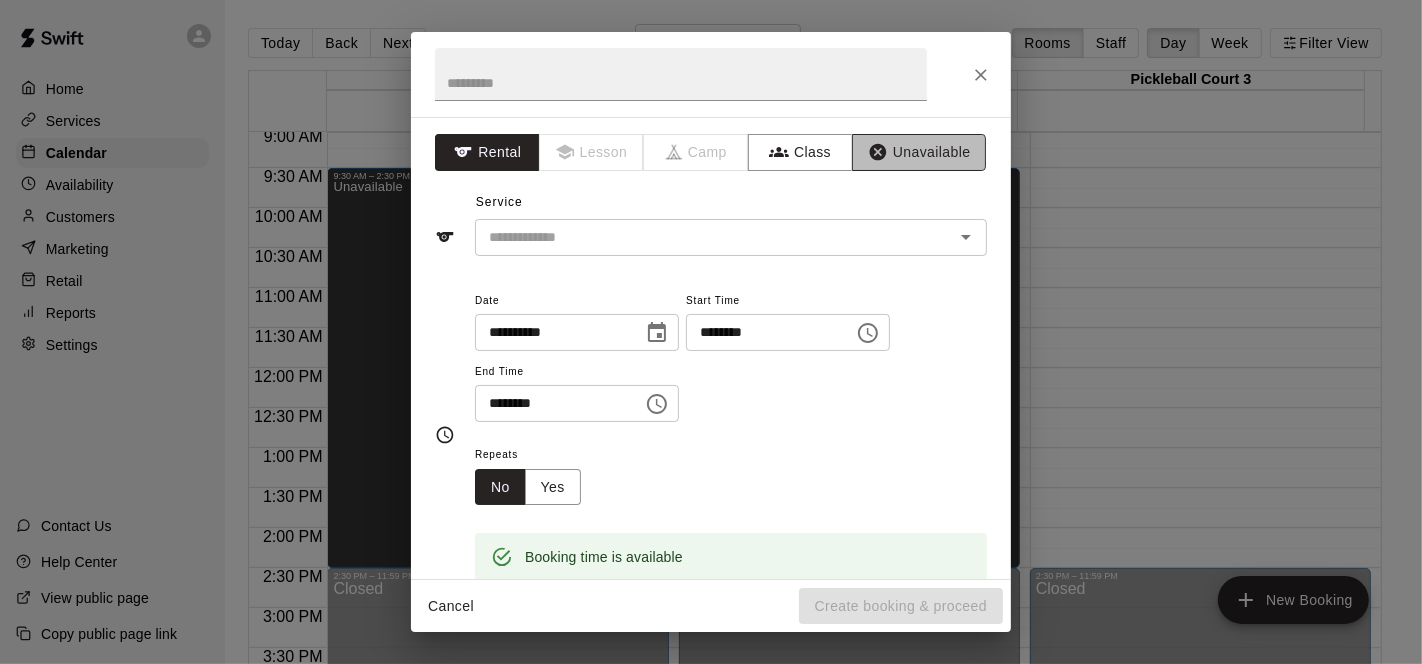 click on "Unavailable" at bounding box center (919, 152) 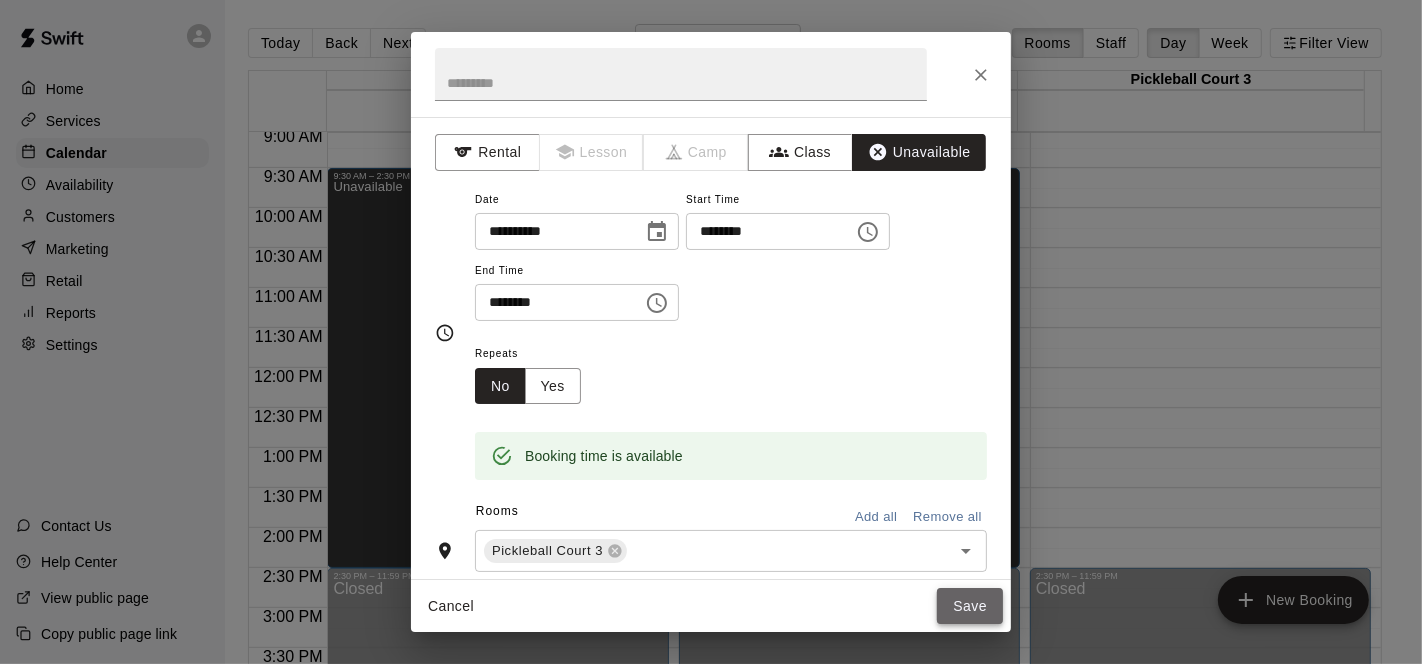 click on "Save" at bounding box center [970, 606] 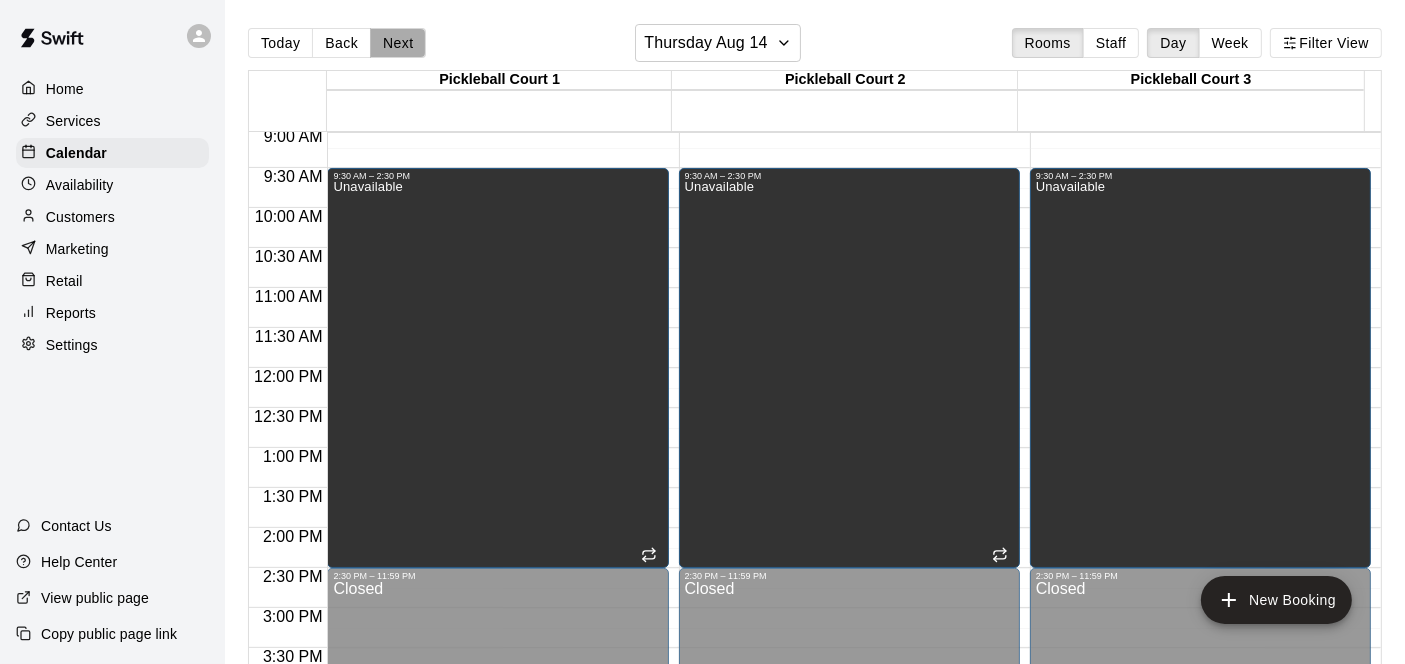 click on "Next" at bounding box center (398, 43) 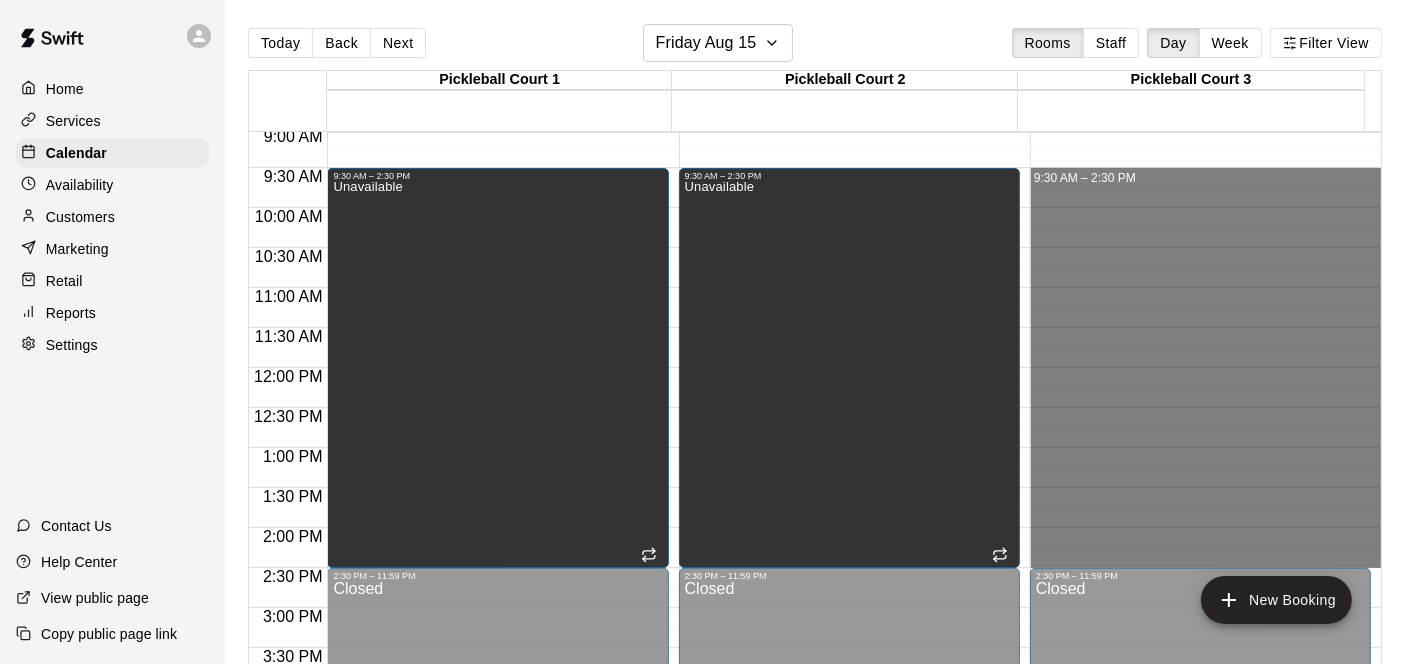 drag, startPoint x: 1108, startPoint y: 177, endPoint x: 1182, endPoint y: 556, distance: 386.1567 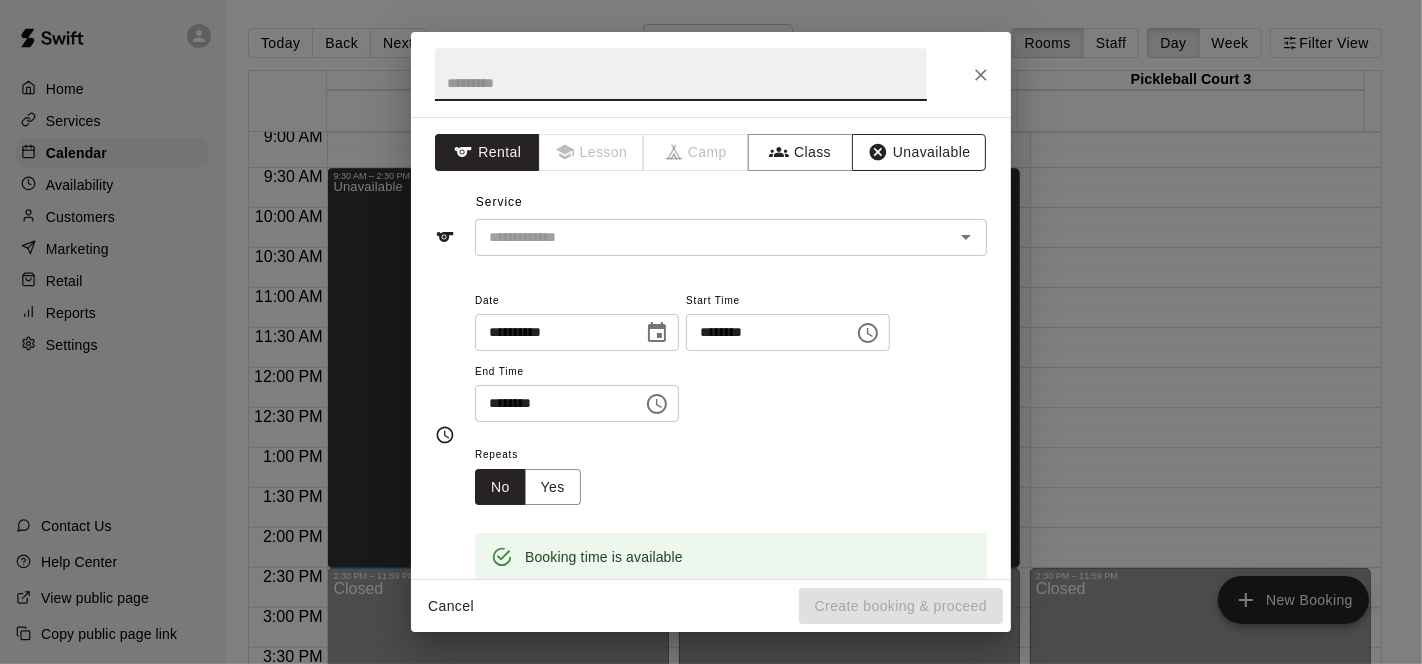click on "Unavailable" at bounding box center (919, 152) 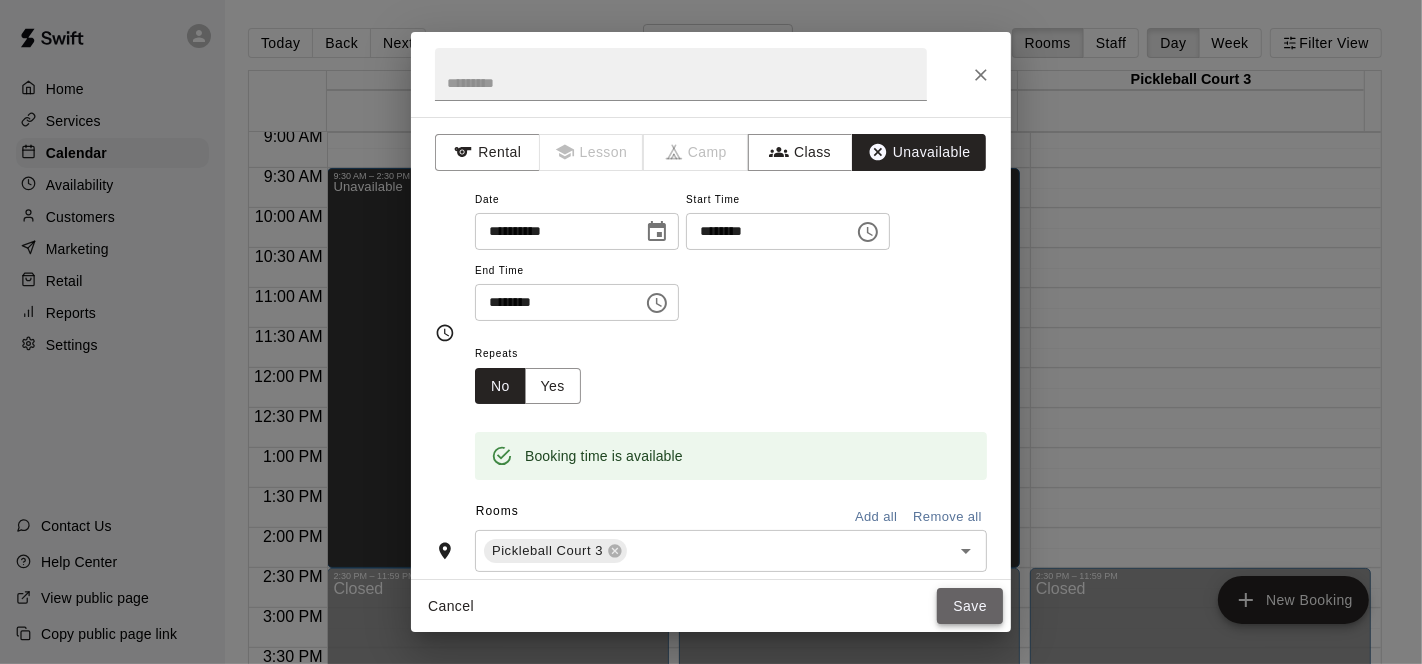 click on "Save" at bounding box center (970, 606) 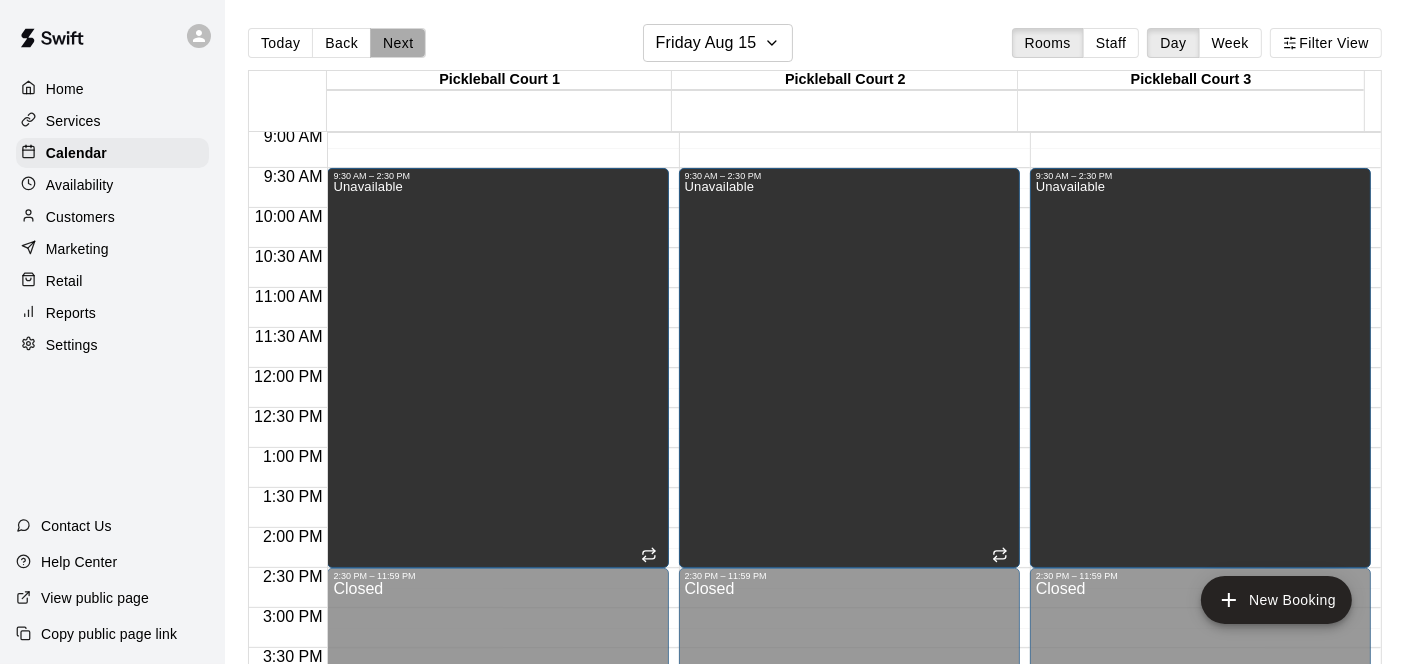 click on "Next" at bounding box center (398, 43) 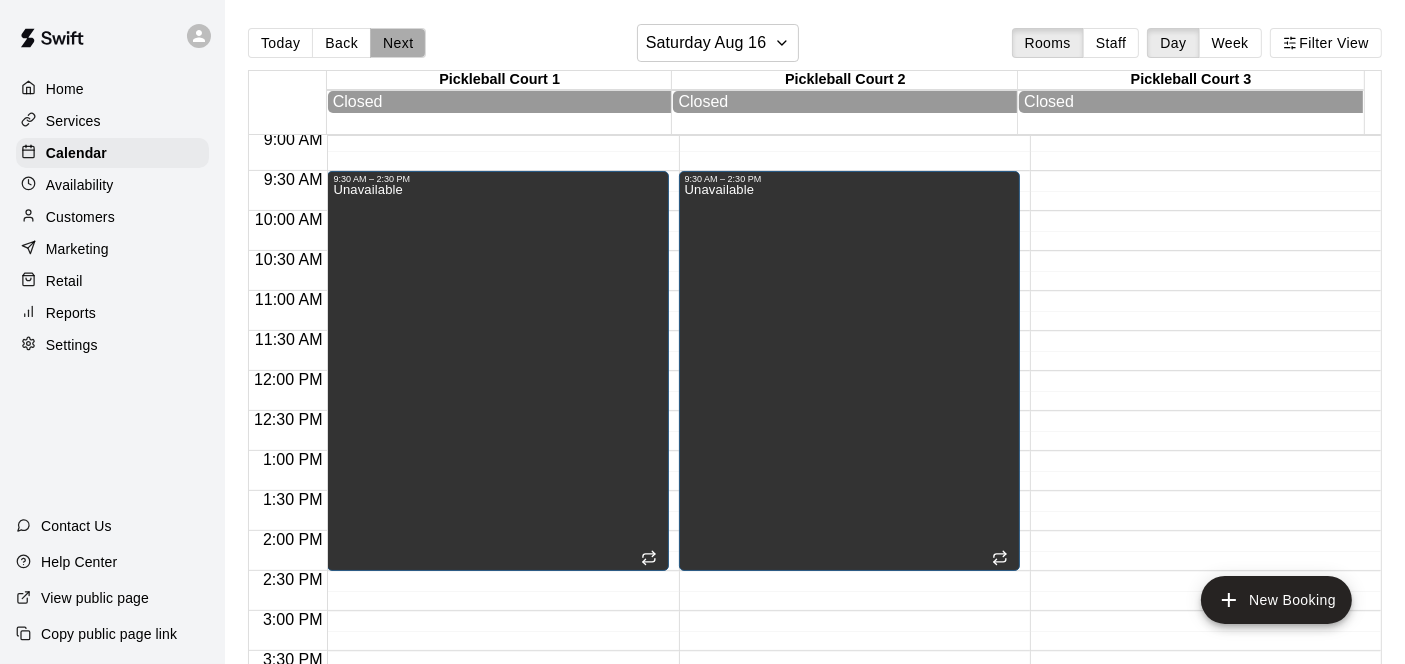 click on "Next" at bounding box center (398, 43) 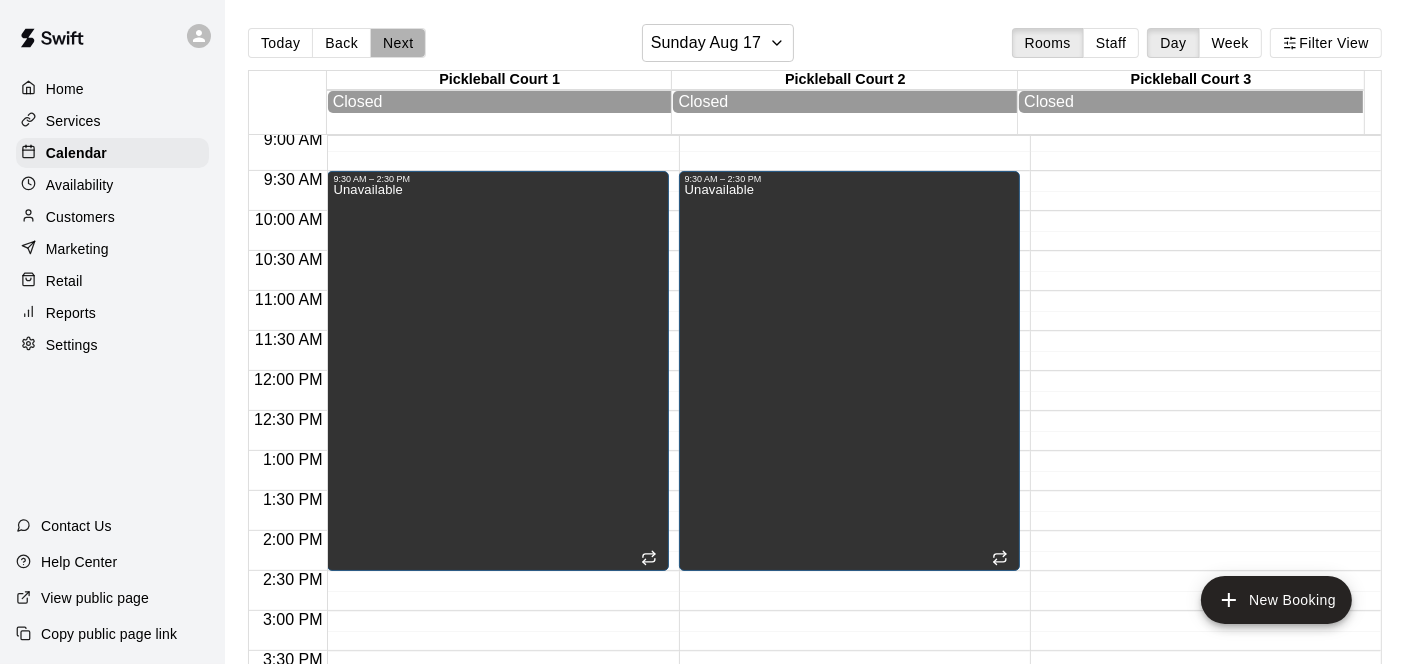 click on "Next" at bounding box center [398, 43] 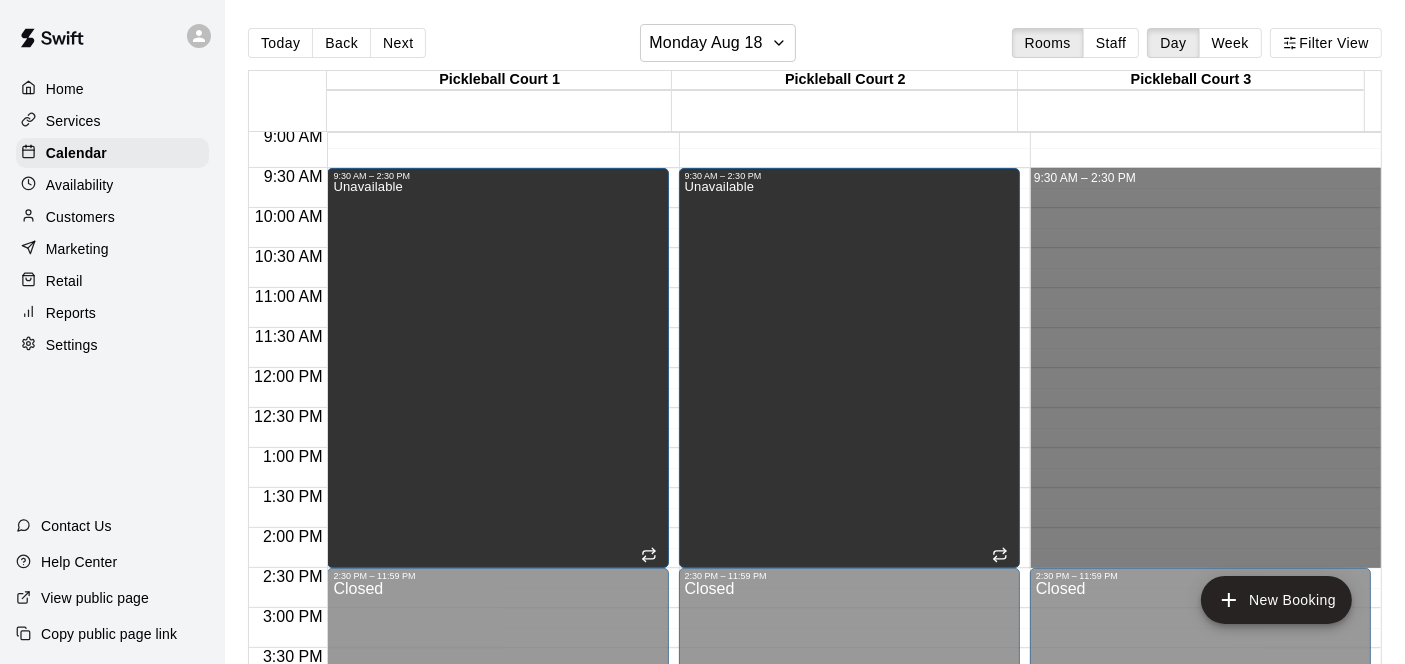 drag, startPoint x: 1074, startPoint y: 179, endPoint x: 1142, endPoint y: 552, distance: 379.14774 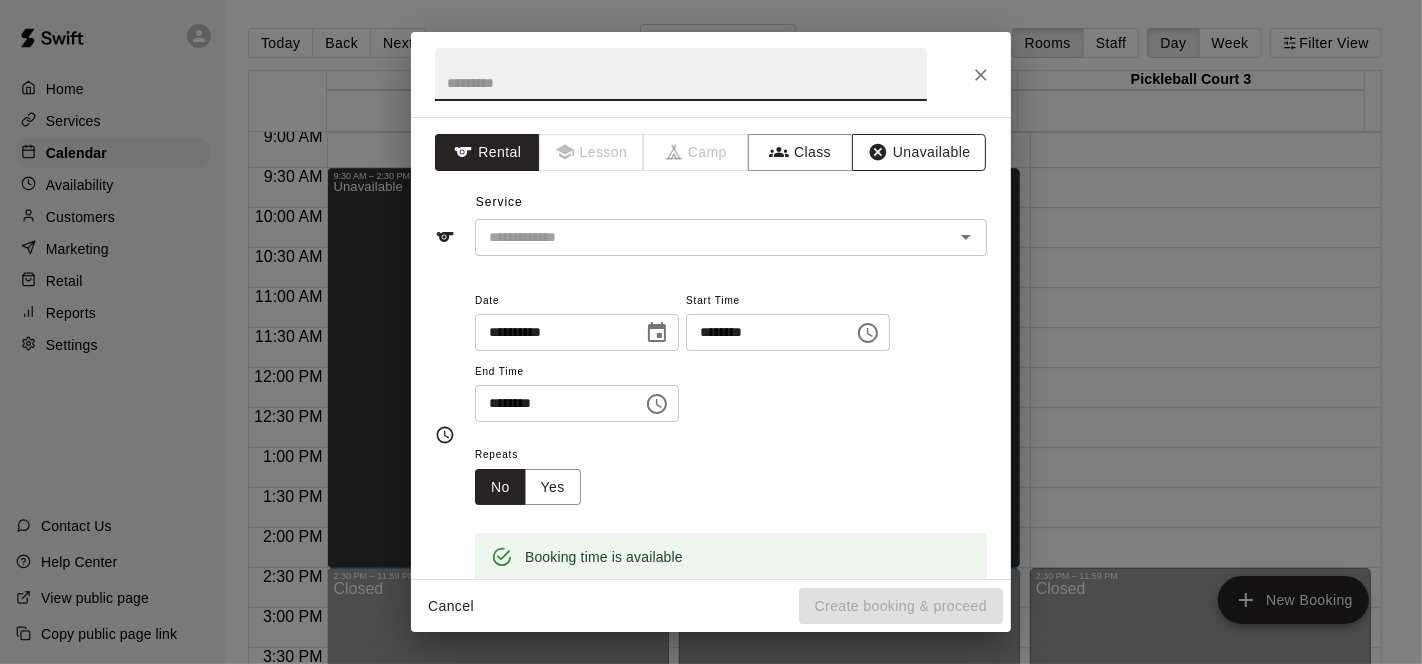 click on "Unavailable" at bounding box center [919, 152] 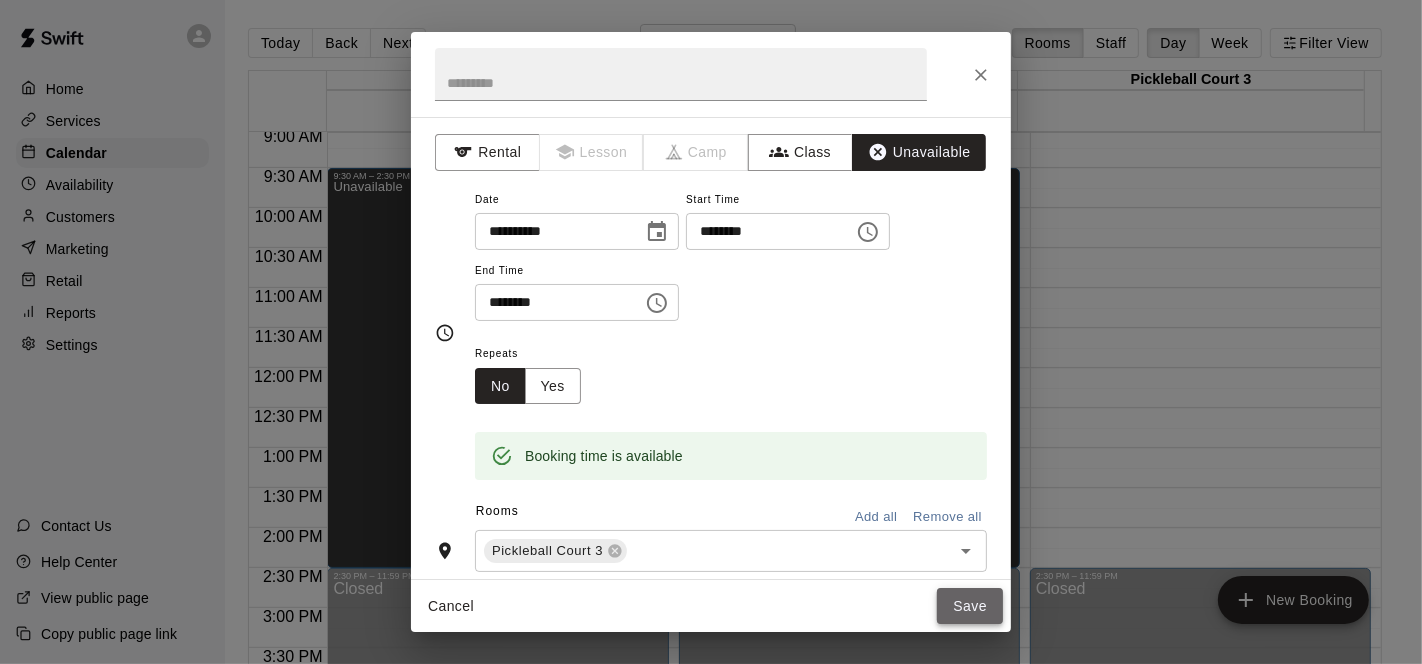 click on "Save" at bounding box center [970, 606] 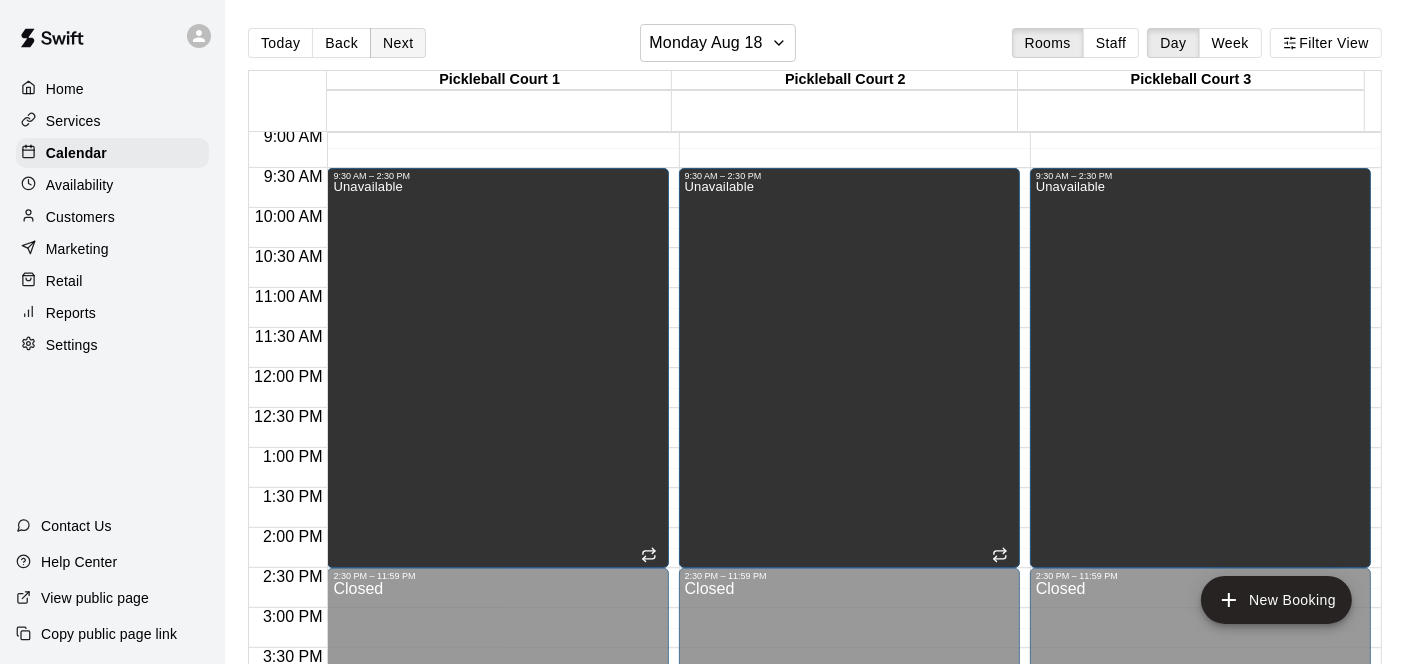 drag, startPoint x: 379, startPoint y: 38, endPoint x: 405, endPoint y: 43, distance: 26.476404 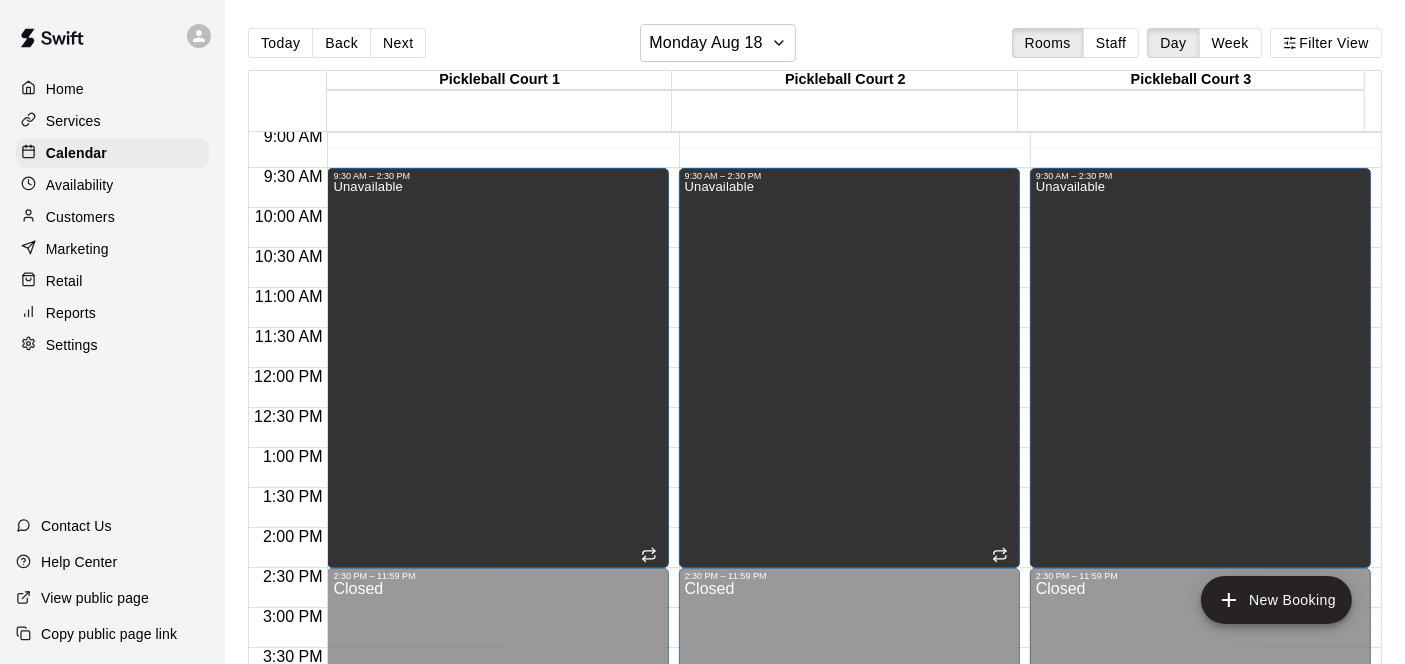 click on "Next" at bounding box center [398, 43] 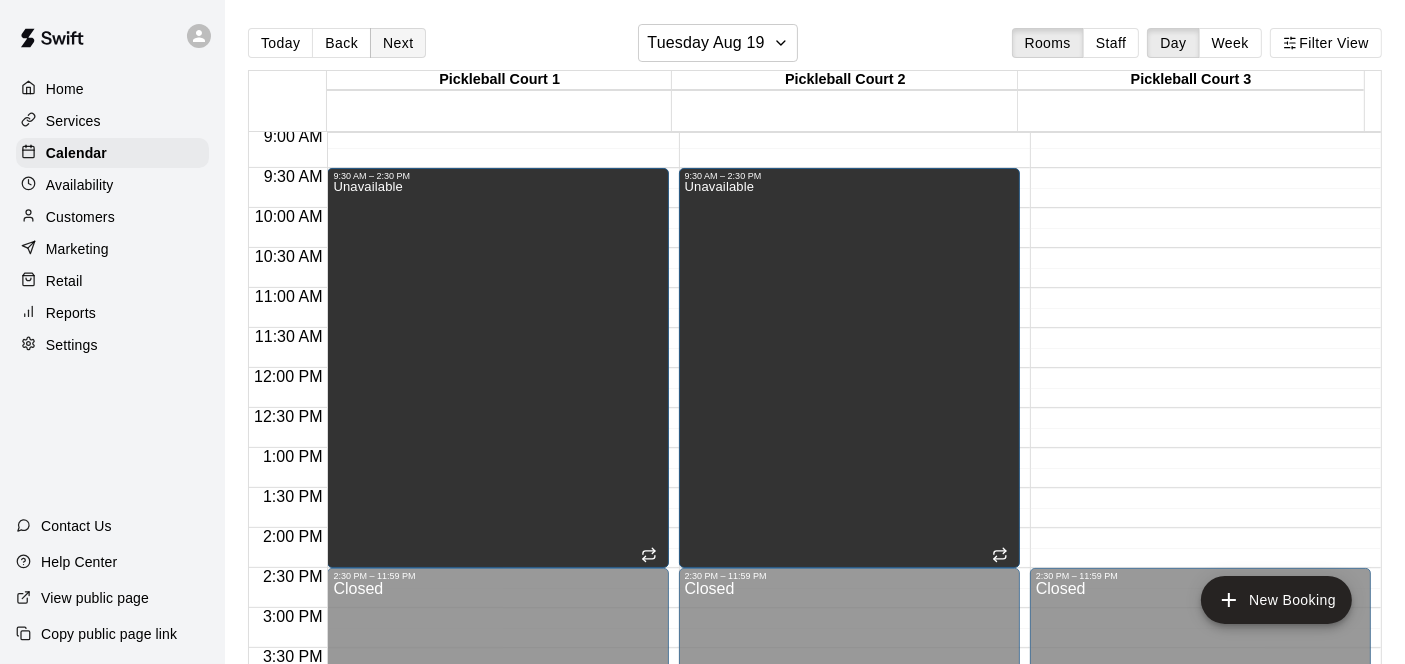 click on "Next" at bounding box center [398, 43] 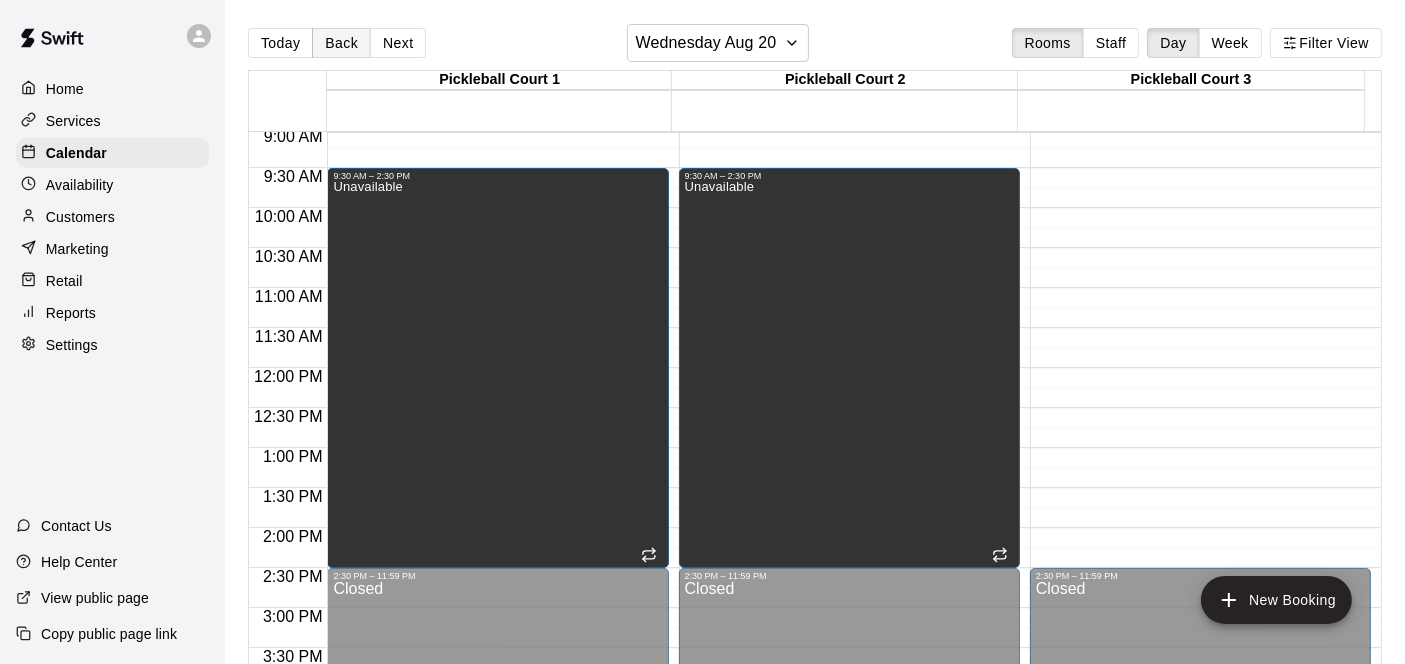 click on "Back" at bounding box center [341, 43] 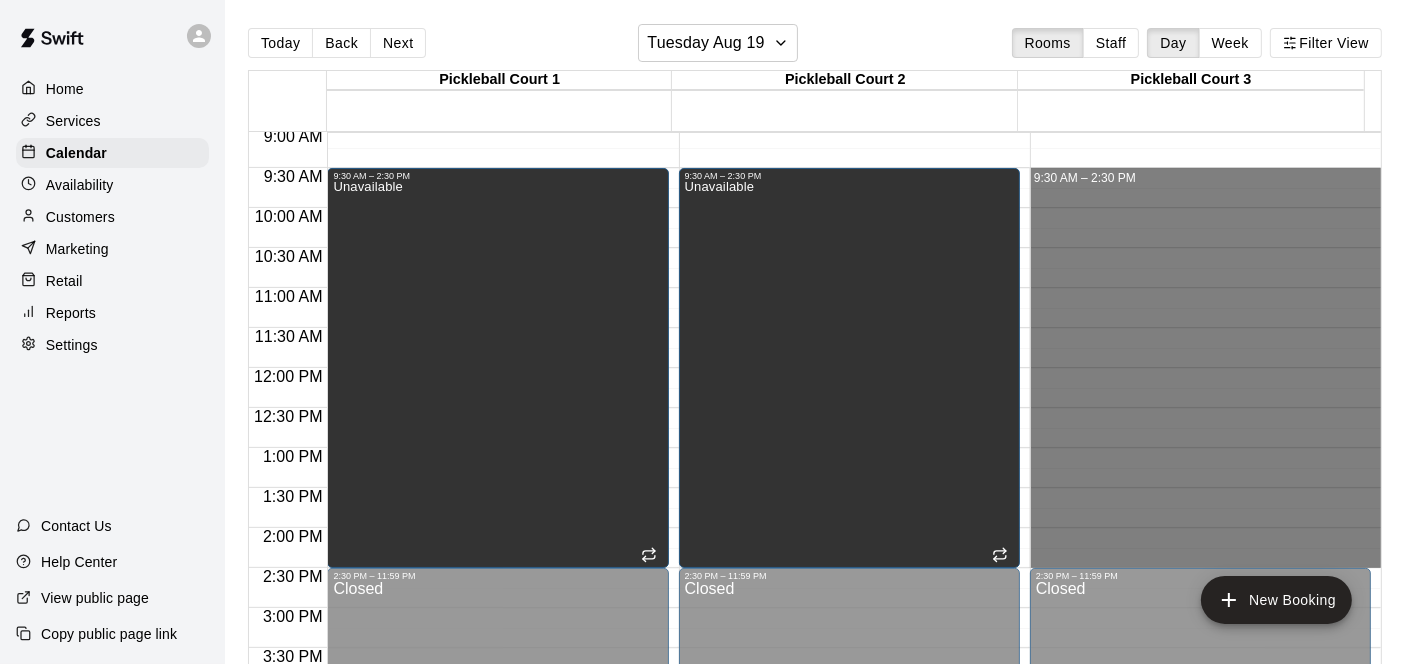 drag, startPoint x: 1134, startPoint y: 182, endPoint x: 1205, endPoint y: 553, distance: 377.7327 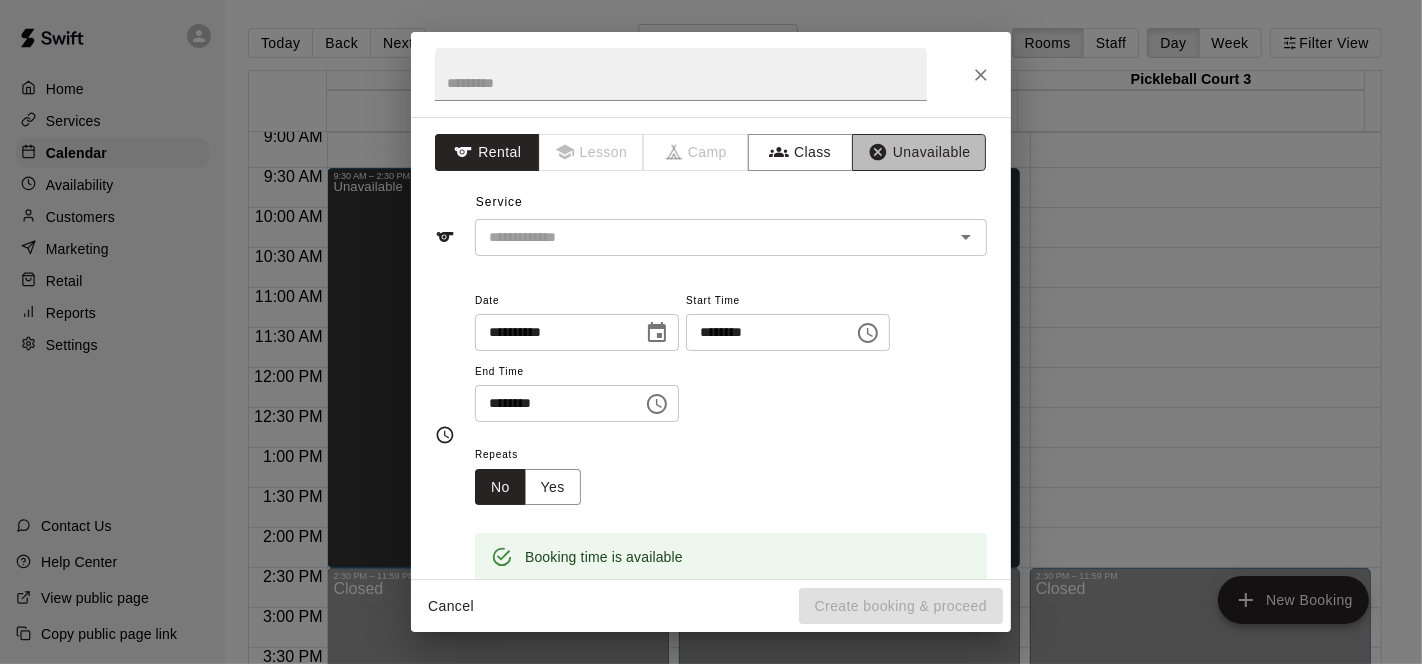 click on "Unavailable" at bounding box center (919, 152) 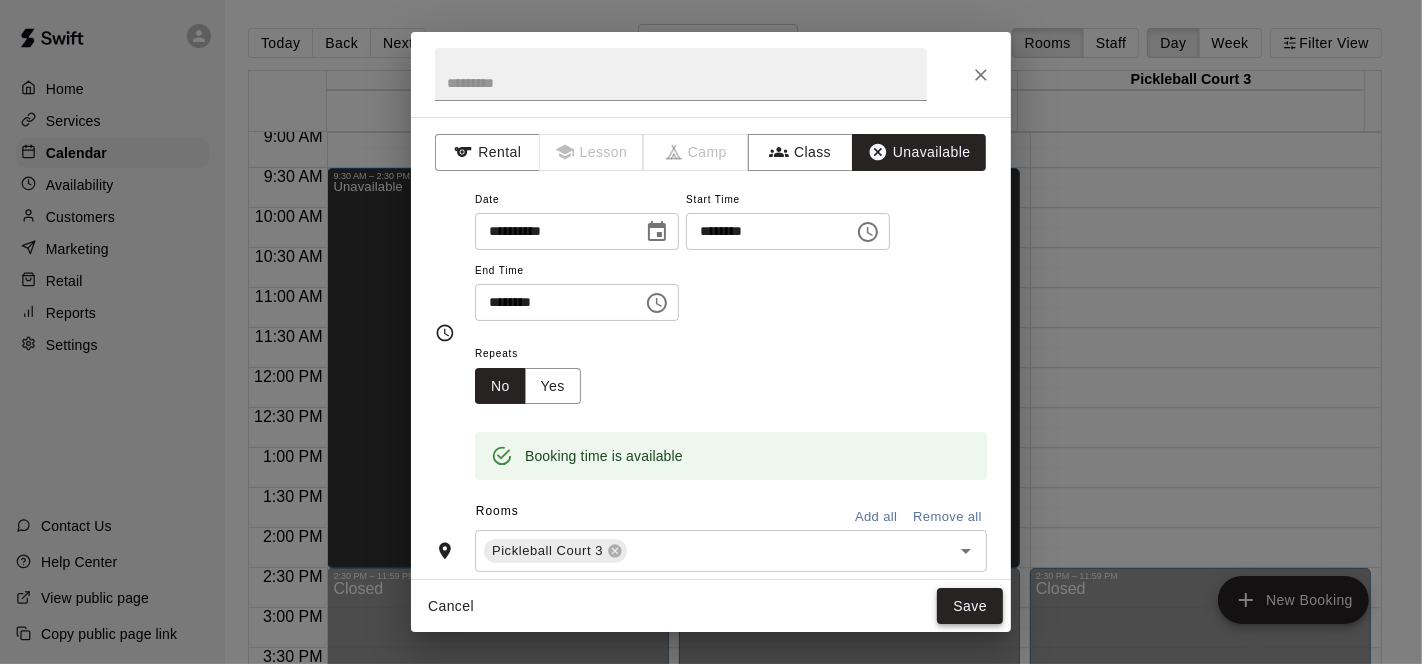 click on "Save" at bounding box center [970, 606] 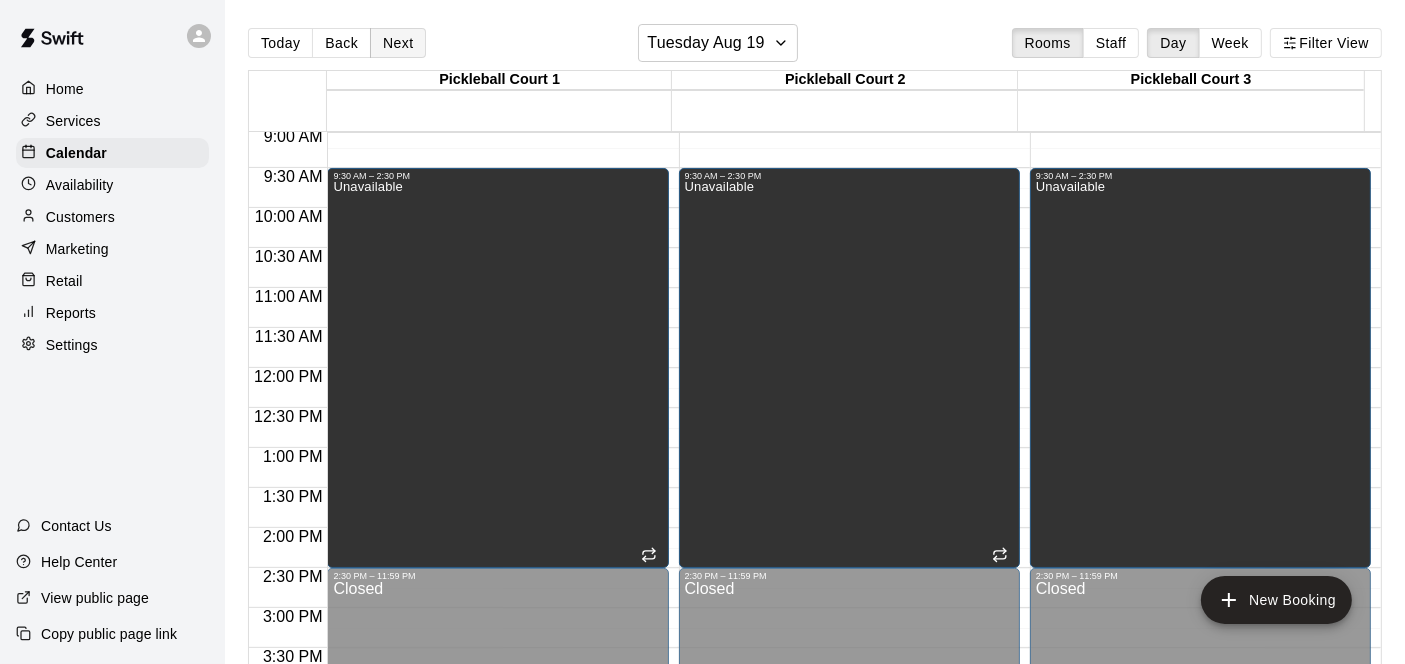 click on "Next" at bounding box center [398, 43] 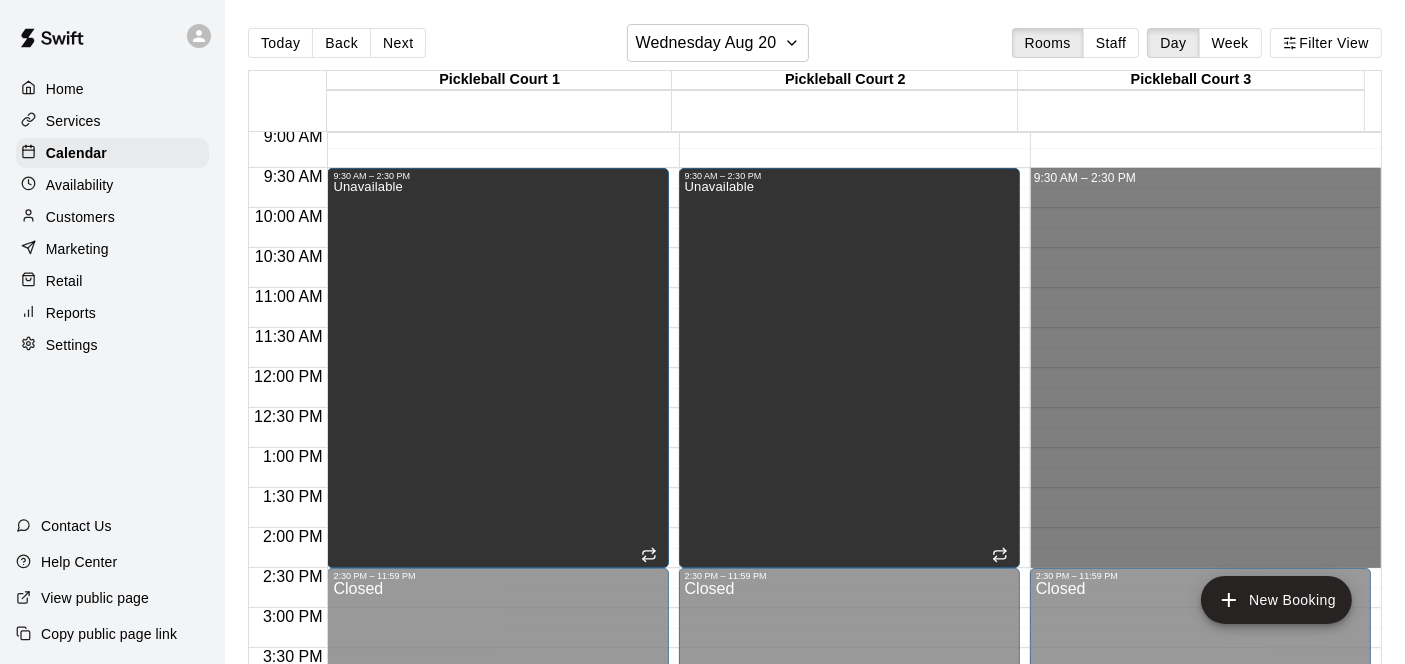 drag, startPoint x: 1091, startPoint y: 178, endPoint x: 1165, endPoint y: 552, distance: 381.25058 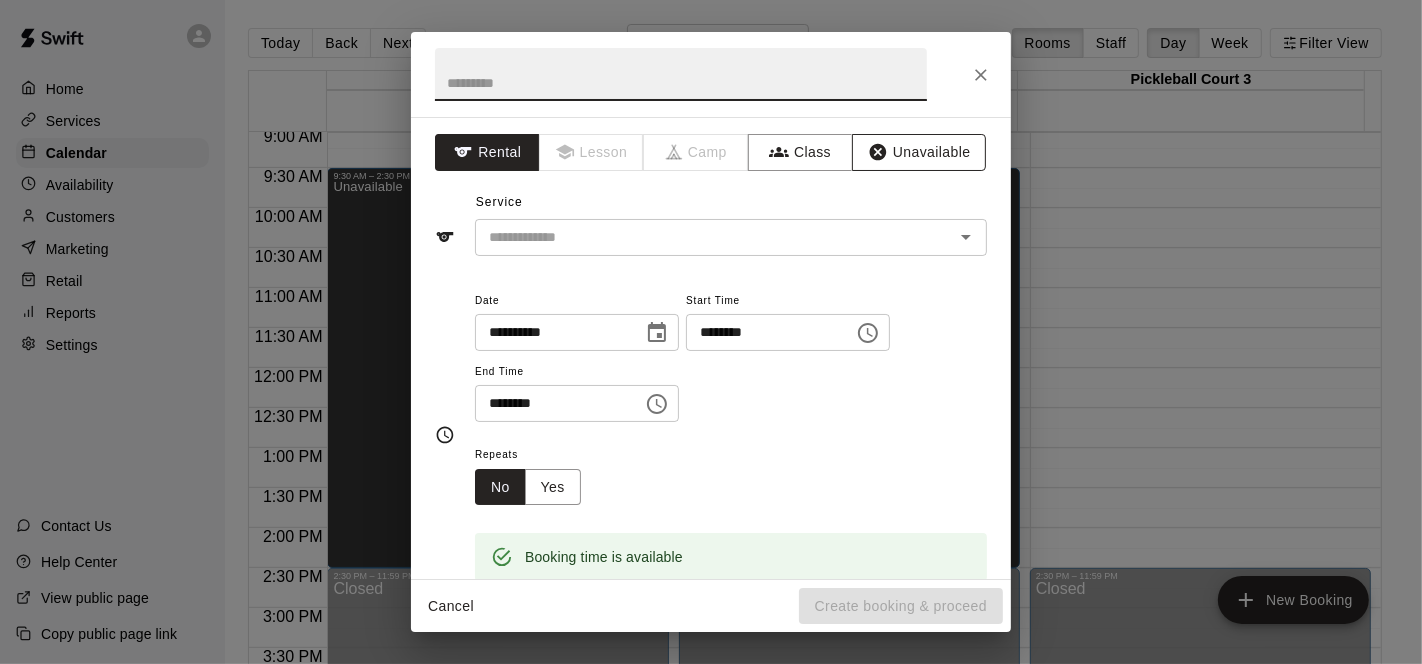 click on "Unavailable" at bounding box center [919, 152] 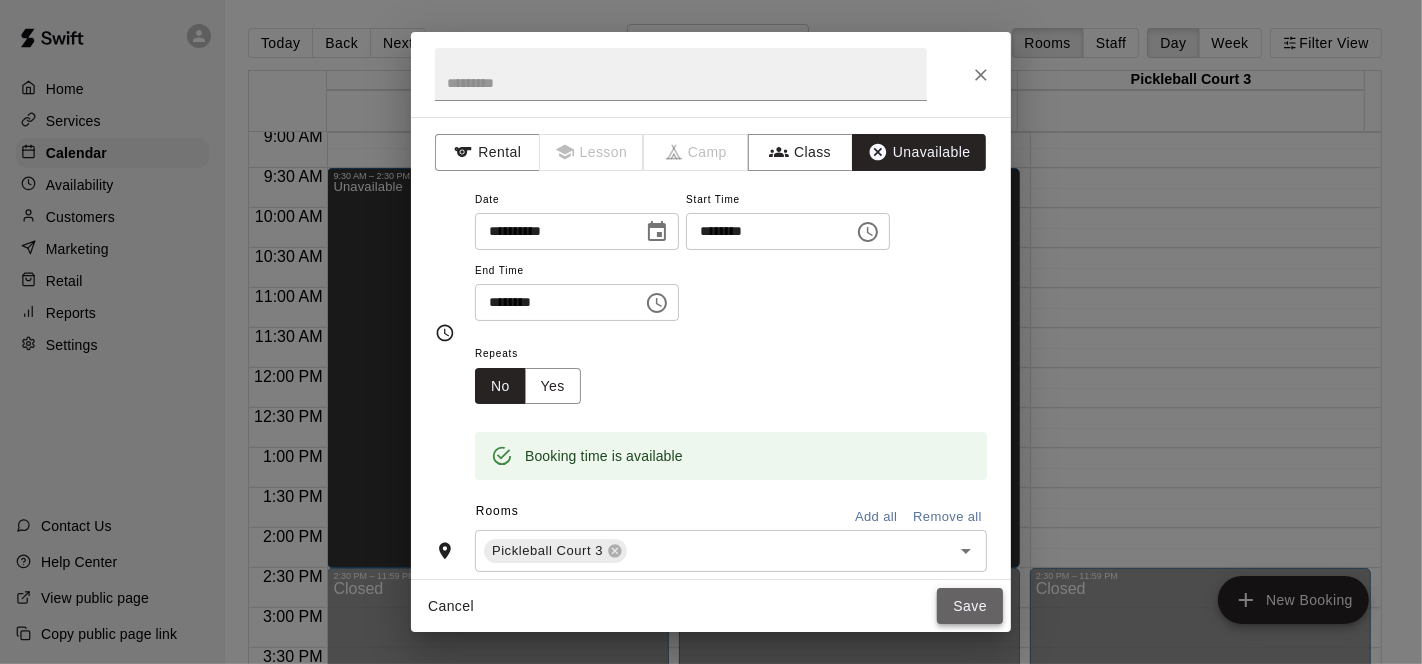 click on "Save" at bounding box center (970, 606) 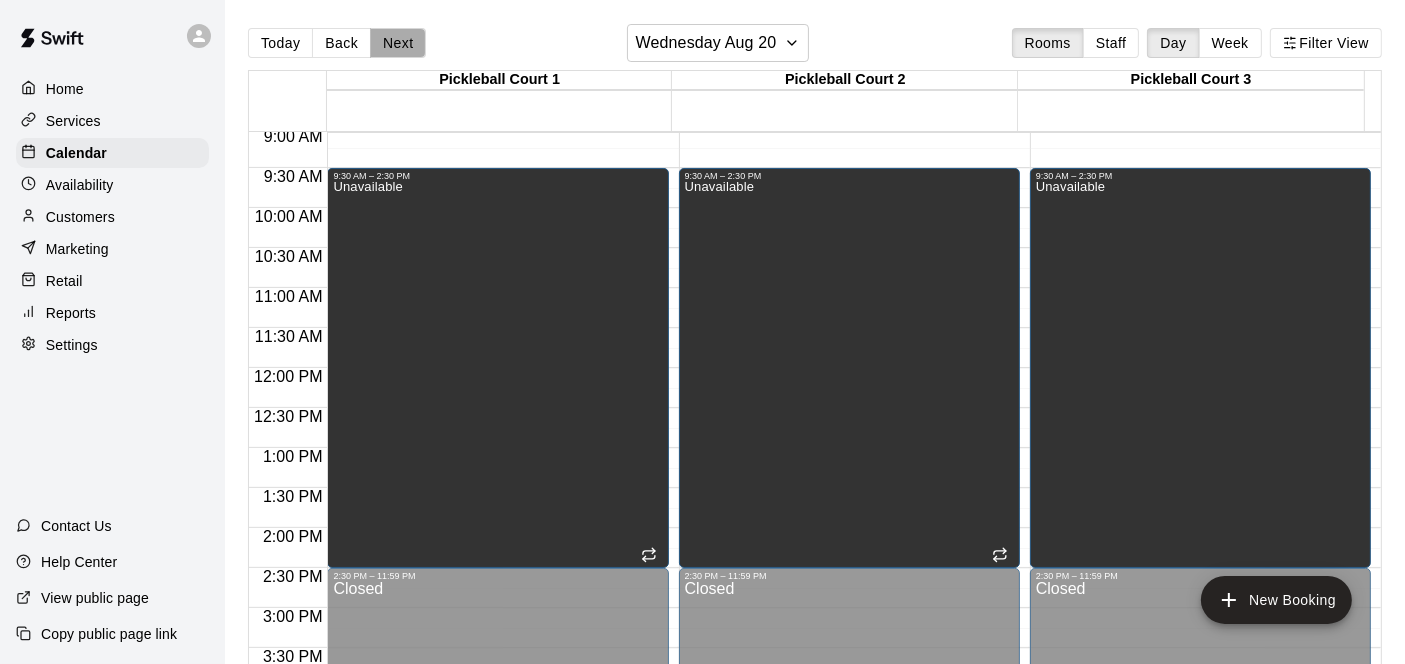 click on "Next" at bounding box center (398, 43) 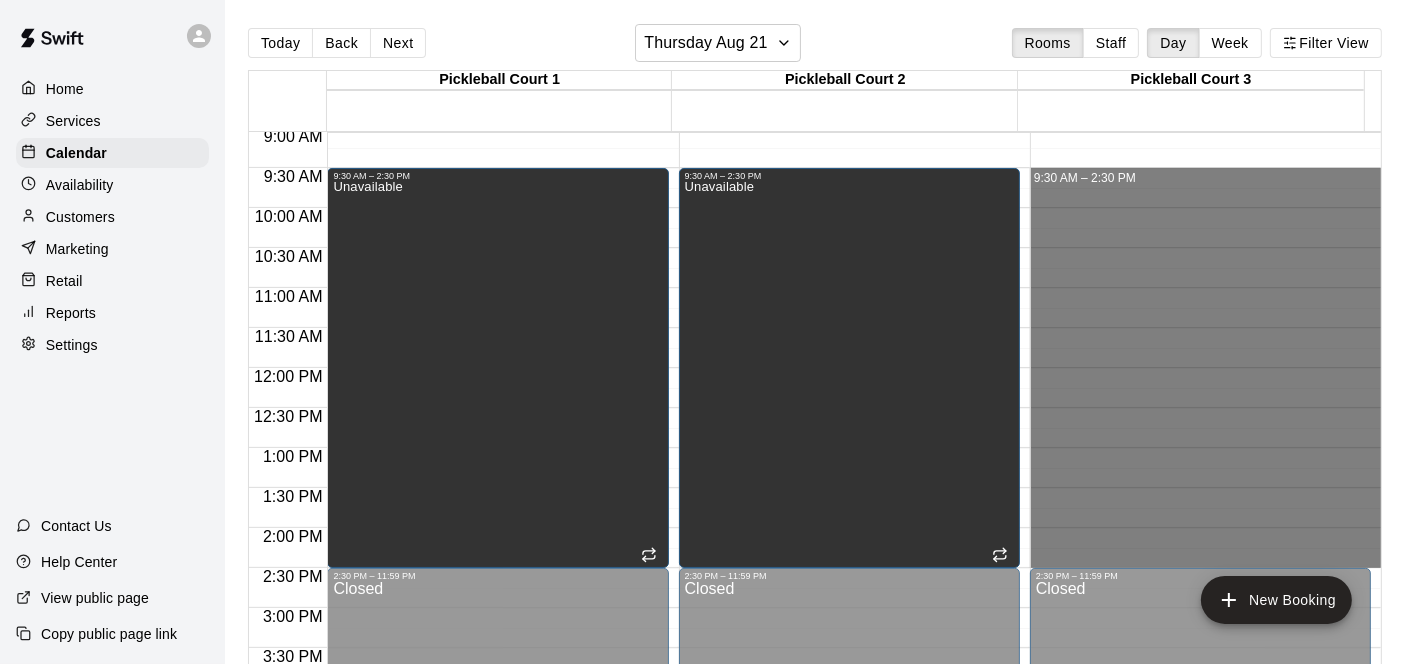 drag, startPoint x: 1102, startPoint y: 179, endPoint x: 1182, endPoint y: 552, distance: 381.48264 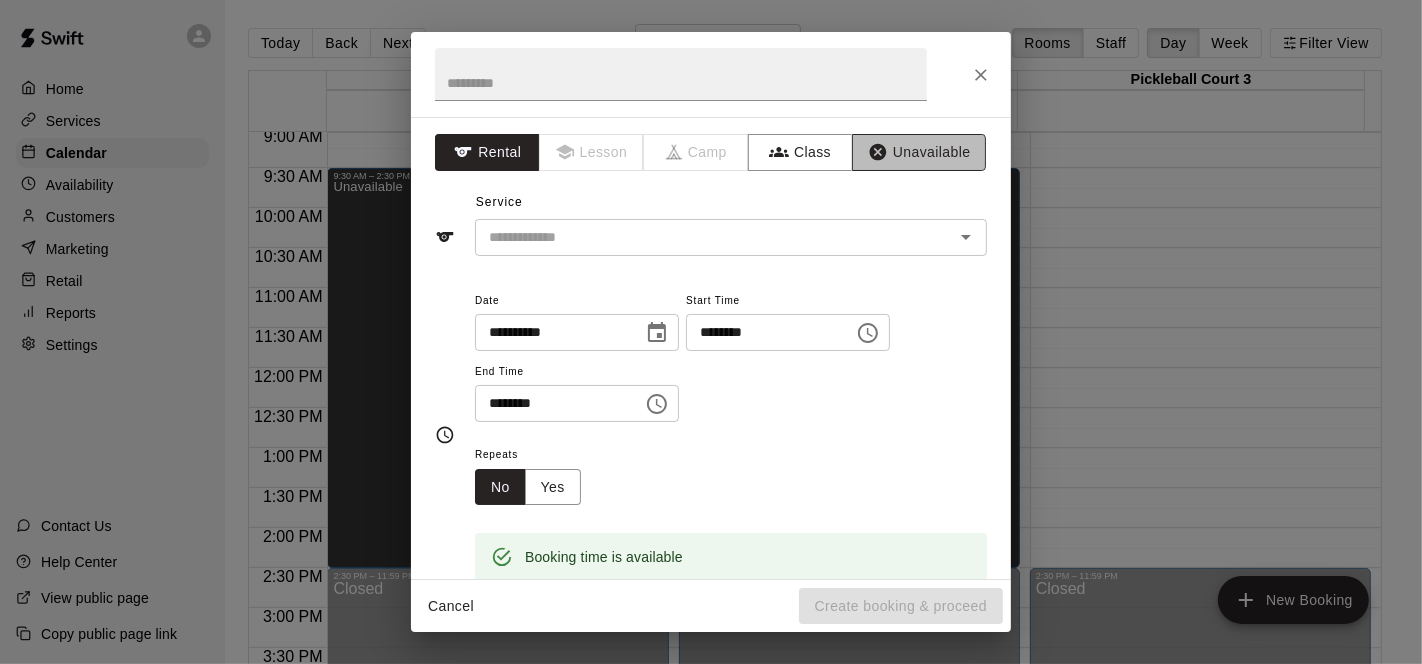 click on "Unavailable" at bounding box center [919, 152] 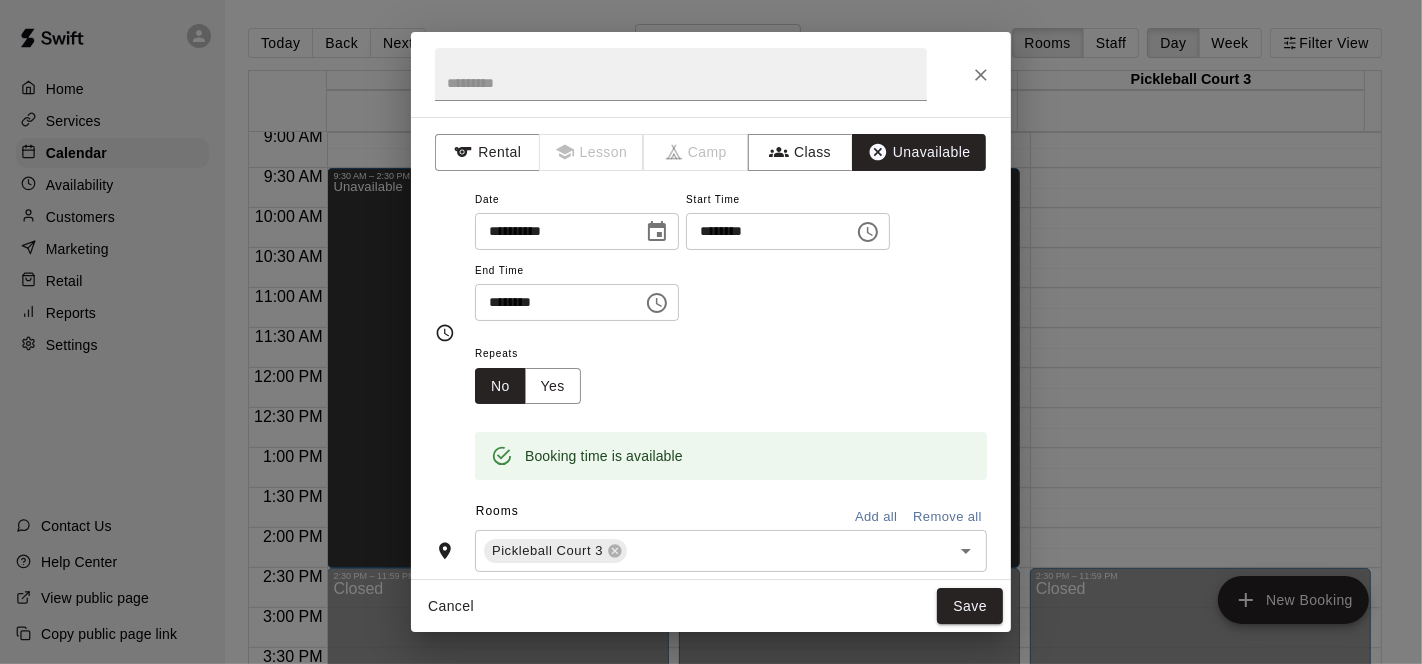 click on "Save" at bounding box center [970, 606] 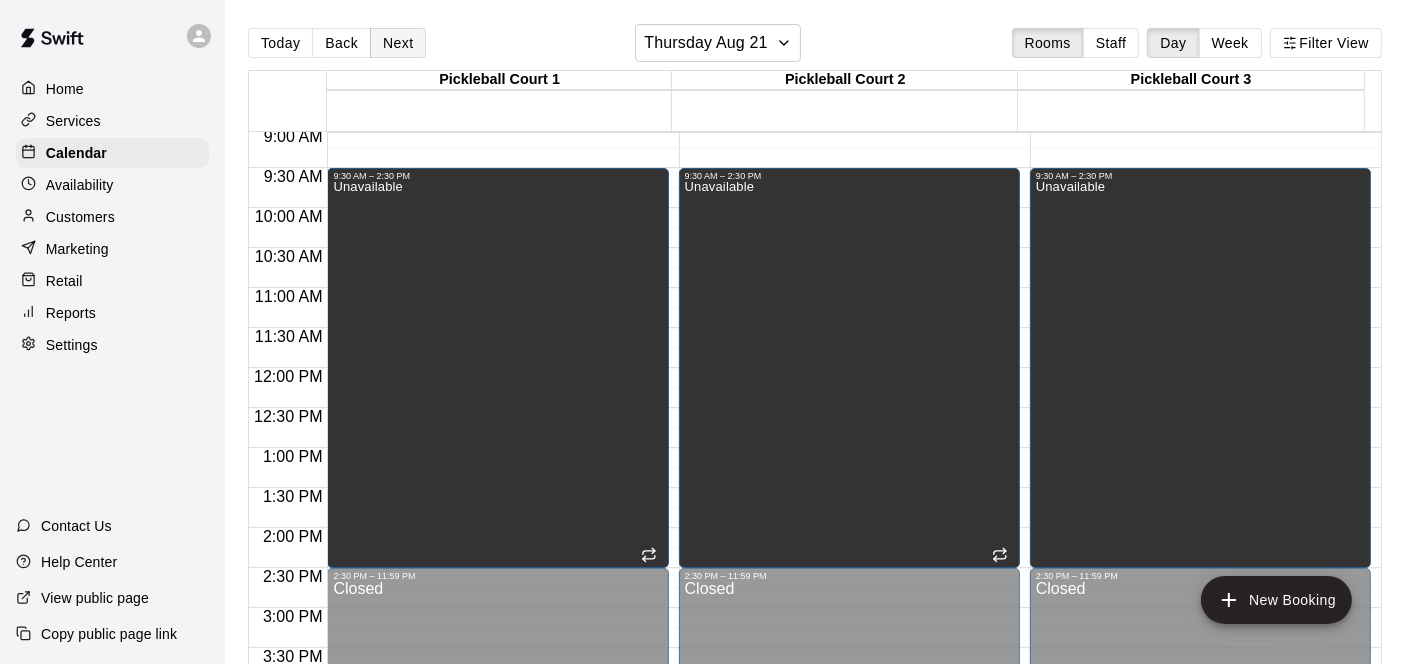click on "Next" at bounding box center [398, 43] 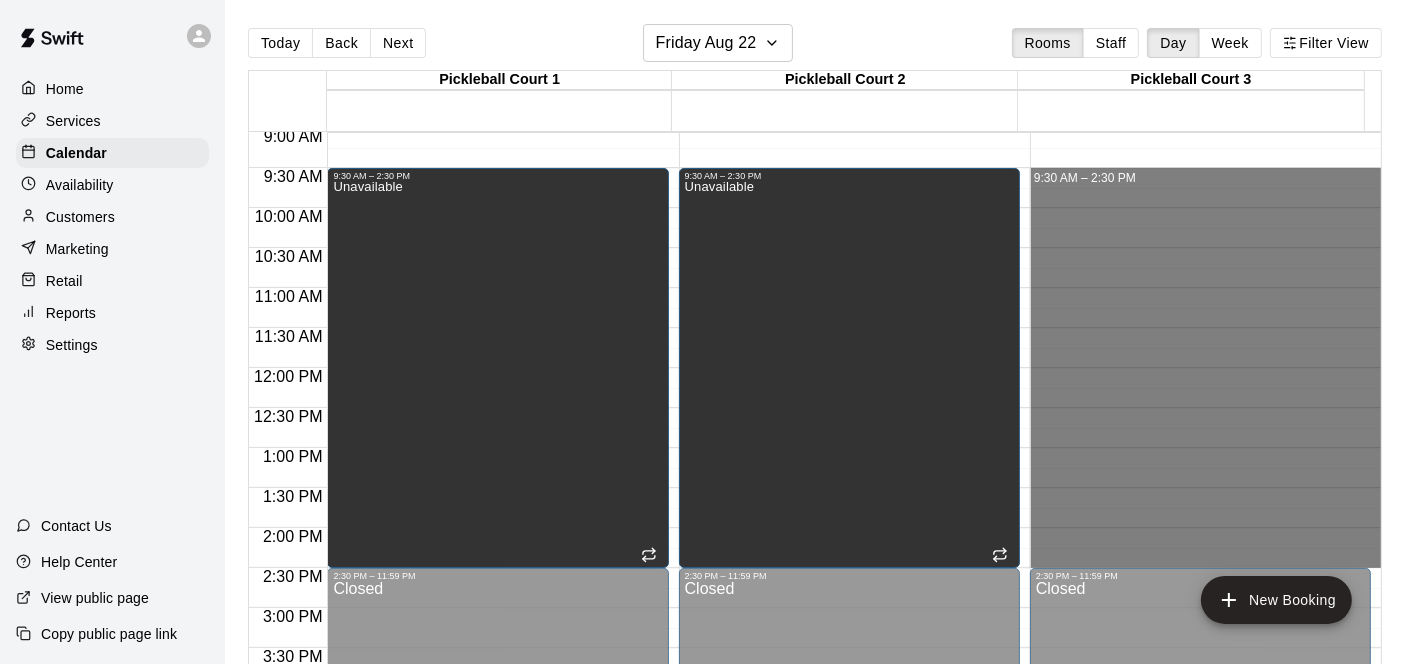 drag, startPoint x: 1094, startPoint y: 177, endPoint x: 1162, endPoint y: 552, distance: 381.11548 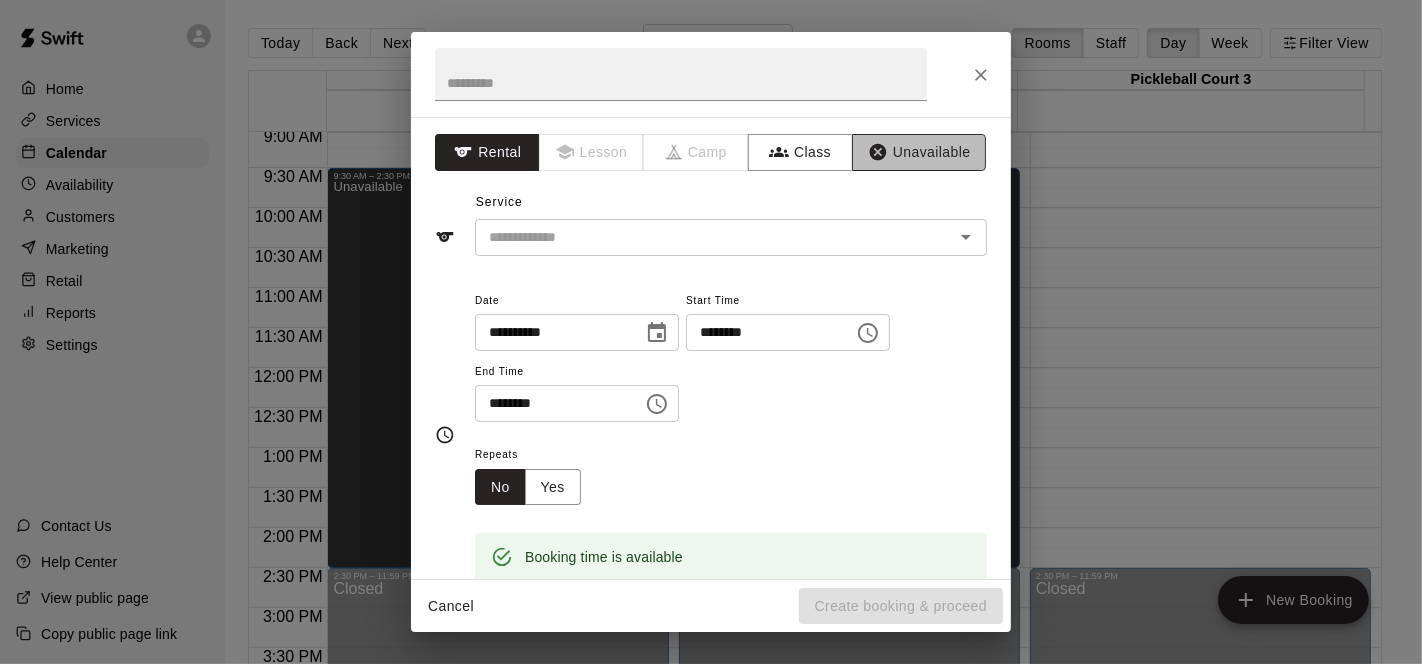 click on "Unavailable" at bounding box center [919, 152] 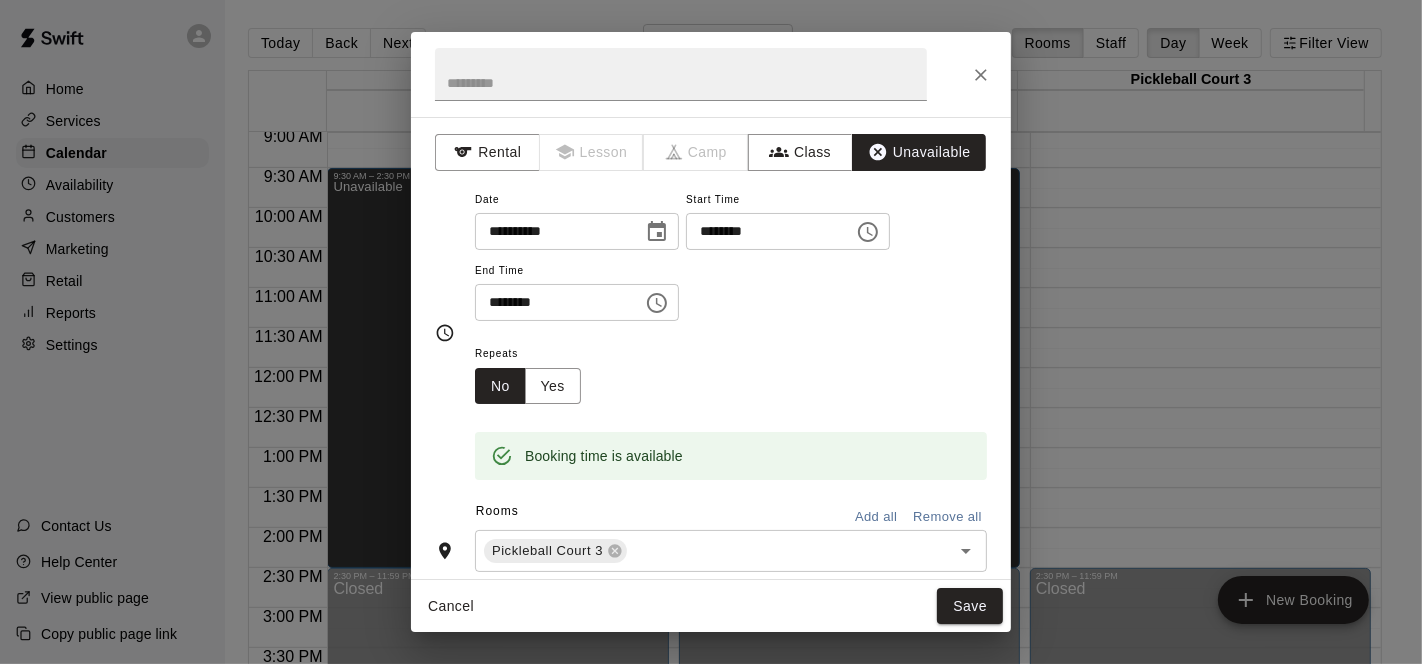 click on "Save" at bounding box center (970, 606) 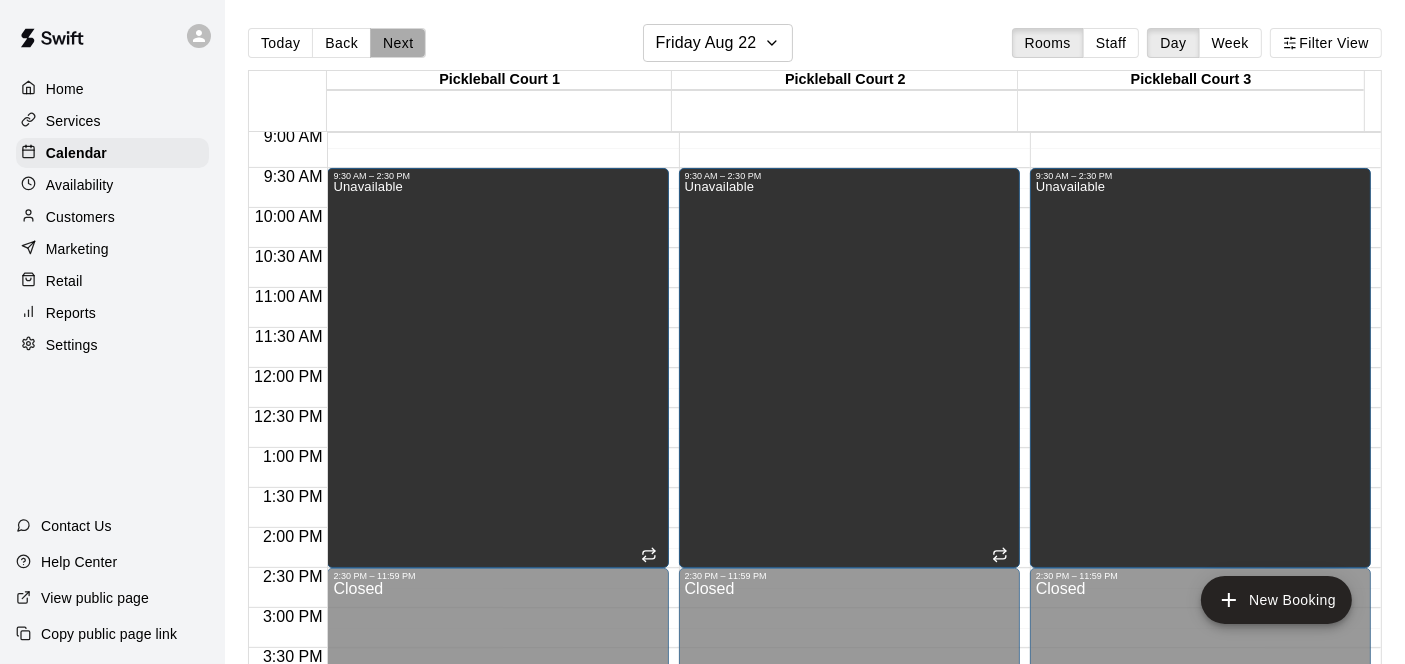 click on "Next" at bounding box center [398, 43] 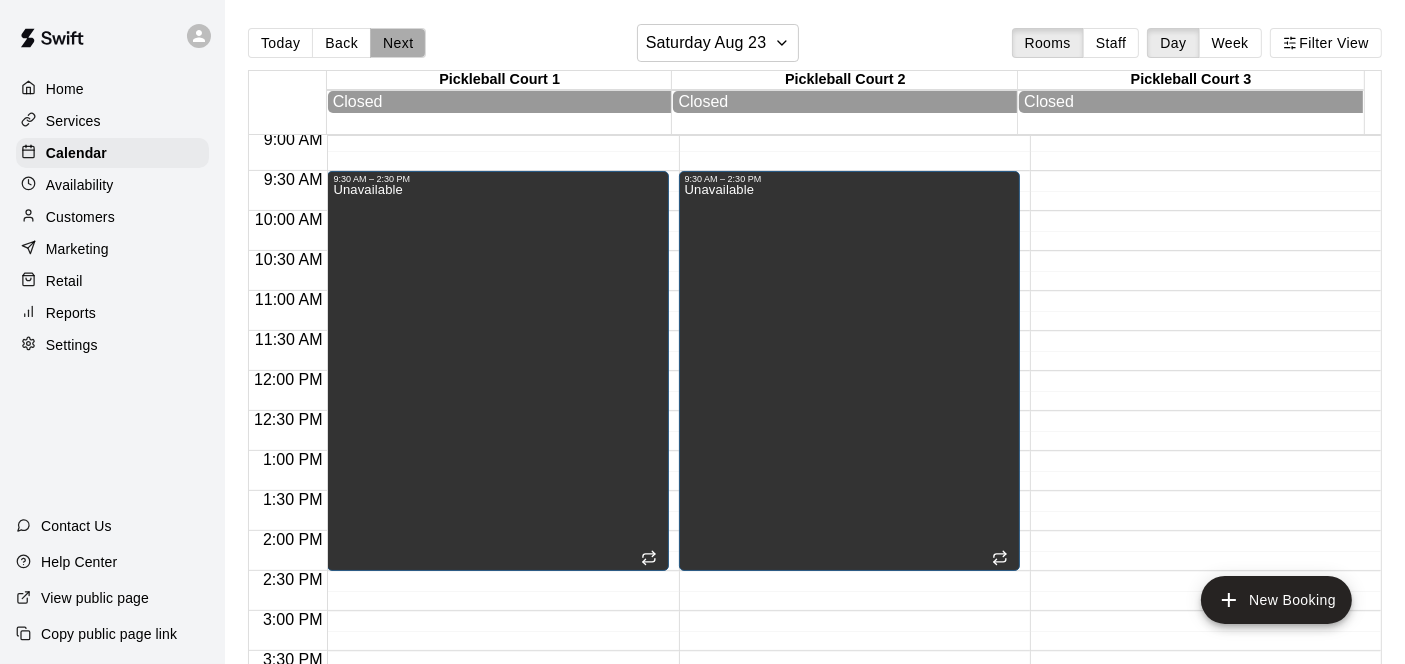 click on "Next" at bounding box center (398, 43) 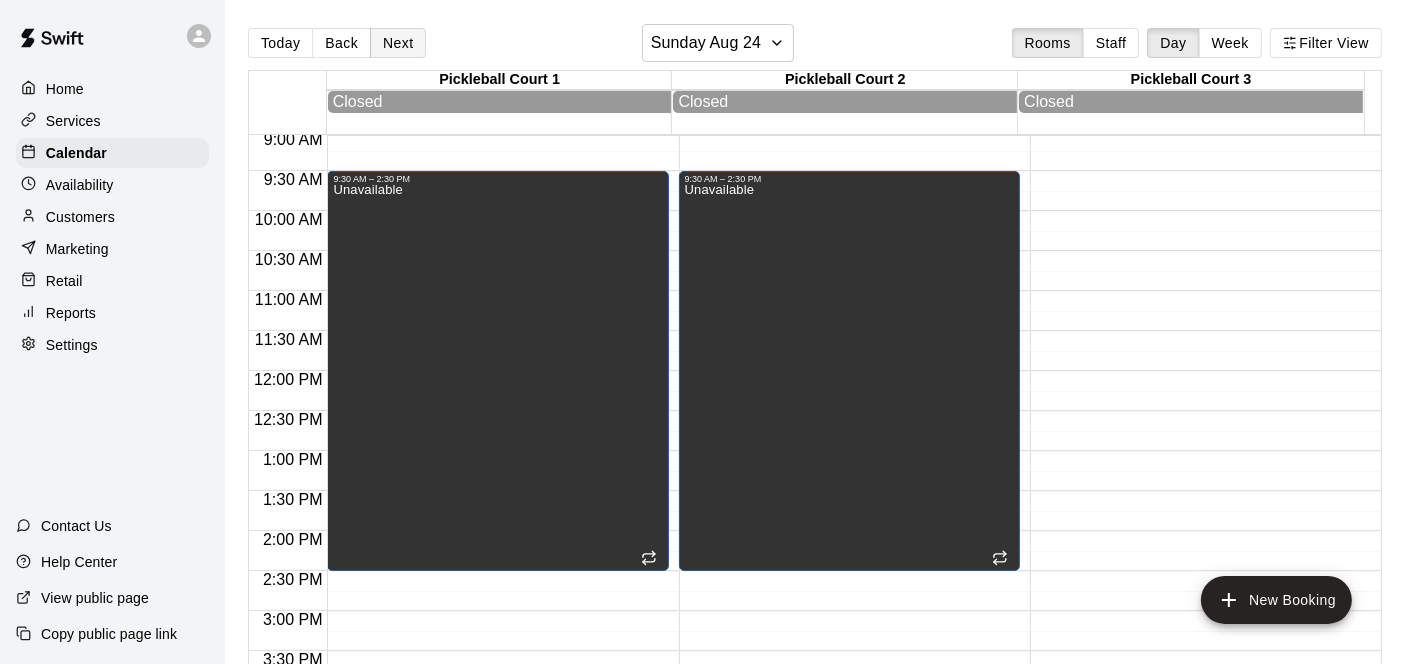 click on "Next" at bounding box center (398, 43) 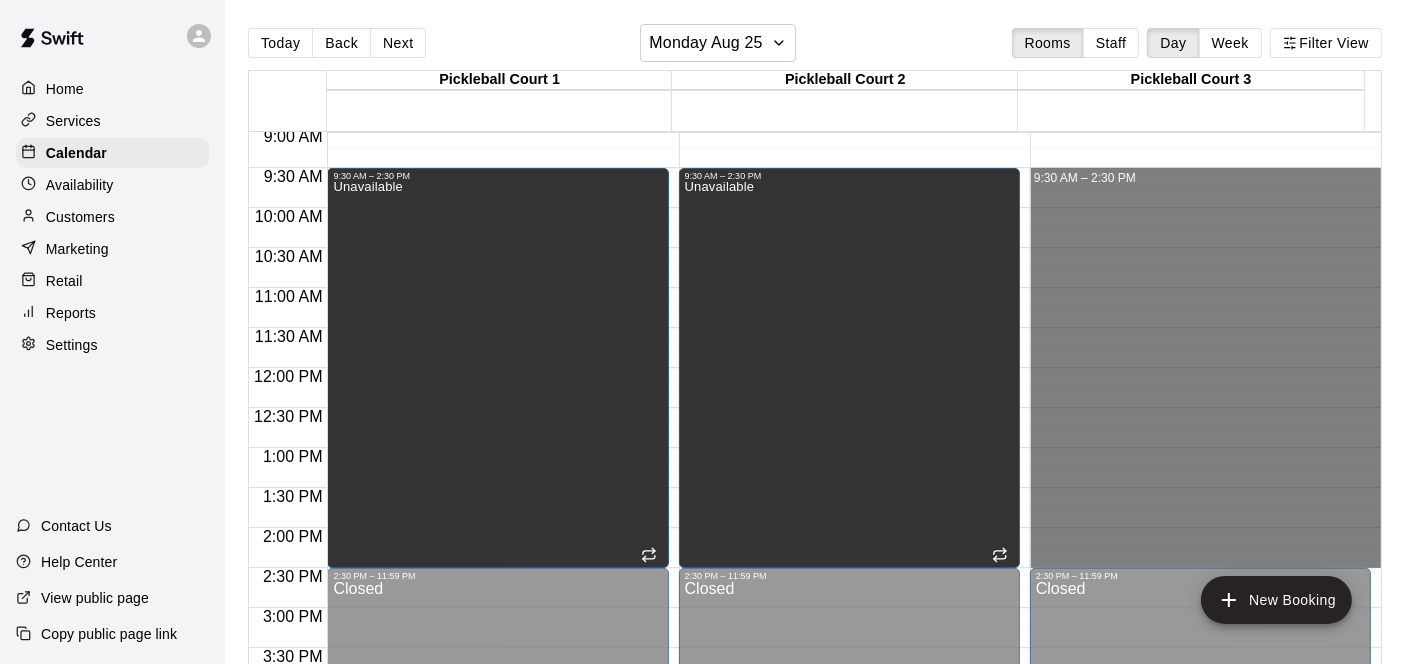 drag, startPoint x: 1085, startPoint y: 175, endPoint x: 1148, endPoint y: 567, distance: 397.0302 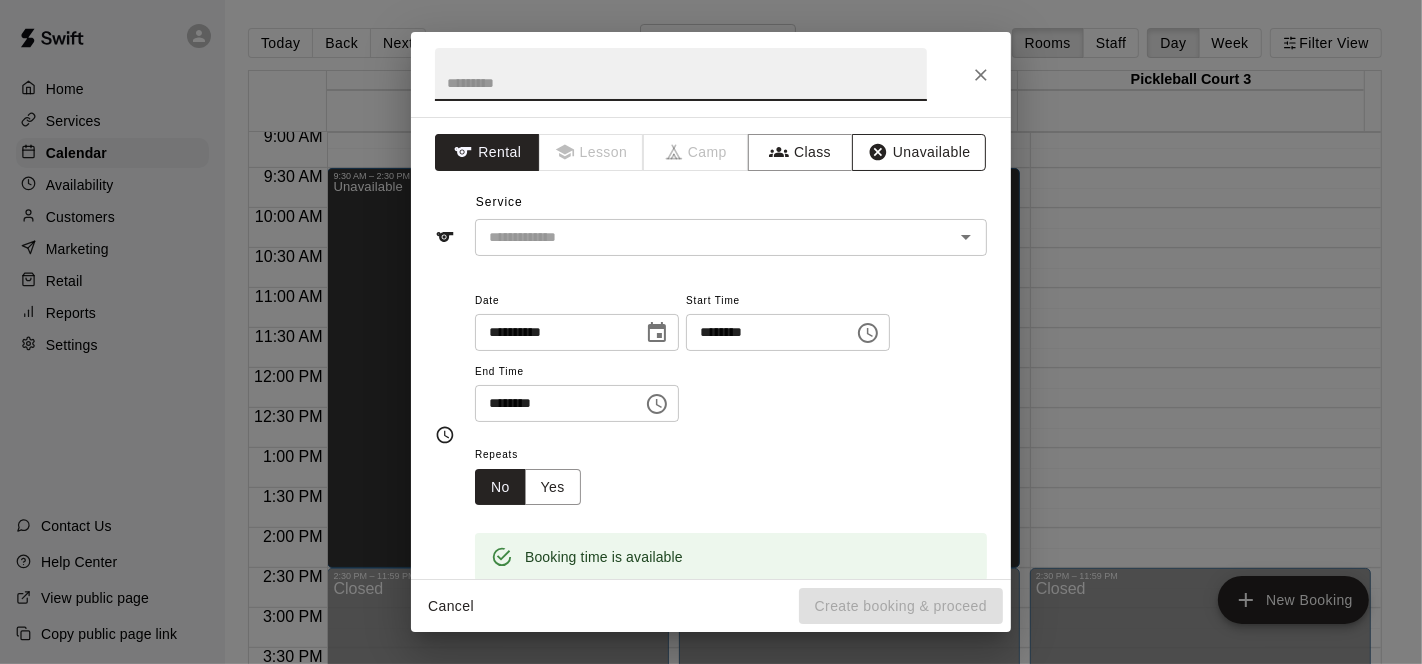 click on "Unavailable" at bounding box center [919, 152] 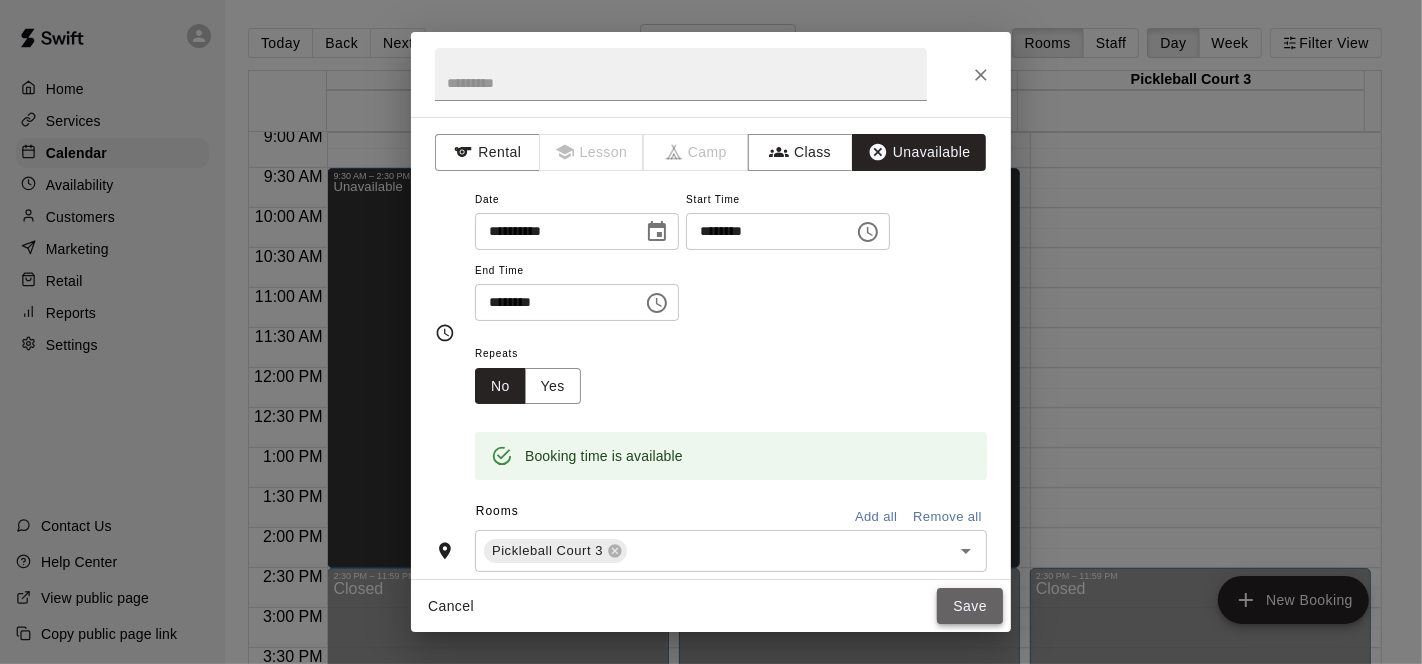 click on "Save" at bounding box center (970, 606) 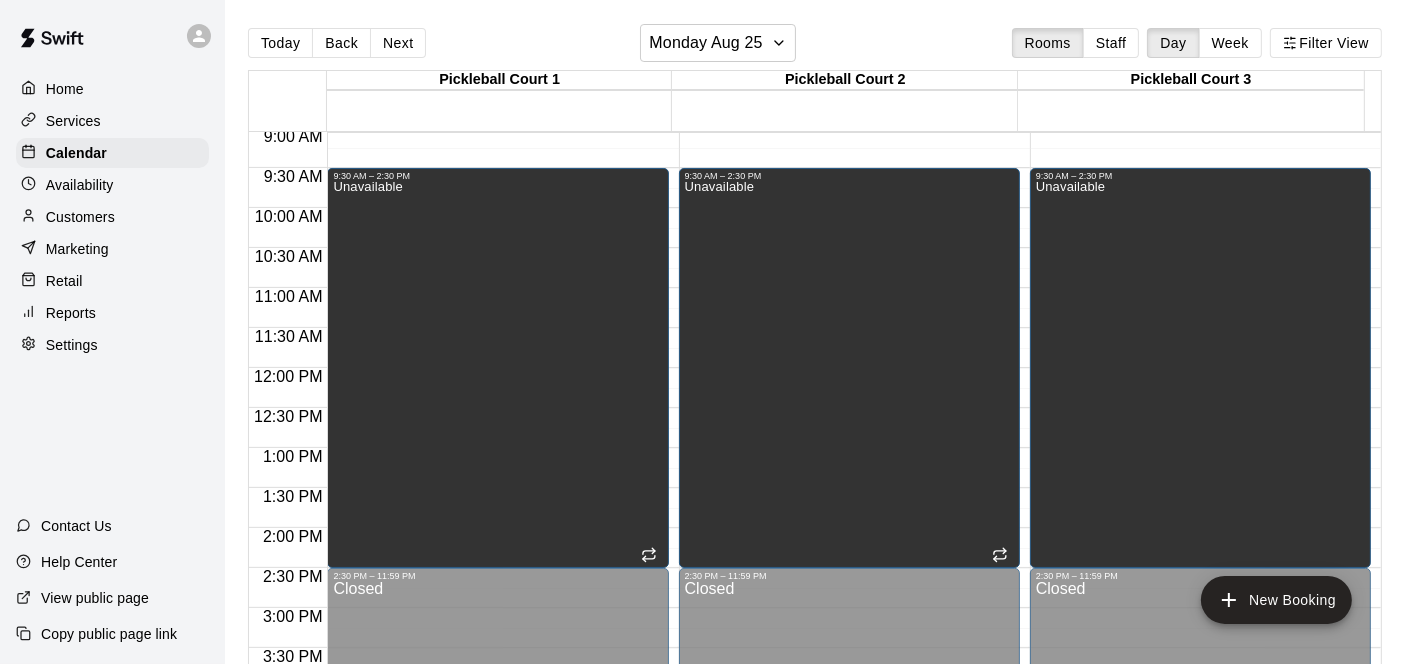 click on "Next" at bounding box center (398, 43) 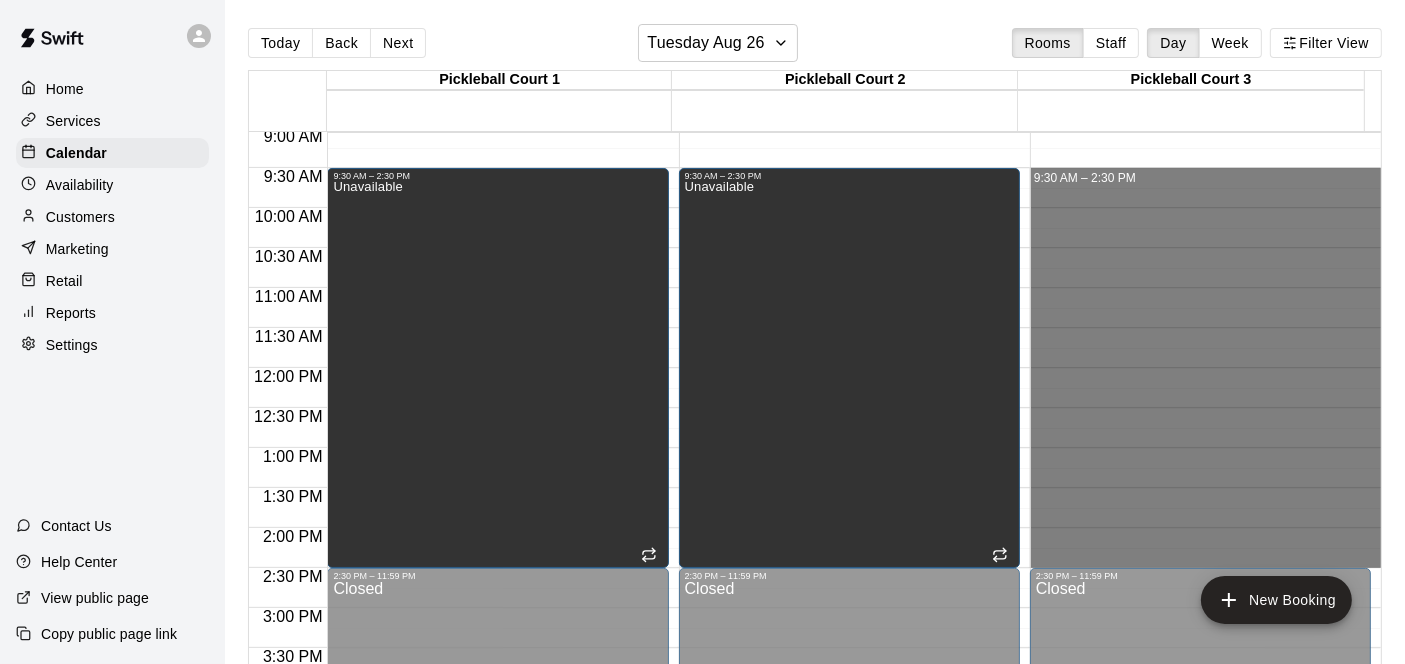 drag, startPoint x: 1082, startPoint y: 177, endPoint x: 1142, endPoint y: 550, distance: 377.79492 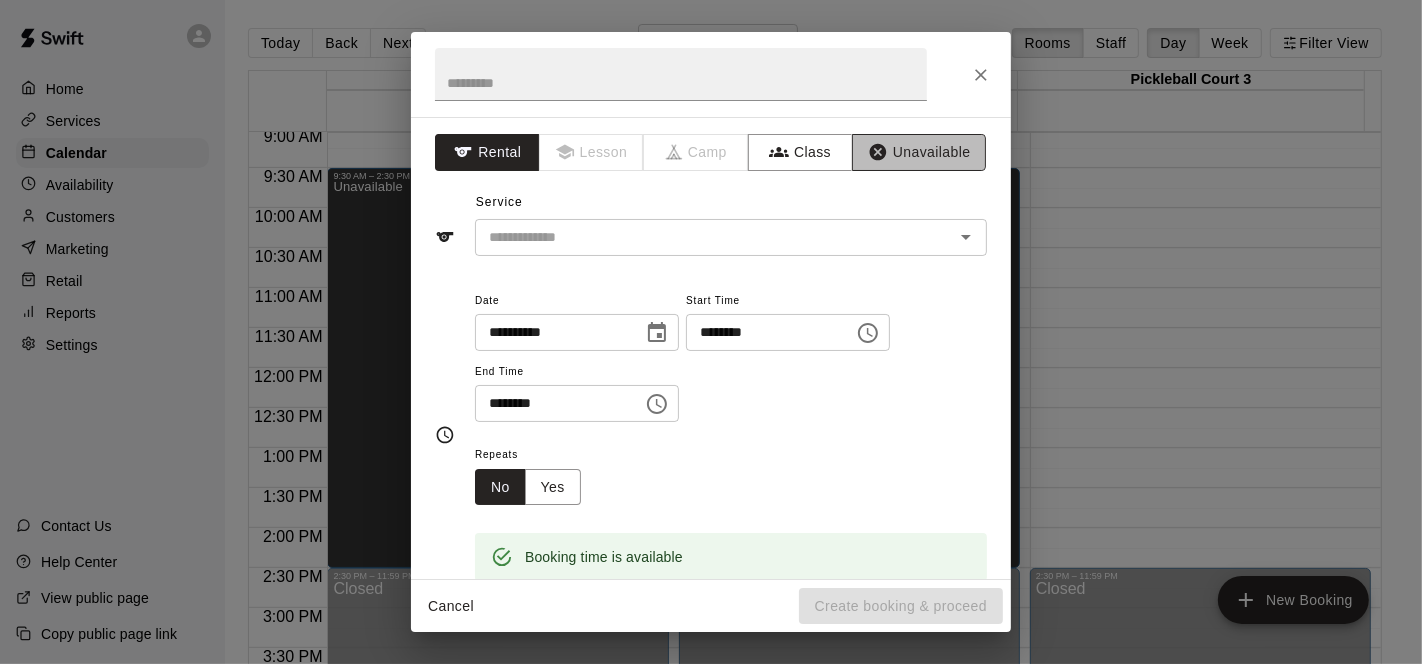 click on "Unavailable" at bounding box center [919, 152] 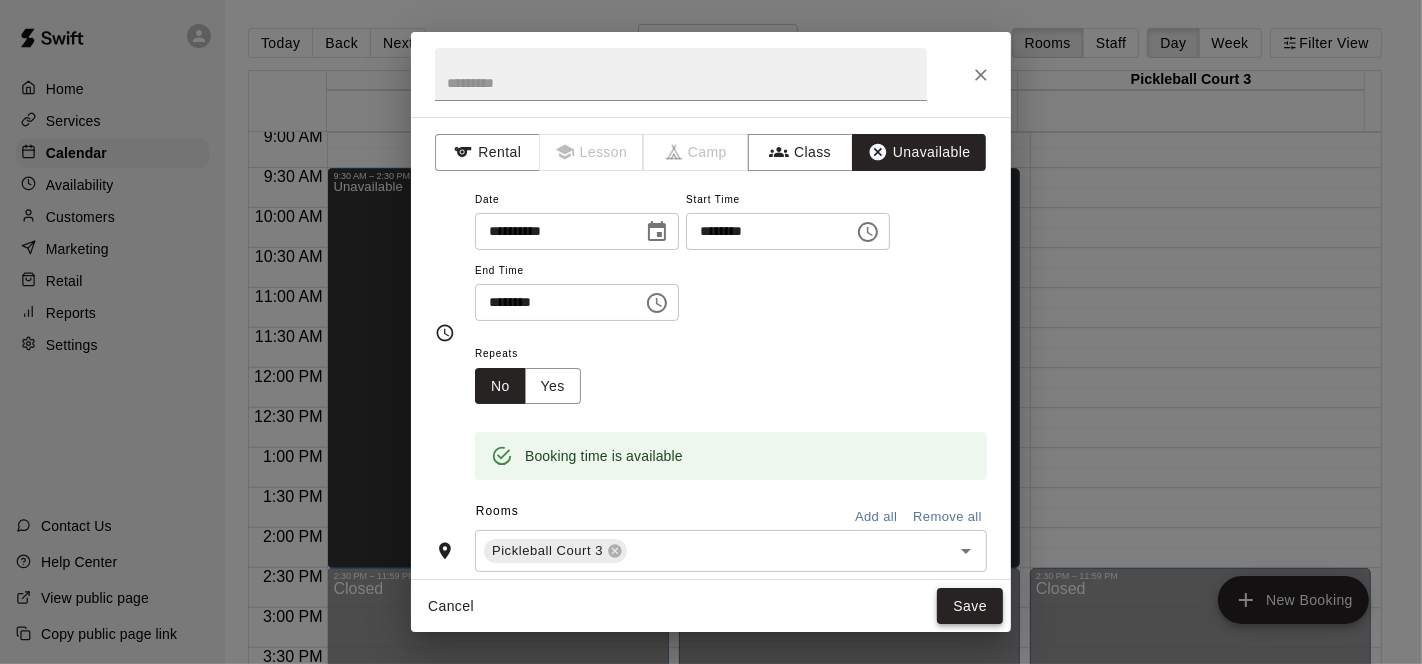 click on "Save" at bounding box center (970, 606) 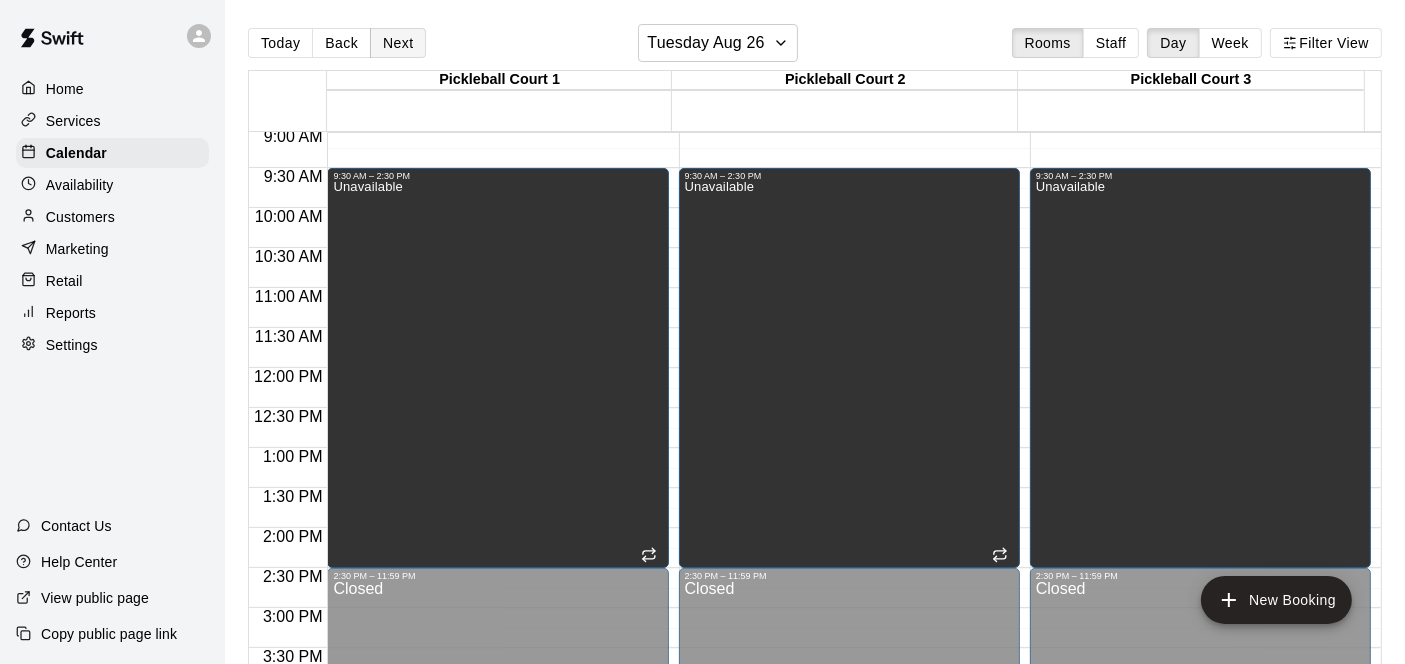 click on "Next" at bounding box center (398, 43) 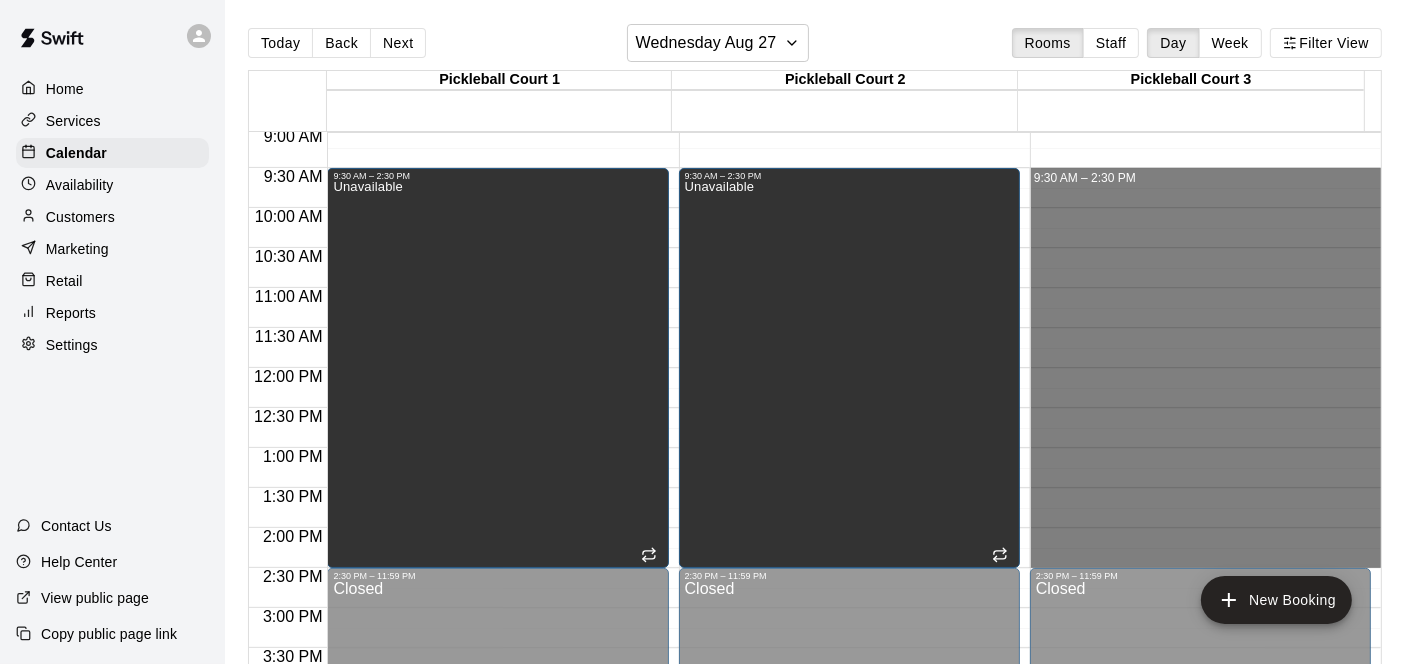 drag, startPoint x: 1125, startPoint y: 179, endPoint x: 1188, endPoint y: 552, distance: 378.28296 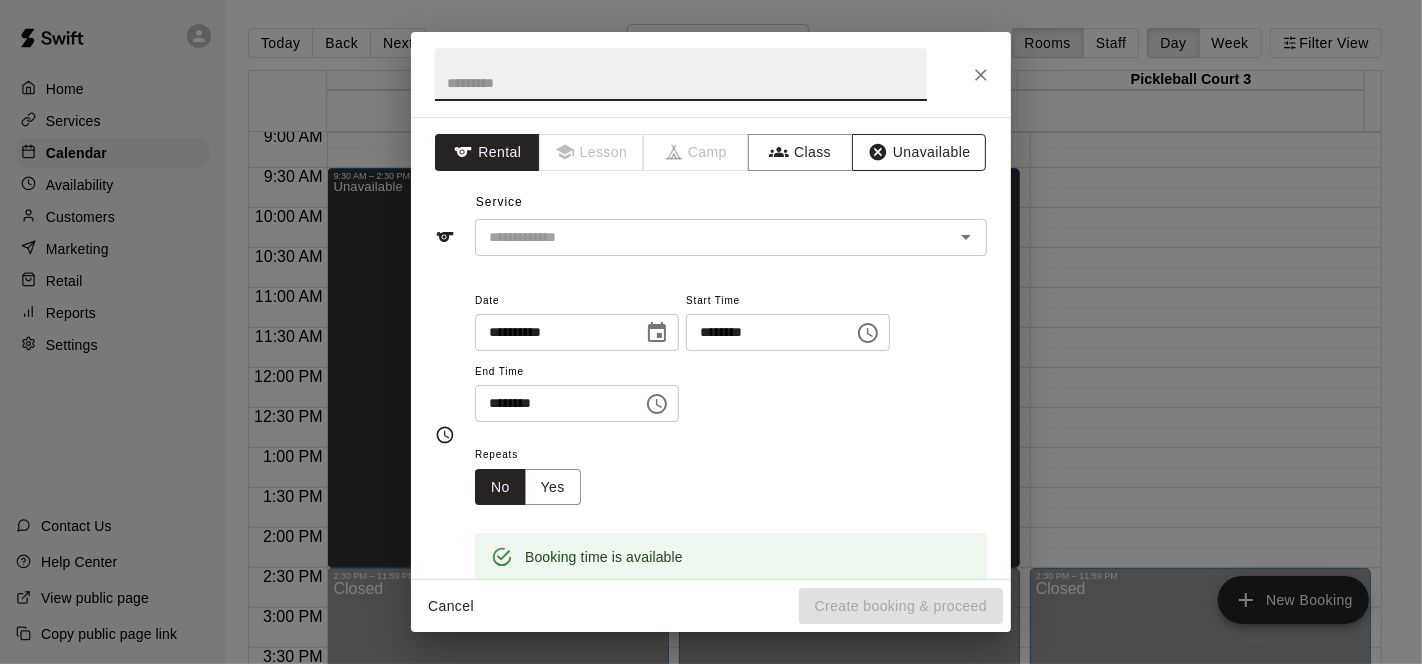 click on "Unavailable" at bounding box center (919, 152) 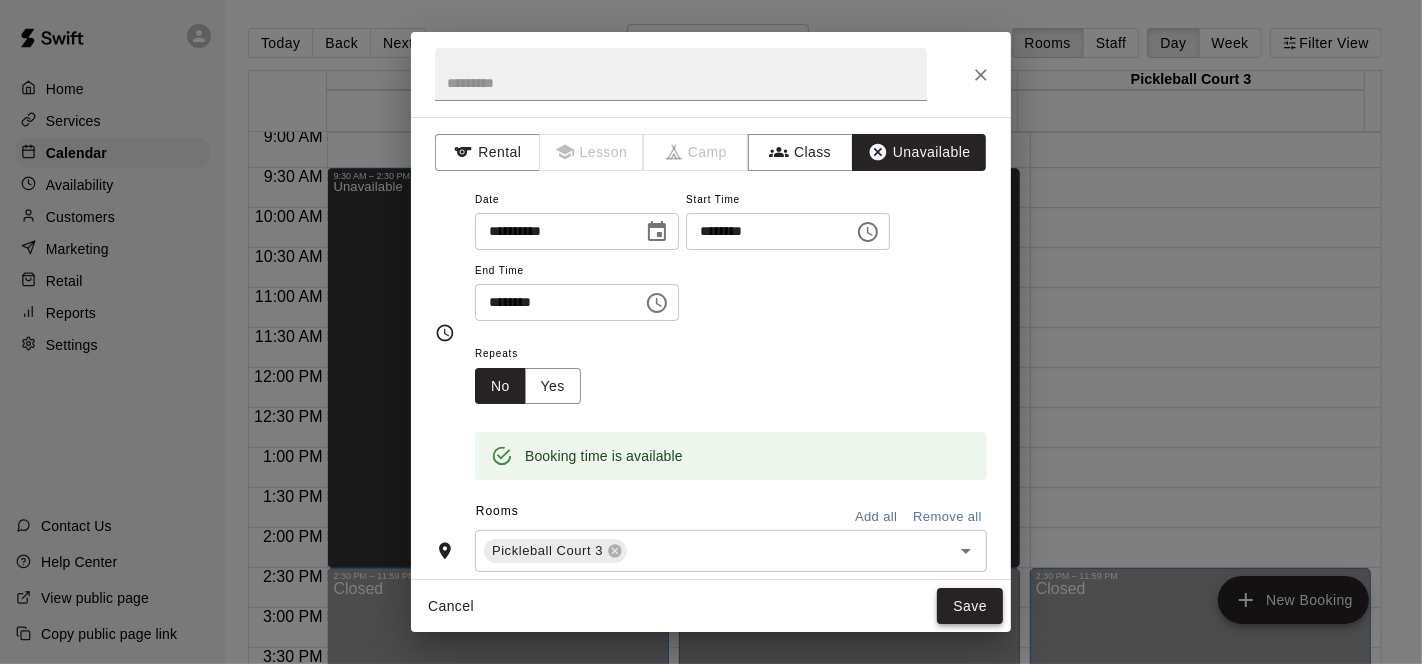 drag, startPoint x: 974, startPoint y: 621, endPoint x: 974, endPoint y: 607, distance: 14 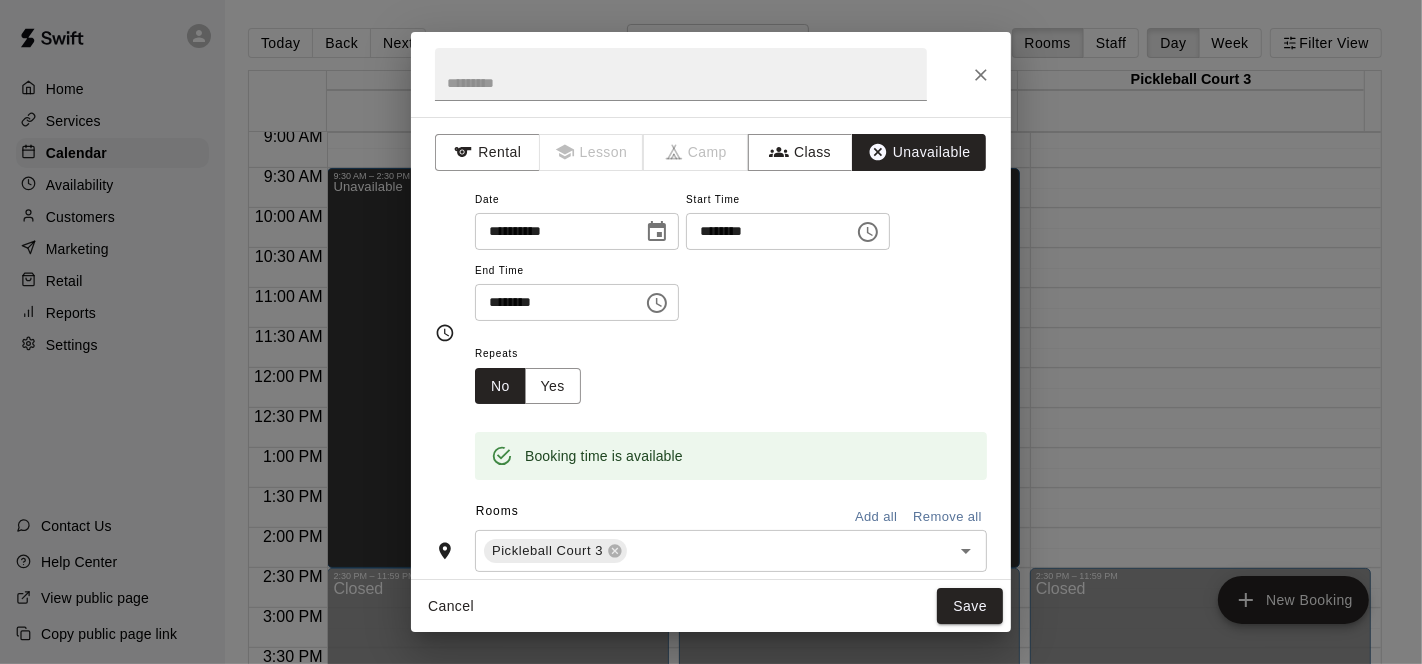 click on "Save" at bounding box center (970, 606) 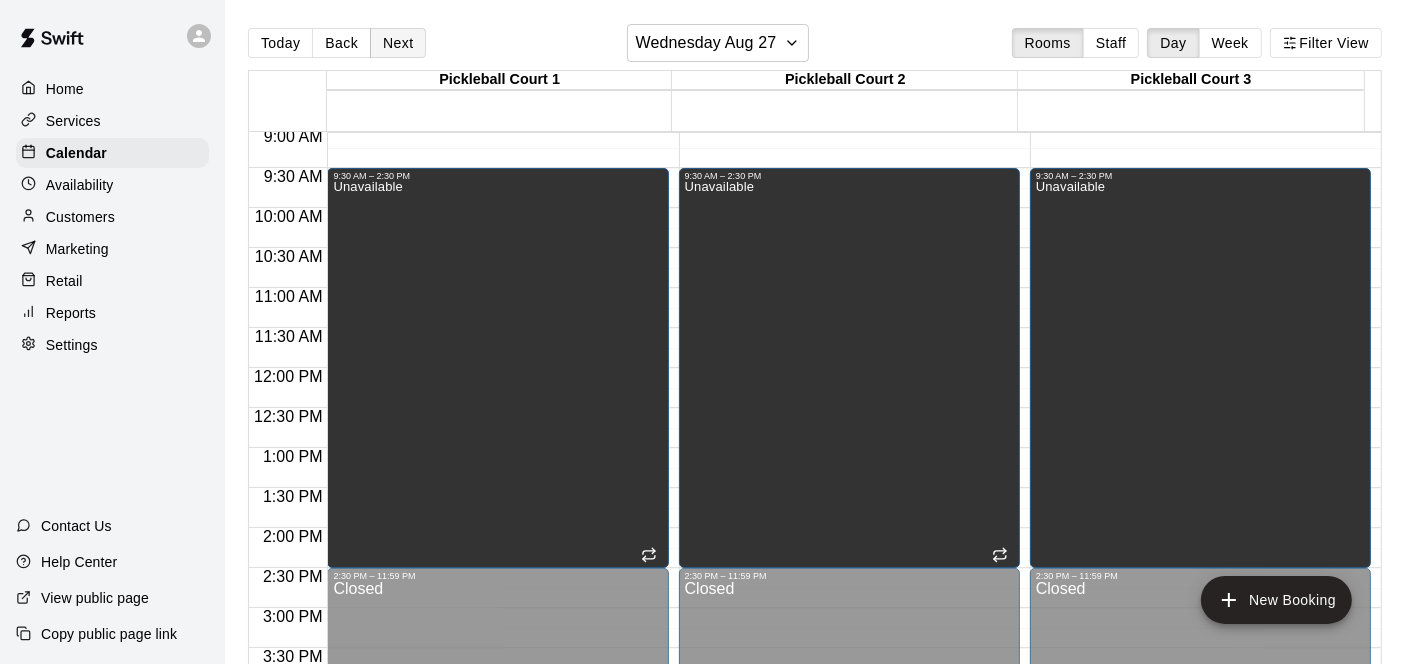 click on "Next" at bounding box center [398, 43] 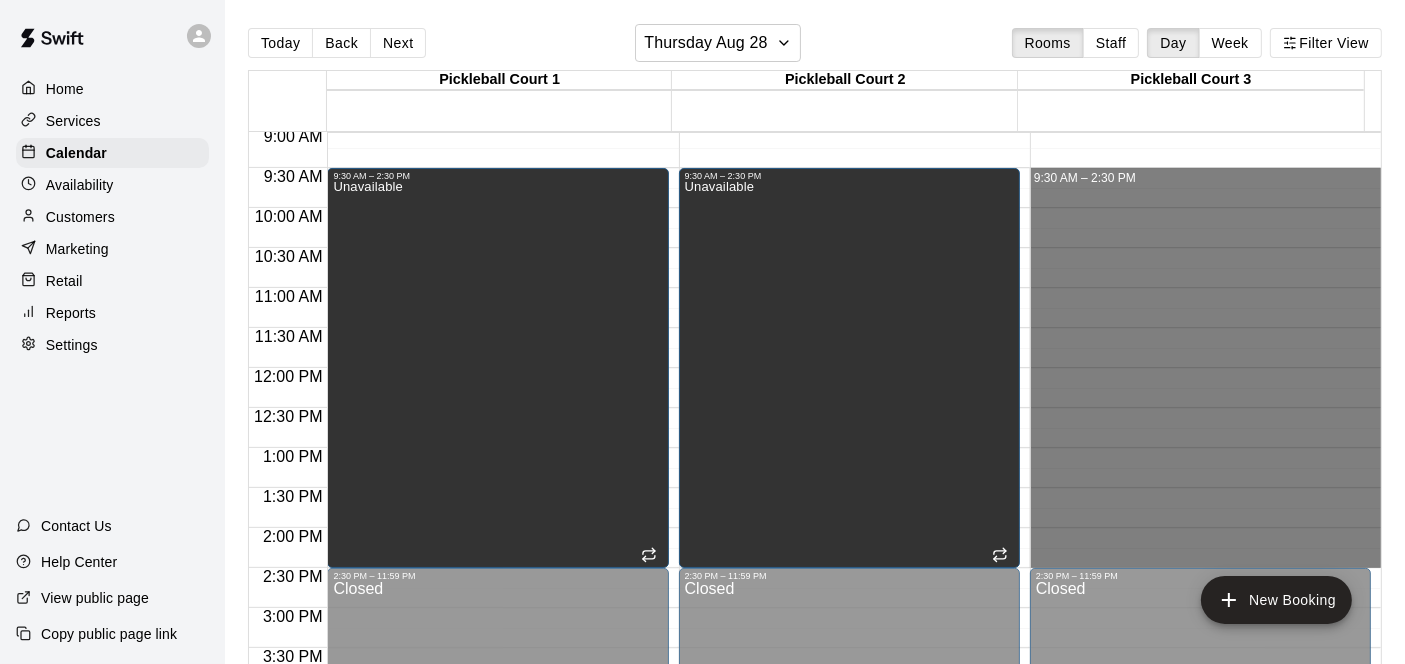 drag, startPoint x: 1082, startPoint y: 175, endPoint x: 1168, endPoint y: 553, distance: 387.65964 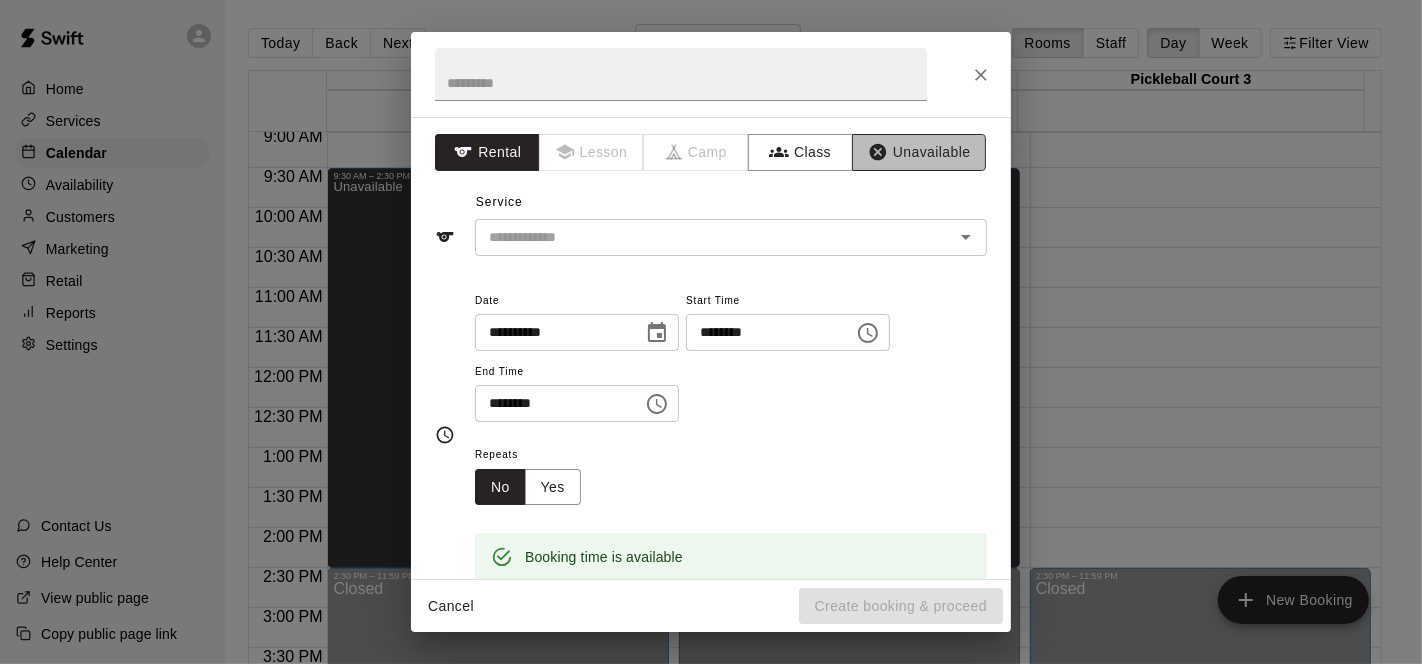 click on "Unavailable" at bounding box center (919, 152) 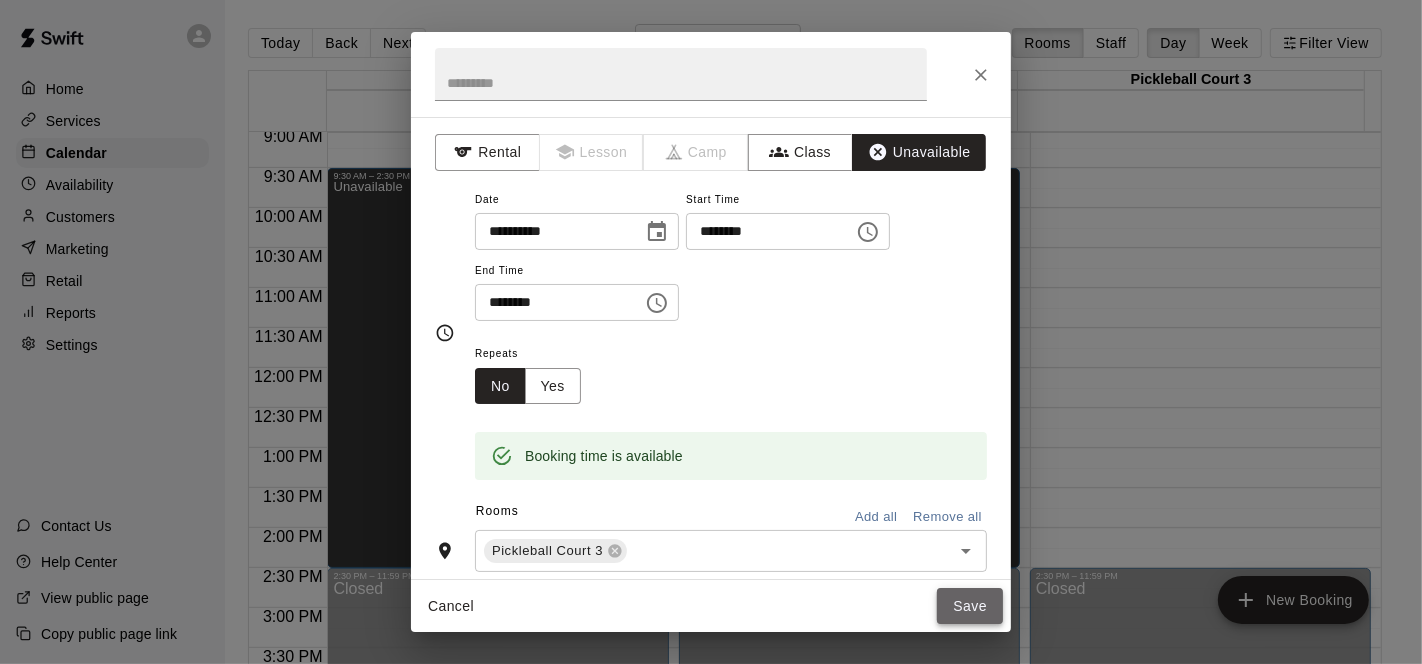 click on "Save" at bounding box center [970, 606] 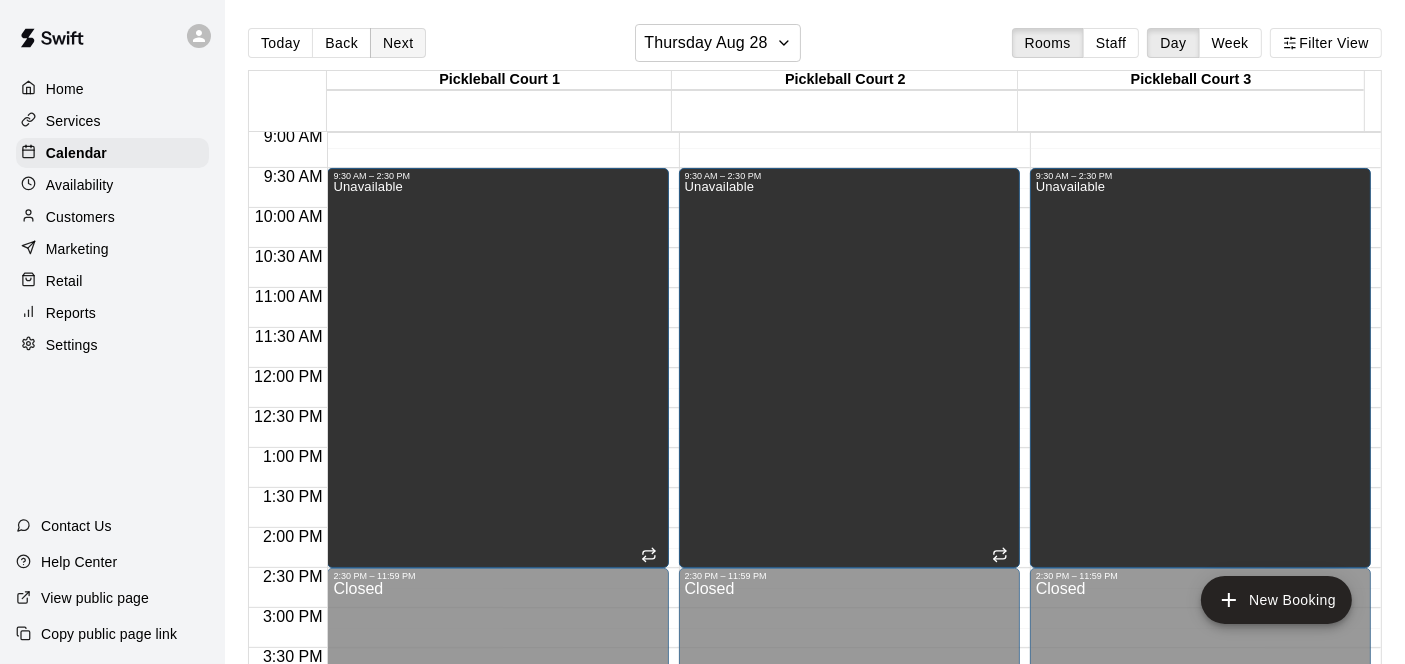 click on "Next" at bounding box center (398, 43) 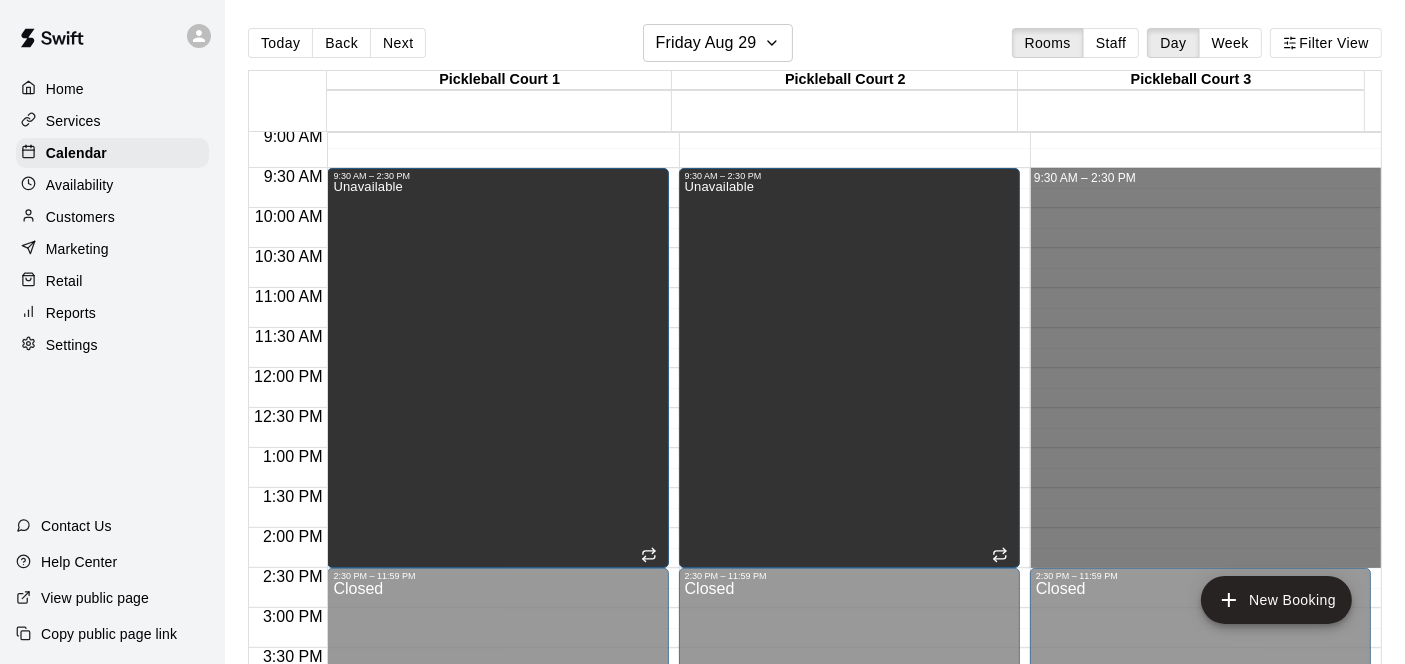 drag, startPoint x: 1104, startPoint y: 178, endPoint x: 1156, endPoint y: 550, distance: 375.61682 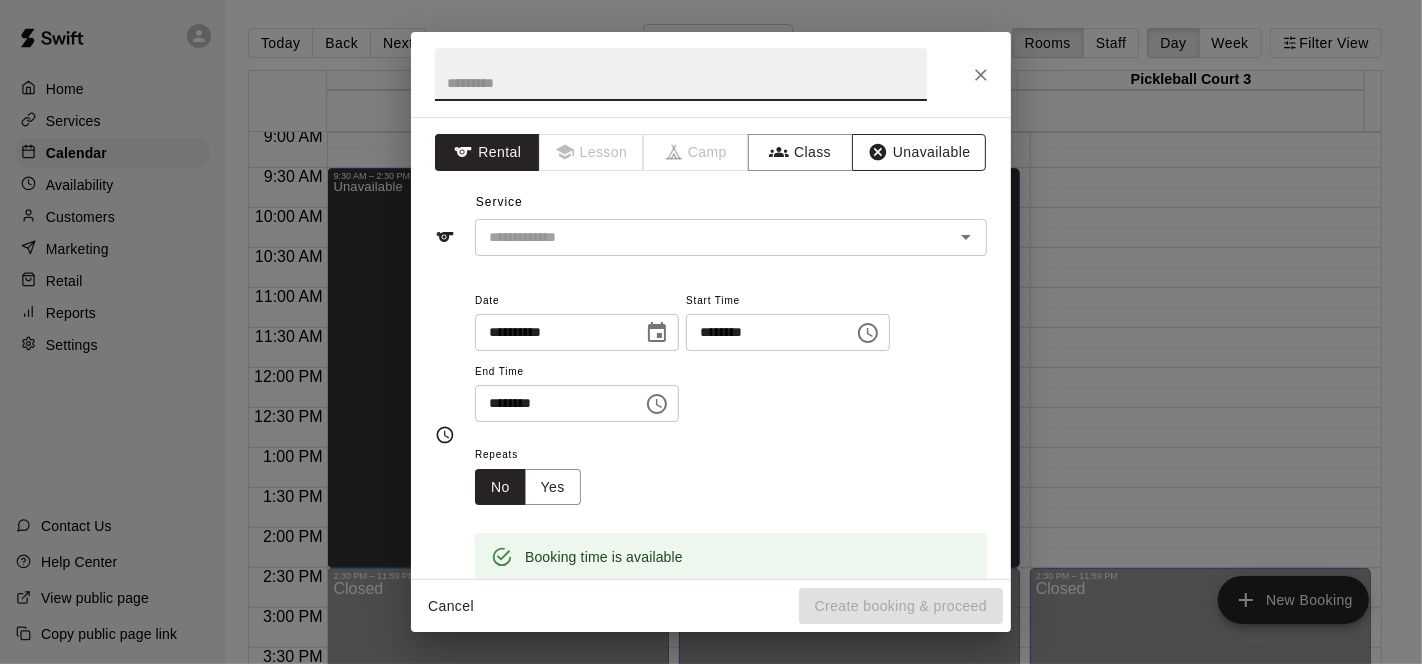 click on "Unavailable" at bounding box center (919, 152) 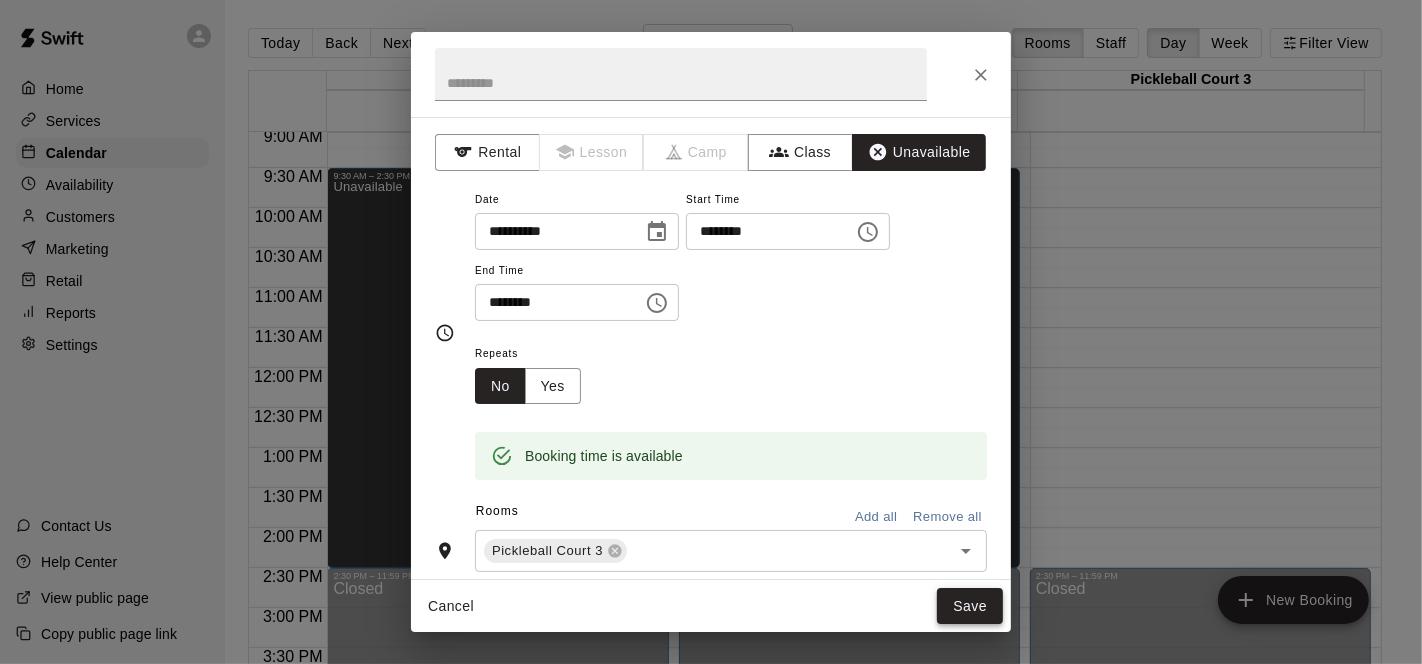 click on "Save" at bounding box center [970, 606] 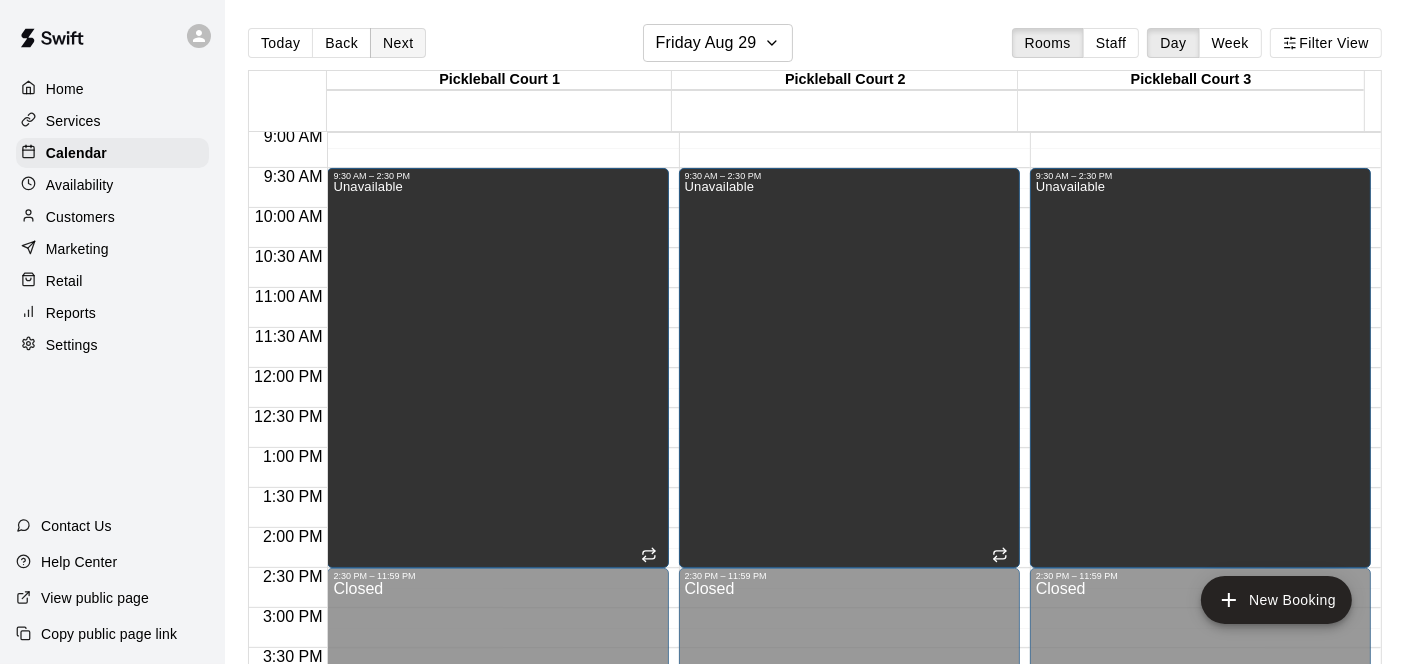 click on "Next" at bounding box center [398, 43] 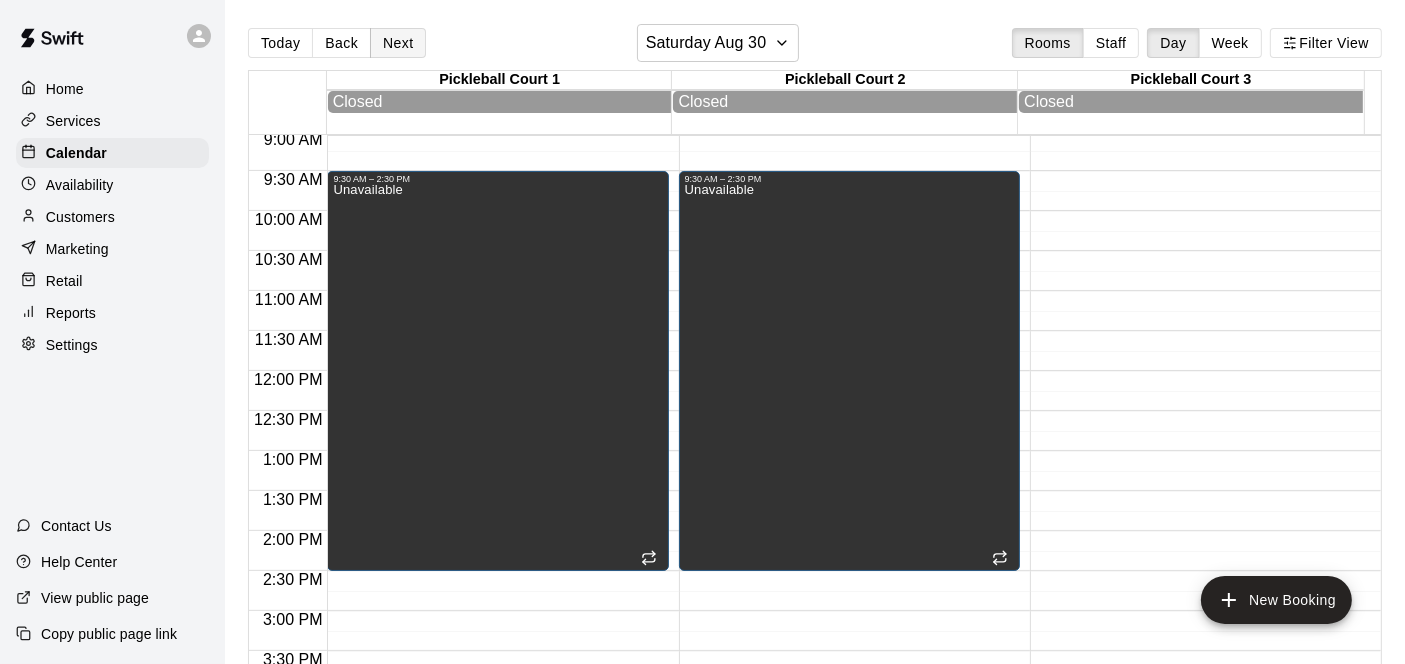 click on "Next" at bounding box center (398, 43) 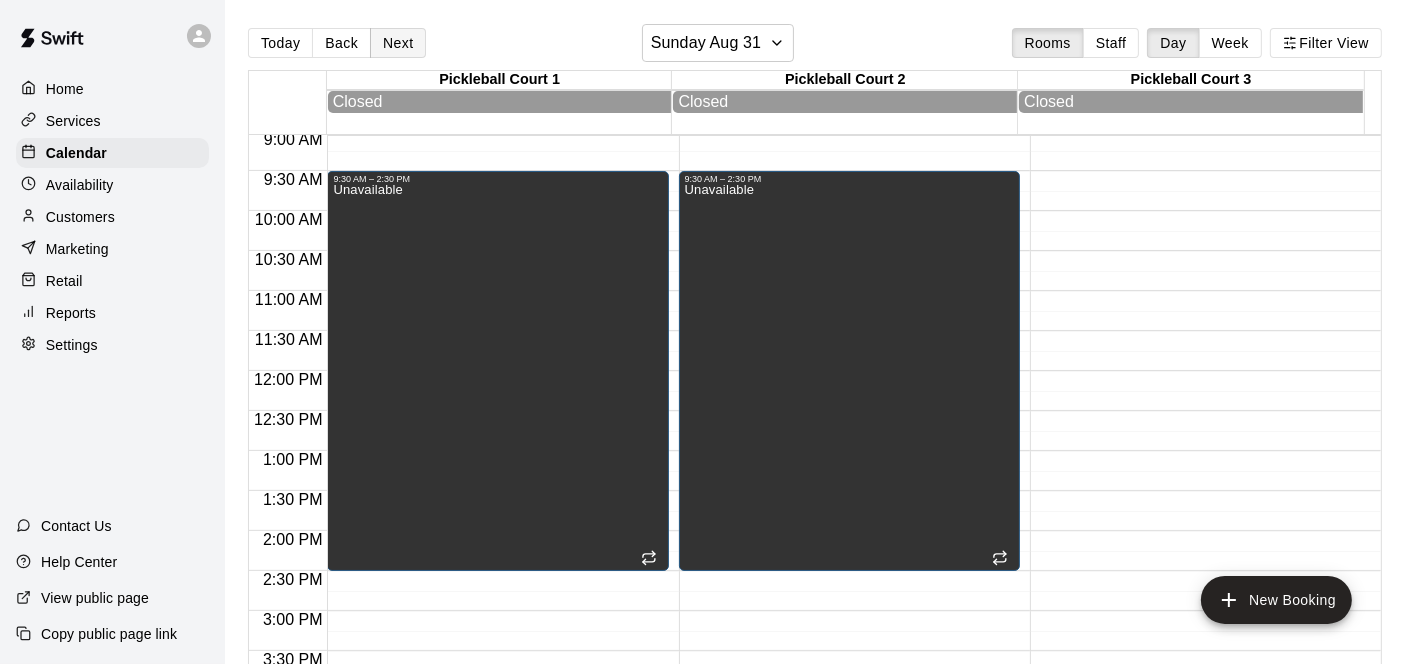 click on "Next" at bounding box center [398, 43] 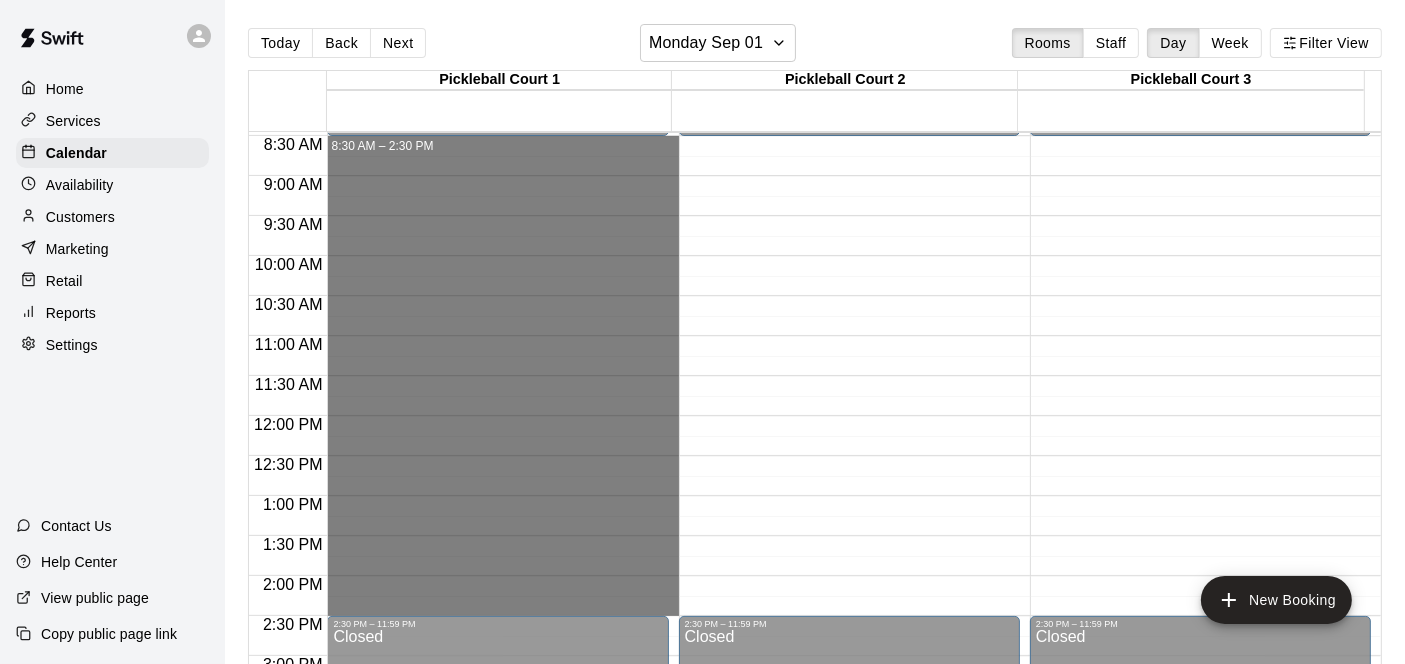 scroll, scrollTop: 725, scrollLeft: 0, axis: vertical 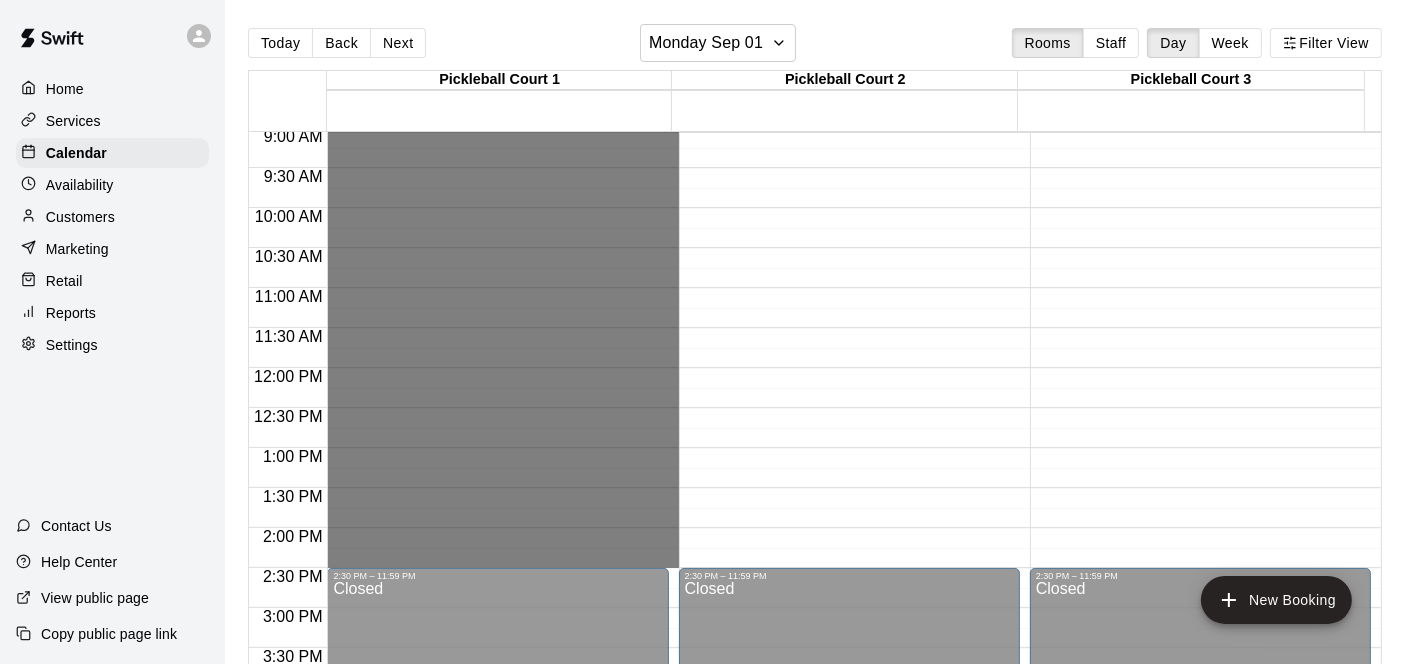drag, startPoint x: 494, startPoint y: 207, endPoint x: 562, endPoint y: 554, distance: 353.60007 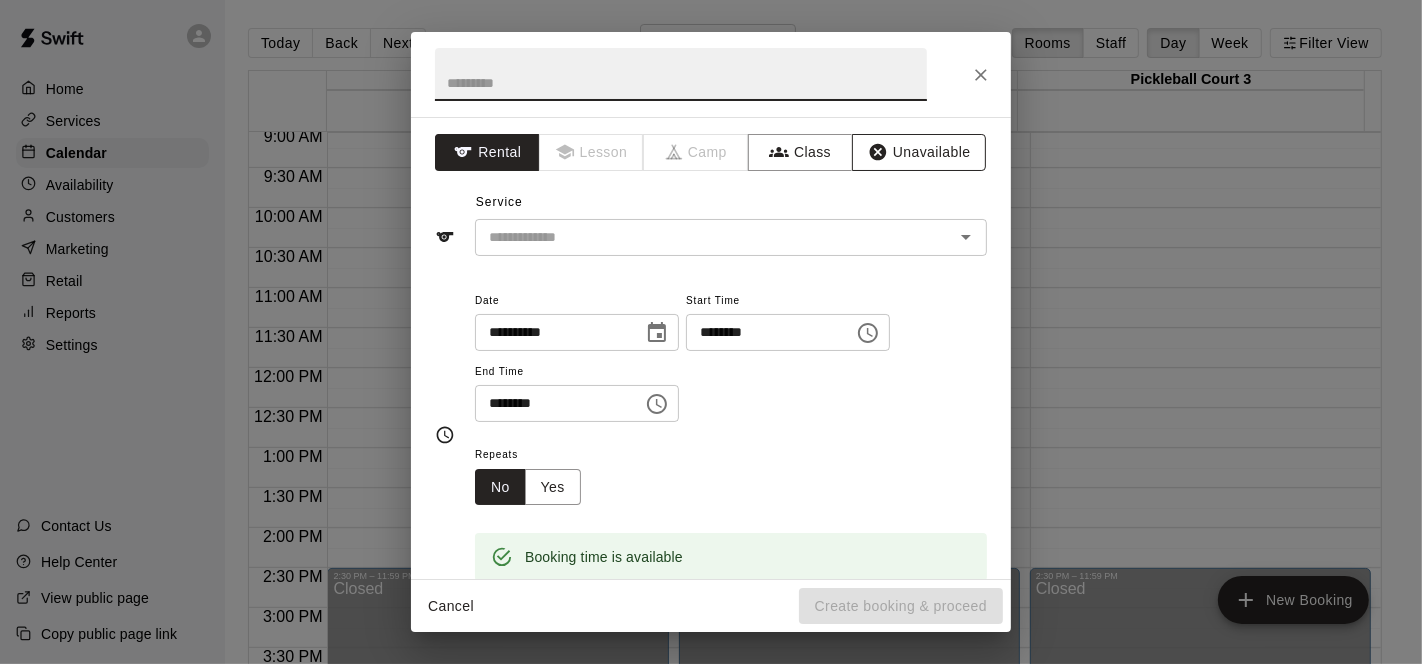 click on "Unavailable" at bounding box center [919, 152] 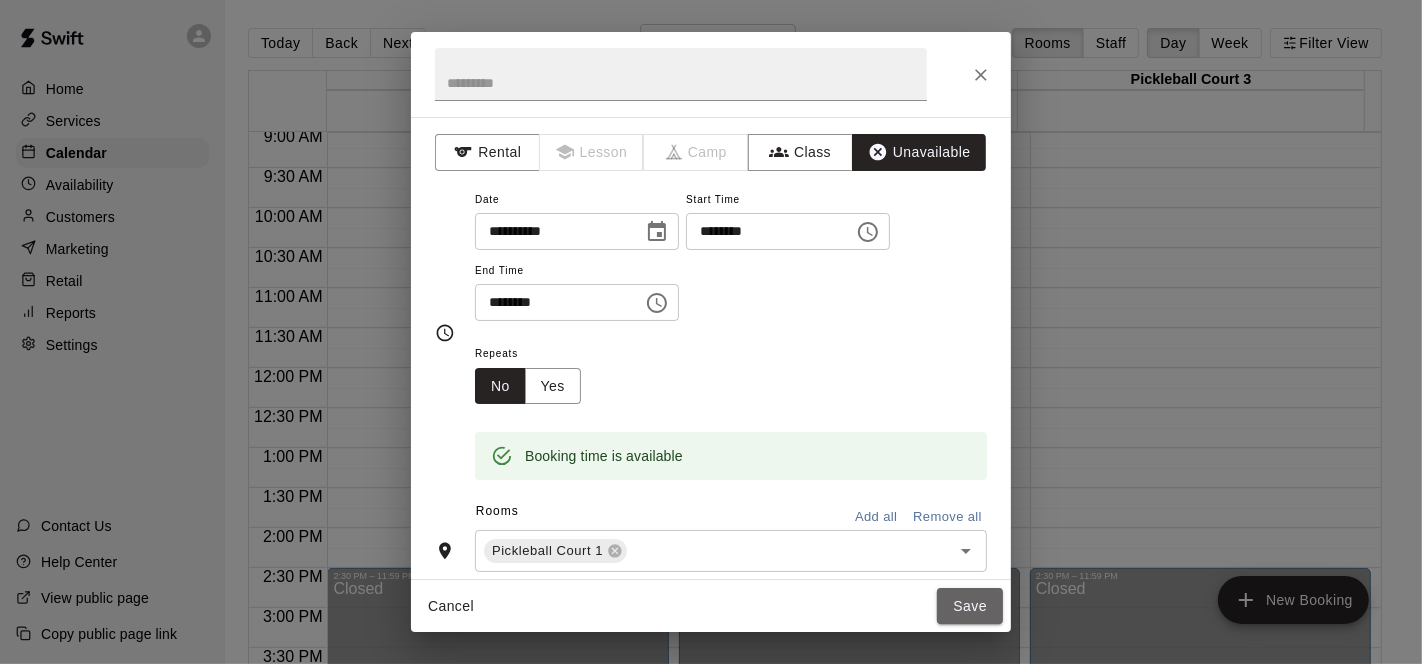click on "Save" at bounding box center [970, 606] 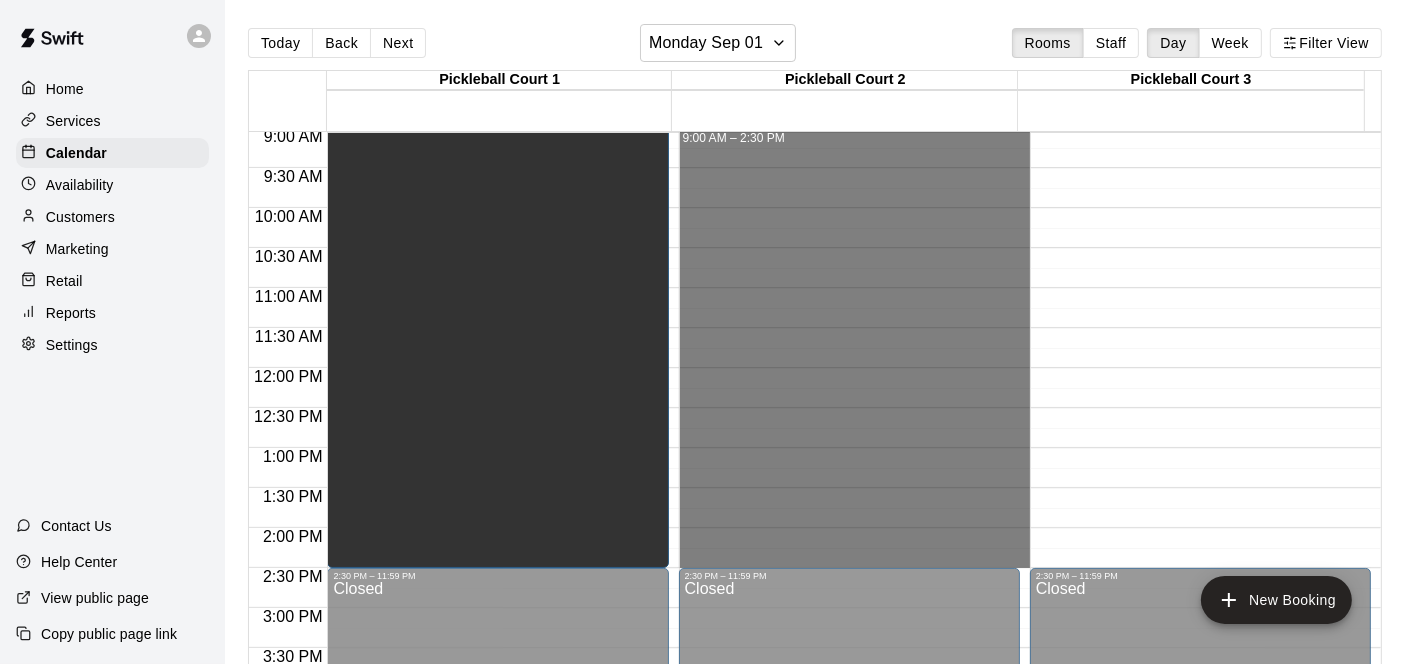 drag, startPoint x: 744, startPoint y: 145, endPoint x: 817, endPoint y: 548, distance: 409.5583 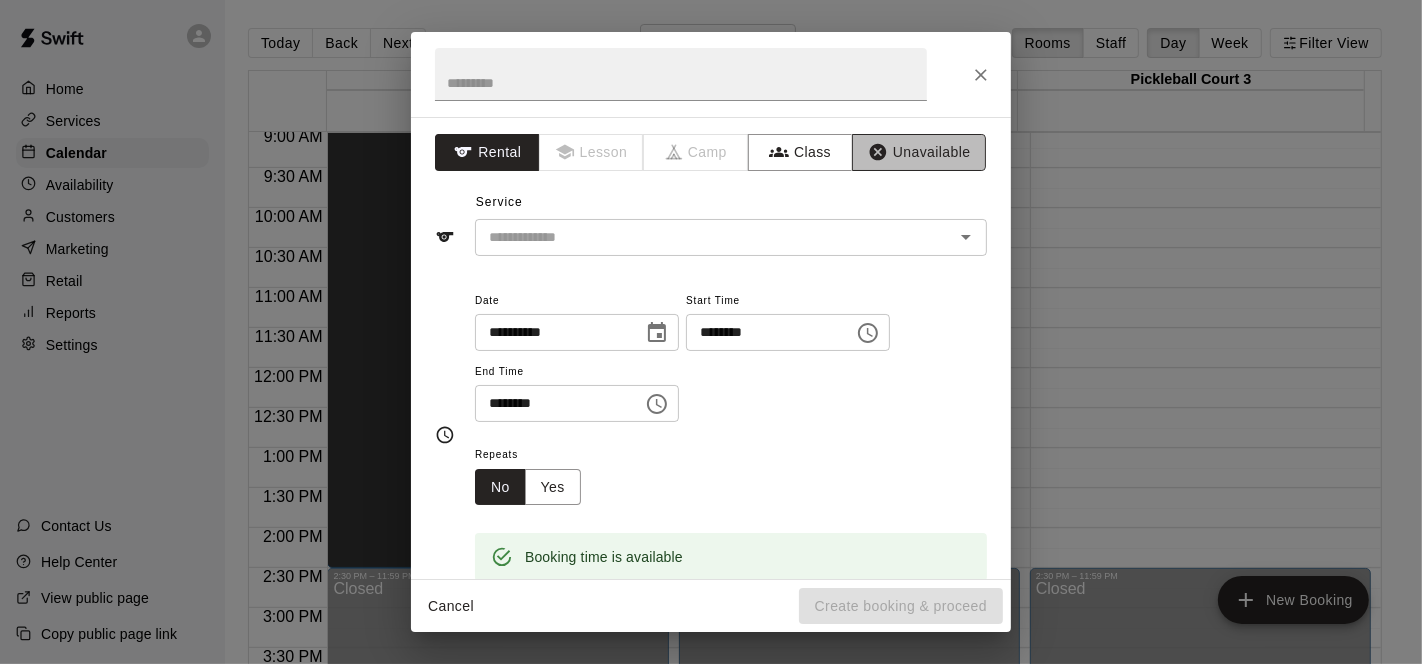 click on "Unavailable" at bounding box center [919, 152] 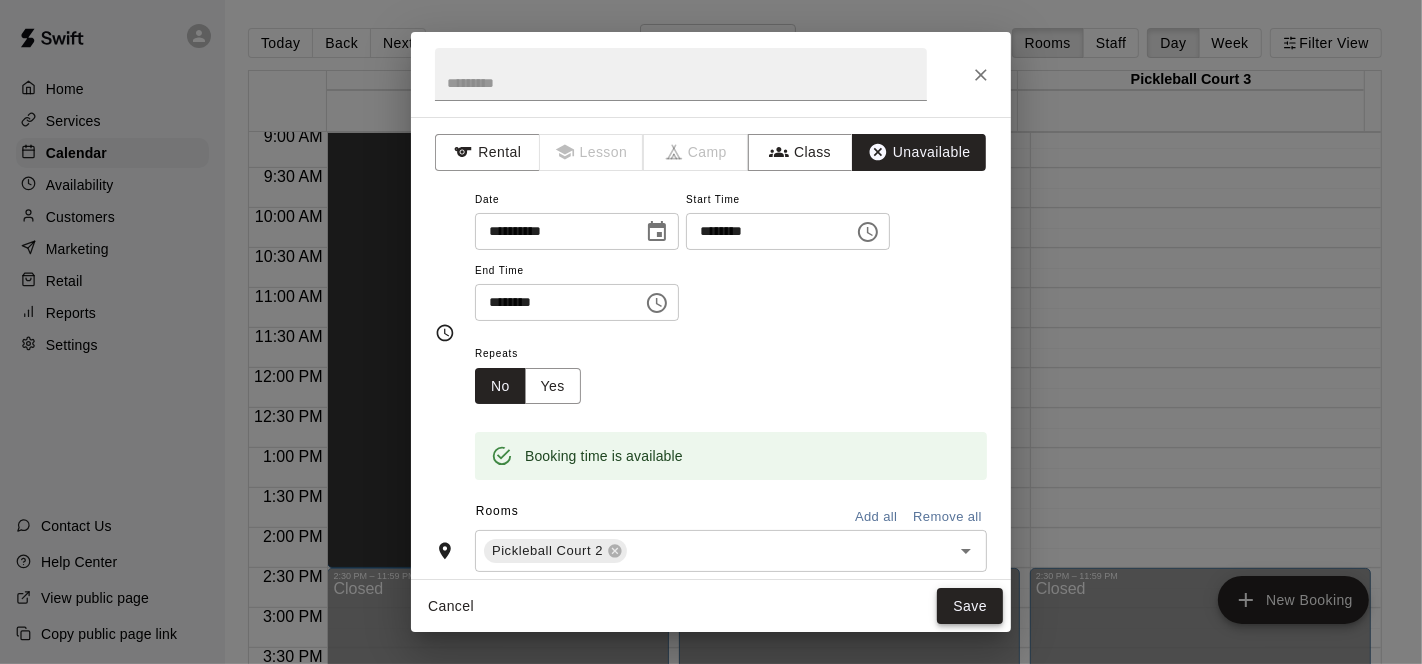 click on "Save" at bounding box center (970, 606) 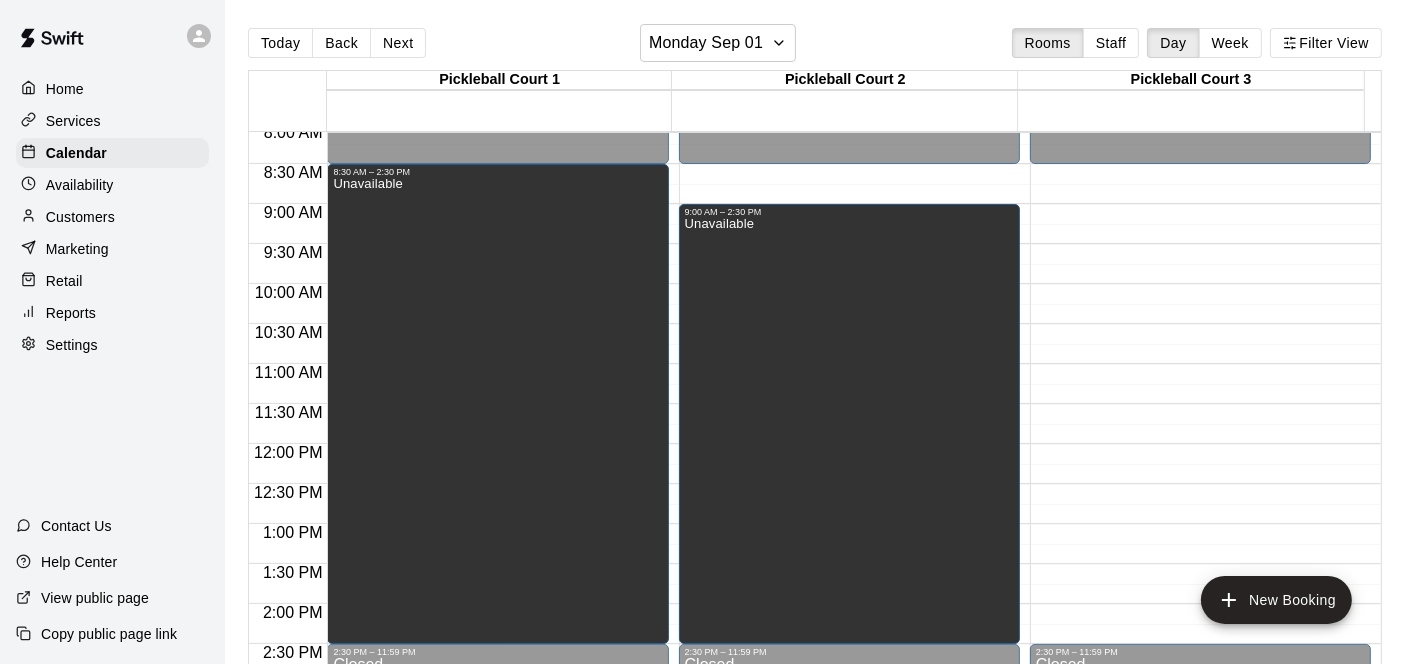 scroll, scrollTop: 614, scrollLeft: 0, axis: vertical 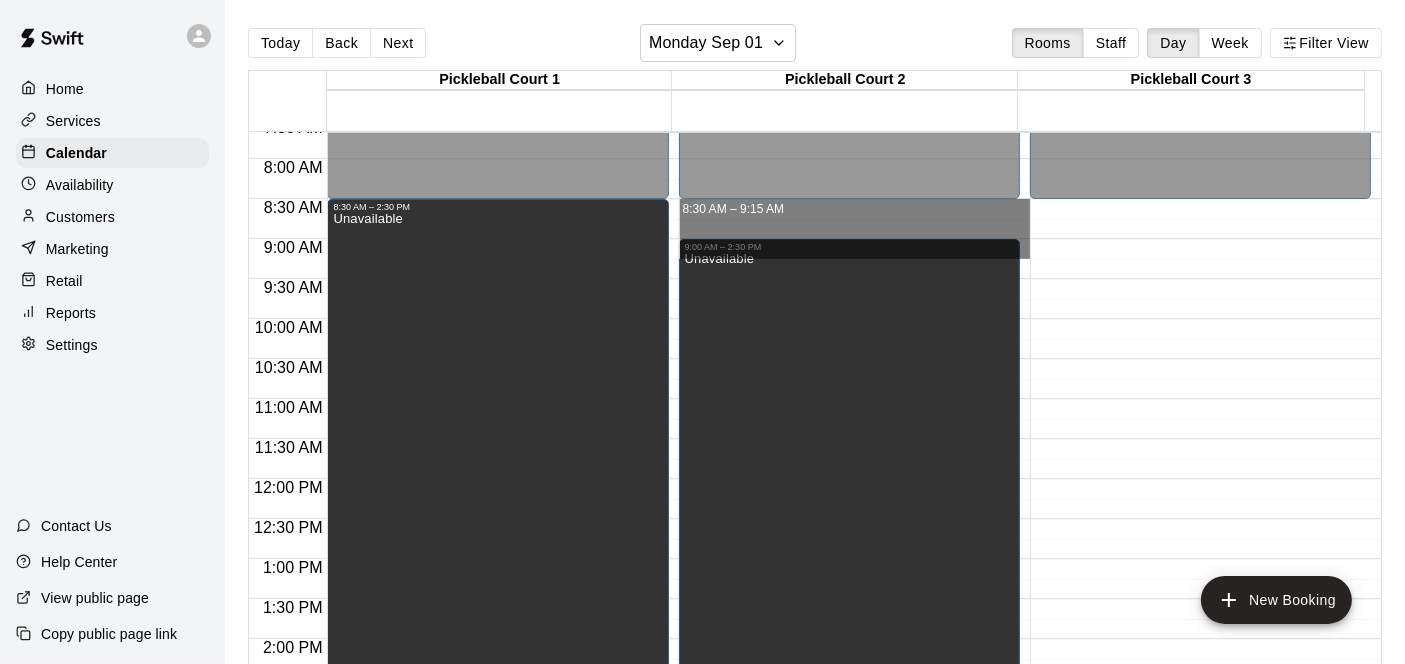drag, startPoint x: 896, startPoint y: 207, endPoint x: 909, endPoint y: 250, distance: 44.922153 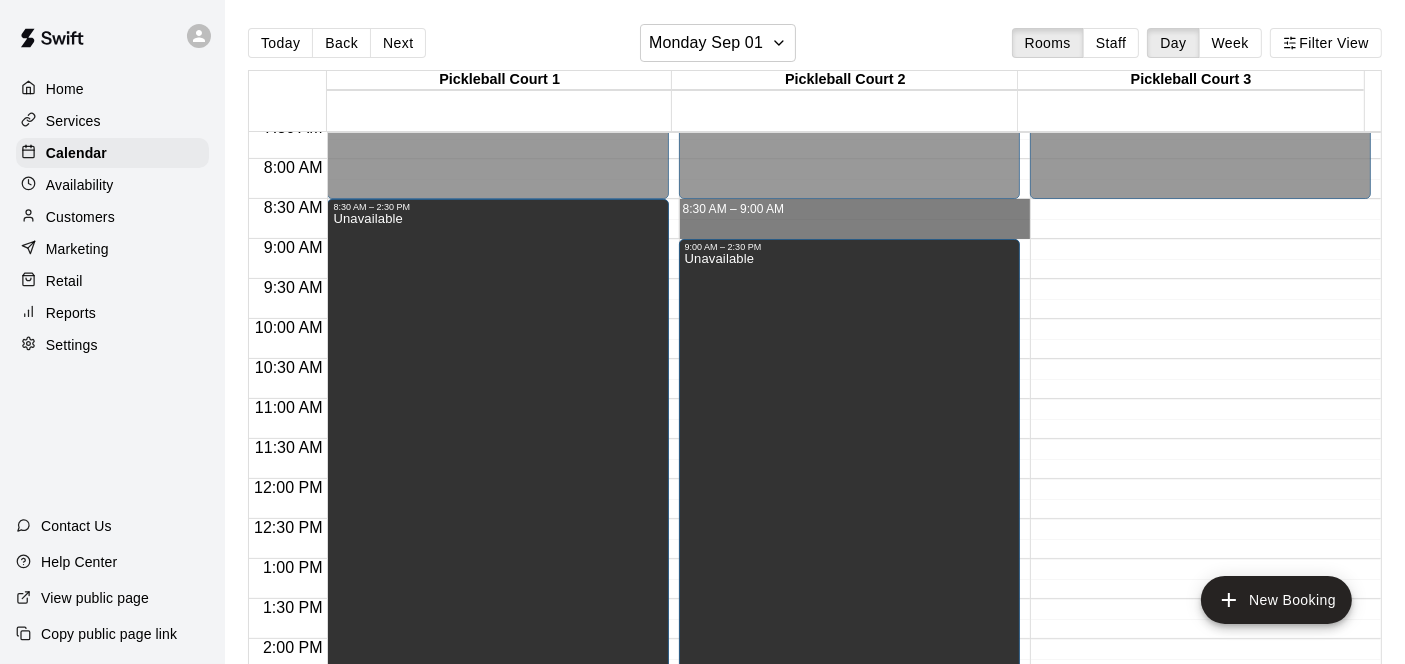 drag, startPoint x: 897, startPoint y: 210, endPoint x: 902, endPoint y: 235, distance: 25.495098 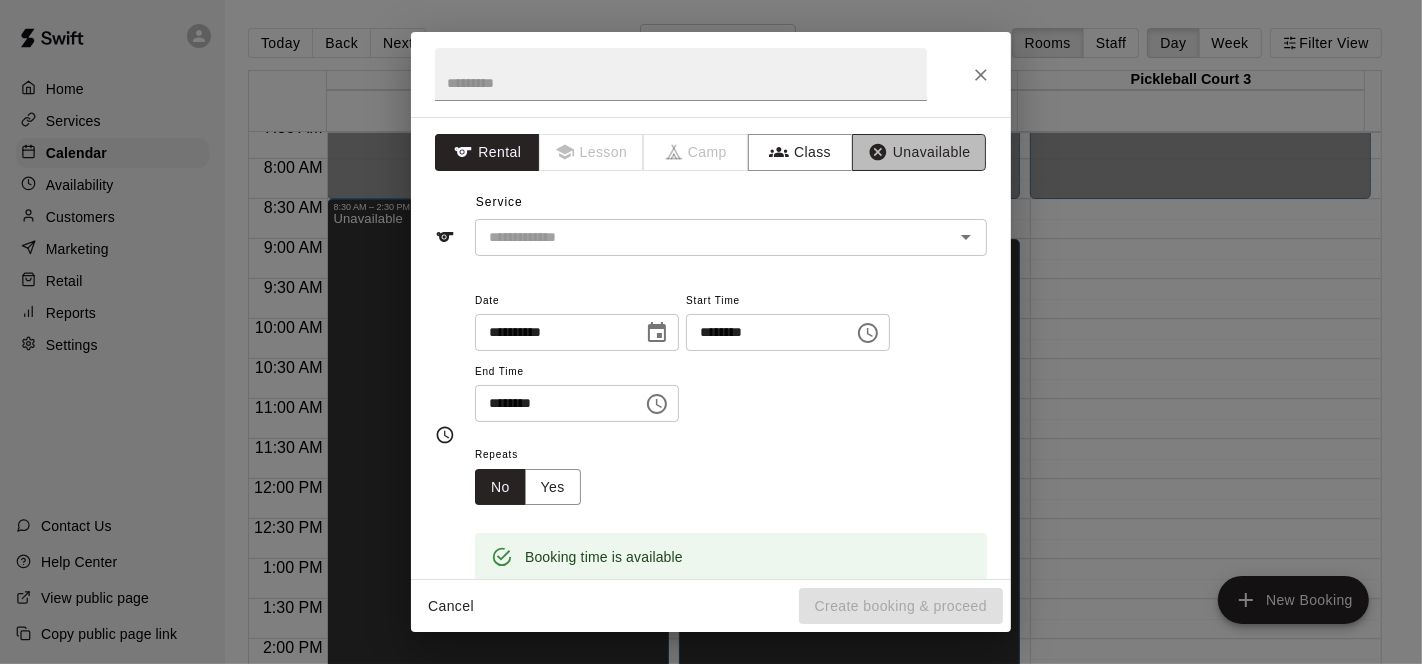 click on "Unavailable" at bounding box center (919, 152) 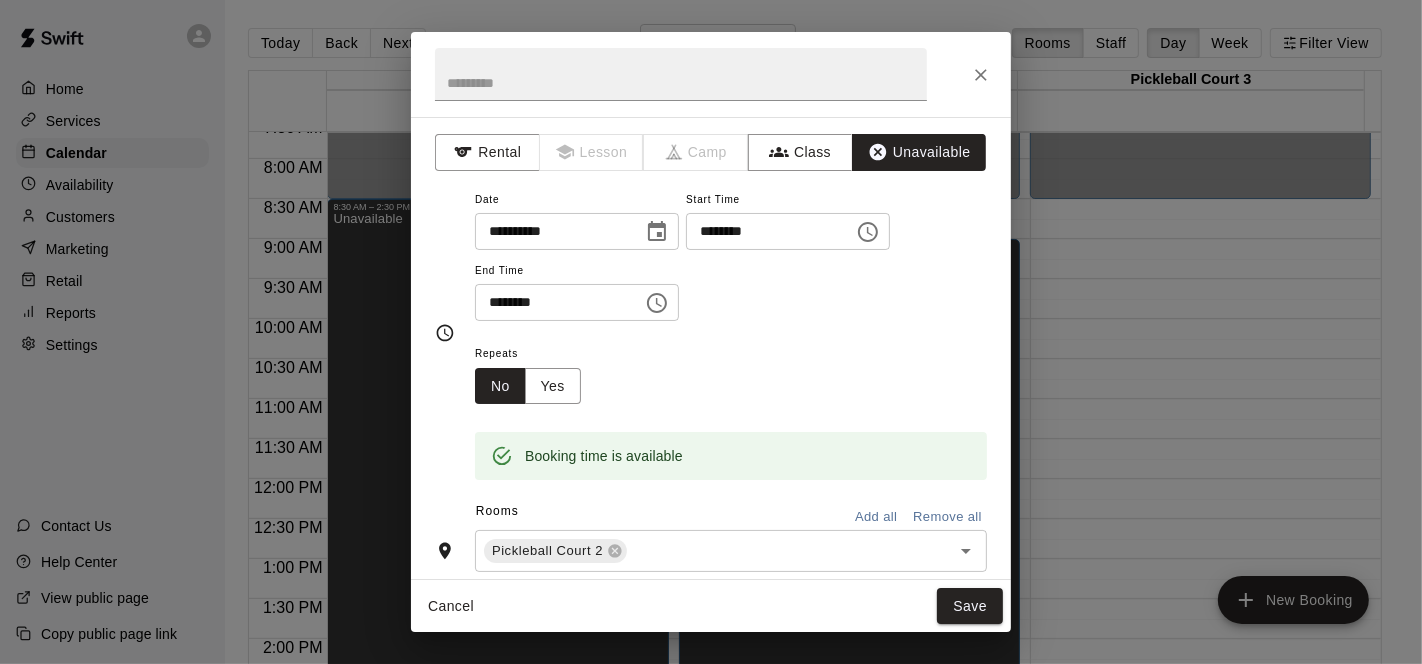 click on "Save" at bounding box center (970, 606) 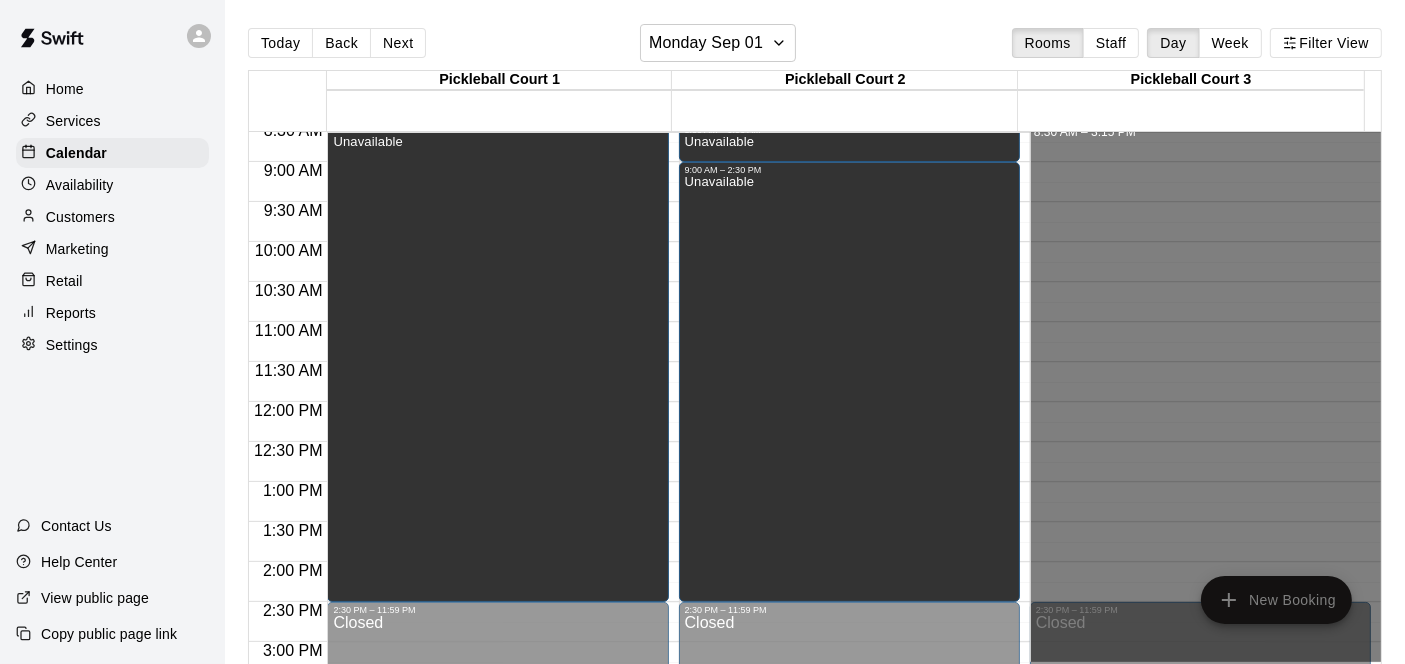 scroll, scrollTop: 725, scrollLeft: 0, axis: vertical 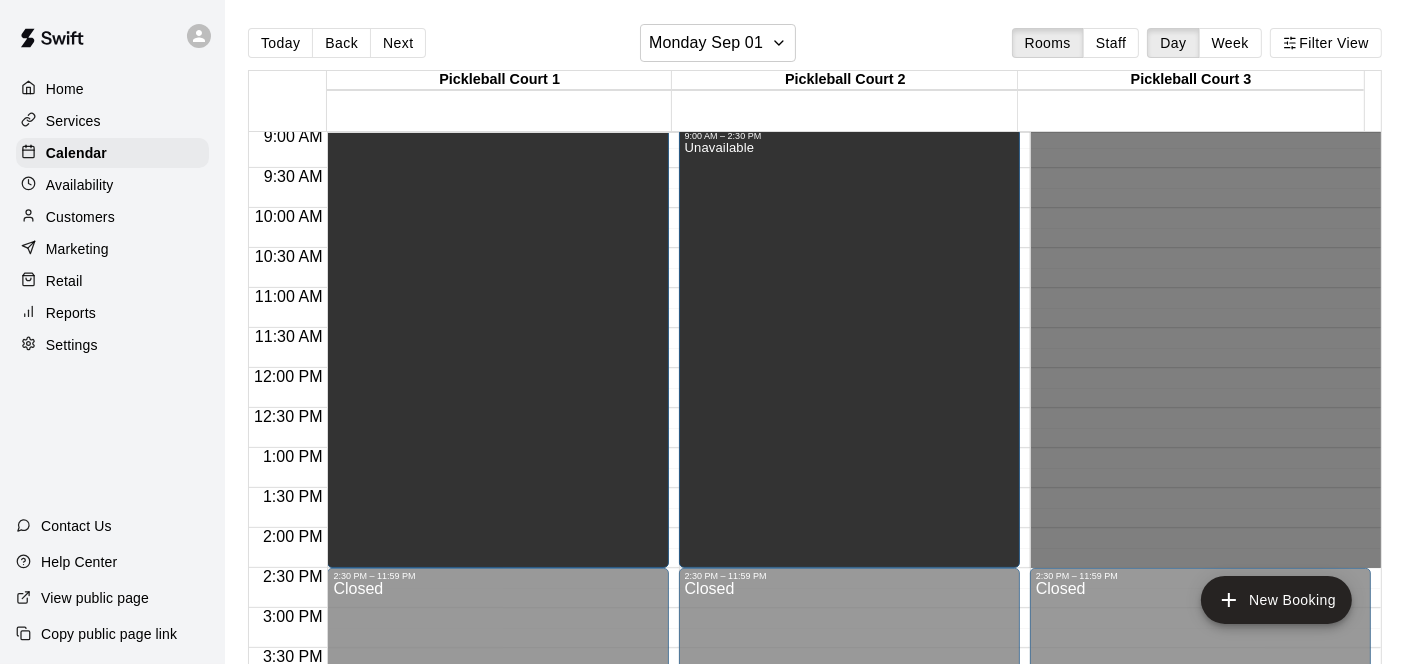drag, startPoint x: 1087, startPoint y: 206, endPoint x: 1111, endPoint y: 564, distance: 358.80356 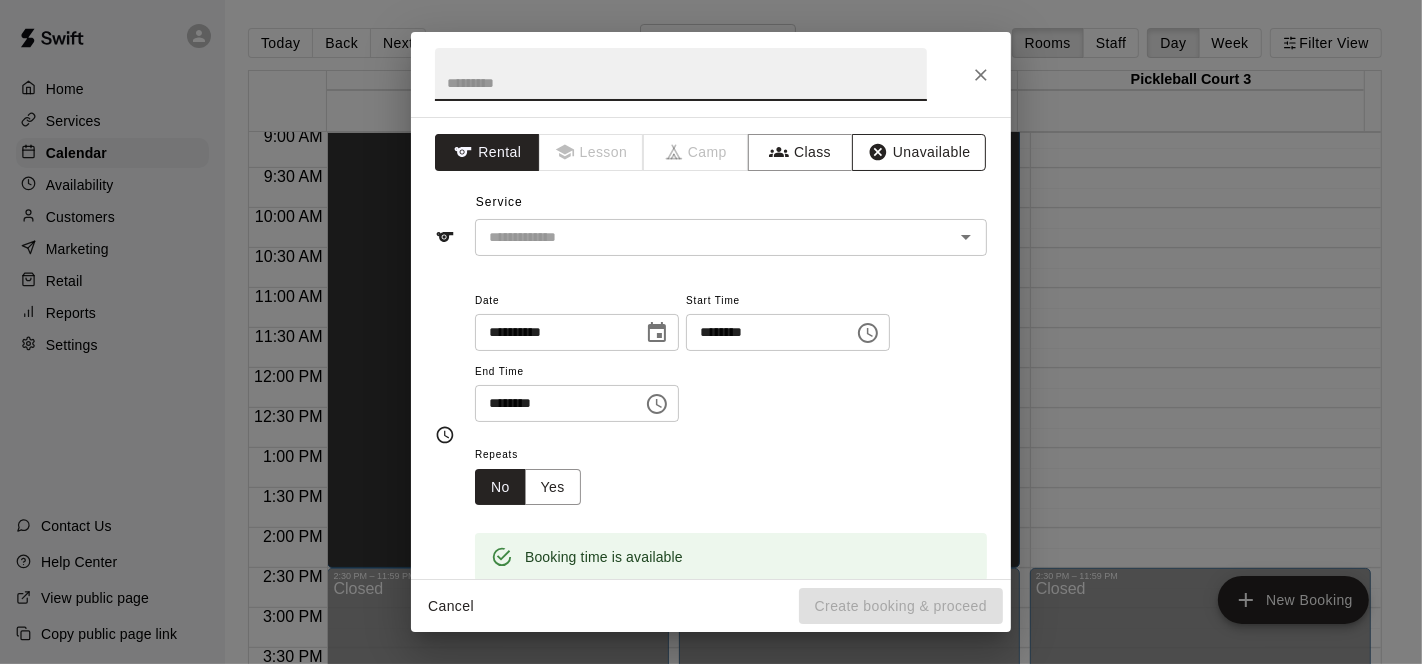 click on "Unavailable" at bounding box center (919, 152) 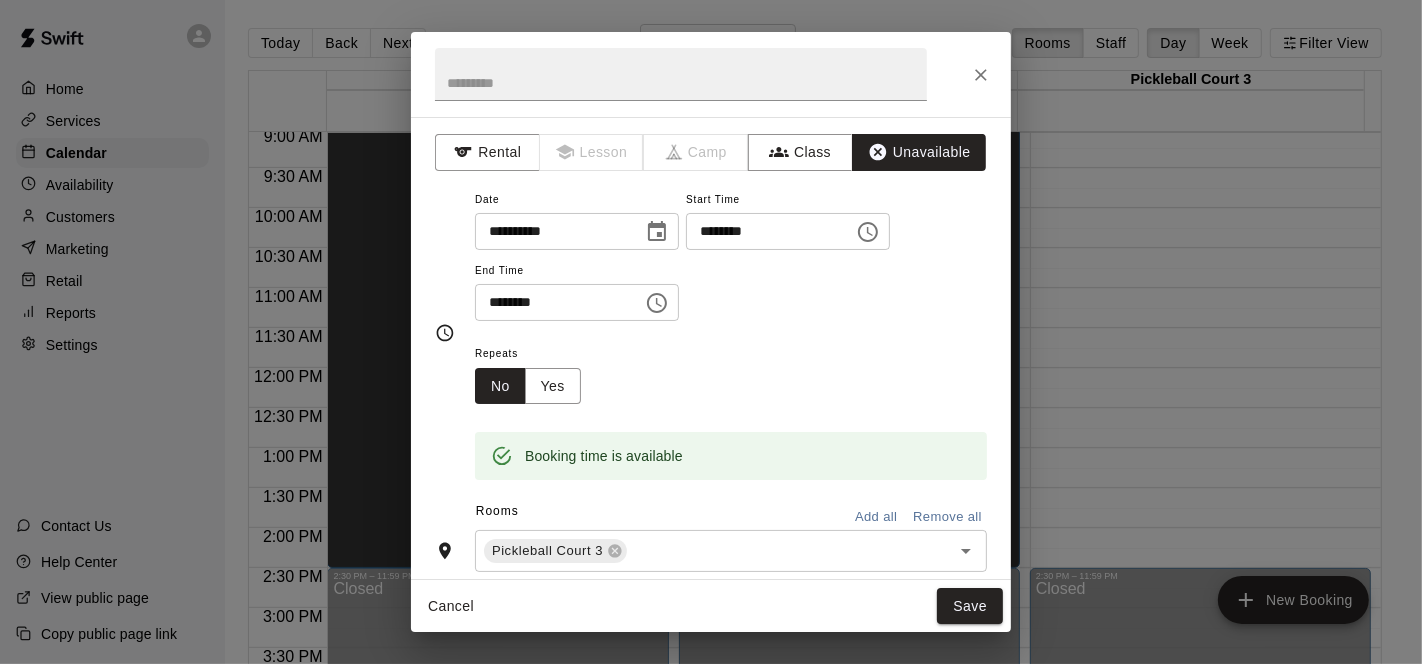 click on "Save" at bounding box center [970, 606] 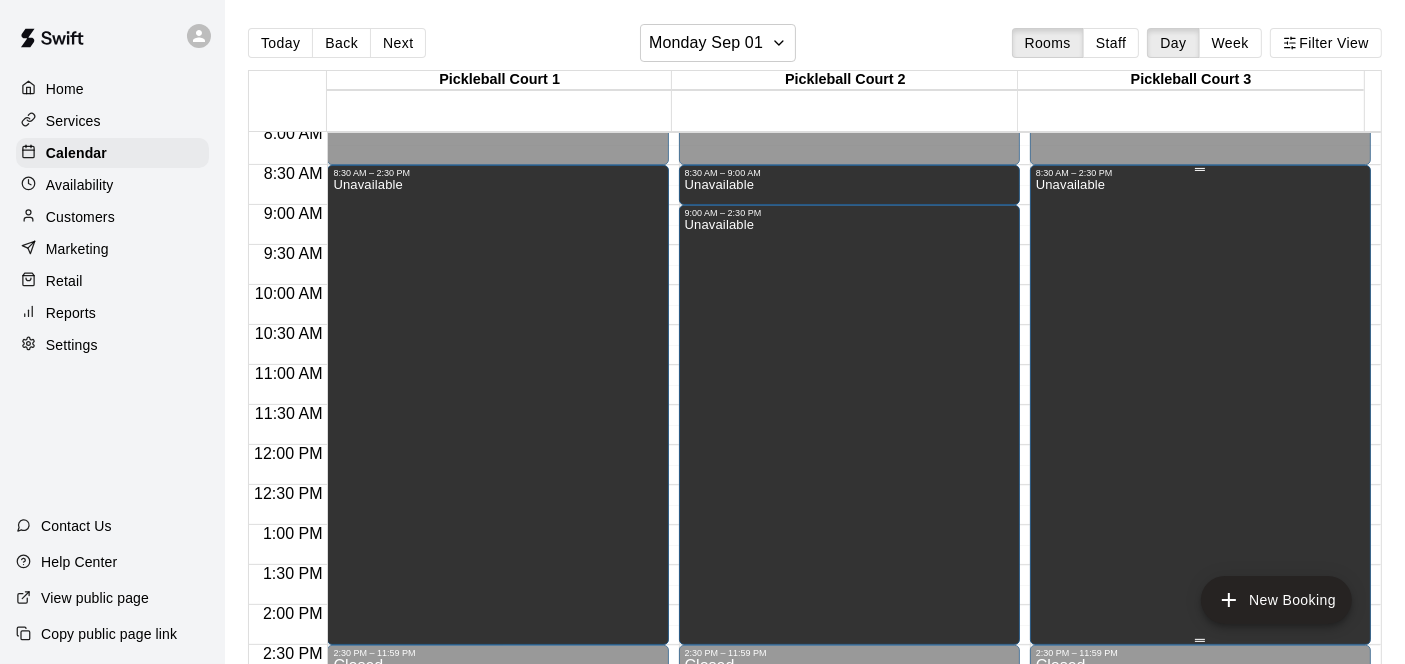 scroll, scrollTop: 503, scrollLeft: 0, axis: vertical 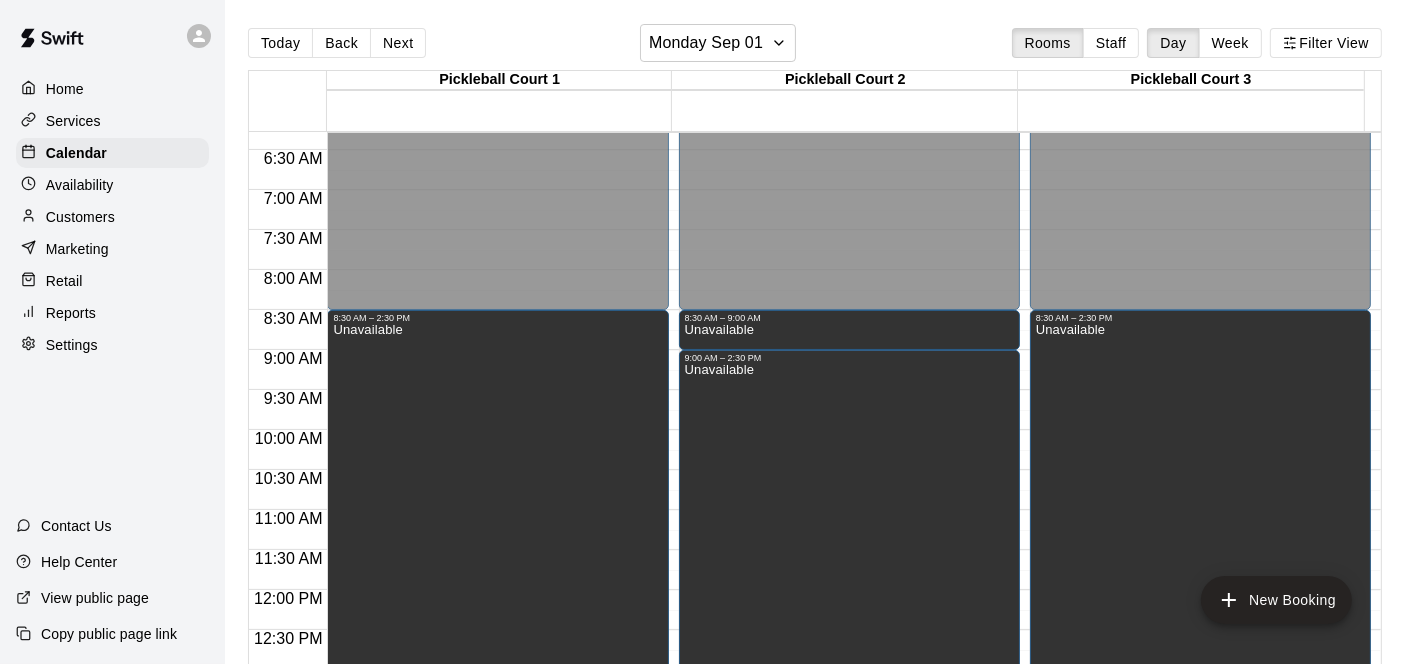 click on "Next" at bounding box center [398, 43] 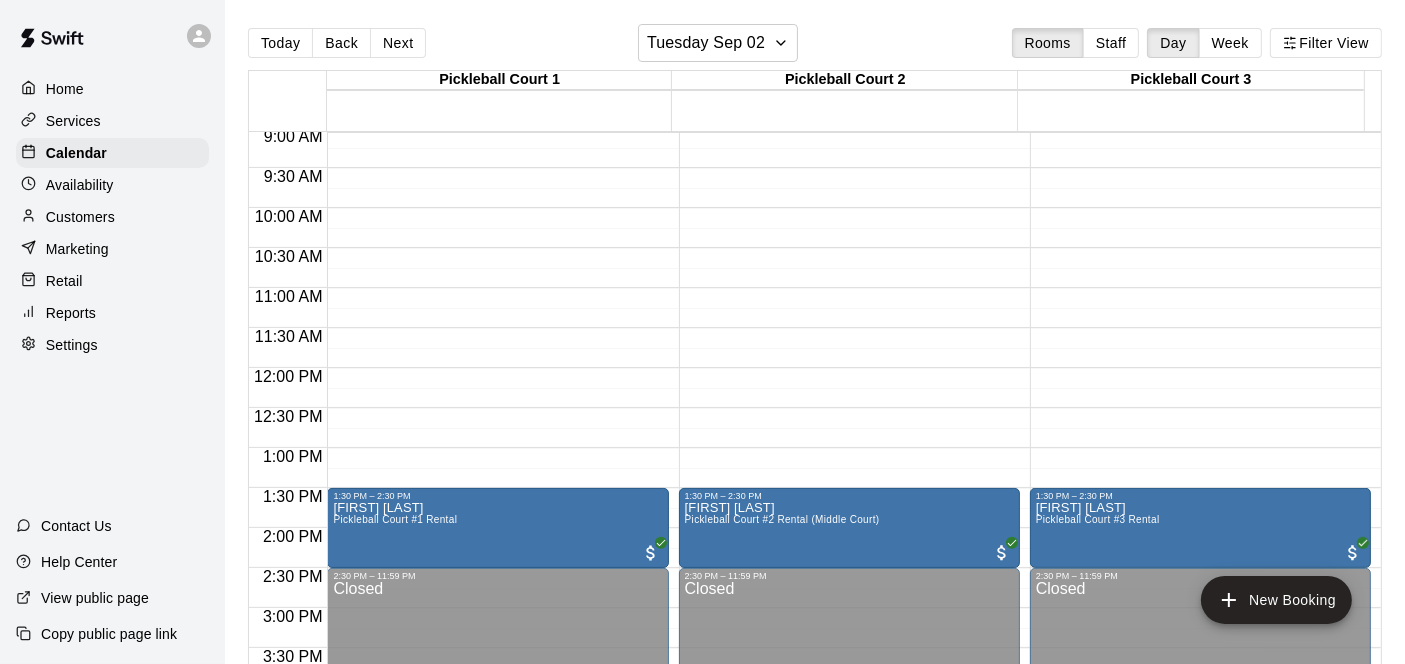 scroll, scrollTop: 614, scrollLeft: 0, axis: vertical 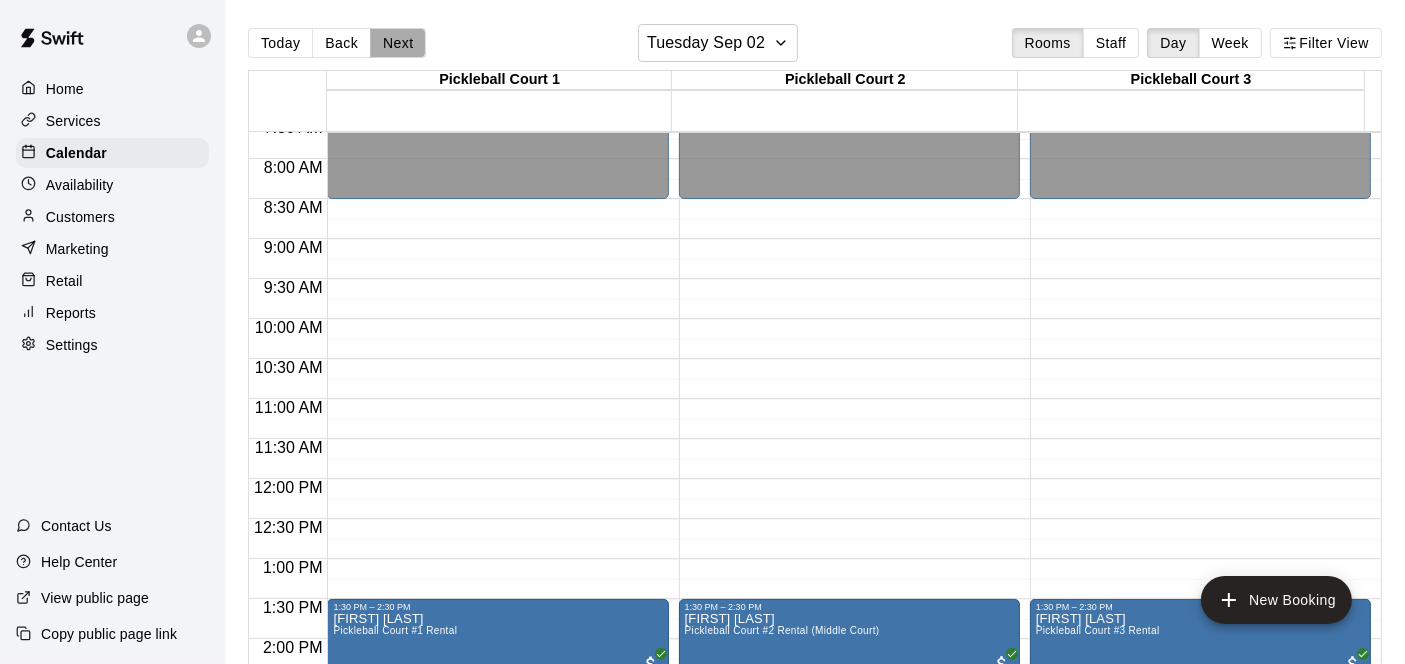 click on "Next" at bounding box center [398, 43] 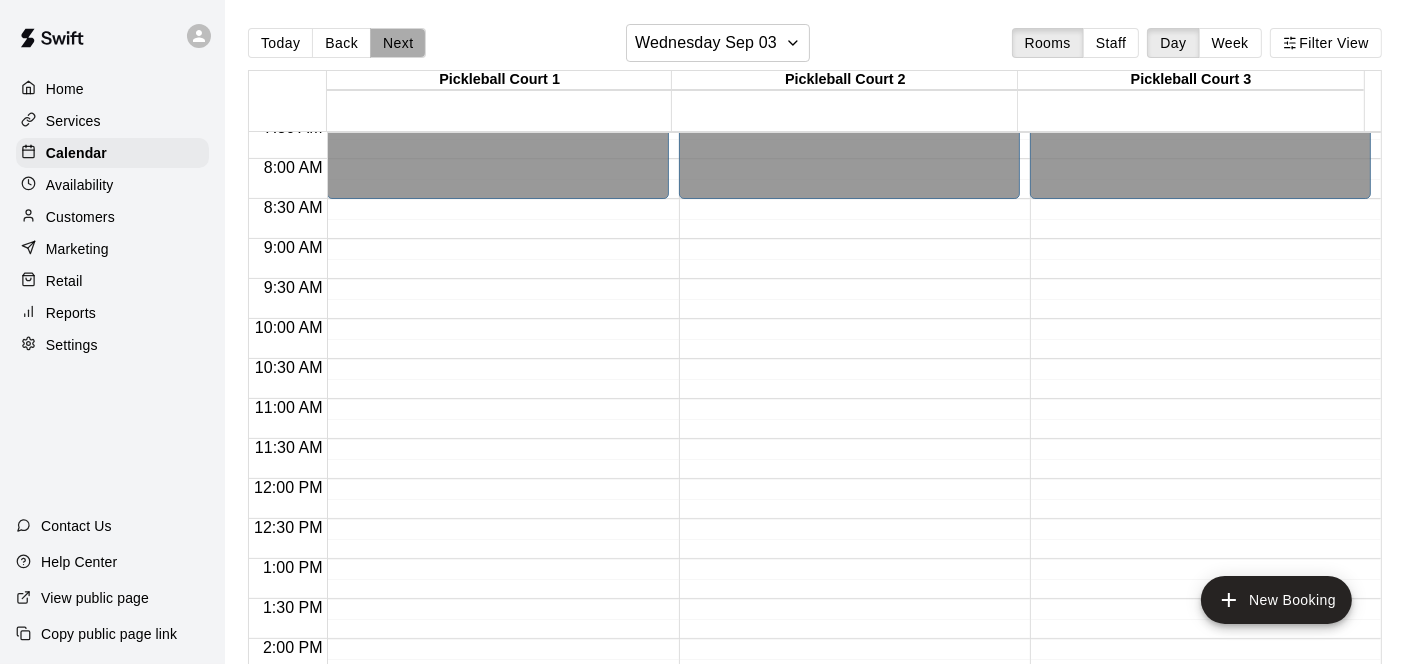 click on "Next" at bounding box center (398, 43) 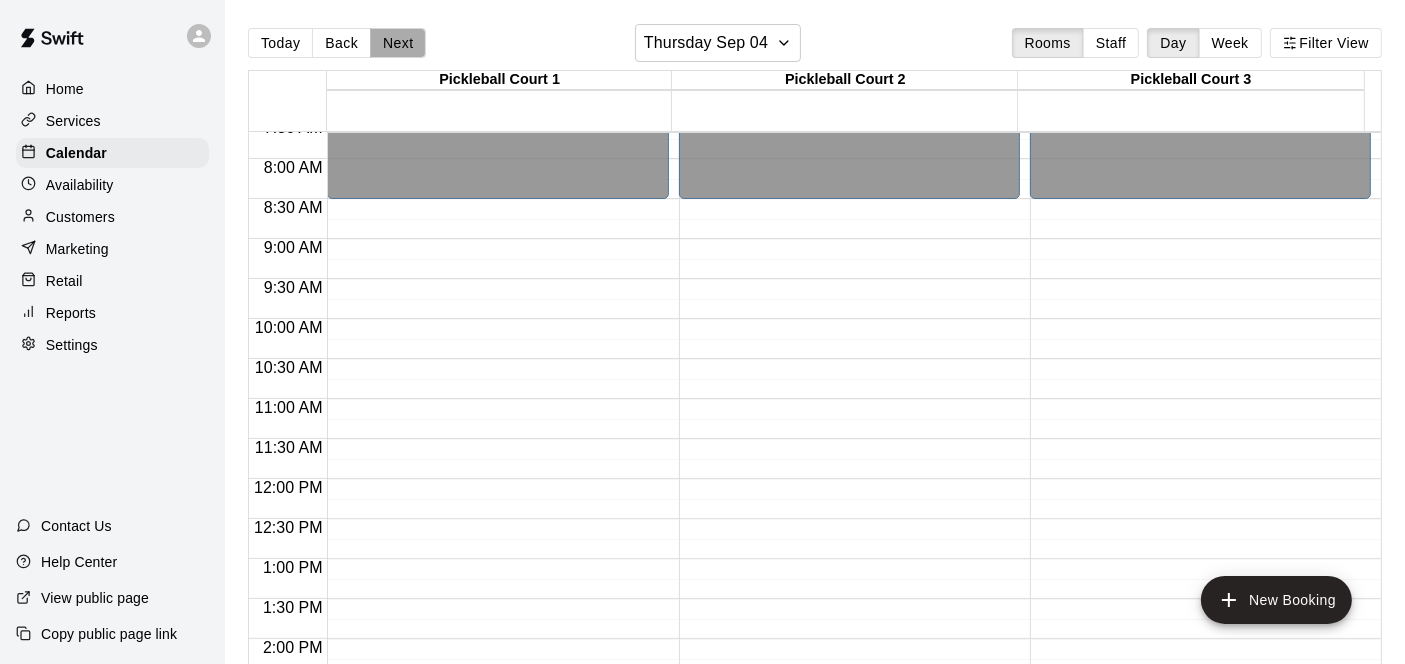 click on "Next" at bounding box center (398, 43) 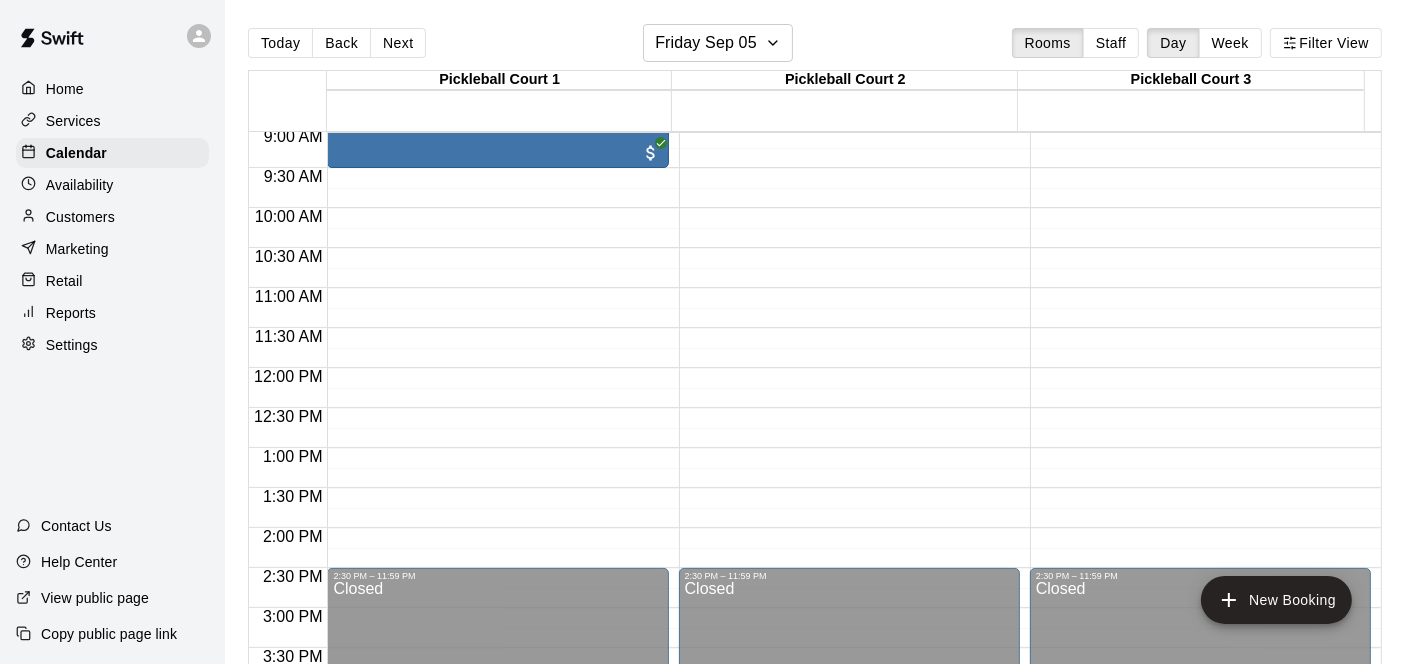 scroll, scrollTop: 614, scrollLeft: 0, axis: vertical 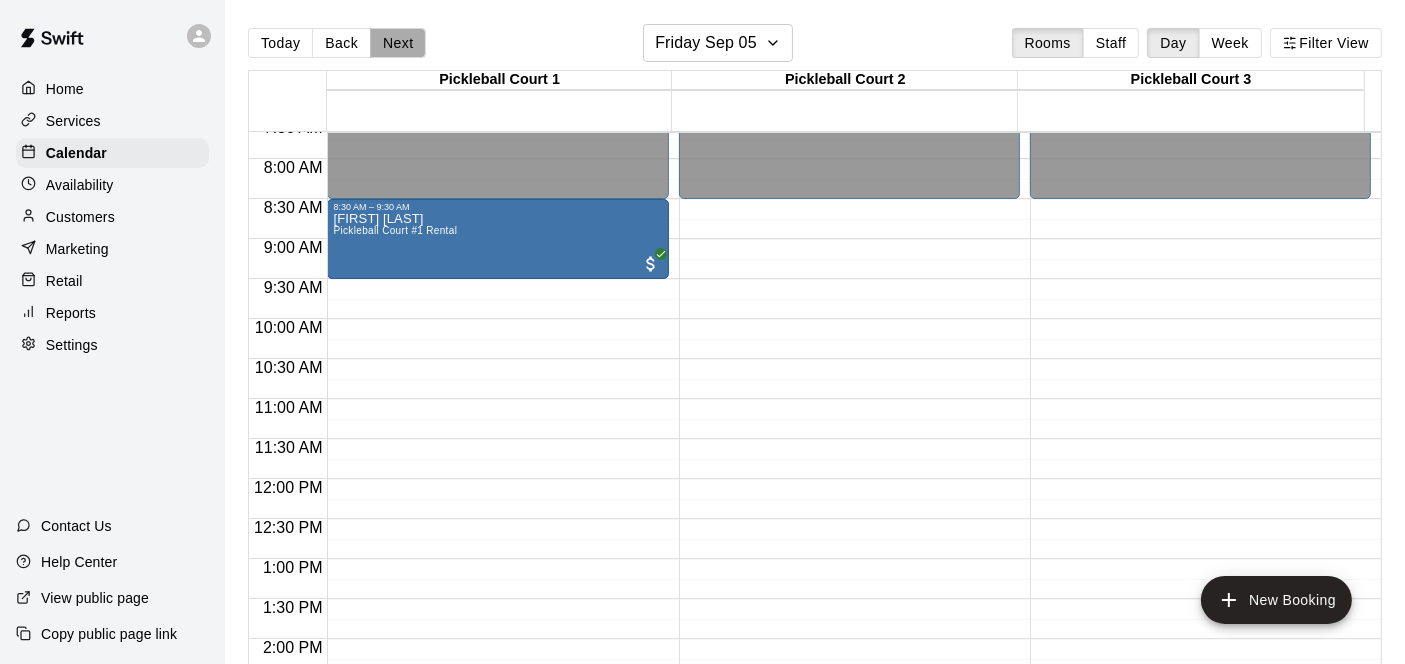 click on "Next" at bounding box center (398, 43) 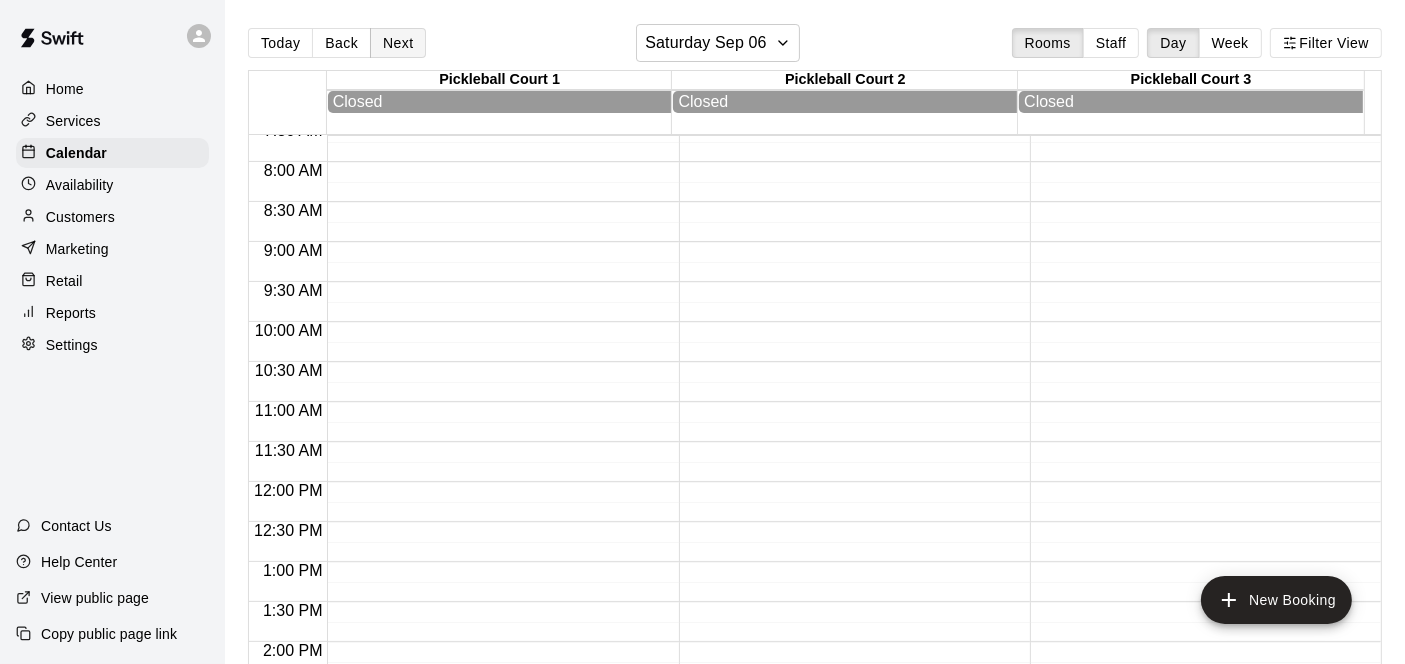 click on "Next" at bounding box center (398, 43) 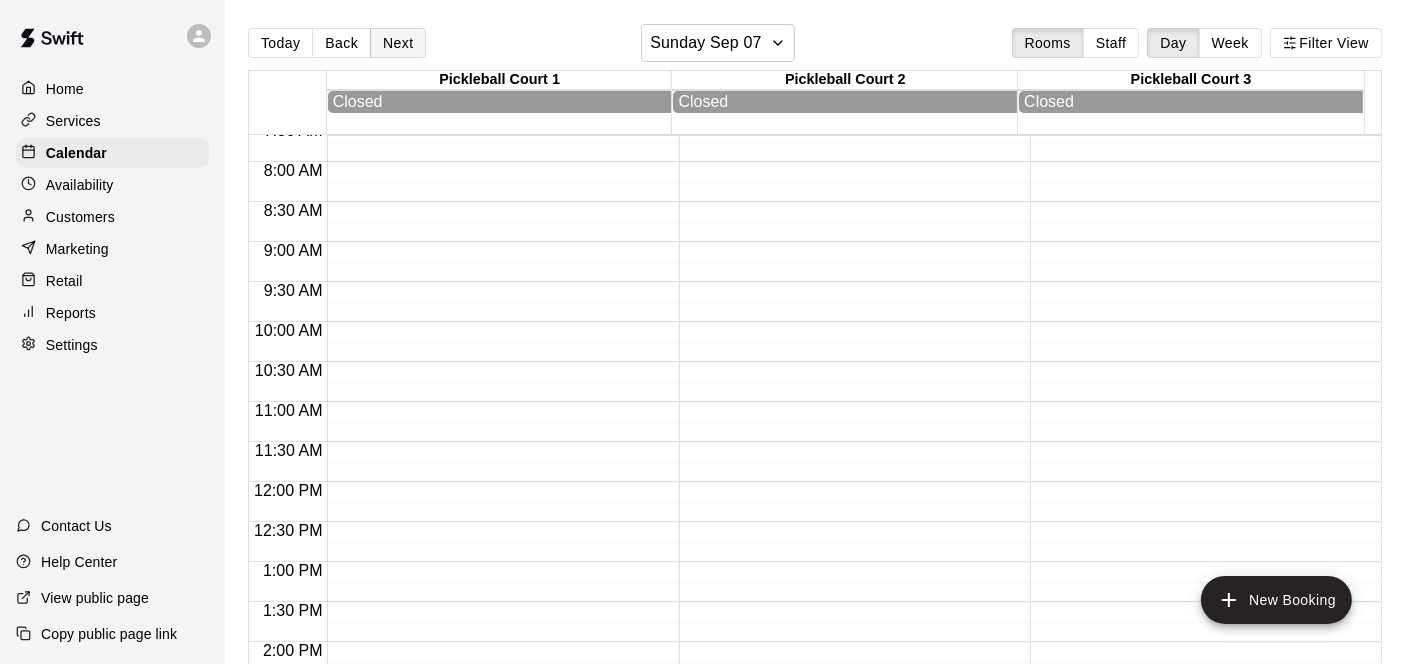 click on "Next" at bounding box center [398, 43] 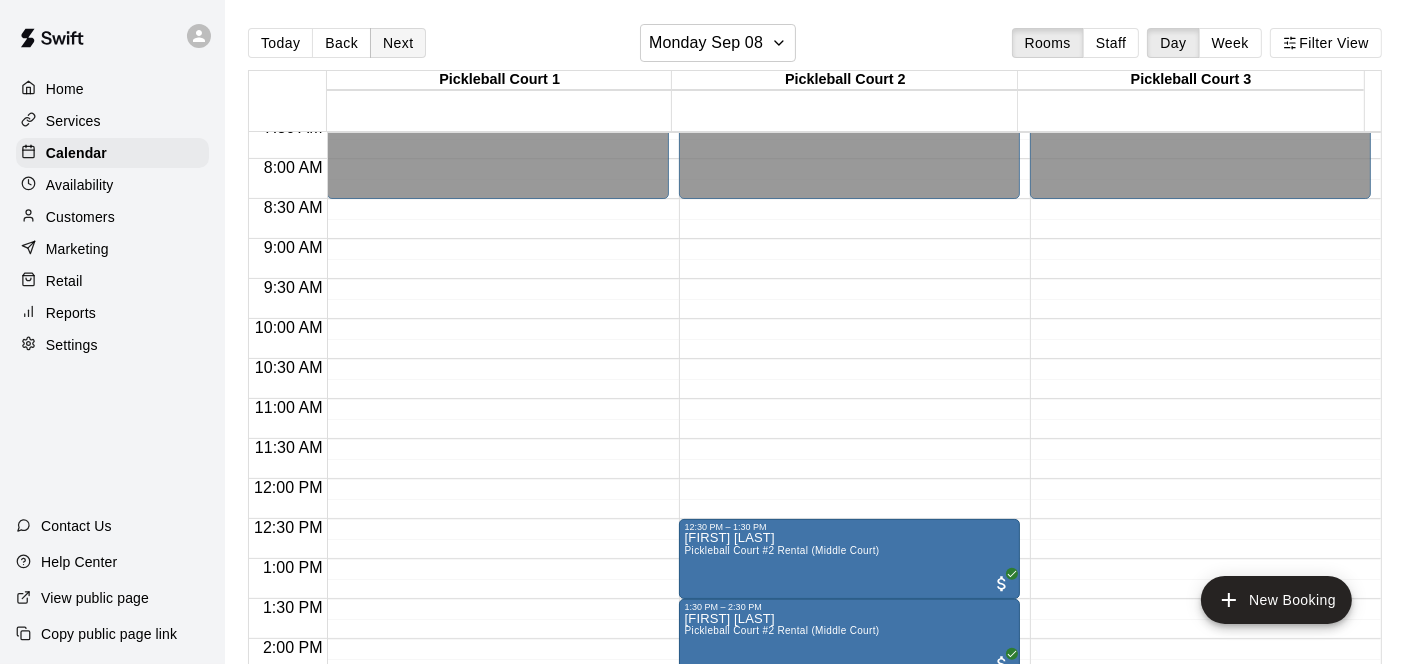 click on "Next" at bounding box center [398, 43] 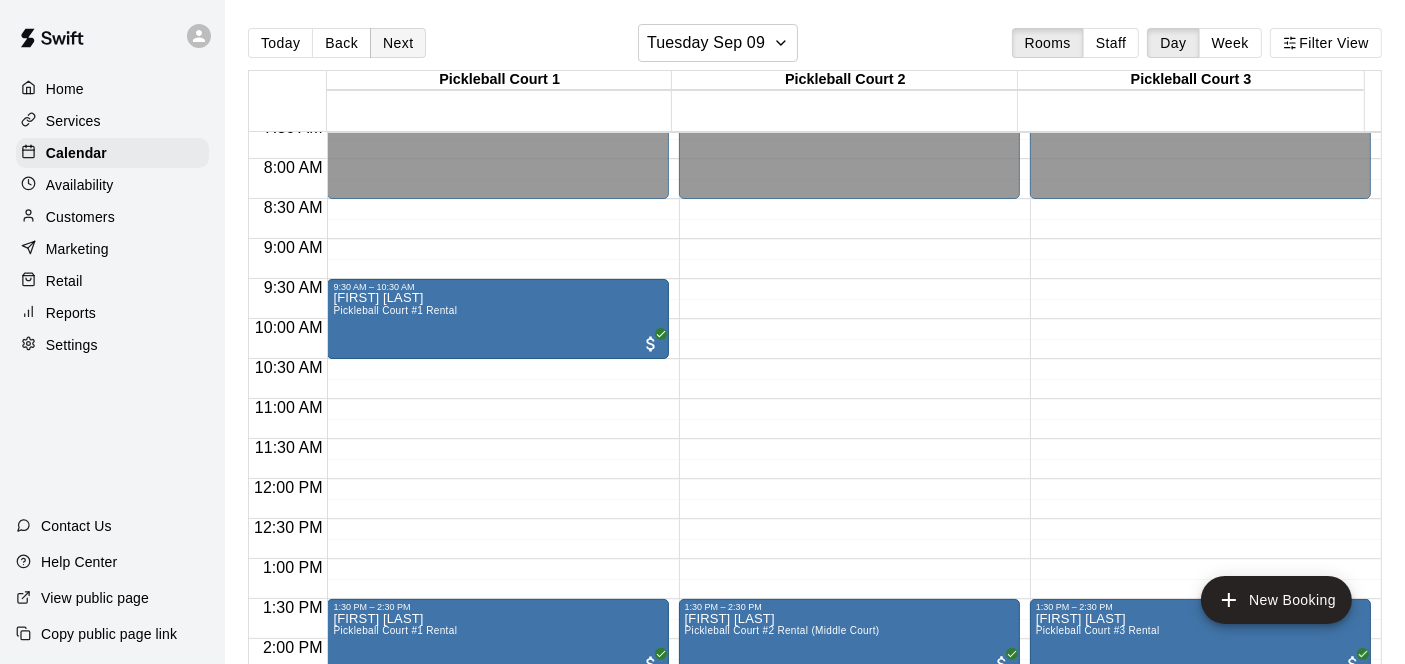 click on "Next" at bounding box center (398, 43) 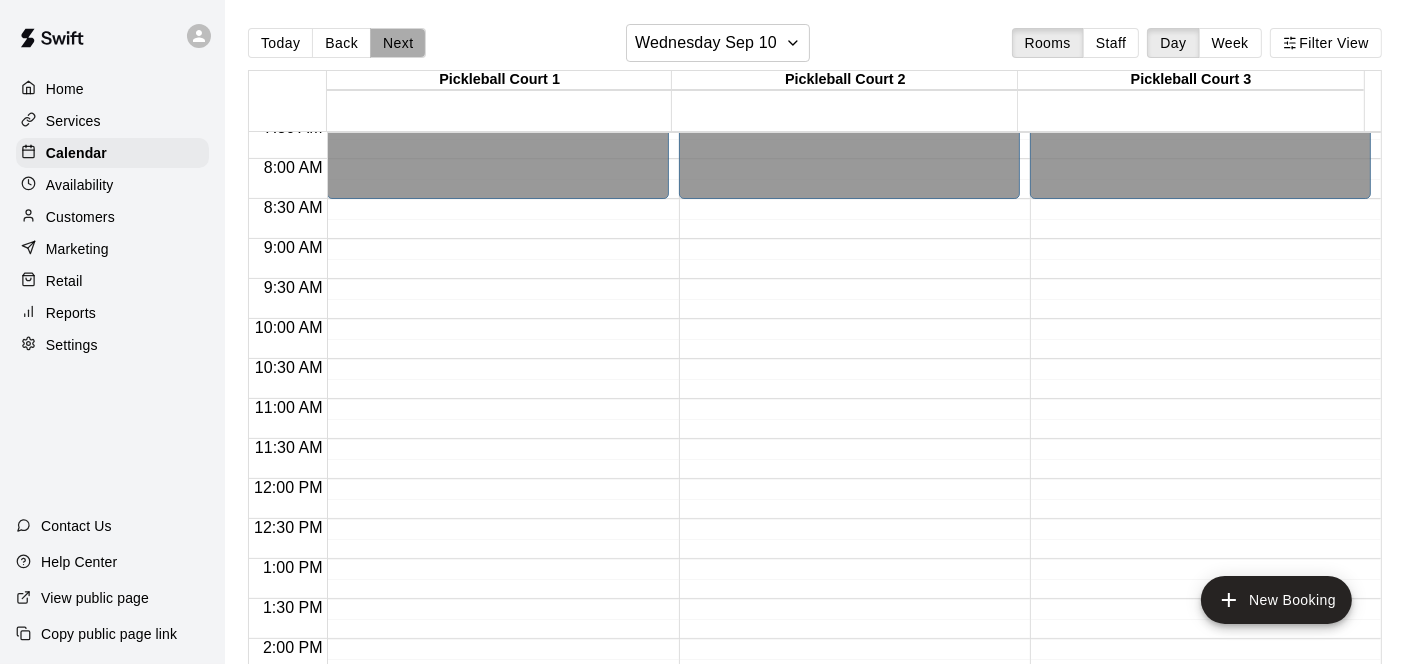 click on "Next" at bounding box center (398, 43) 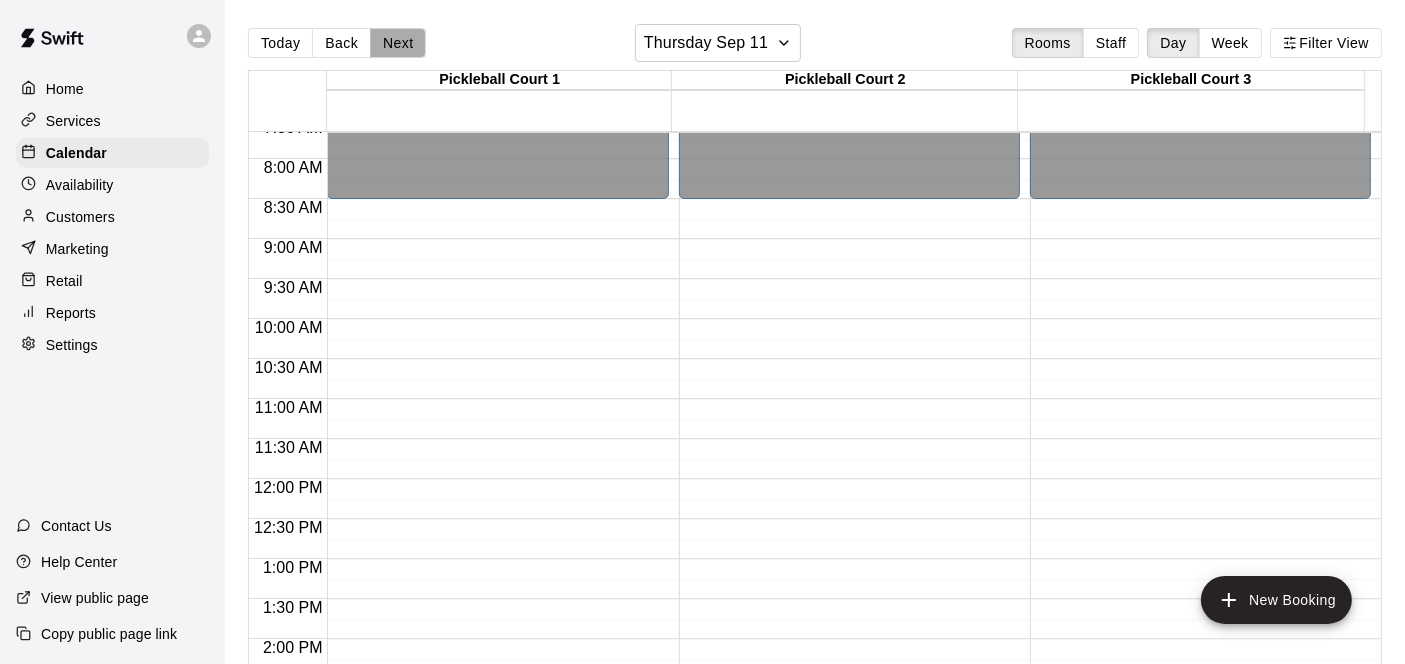 click on "Next" at bounding box center [398, 43] 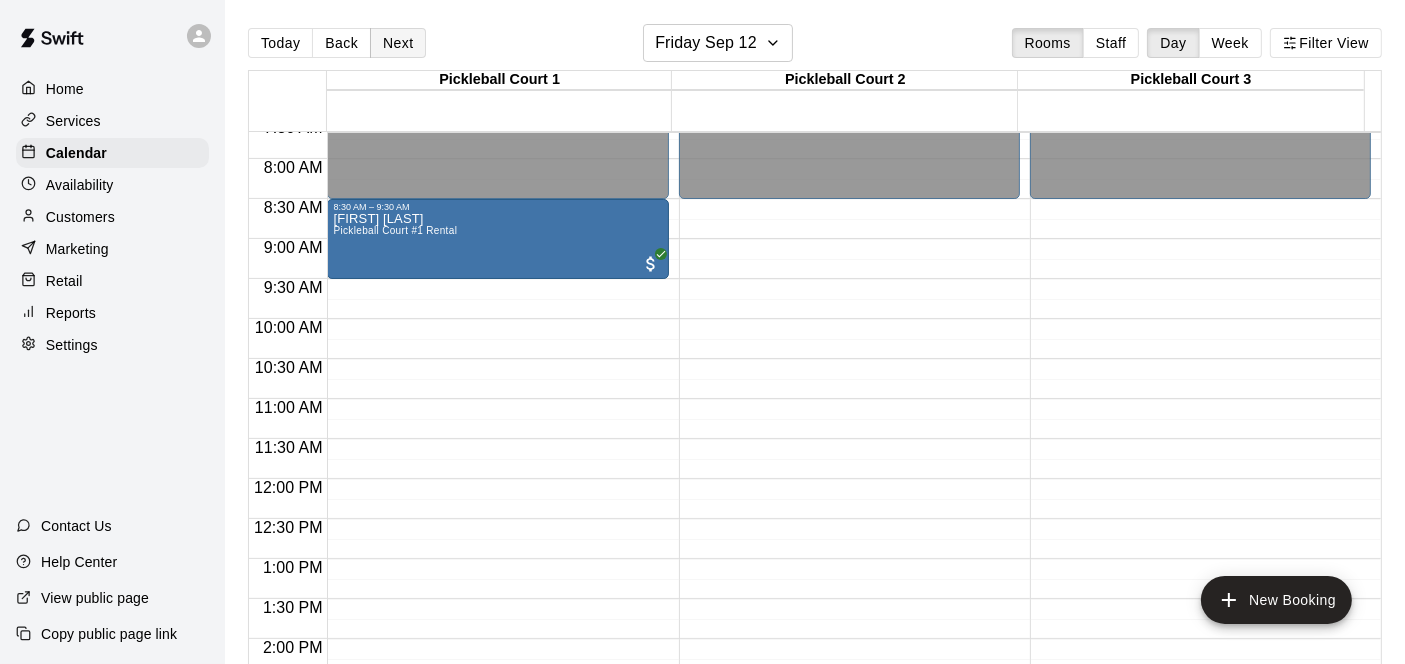 click on "Next" at bounding box center (398, 43) 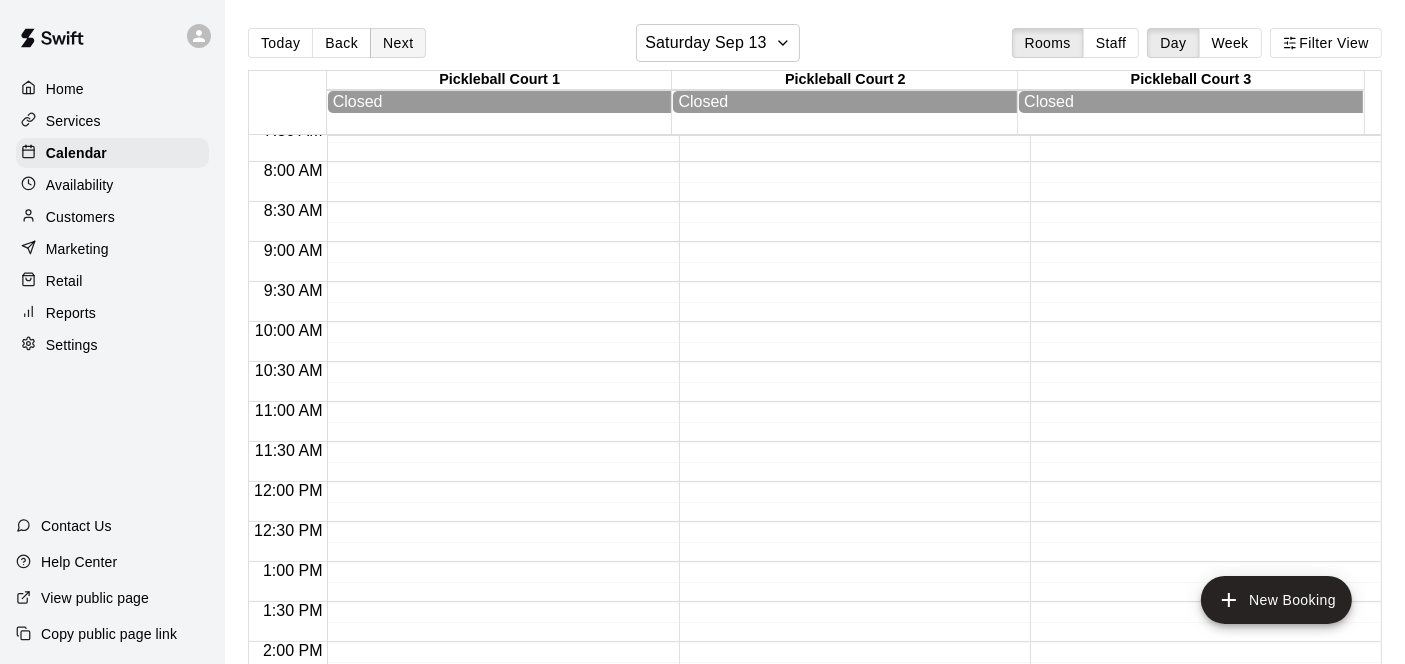 click on "Next" at bounding box center [398, 43] 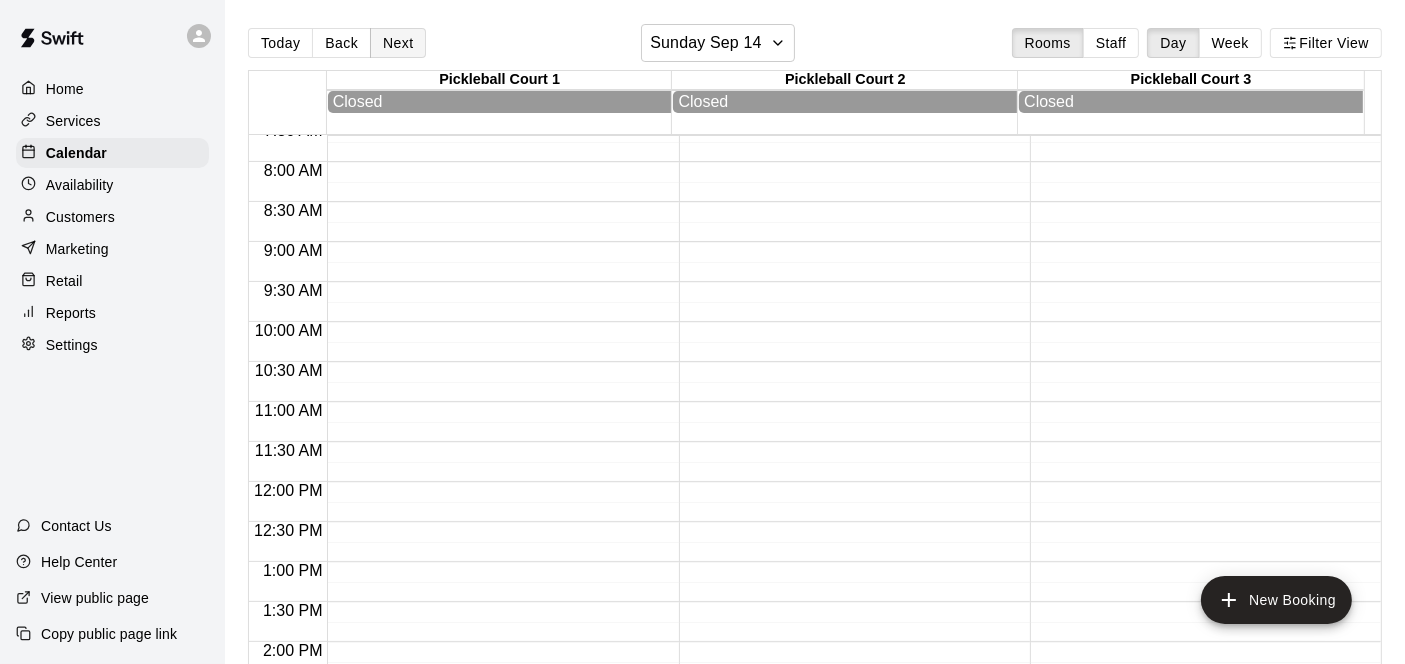 click on "Next" at bounding box center [398, 43] 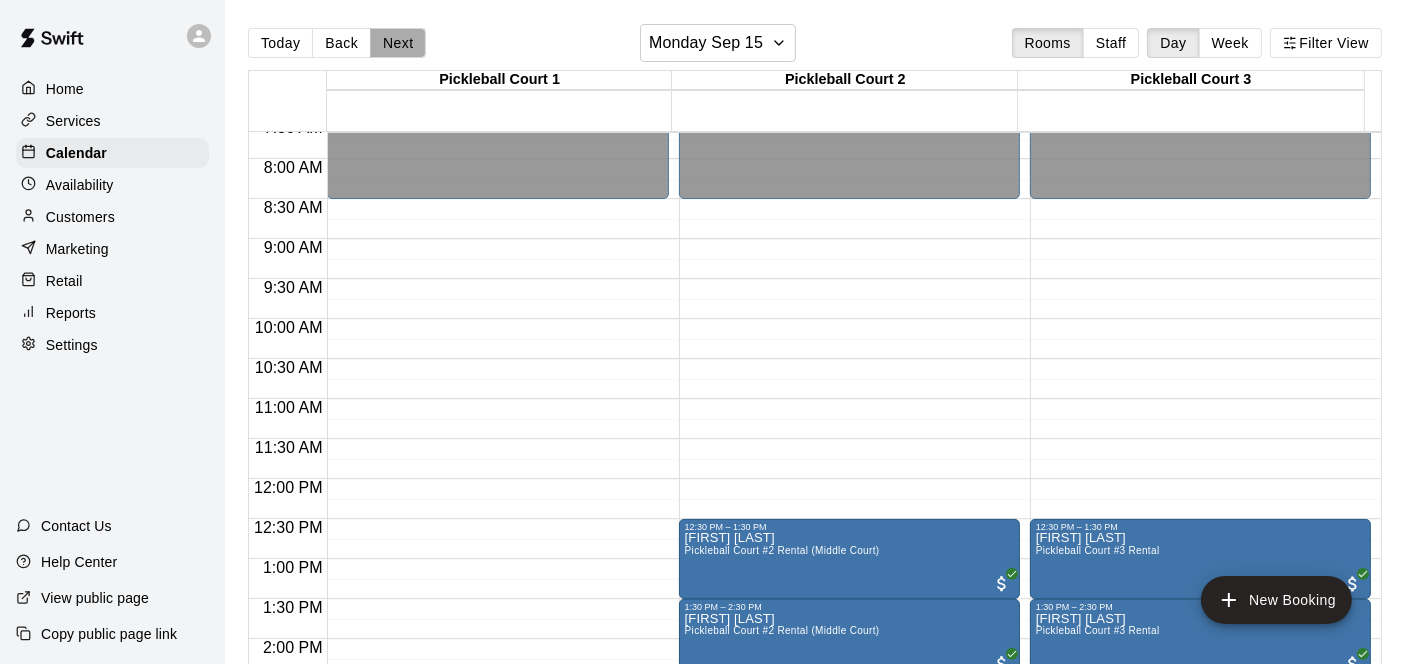 click on "Next" at bounding box center (398, 43) 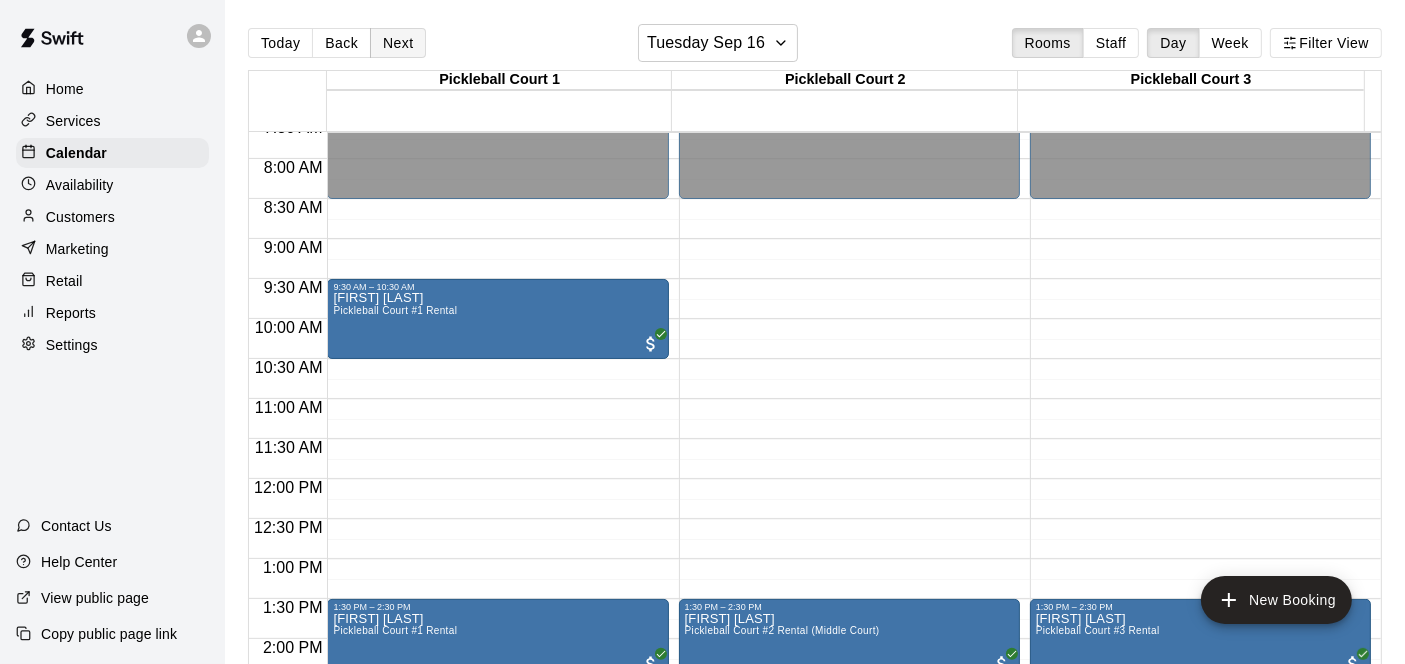 click on "Next" at bounding box center (398, 43) 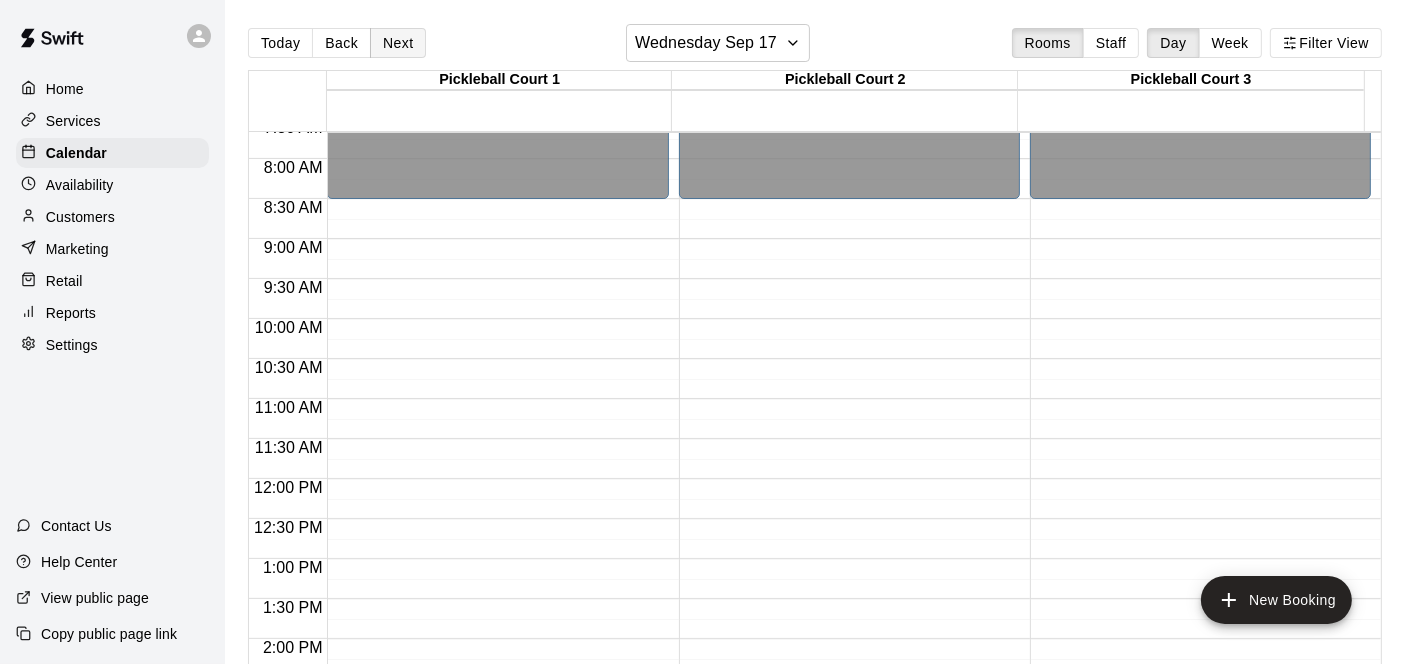 click on "Next" at bounding box center (398, 43) 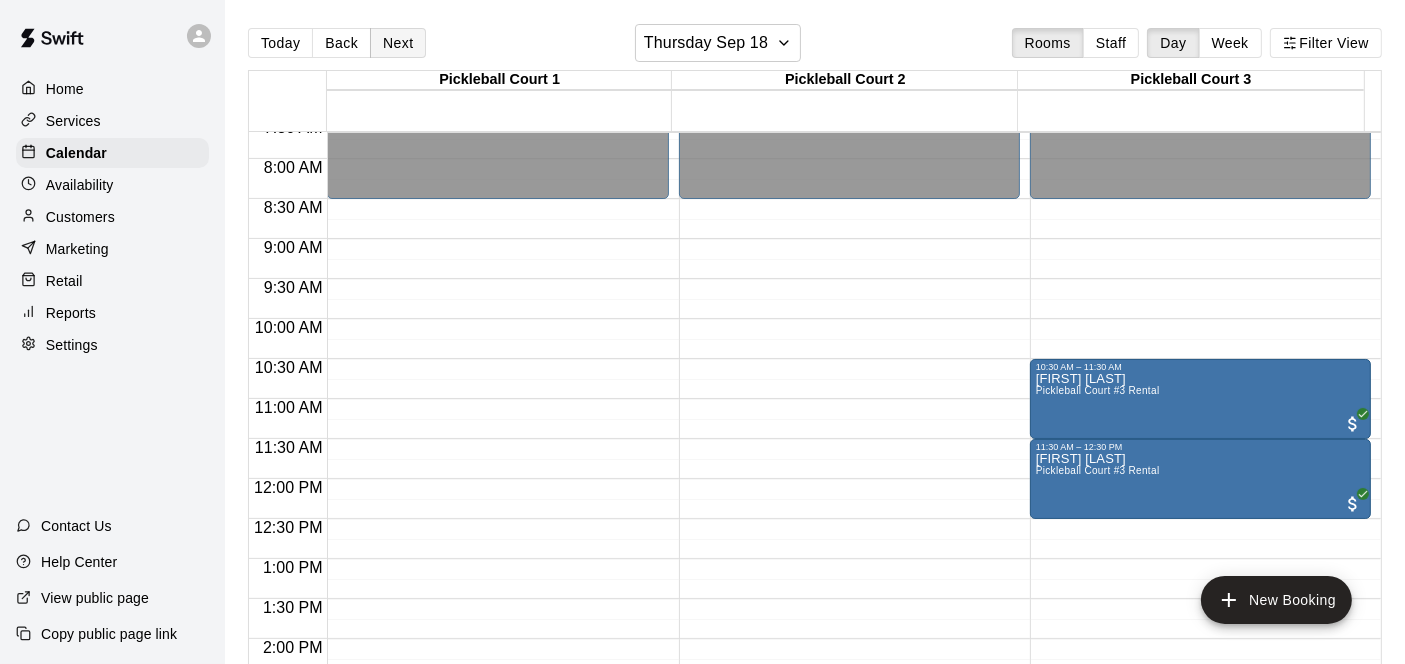 click on "Next" at bounding box center (398, 43) 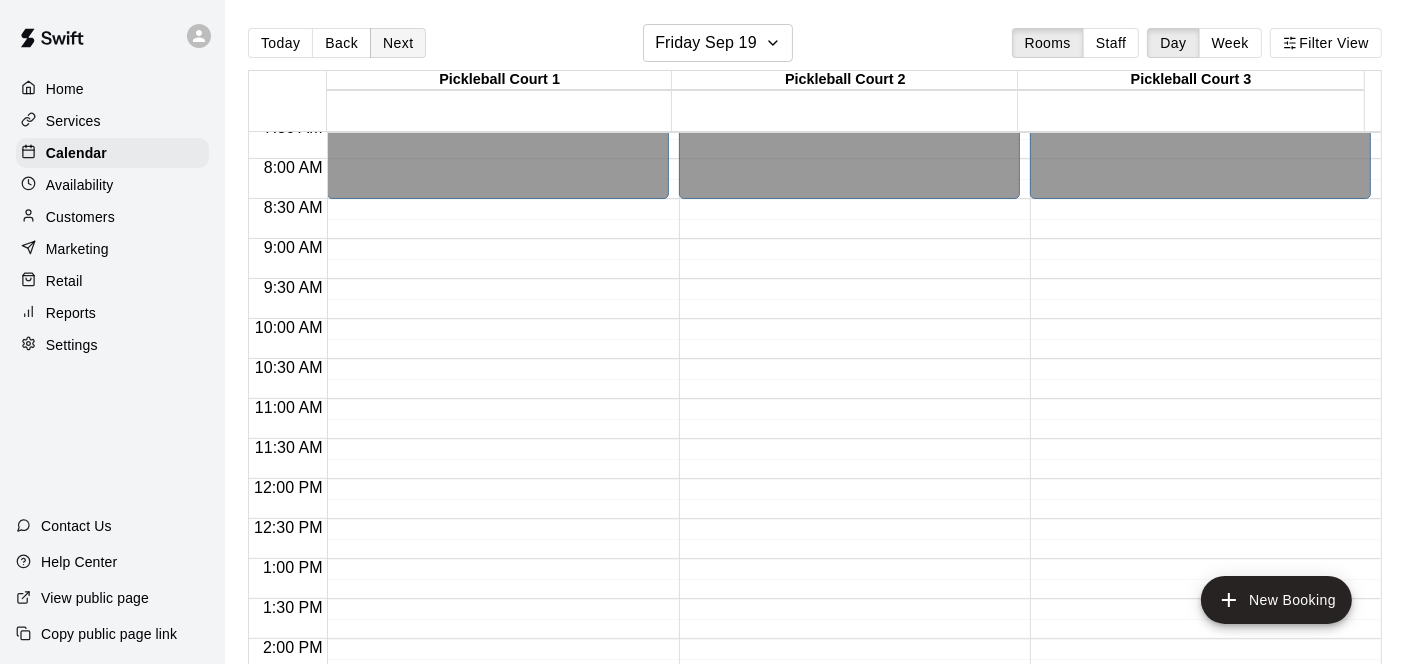click on "Next" at bounding box center (398, 43) 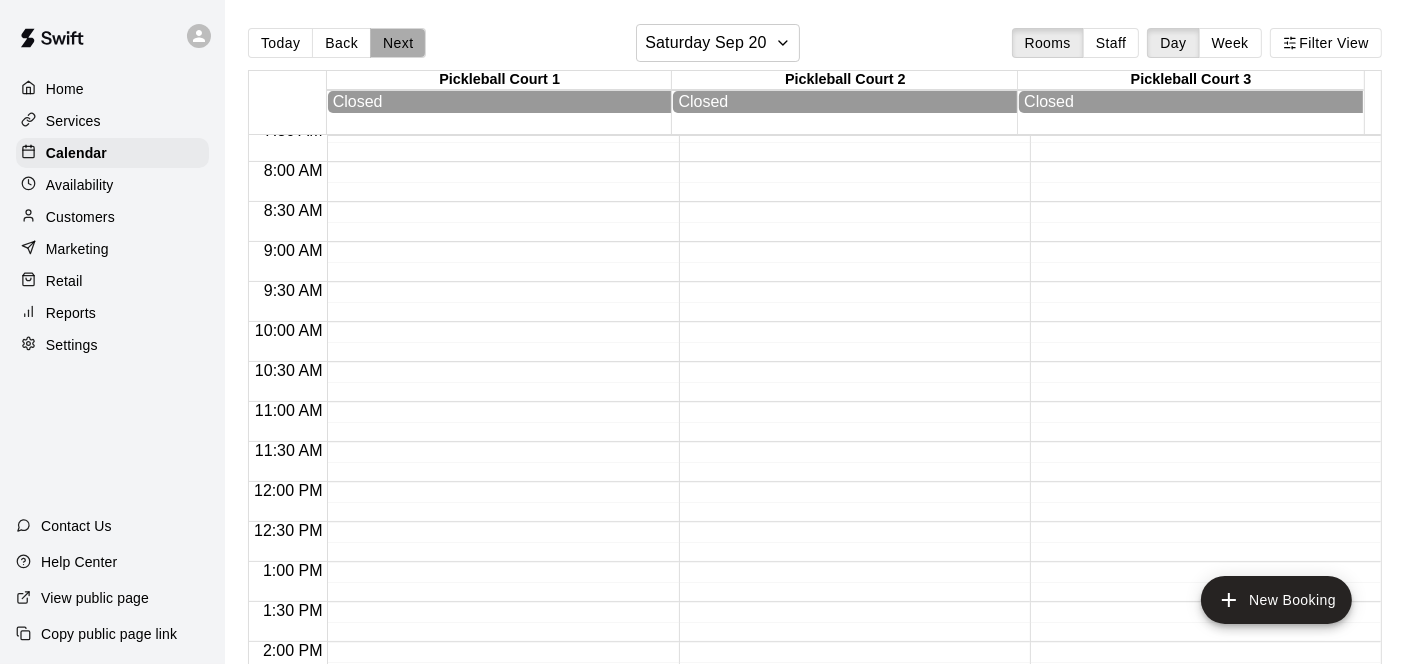 click on "Next" at bounding box center [398, 43] 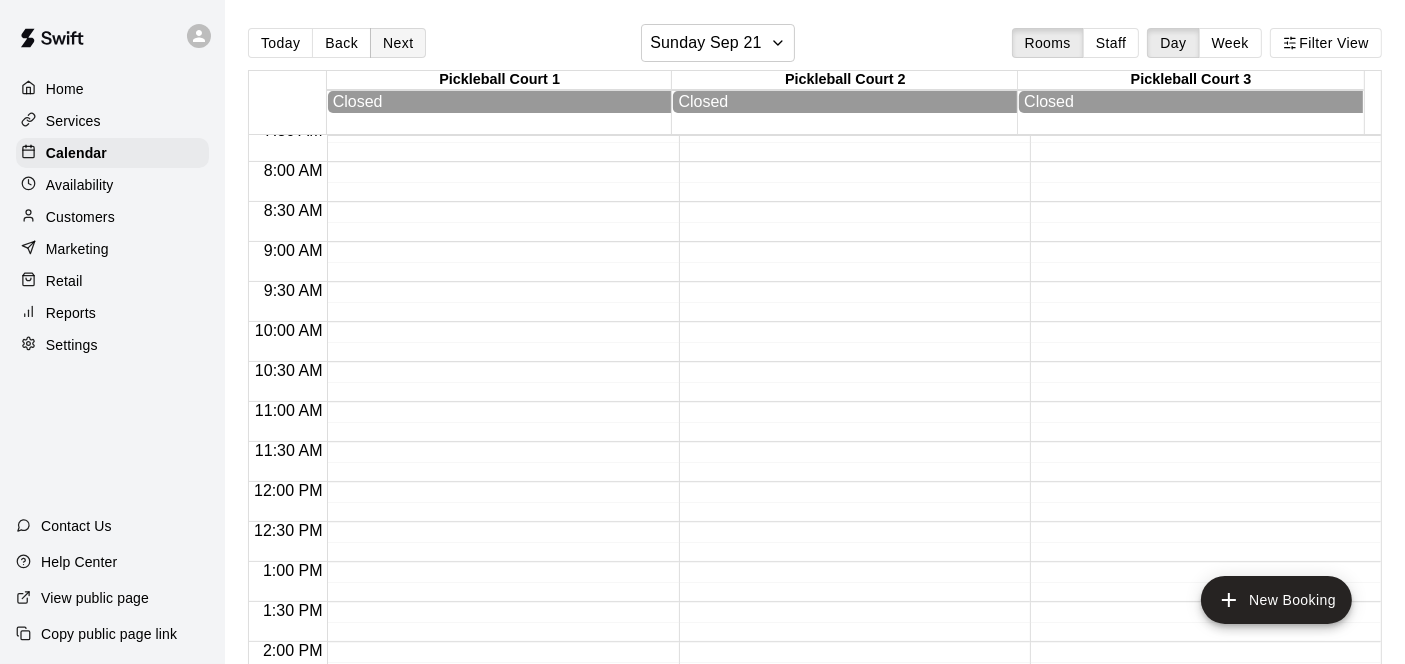 click on "Next" at bounding box center (398, 43) 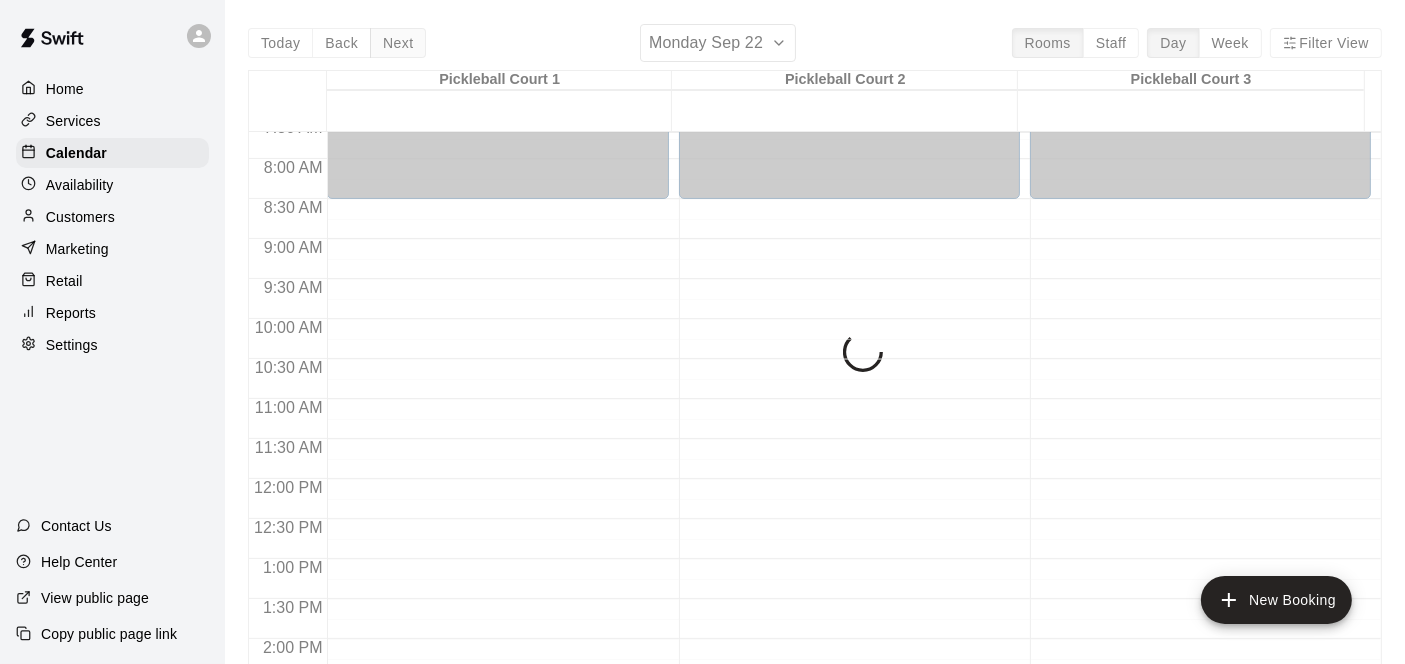 click on "Today Back Next Monday Sep 22 Rooms Staff Day Week Filter View Pickleball Court 1 22 Mon Pickleball Court 2 22 Mon Pickleball Court 3 22 Mon 12:00 AM 12:30 AM 1:00 AM 1:30 AM 2:00 AM 2:30 AM 3:00 AM 3:30 AM 4:00 AM 4:30 AM 5:00 AM 5:30 AM 6:00 AM 6:30 AM 7:00 AM 7:30 AM 8:00 AM 8:30 AM 9:00 AM 9:30 AM 10:00 AM 10:30 AM 11:00 AM 11:30 AM 12:00 PM 12:30 PM 1:00 PM 1:30 PM 2:00 PM 2:30 PM 3:00 PM 3:30 PM 4:00 PM 4:30 PM 5:00 PM 5:30 PM 6:00 PM 6:30 PM 7:00 PM 7:30 PM 8:00 PM 8:30 PM 9:00 PM 9:30 PM 10:00 PM 10:30 PM 11:00 PM 11:30 PM 12:00 AM – 8:30 AM Closed 2:30 PM – 11:59 PM Closed 12:00 AM – 8:30 AM Closed 2:30 PM – 11:59 PM Closed 12:00 AM – 8:30 AM Closed 2:30 PM – 11:59 PM Closed" at bounding box center (815, 356) 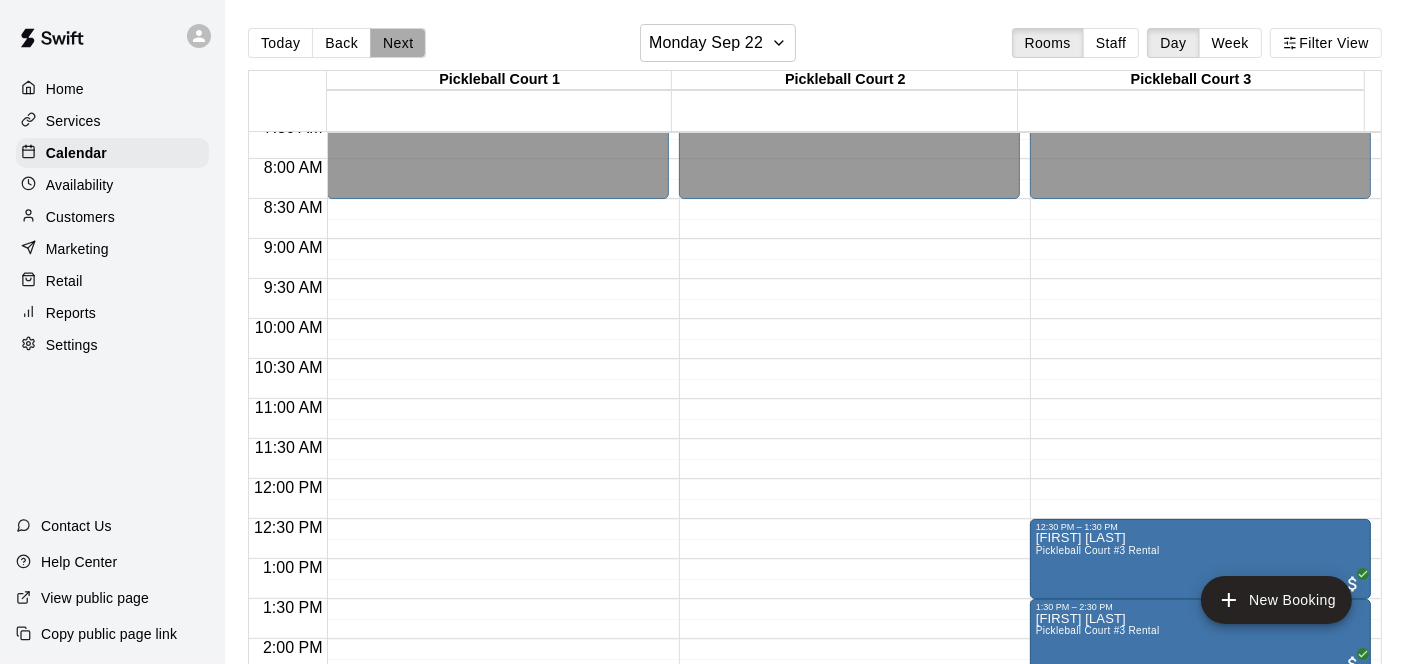 click on "Next" at bounding box center (398, 43) 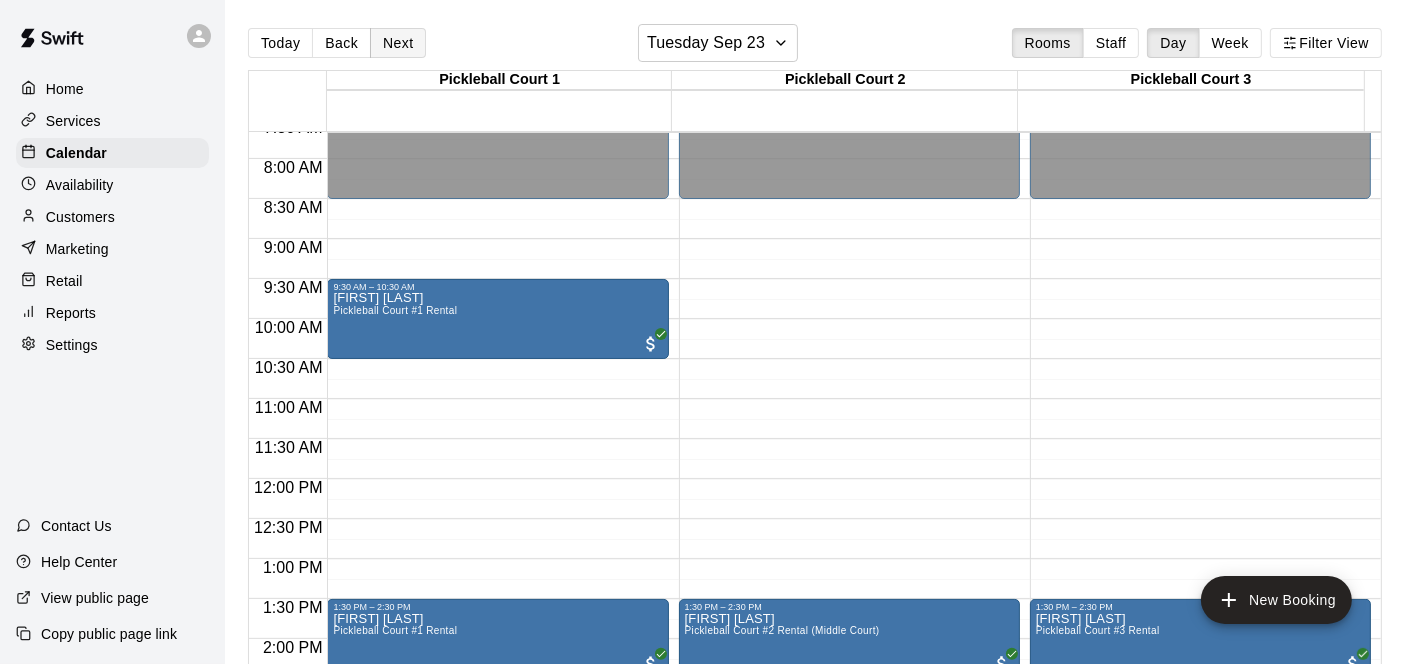 click on "Next" at bounding box center [398, 43] 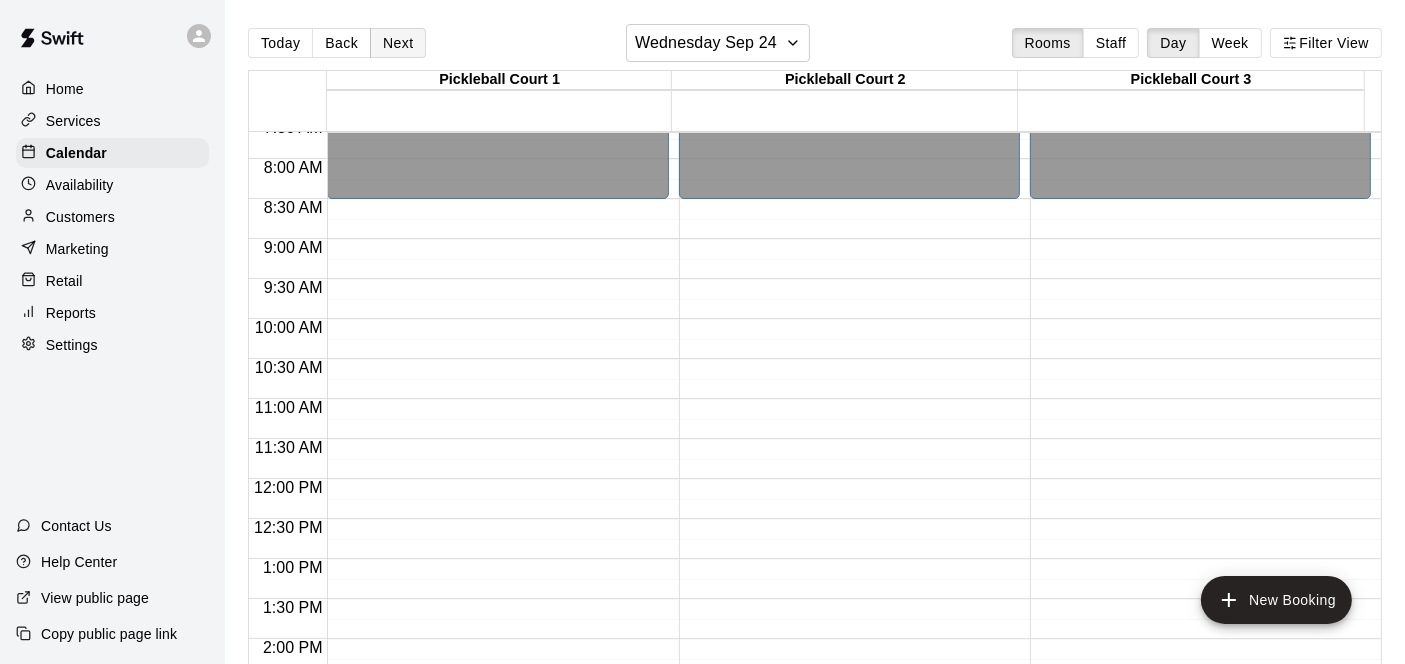 click on "Next" at bounding box center [398, 43] 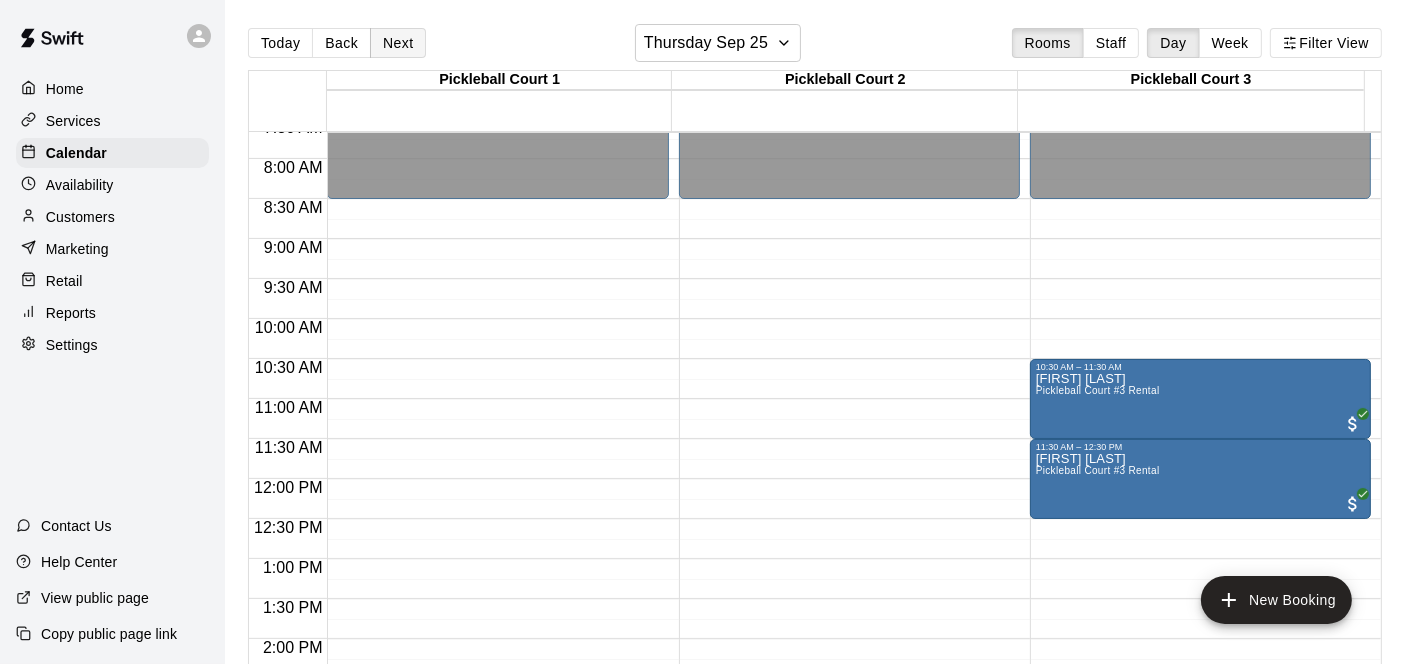 click on "Next" at bounding box center [398, 43] 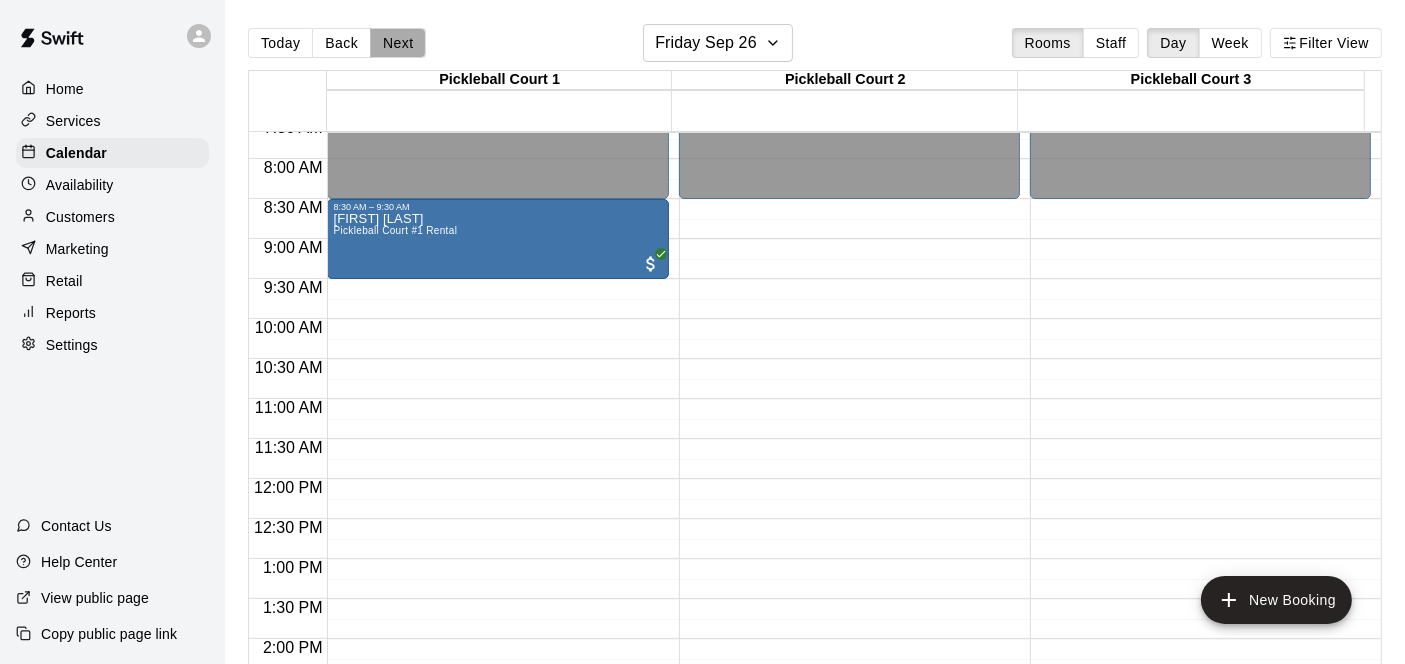 click on "Next" at bounding box center [398, 43] 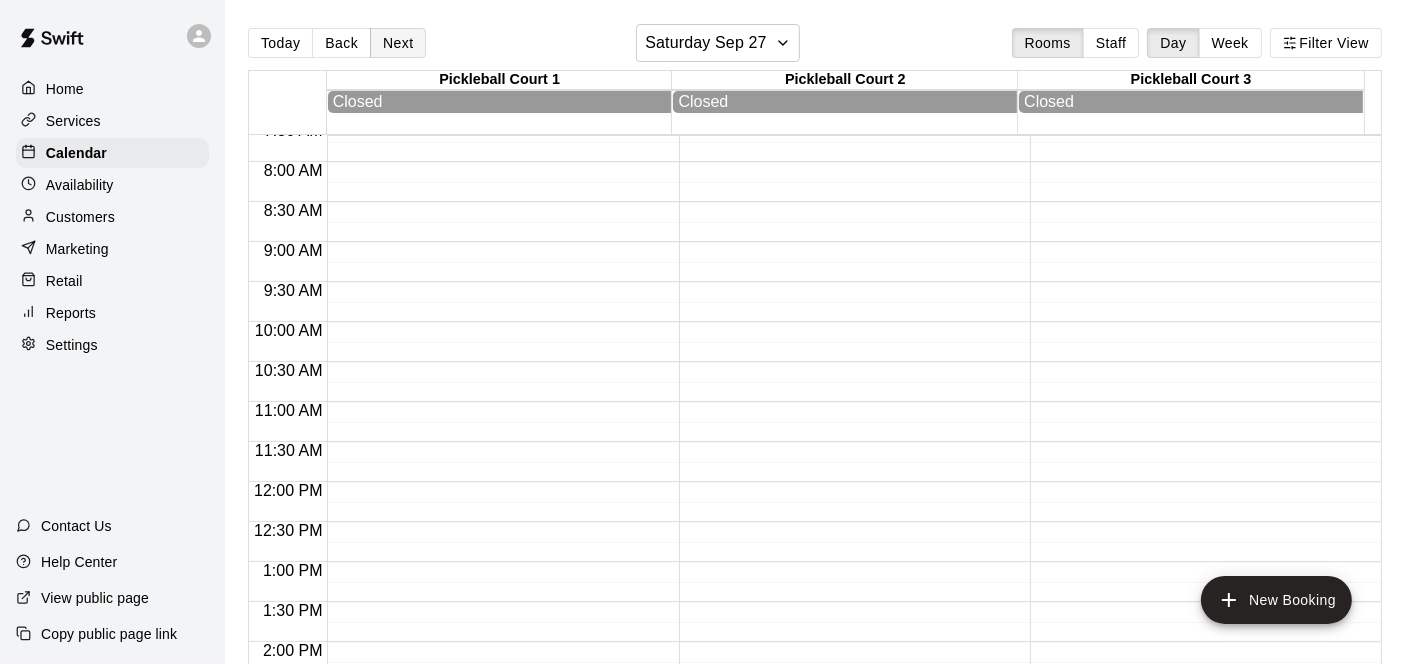 click on "Next" at bounding box center (398, 43) 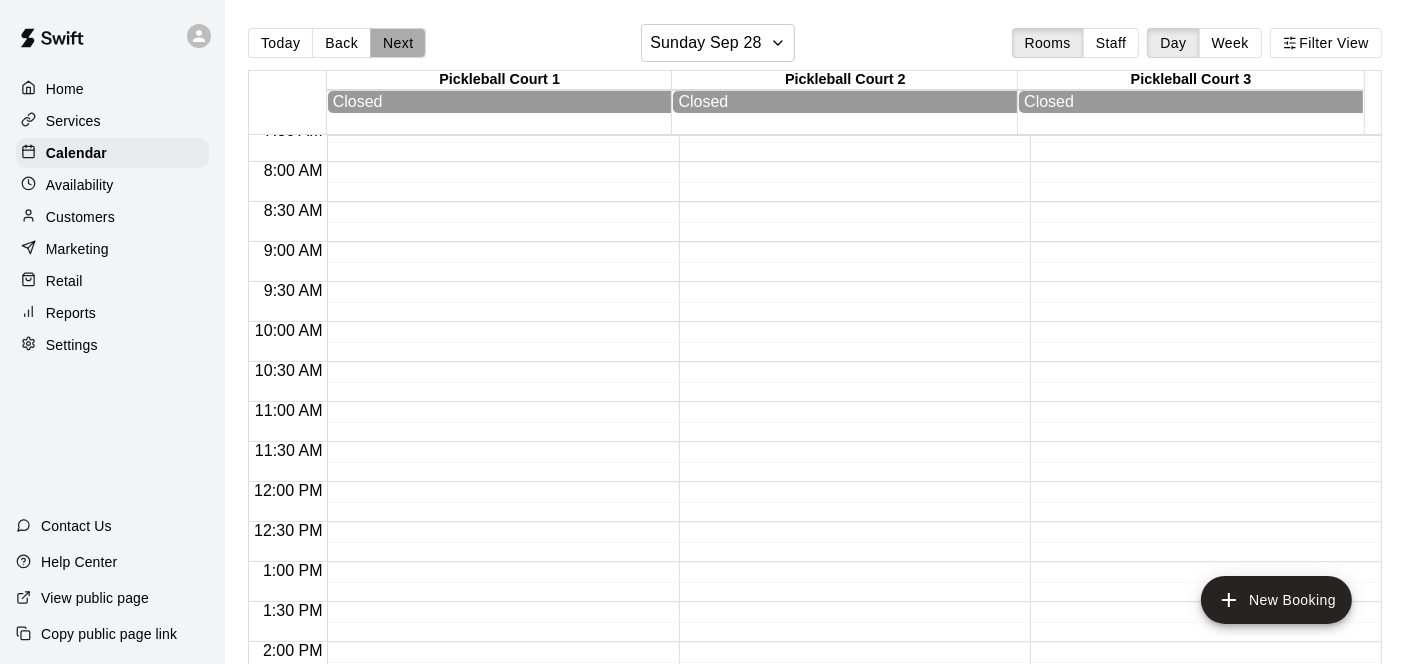 click on "Next" at bounding box center [398, 43] 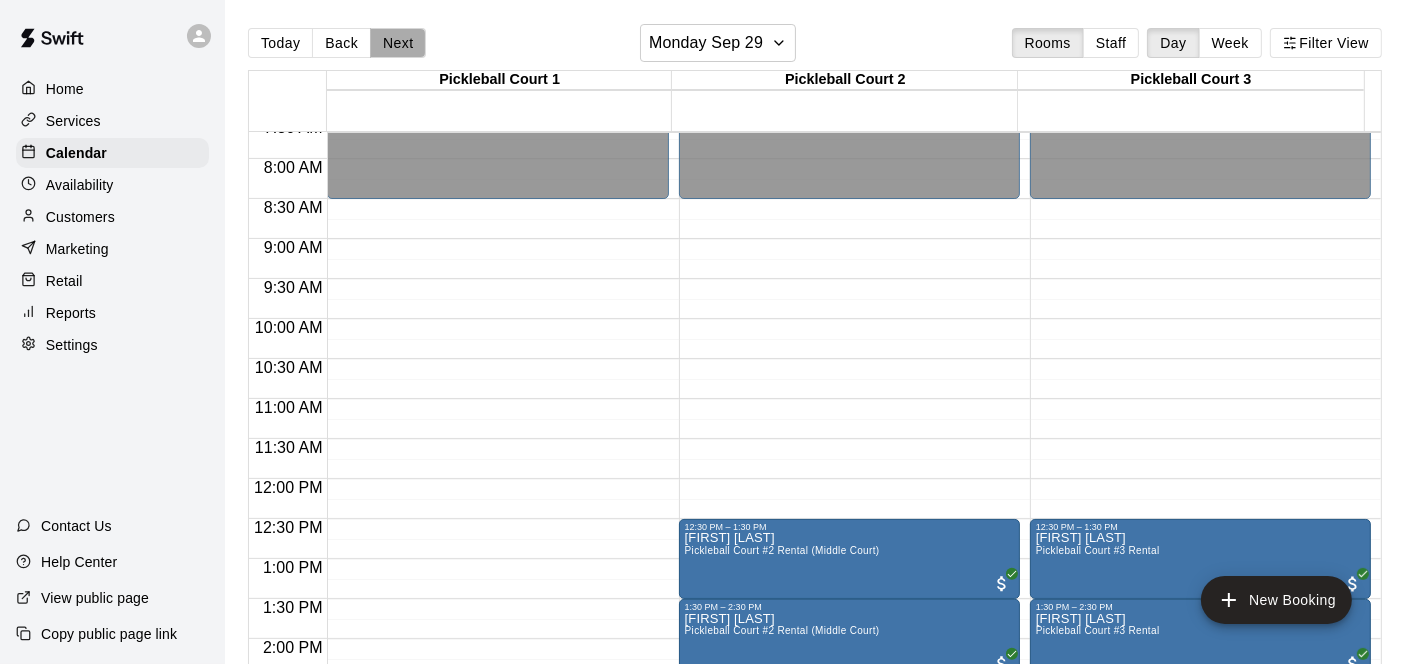 click on "Next" at bounding box center (398, 43) 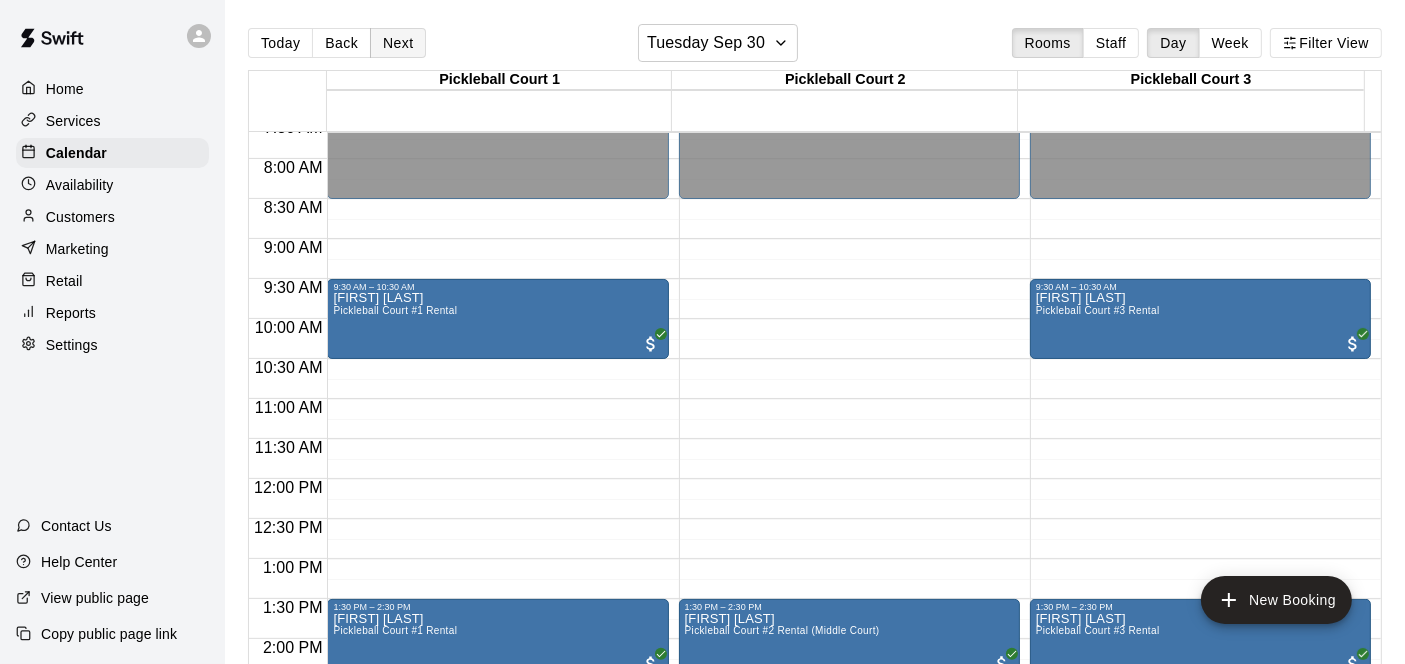 click on "Next" at bounding box center (398, 43) 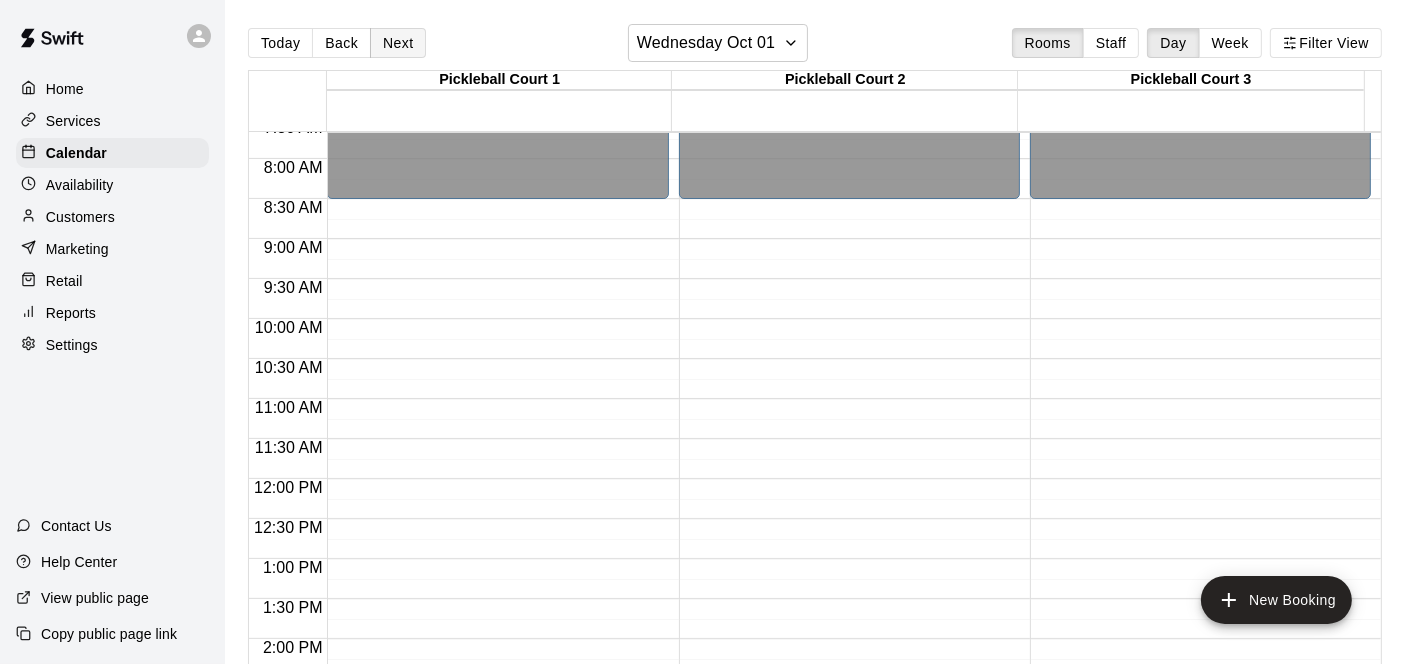 click on "Next" at bounding box center [398, 43] 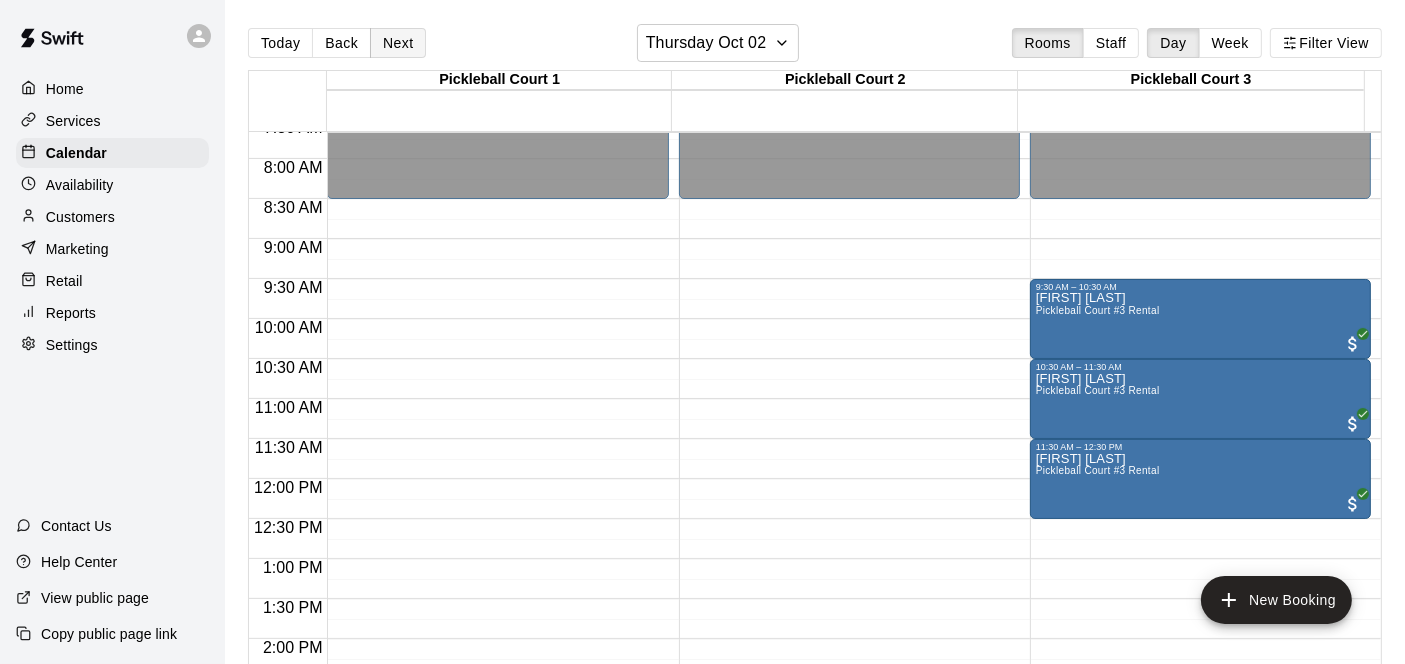 click on "Next" at bounding box center (398, 43) 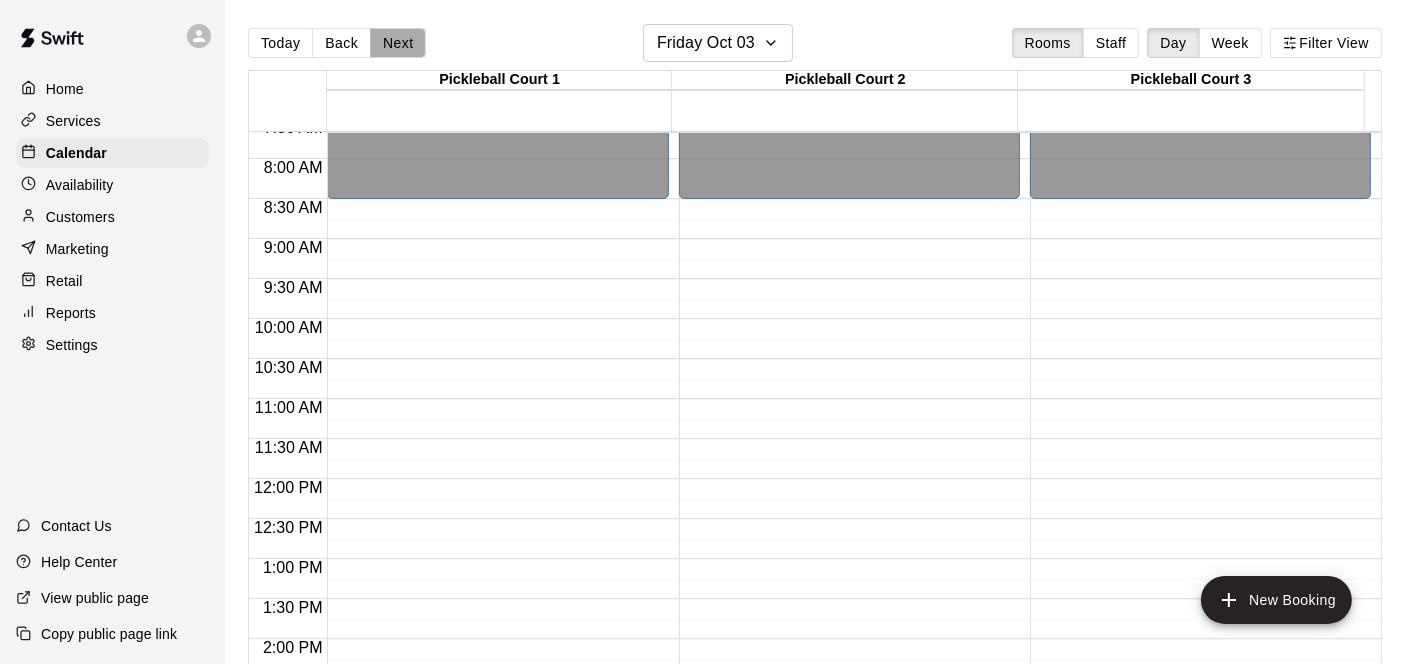click on "Next" at bounding box center (398, 43) 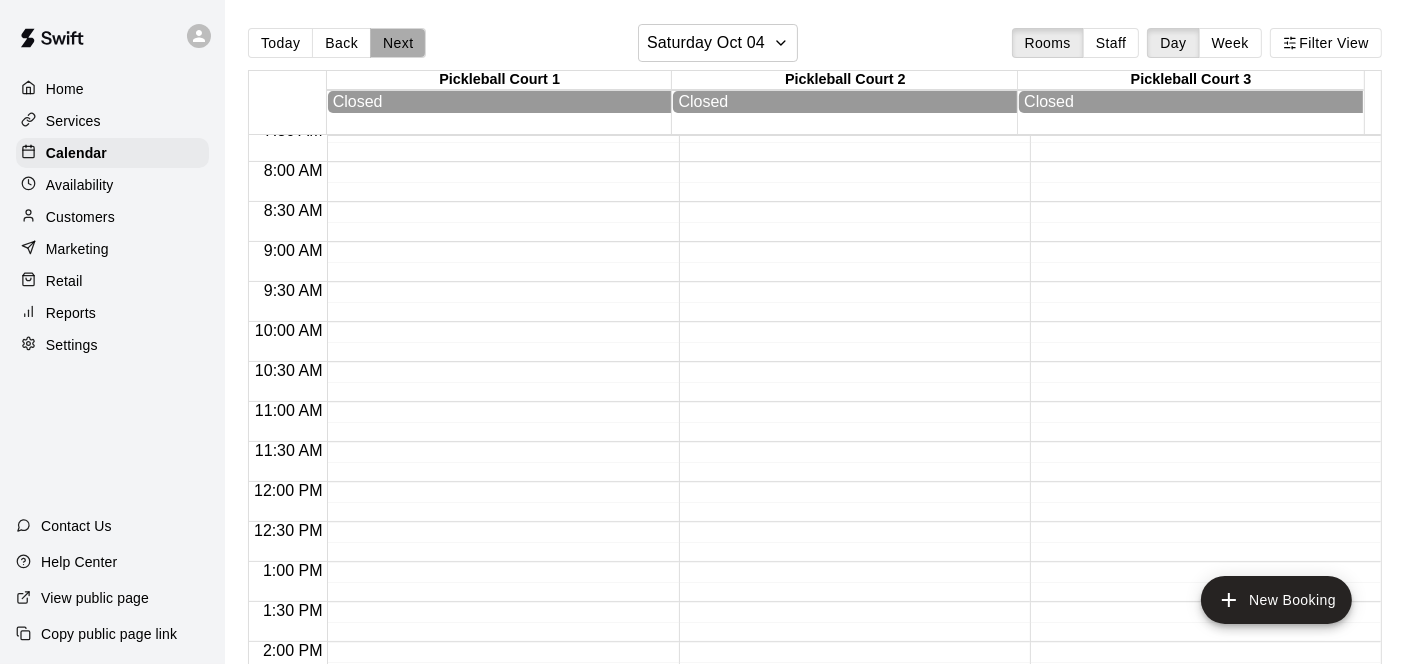 click on "Next" at bounding box center [398, 43] 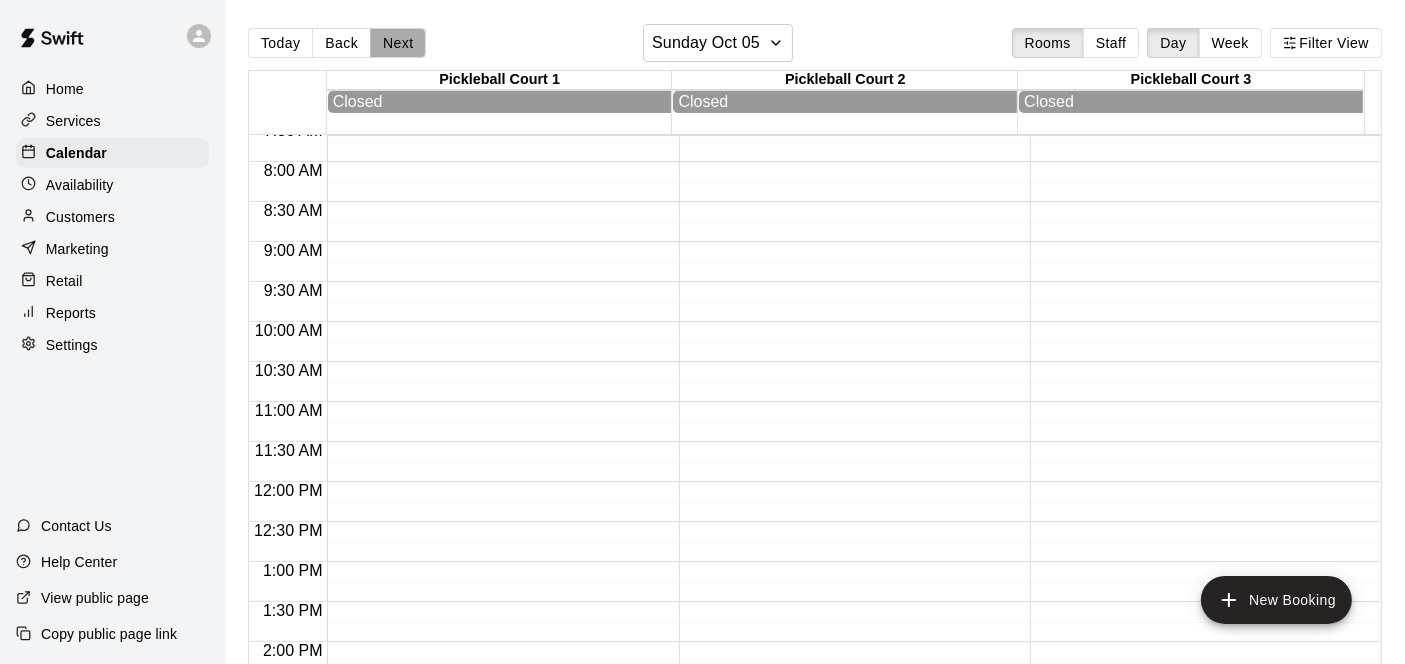 click on "Next" at bounding box center (398, 43) 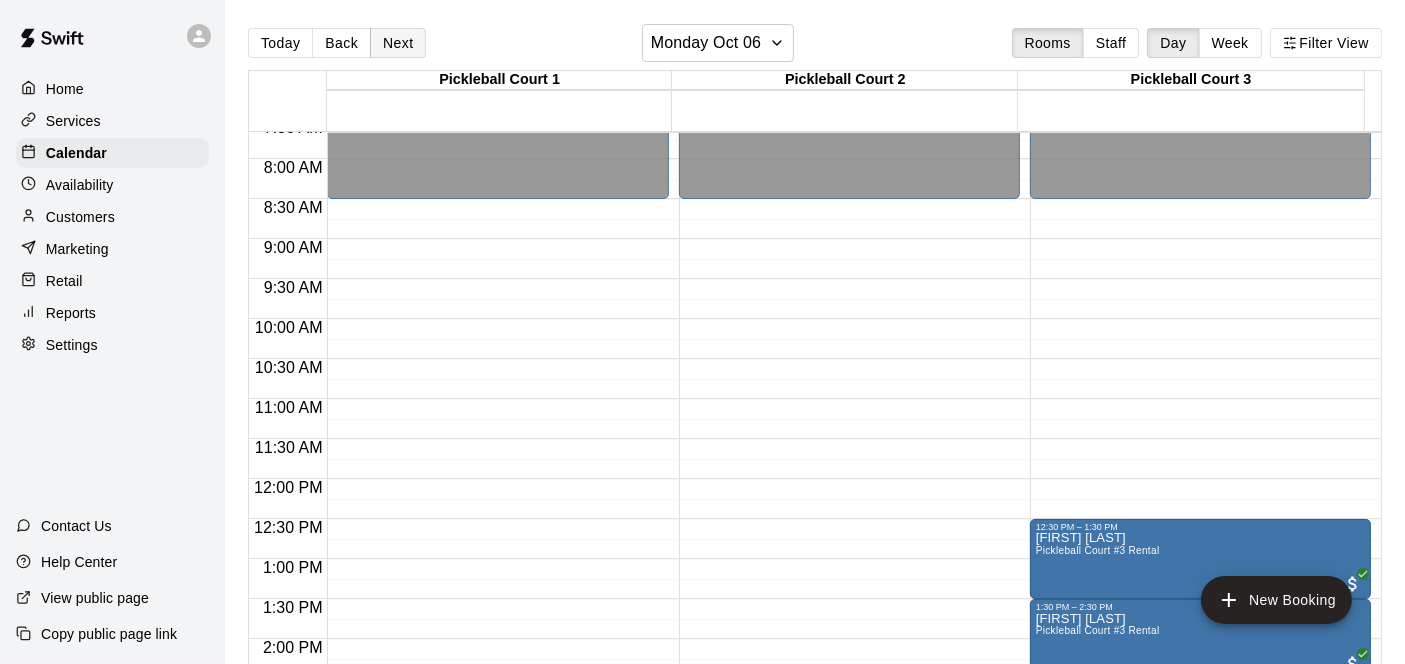 click on "Next" at bounding box center (398, 43) 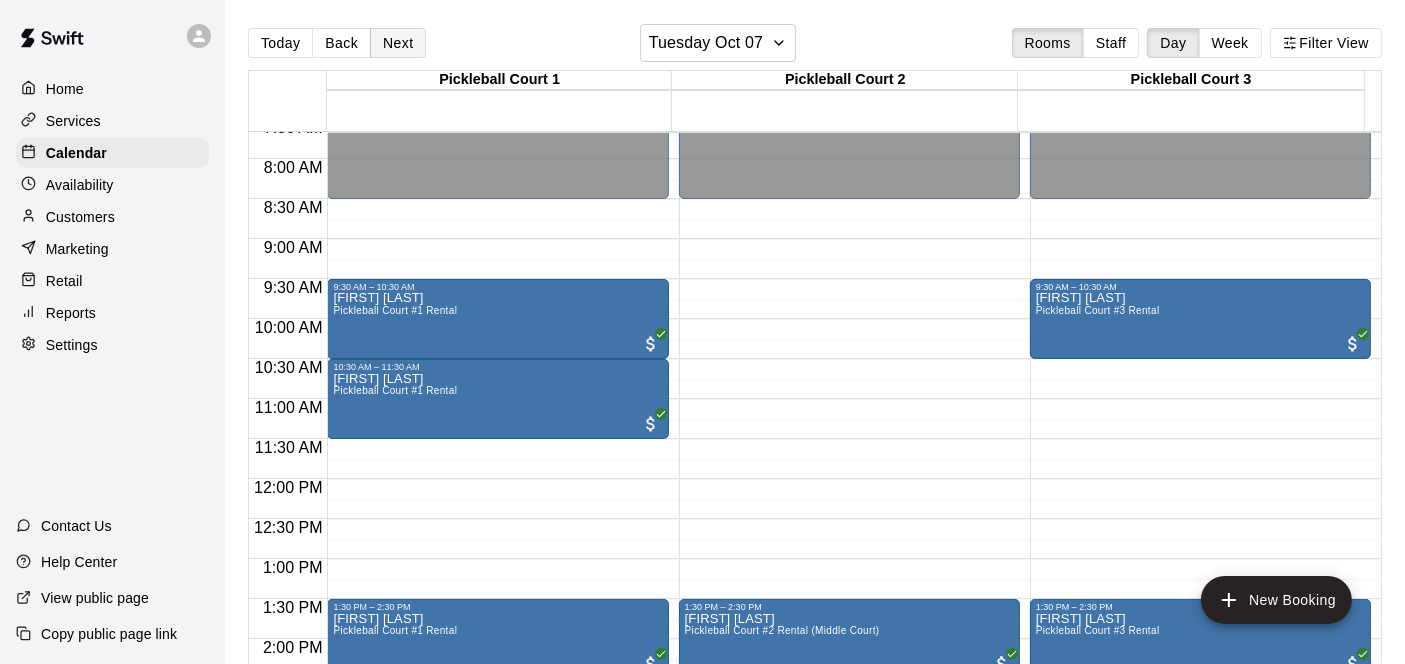 click on "Next" at bounding box center [398, 43] 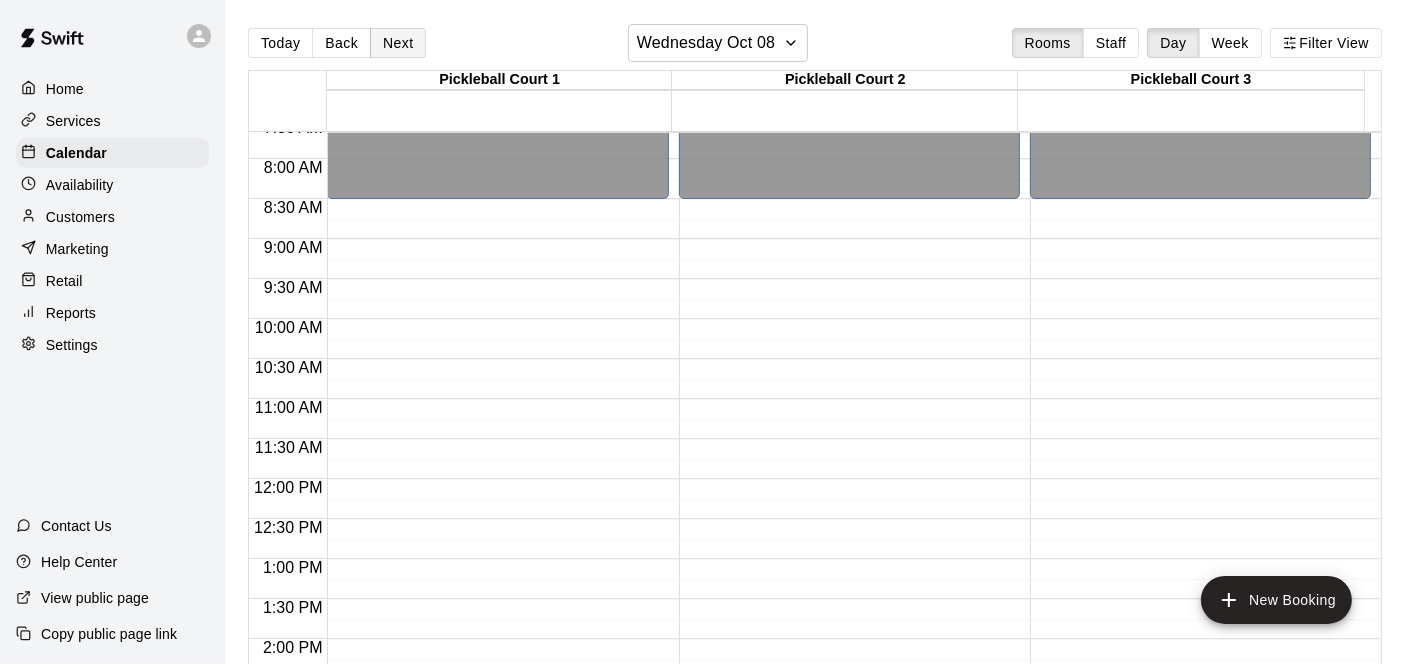 click on "Next" at bounding box center (398, 43) 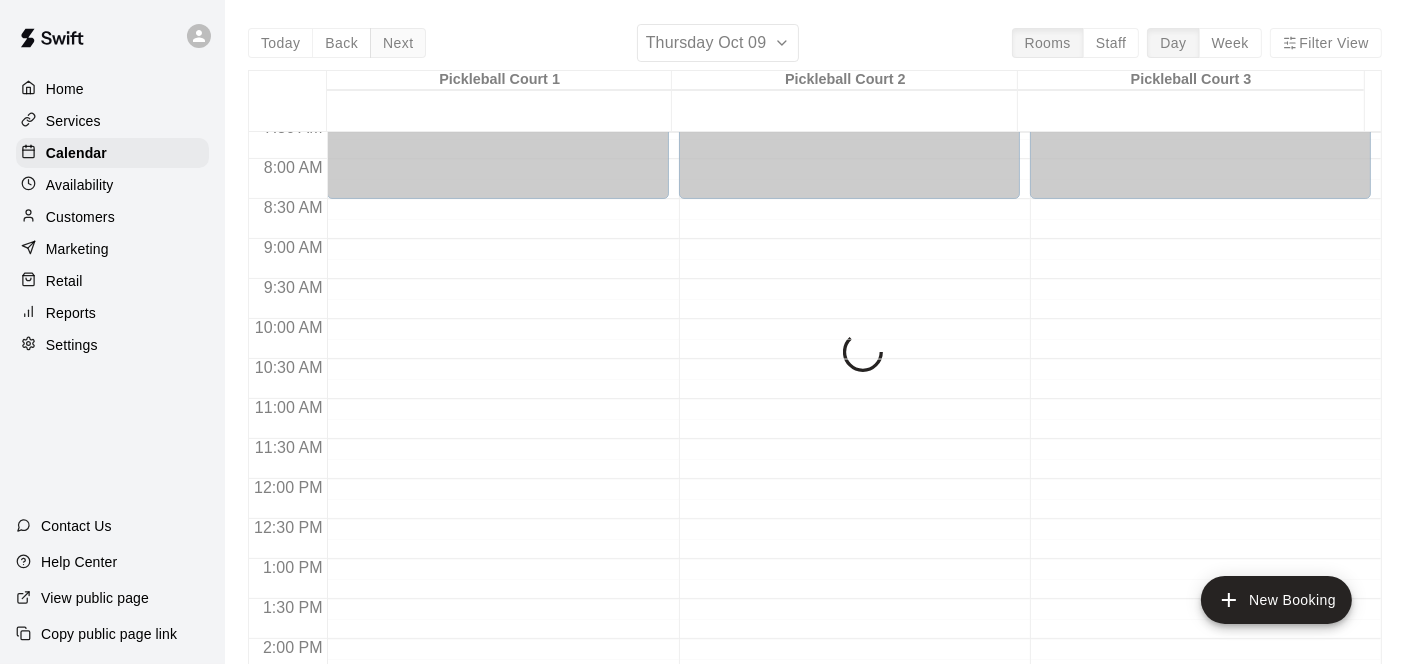 click on "Today Back Next Thursday Oct 09 Rooms Staff Day Week Filter View Pickleball Court 1 09 Thu Pickleball Court 2 09 Thu Pickleball Court 3 09 Thu 12:00 AM 12:30 AM 1:00 AM 1:30 AM 2:00 AM 2:30 AM 3:00 AM 3:30 AM 4:00 AM 4:30 AM 5:00 AM 5:30 AM 6:00 AM 6:30 AM 7:00 AM 7:30 AM 8:00 AM 8:30 AM 9:00 AM 9:30 AM 10:00 AM 10:30 AM 11:00 AM 11:30 AM 12:00 PM 12:30 PM 1:00 PM 1:30 PM 2:00 PM 2:30 PM 3:00 PM 3:30 PM 4:00 PM 4:30 PM 5:00 PM 5:30 PM 6:00 PM 6:30 PM 7:00 PM 7:30 PM 8:00 PM 8:30 PM 9:00 PM 9:30 PM 10:00 PM 10:30 PM 11:00 PM 11:30 PM 12:00 AM – 8:30 AM Closed 2:30 PM – 11:59 PM Closed 12:00 AM – 8:30 AM Closed 2:30 PM – 11:59 PM Closed 12:00 AM – 8:30 AM Closed 2:30 PM – 11:59 PM Closed" at bounding box center [815, 356] 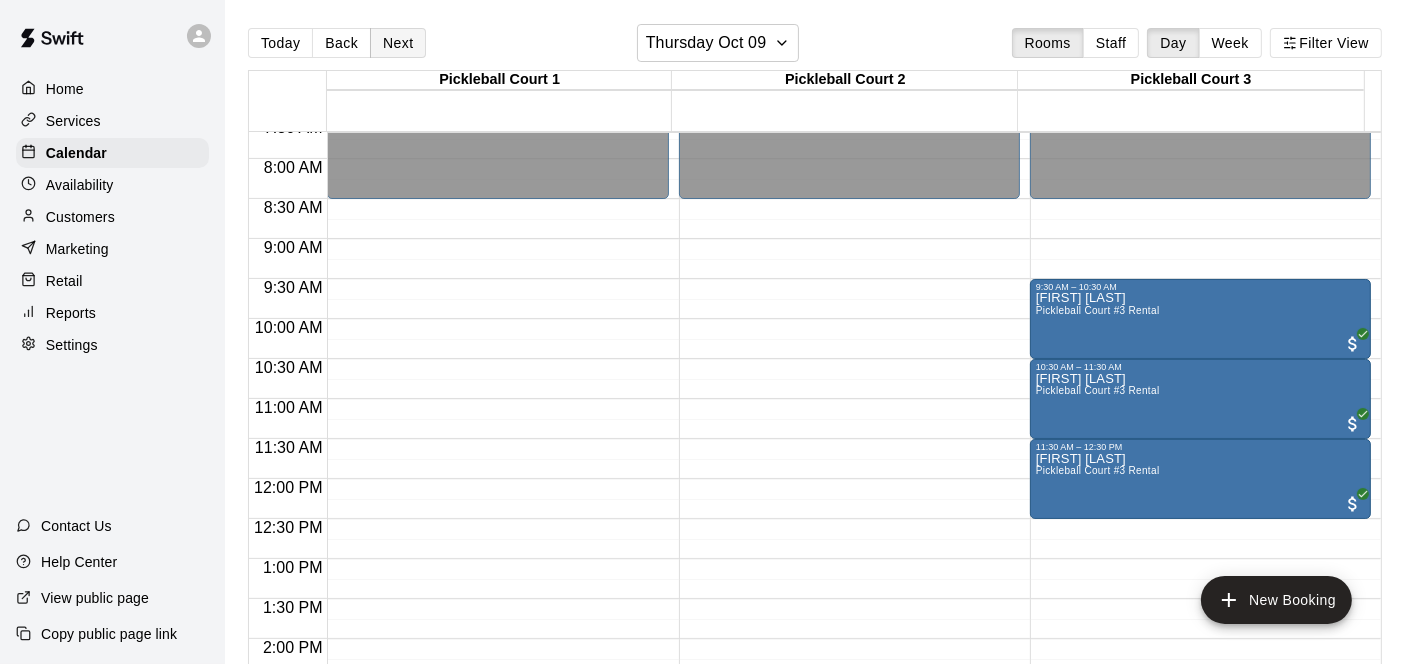 click on "Next" at bounding box center [398, 43] 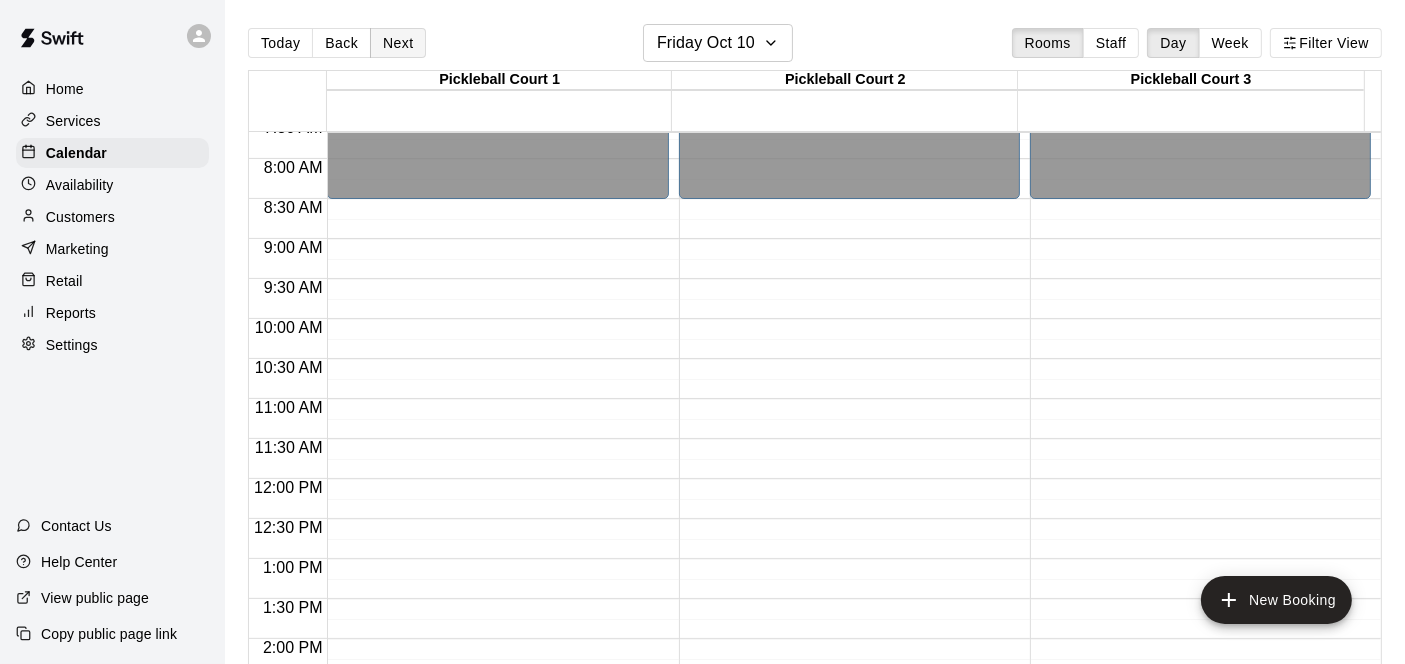 click on "Next" at bounding box center [398, 43] 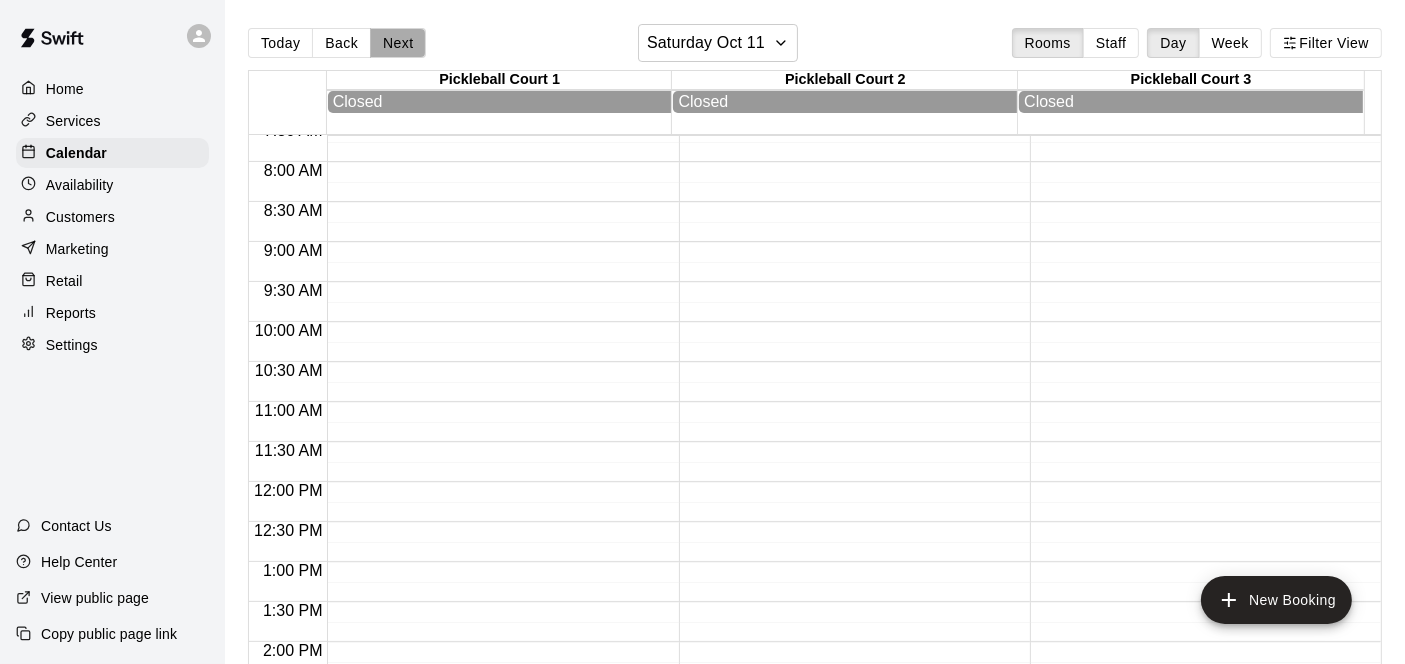click on "Next" at bounding box center (398, 43) 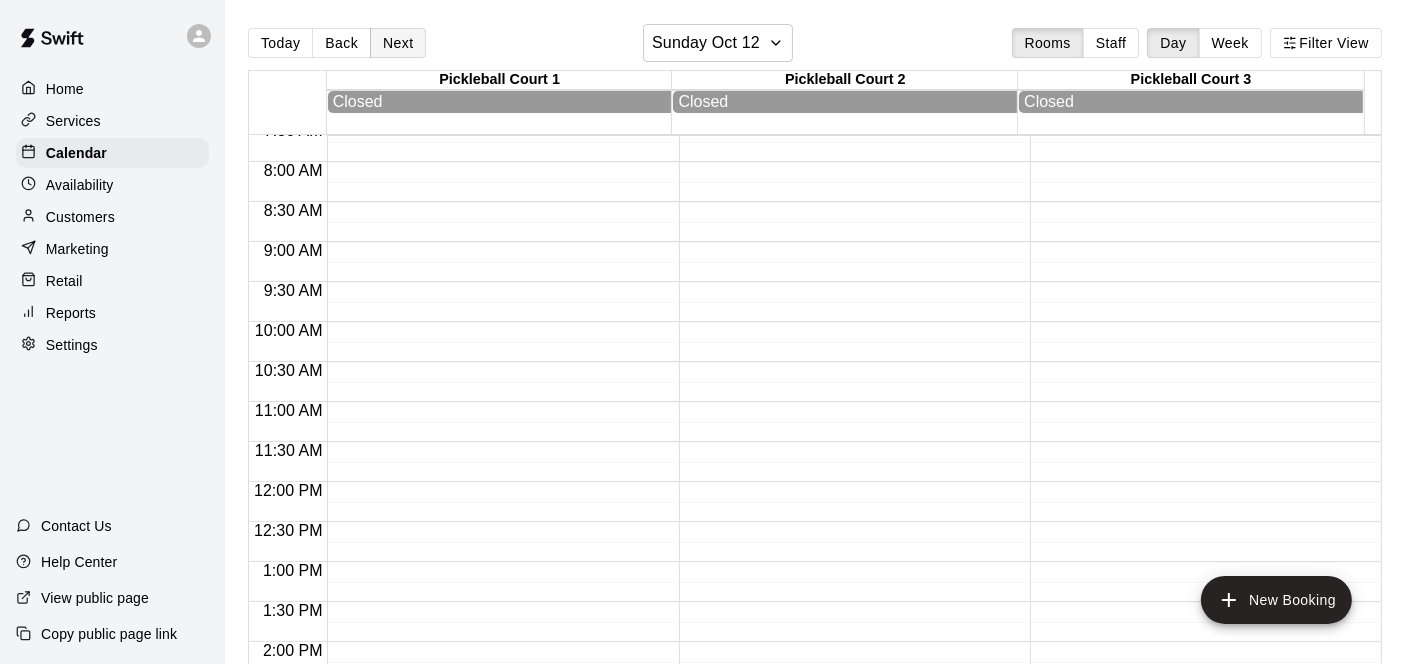 click on "Next" at bounding box center (398, 43) 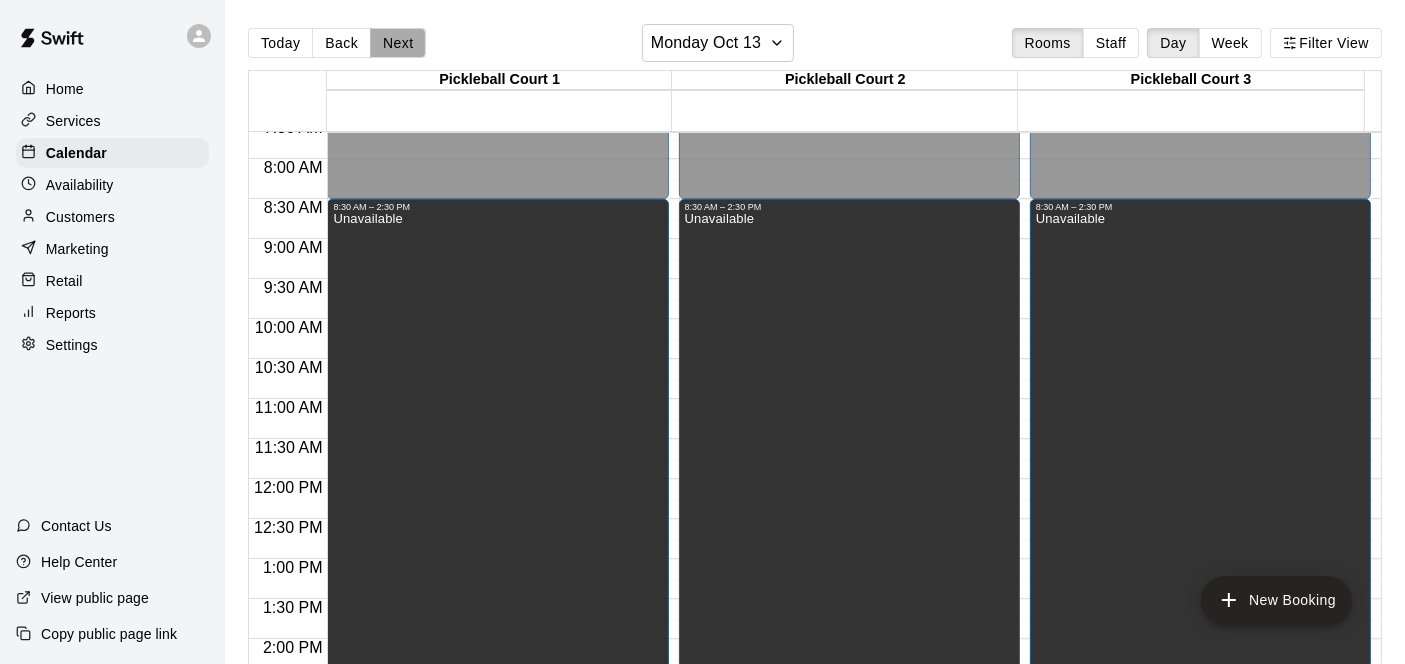 click on "Next" at bounding box center (398, 43) 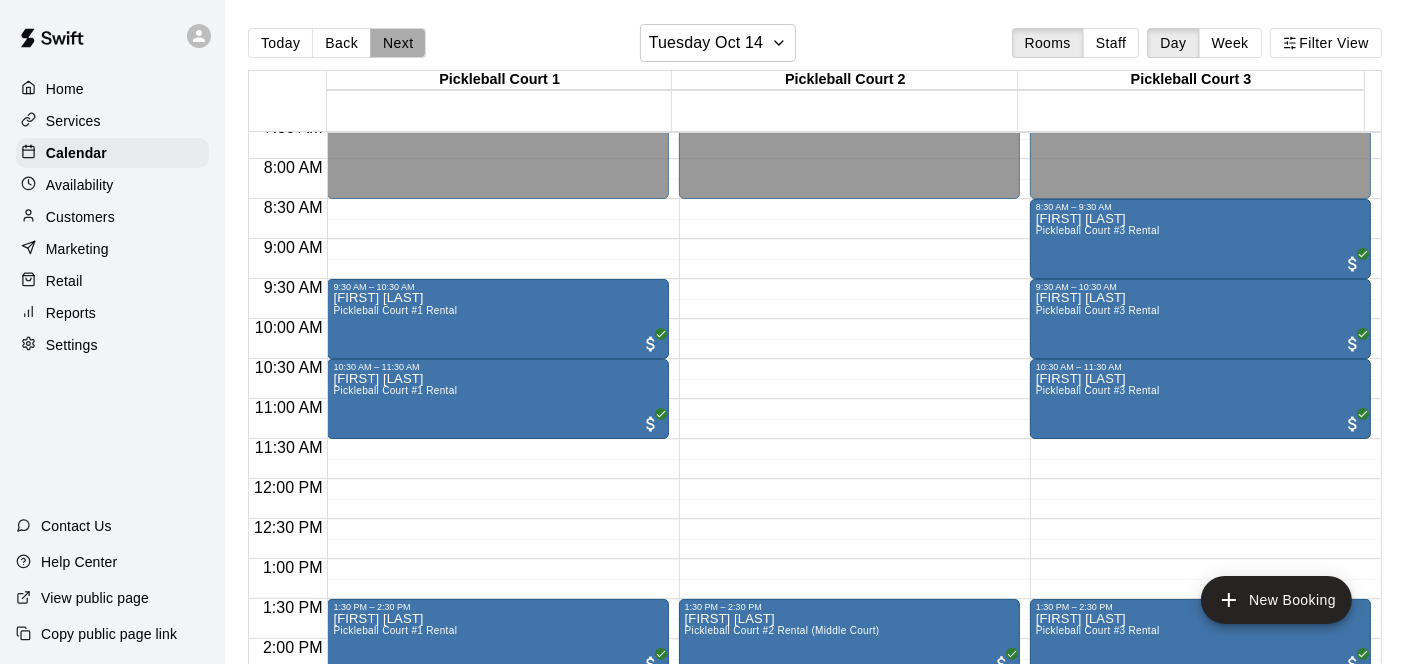click on "Next" at bounding box center (398, 43) 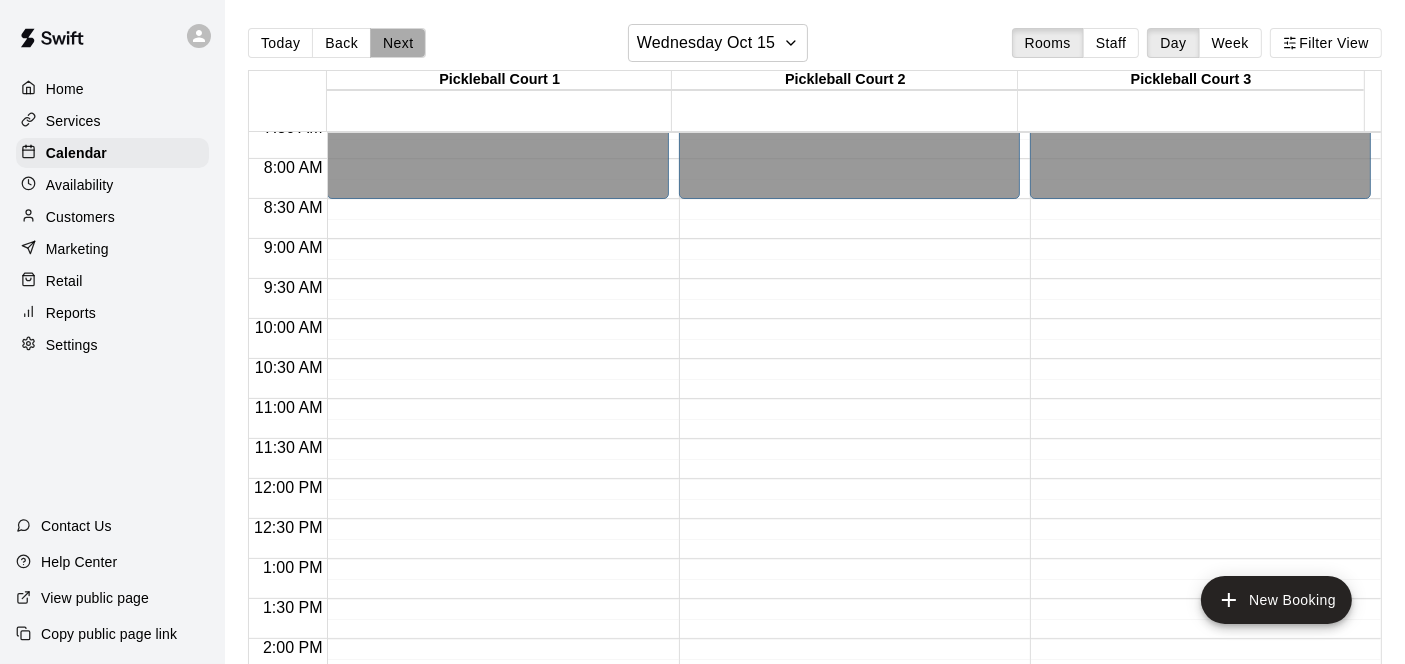 click on "Next" at bounding box center [398, 43] 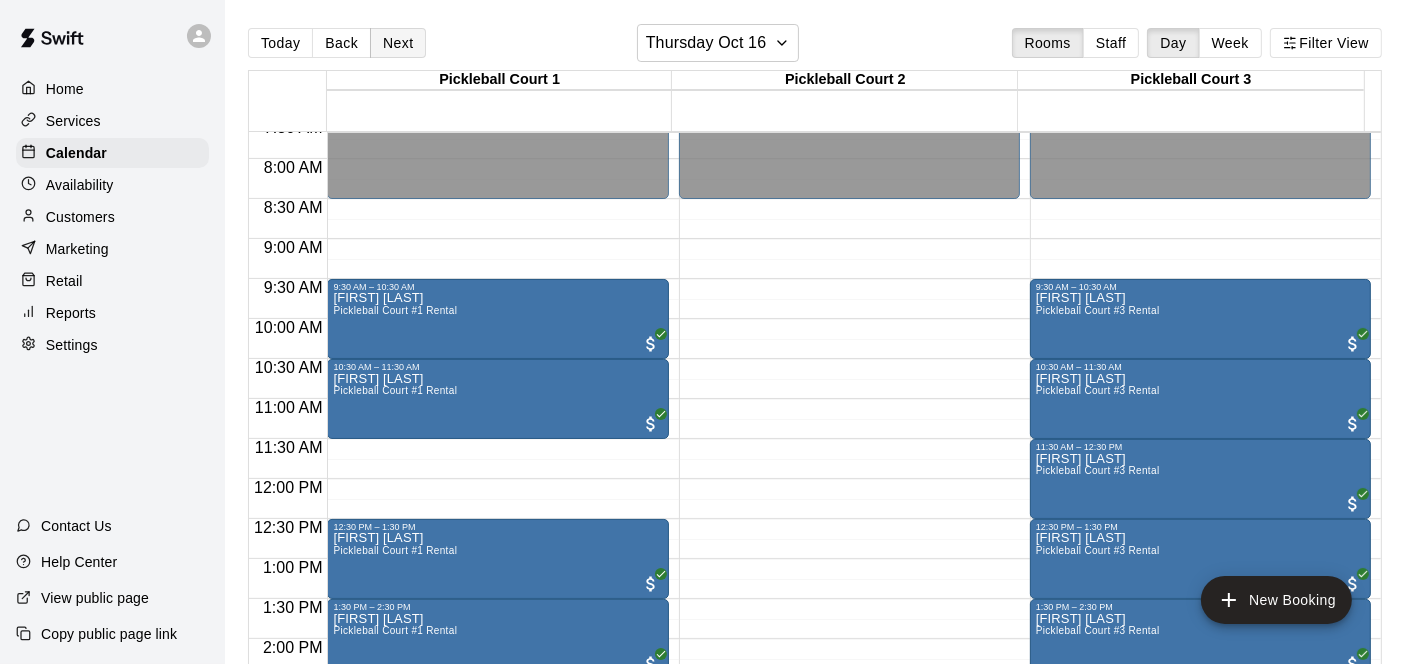 click on "Next" at bounding box center [398, 43] 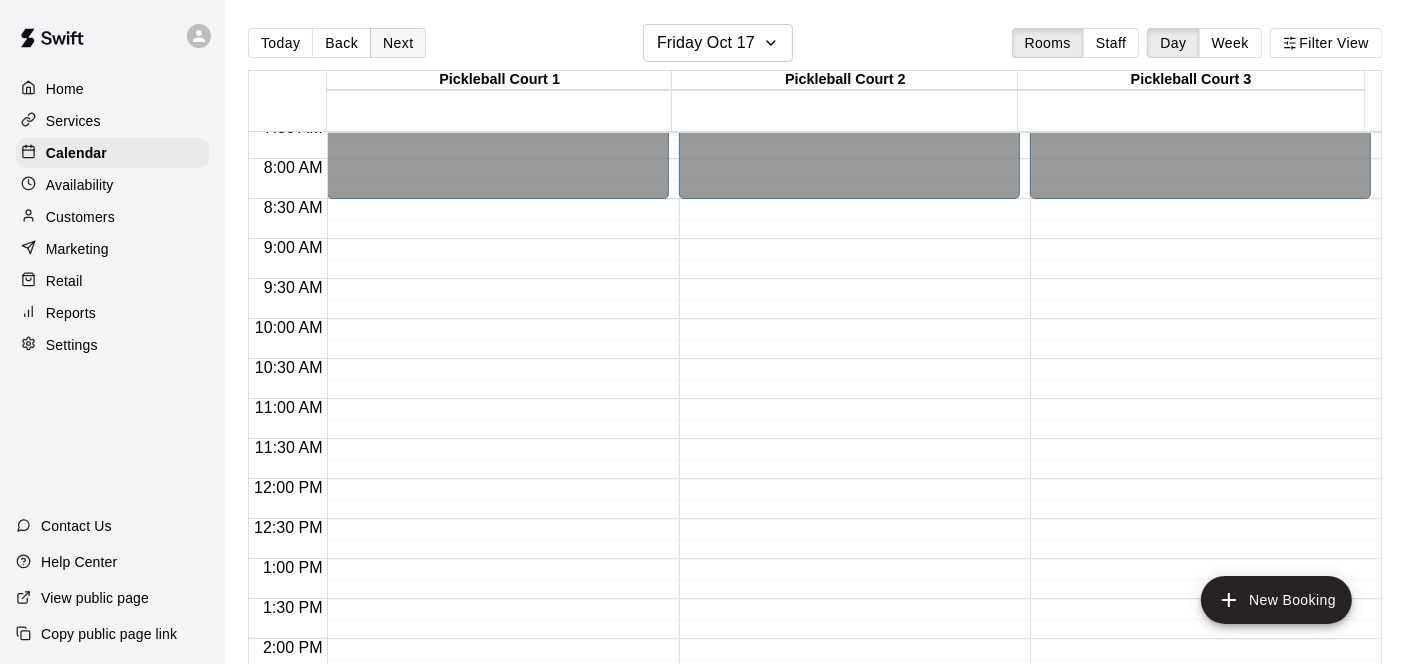 click on "Next" at bounding box center [398, 43] 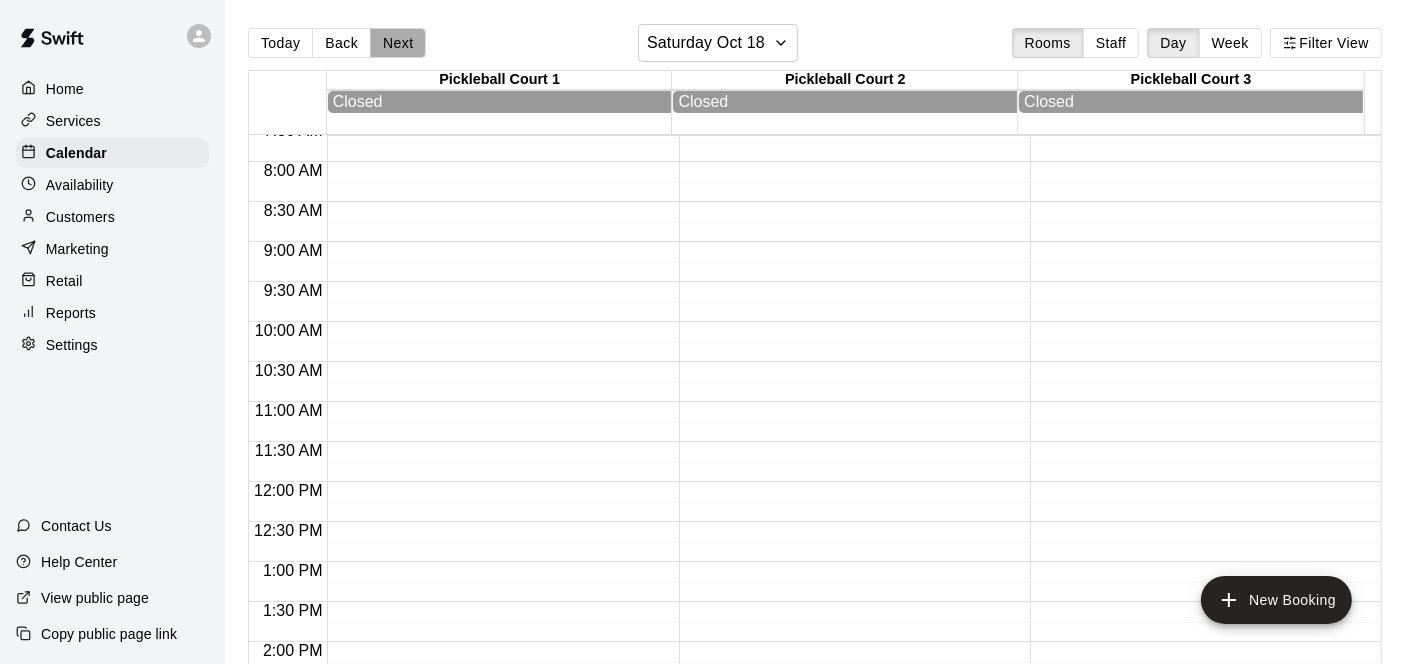click on "Next" at bounding box center [398, 43] 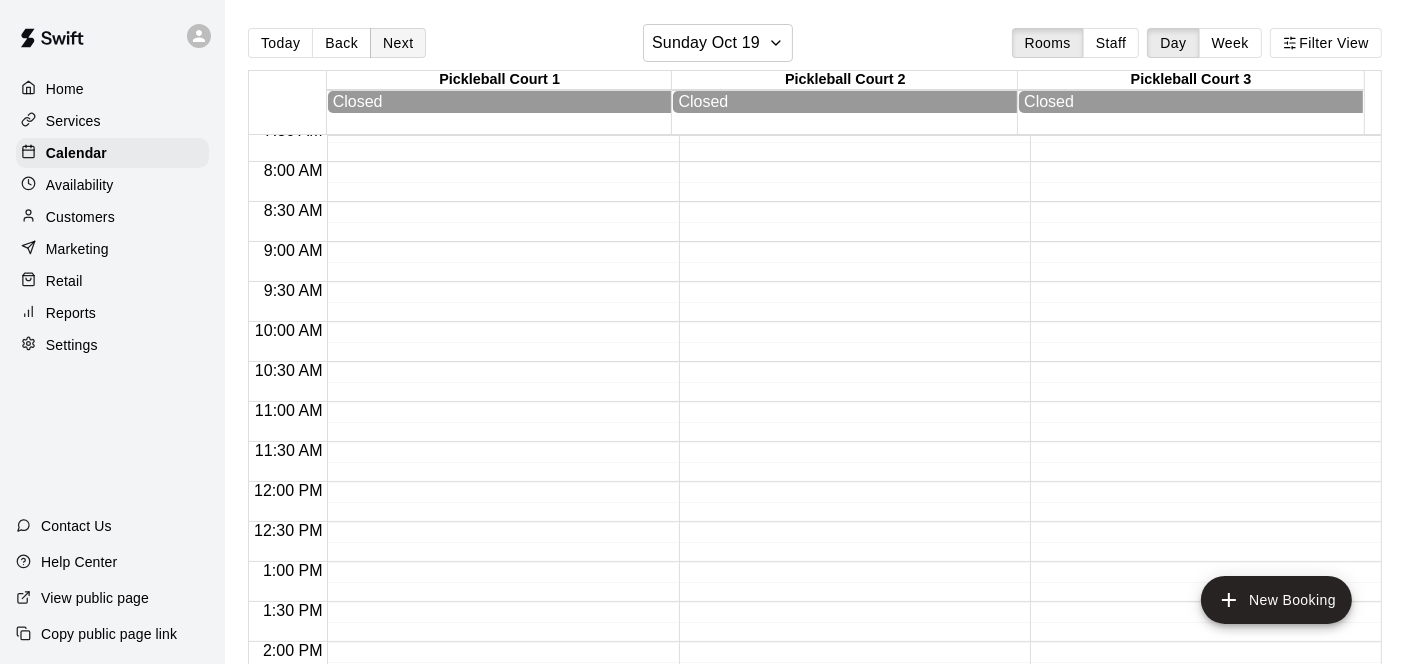 click on "Next" at bounding box center (398, 43) 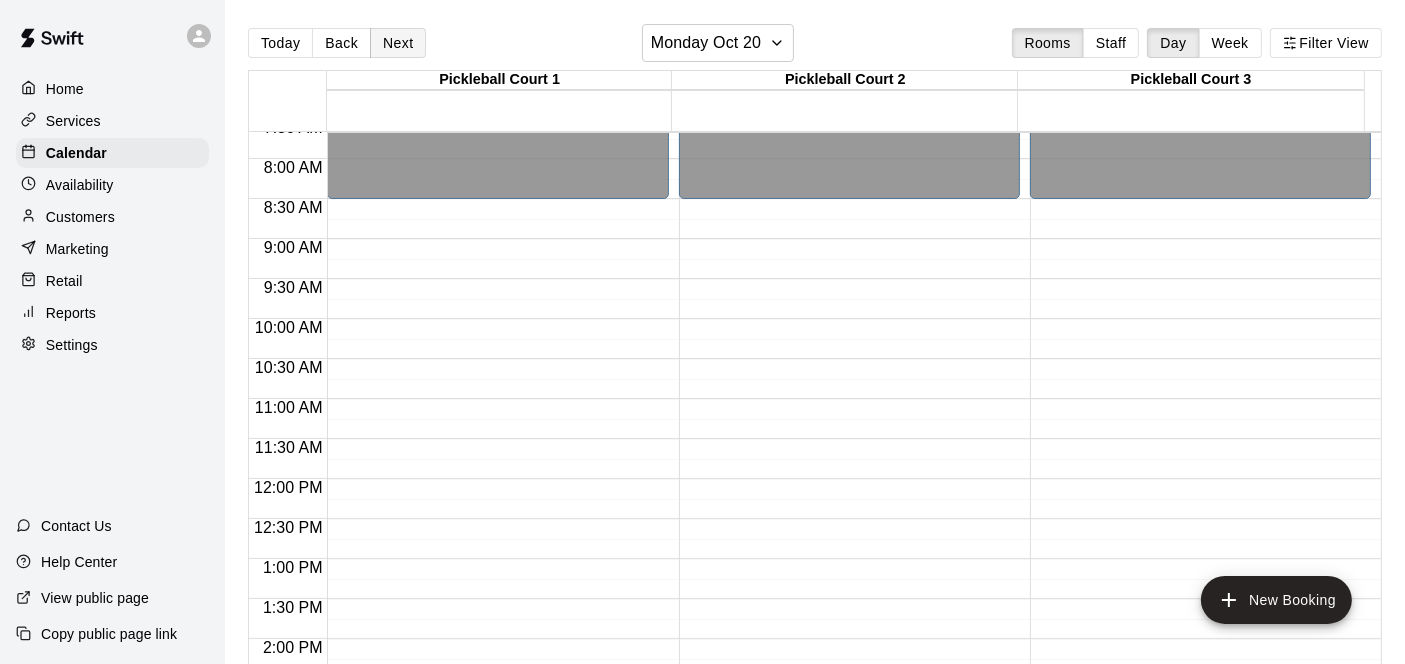 click on "Next" at bounding box center (398, 43) 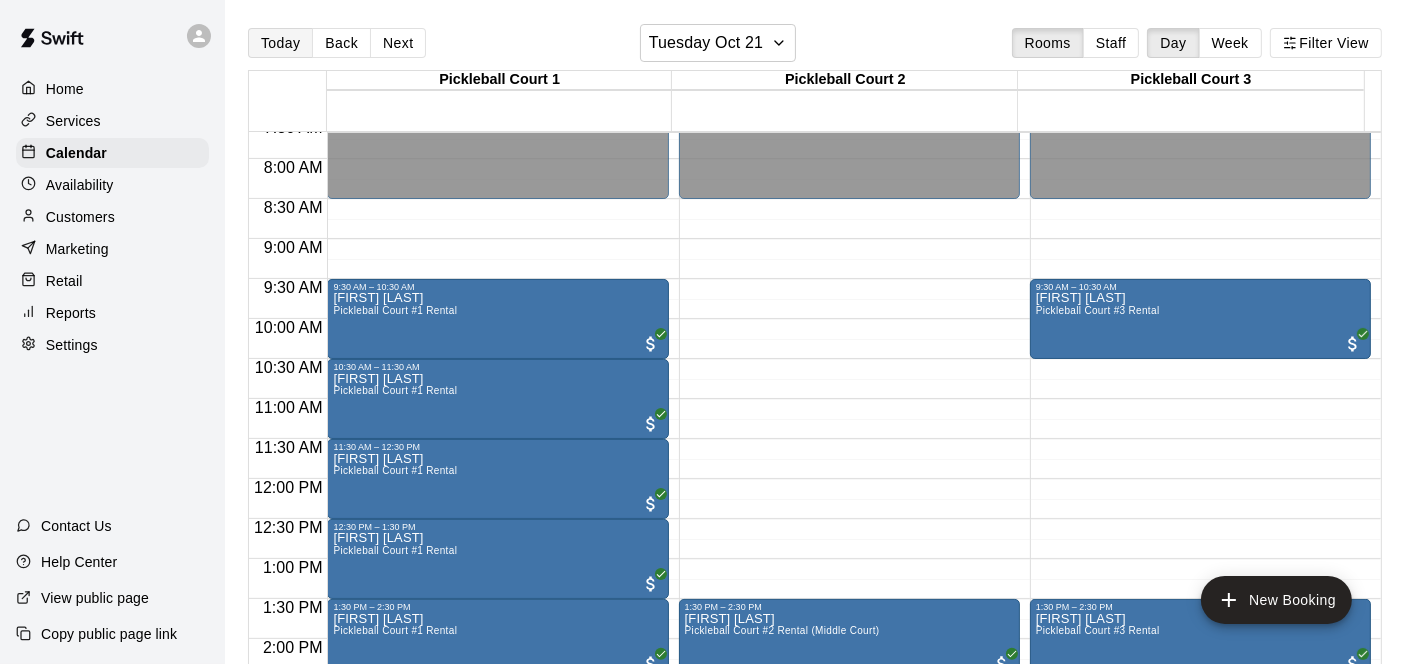 click on "Today" at bounding box center [280, 43] 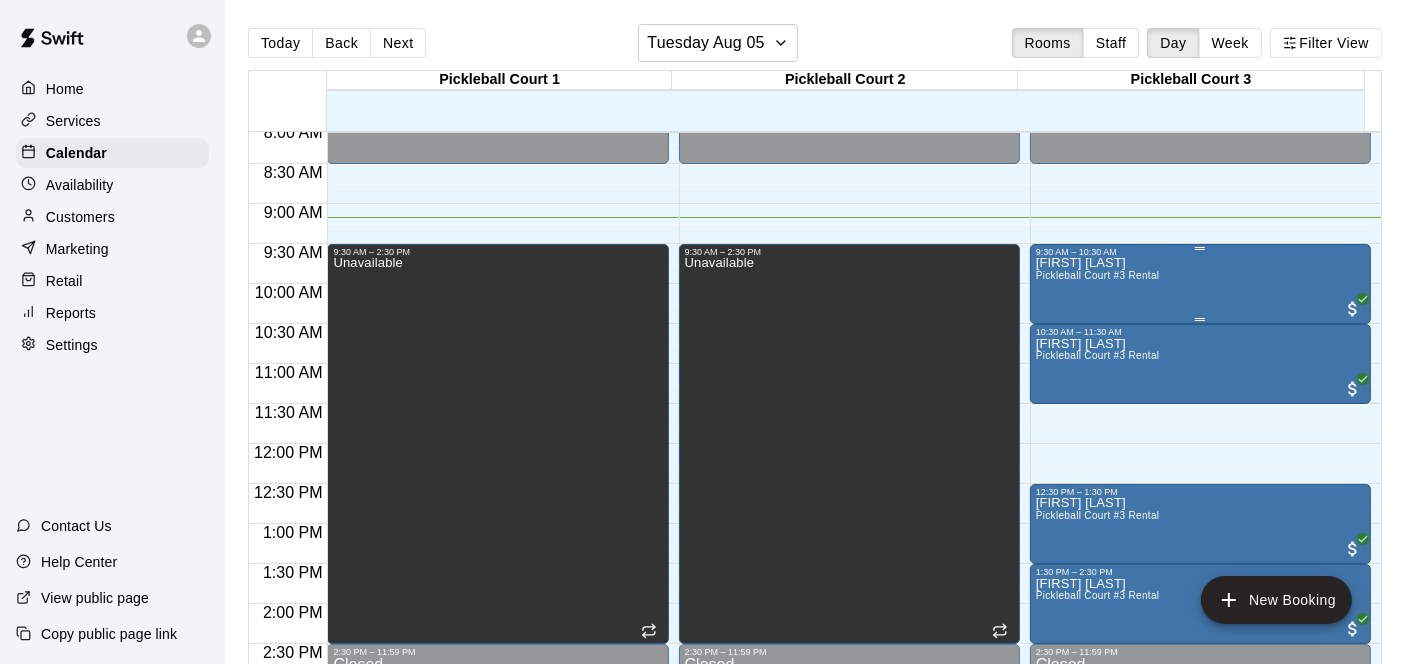 scroll, scrollTop: 614, scrollLeft: 0, axis: vertical 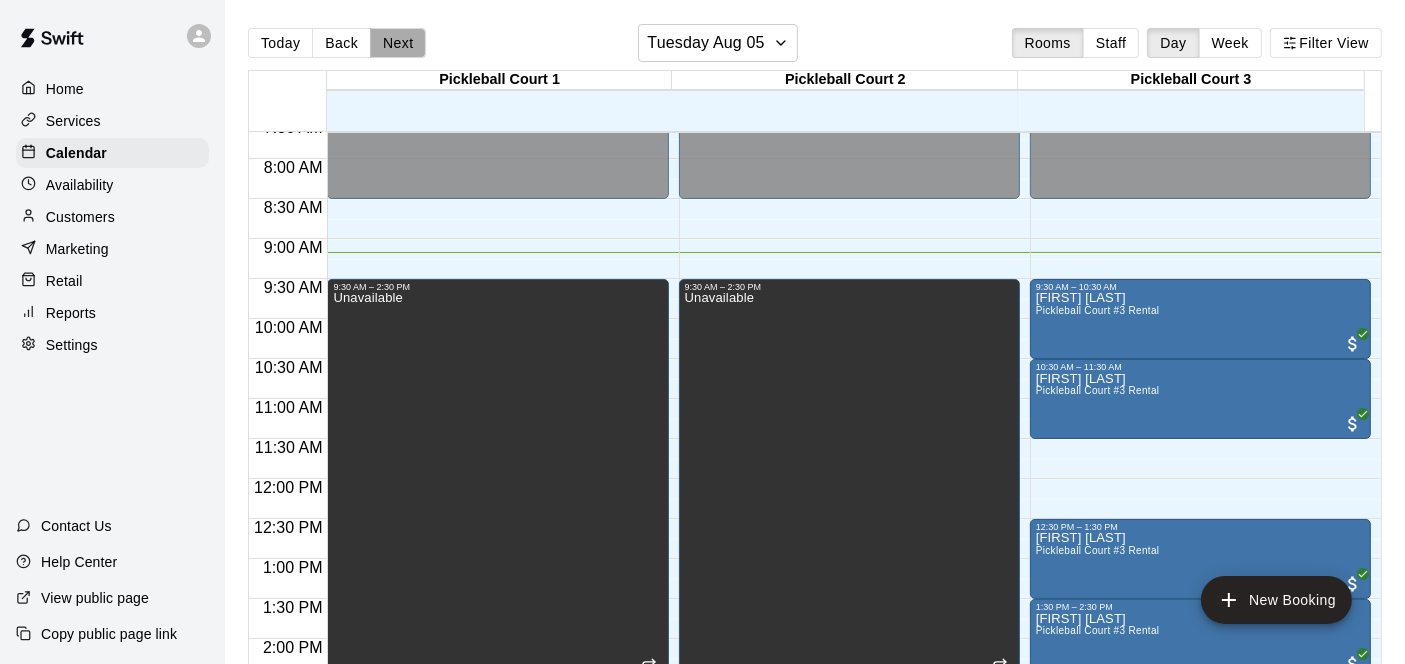 click on "Next" at bounding box center [398, 43] 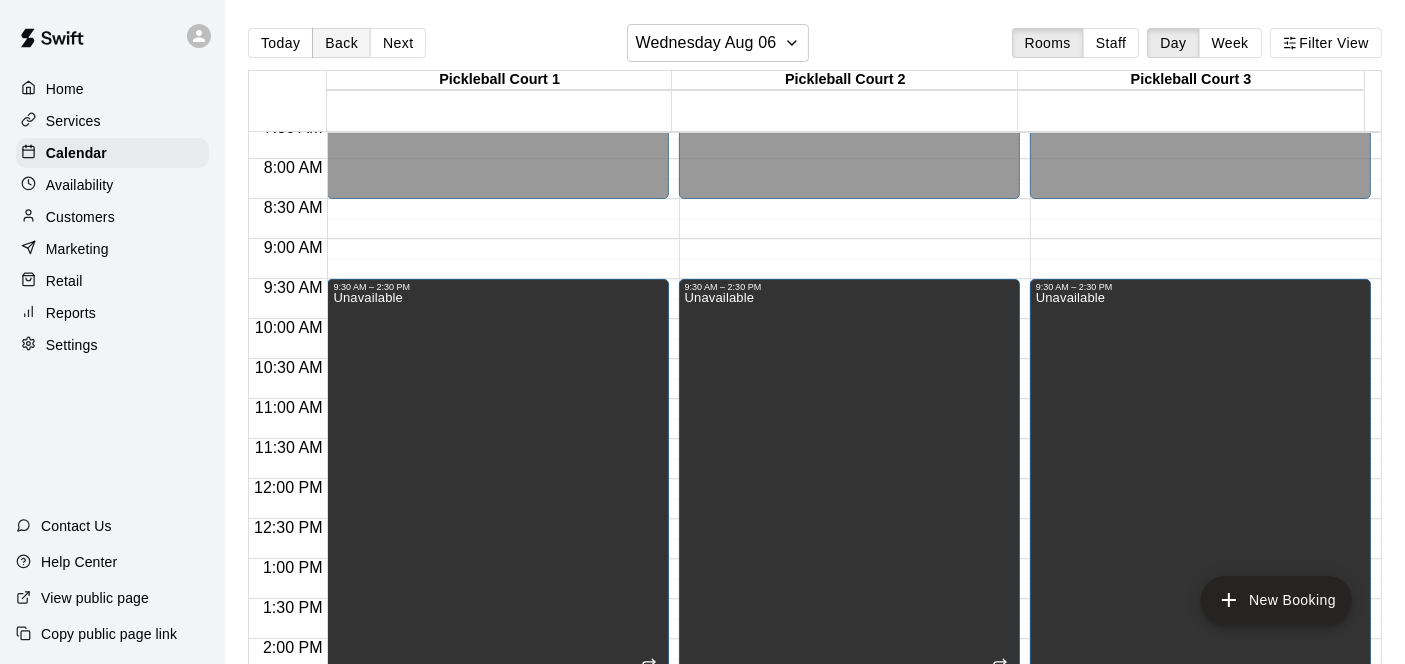 click on "Back" at bounding box center (341, 43) 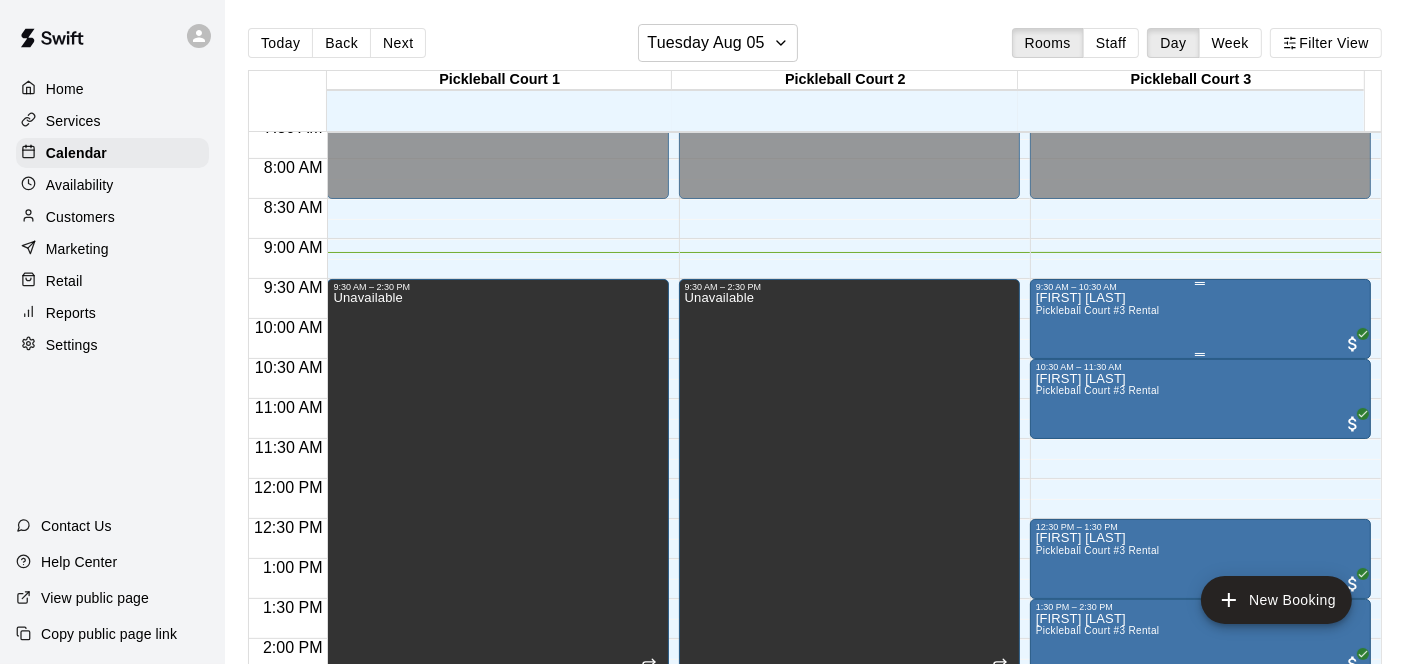 click on "[FIRST] [LAST] Pickleball Court #3 Rental" at bounding box center (1200, 624) 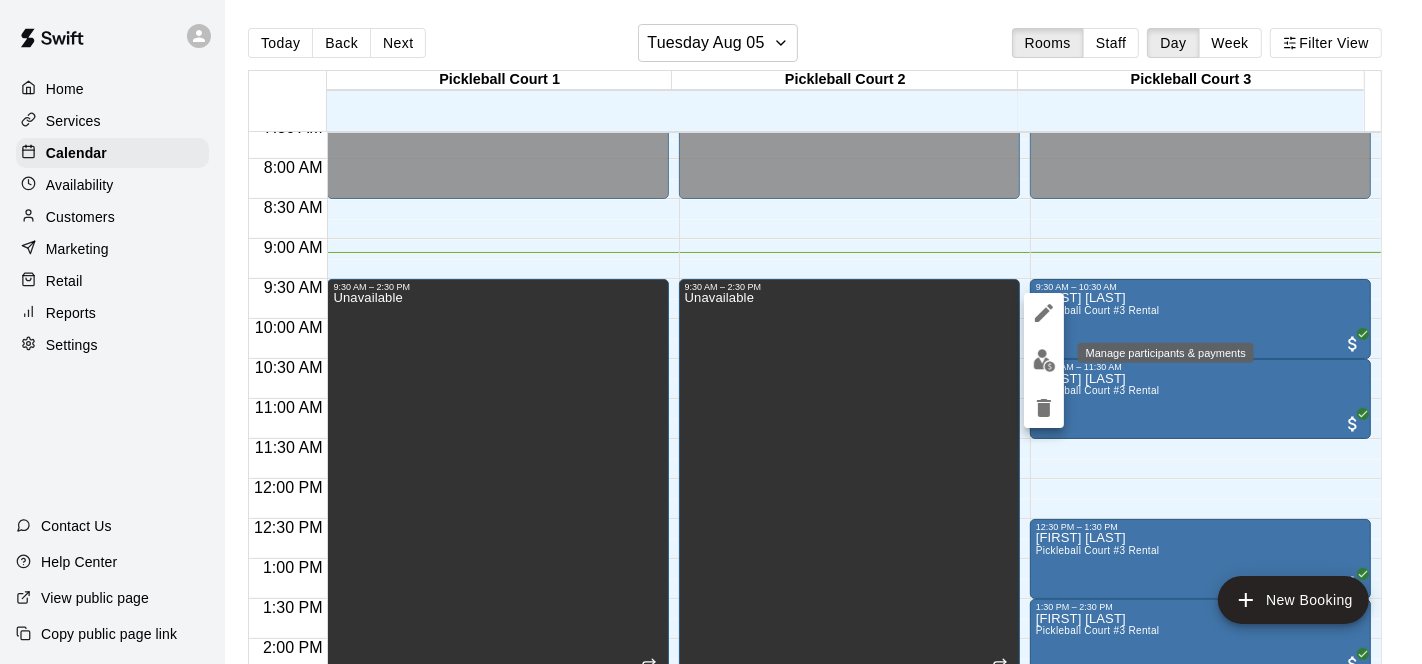 click at bounding box center (1044, 360) 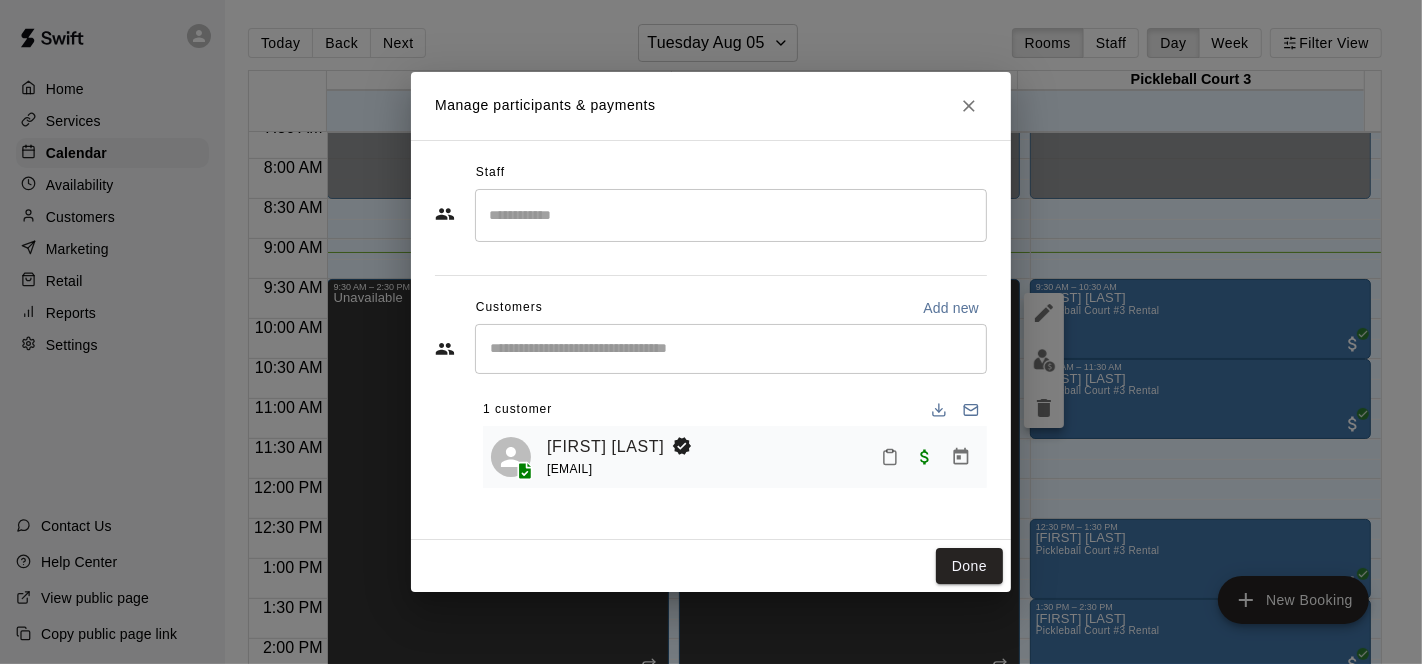 click on "[EMAIL]" at bounding box center (569, 469) 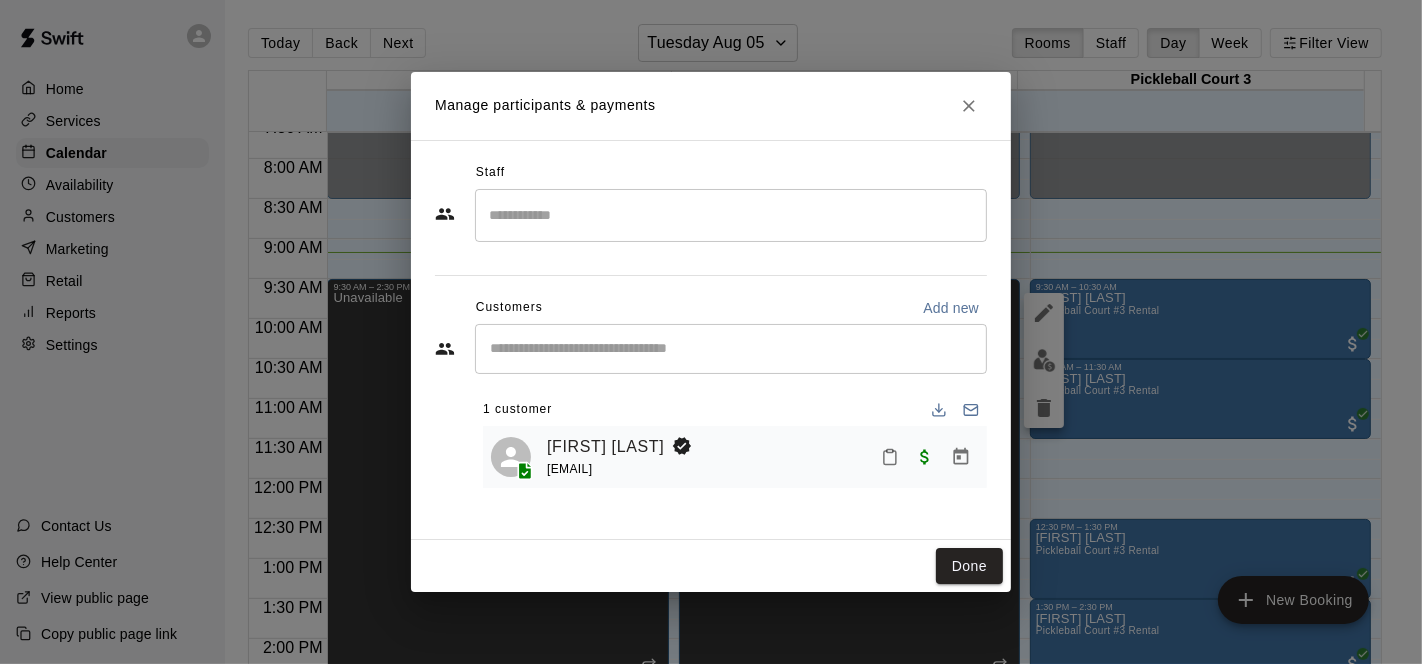 click on "[EMAIL]" at bounding box center (569, 469) 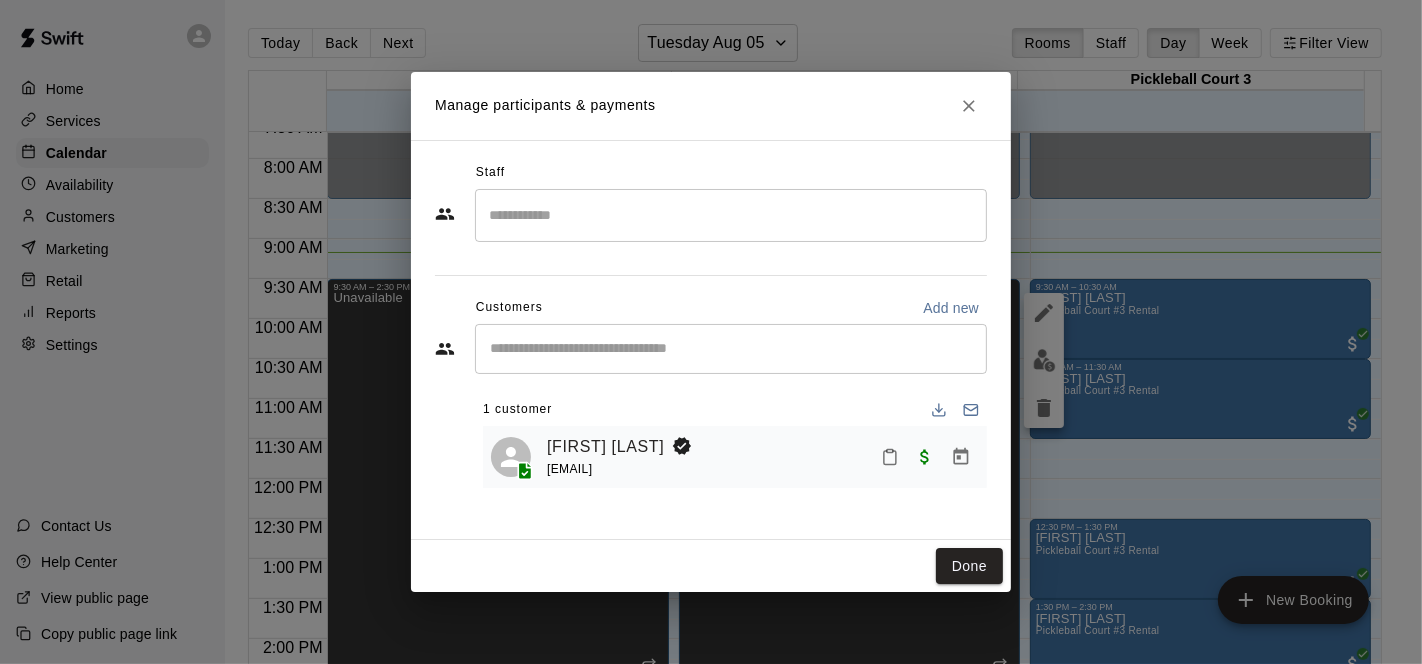 drag, startPoint x: 697, startPoint y: 472, endPoint x: 545, endPoint y: 463, distance: 152.26622 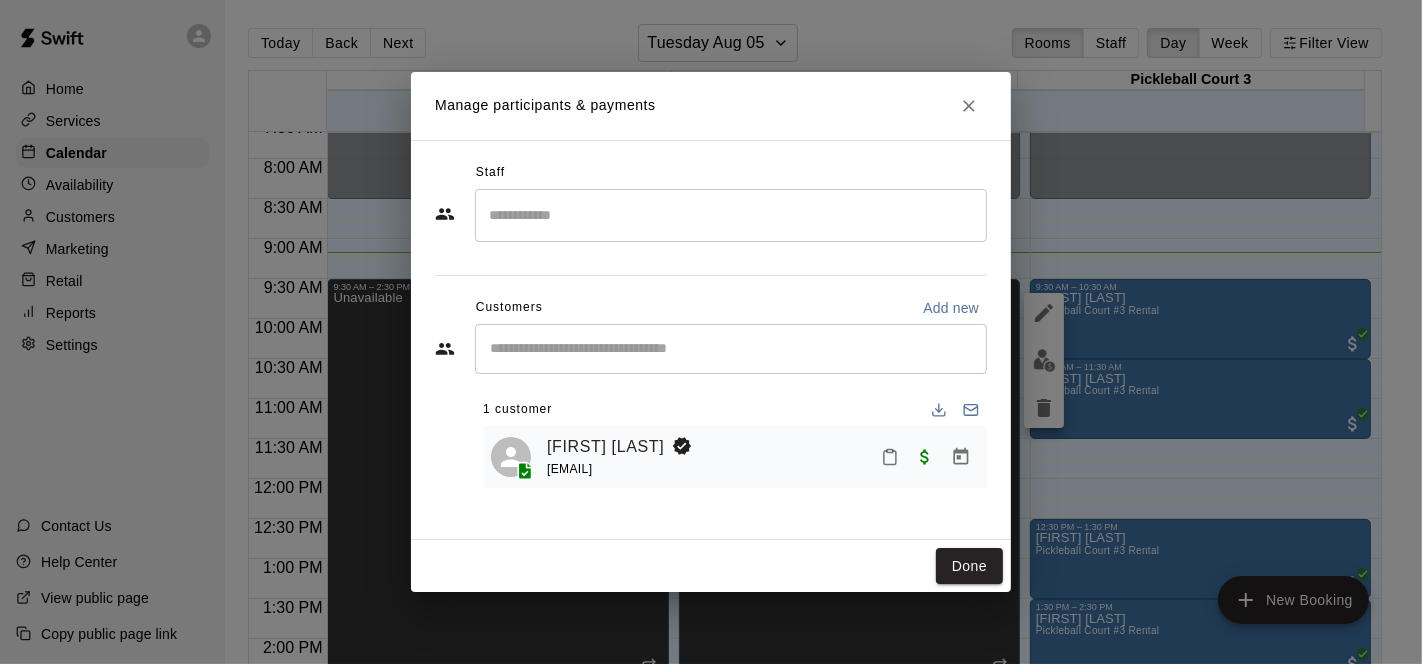 click on "[FIRST] [LAST] [EMAIL]" at bounding box center [735, 457] 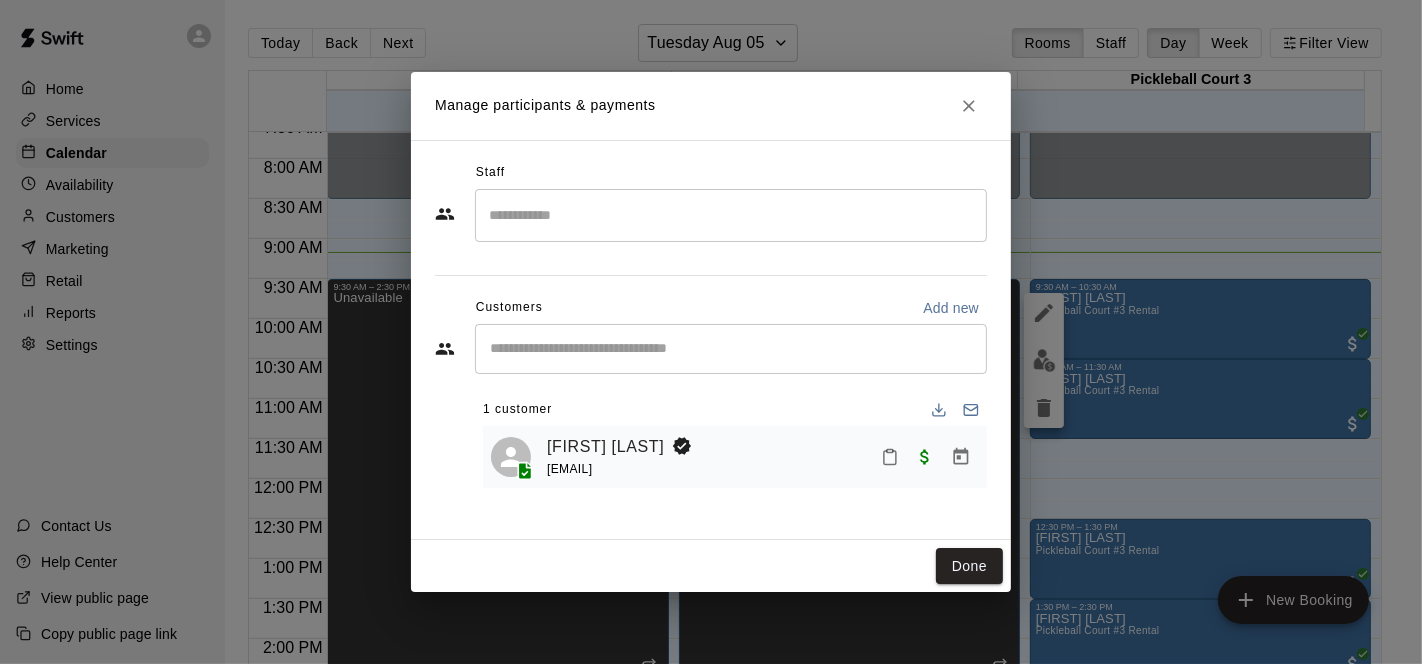 copy on "[EMAIL]" 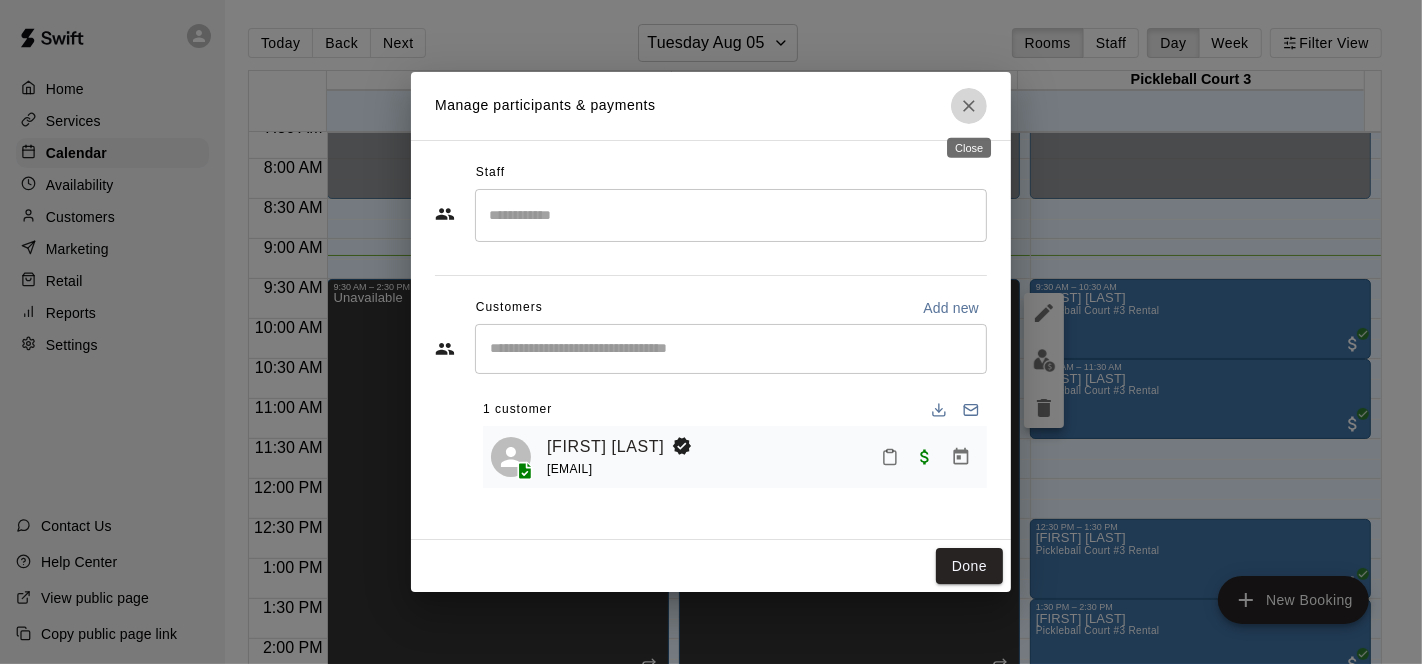 click 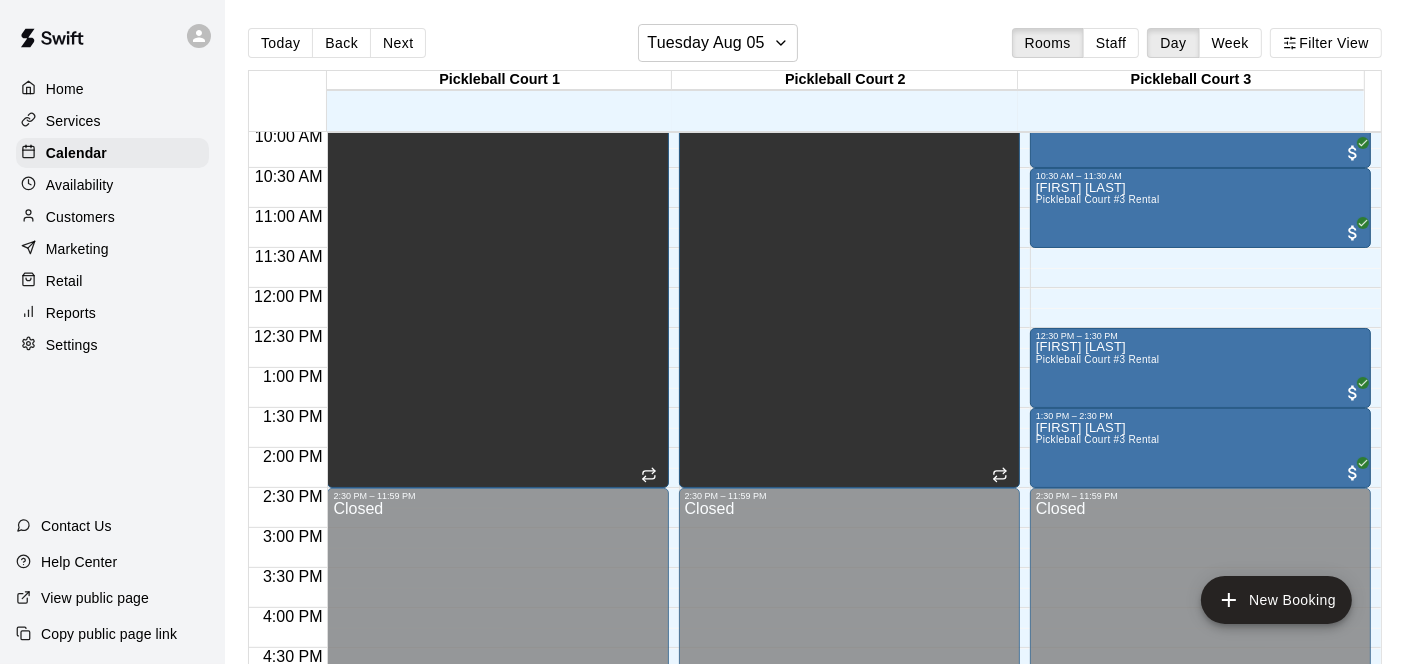 scroll, scrollTop: 837, scrollLeft: 0, axis: vertical 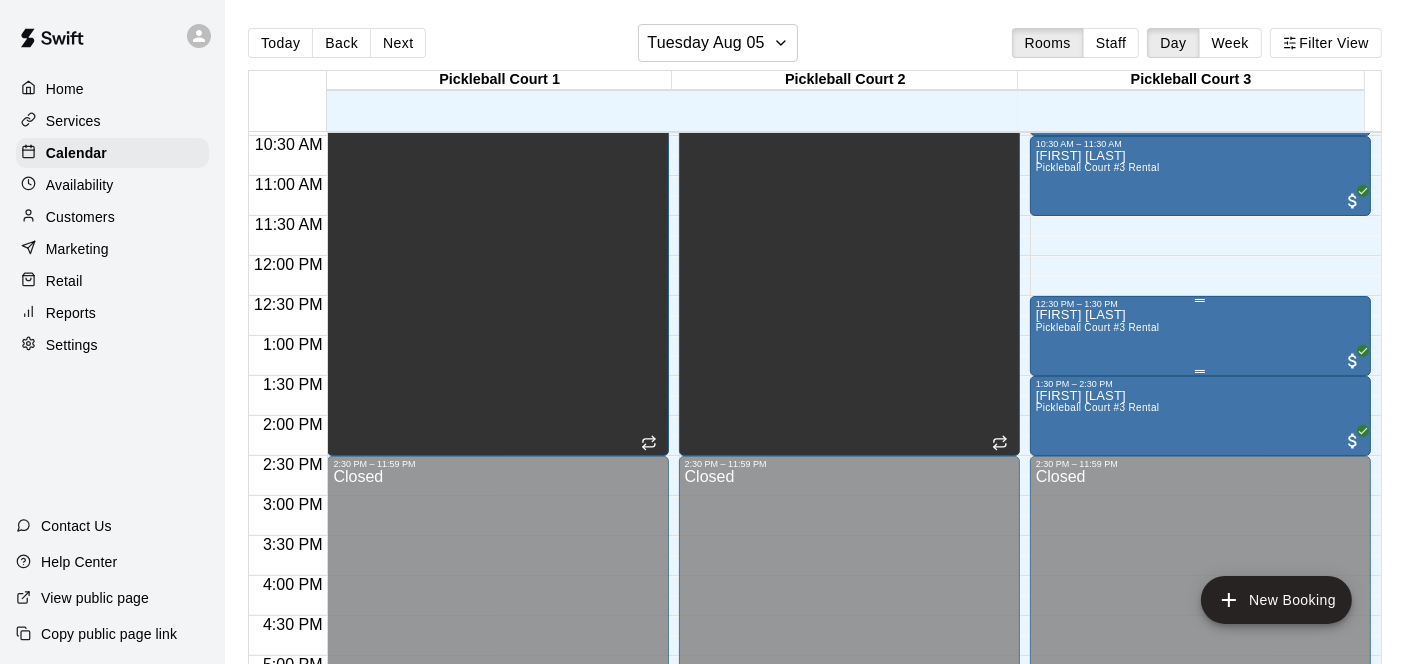 click on "[FIRST] [LAST] Pickleball Court #3 Rental" at bounding box center [1098, 641] 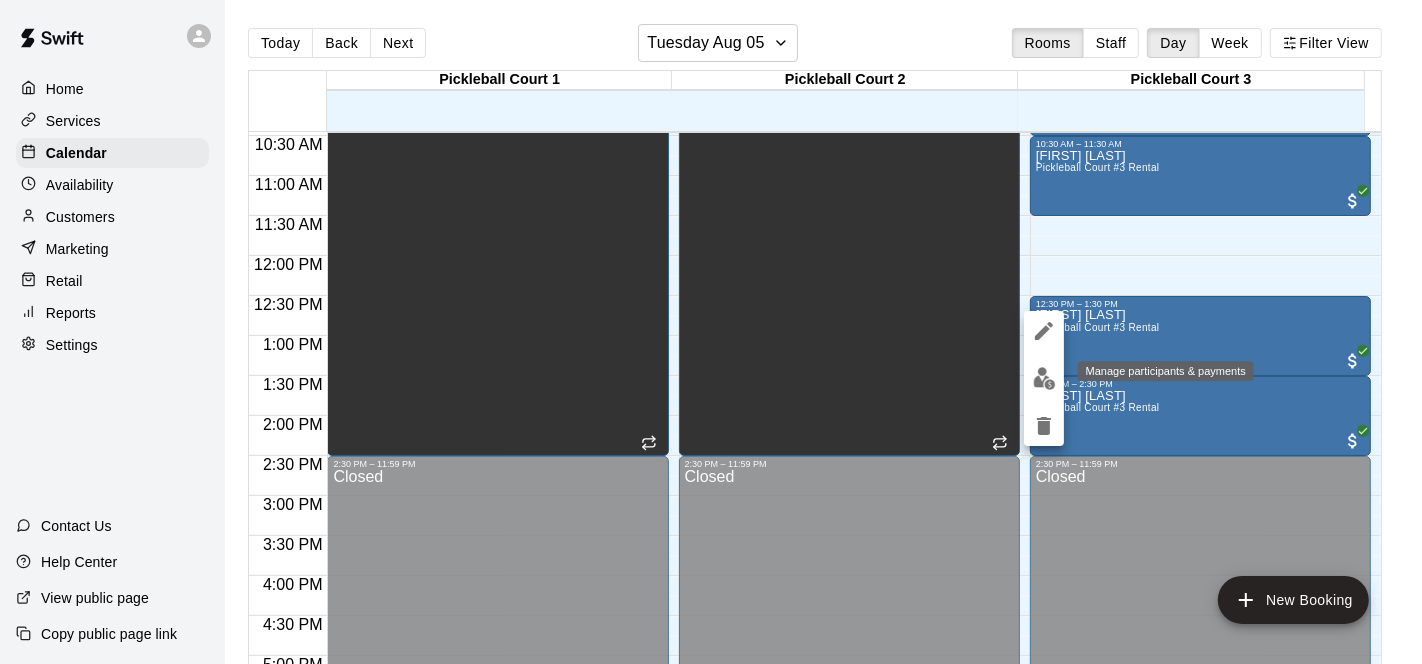 click at bounding box center [1044, 378] 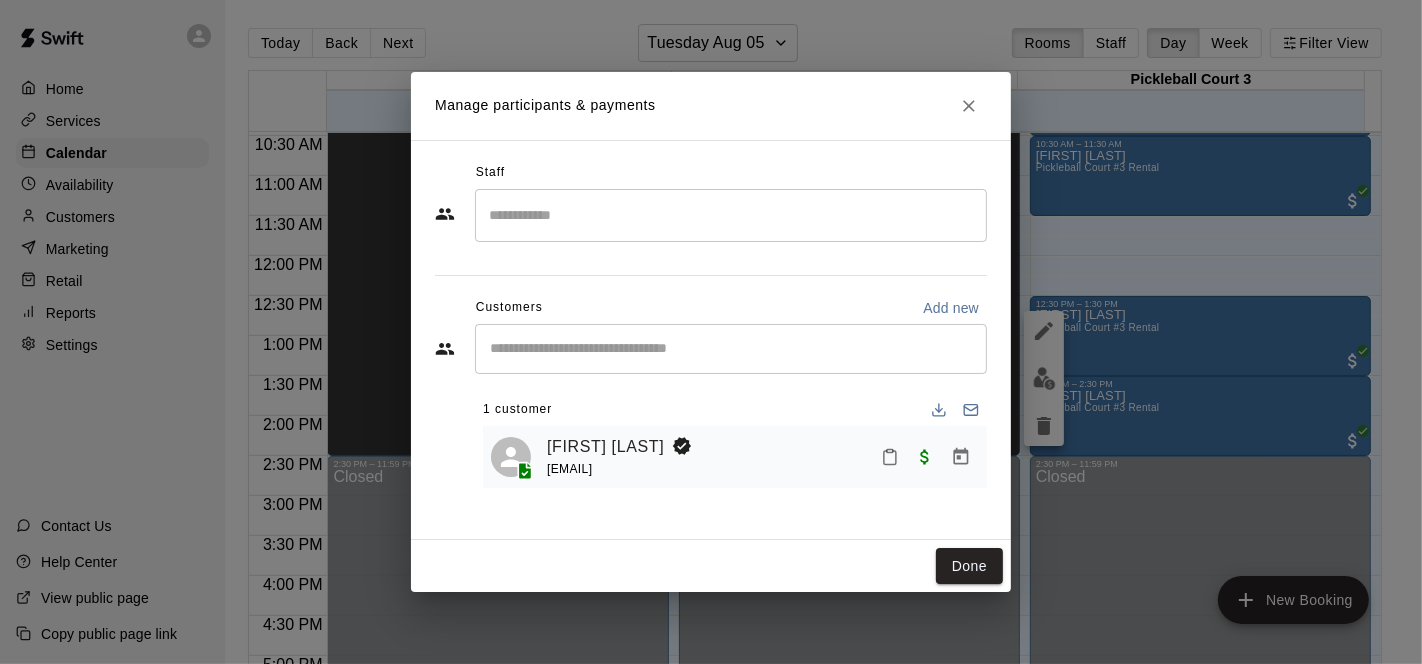 drag, startPoint x: 548, startPoint y: 470, endPoint x: 671, endPoint y: 497, distance: 125.92855 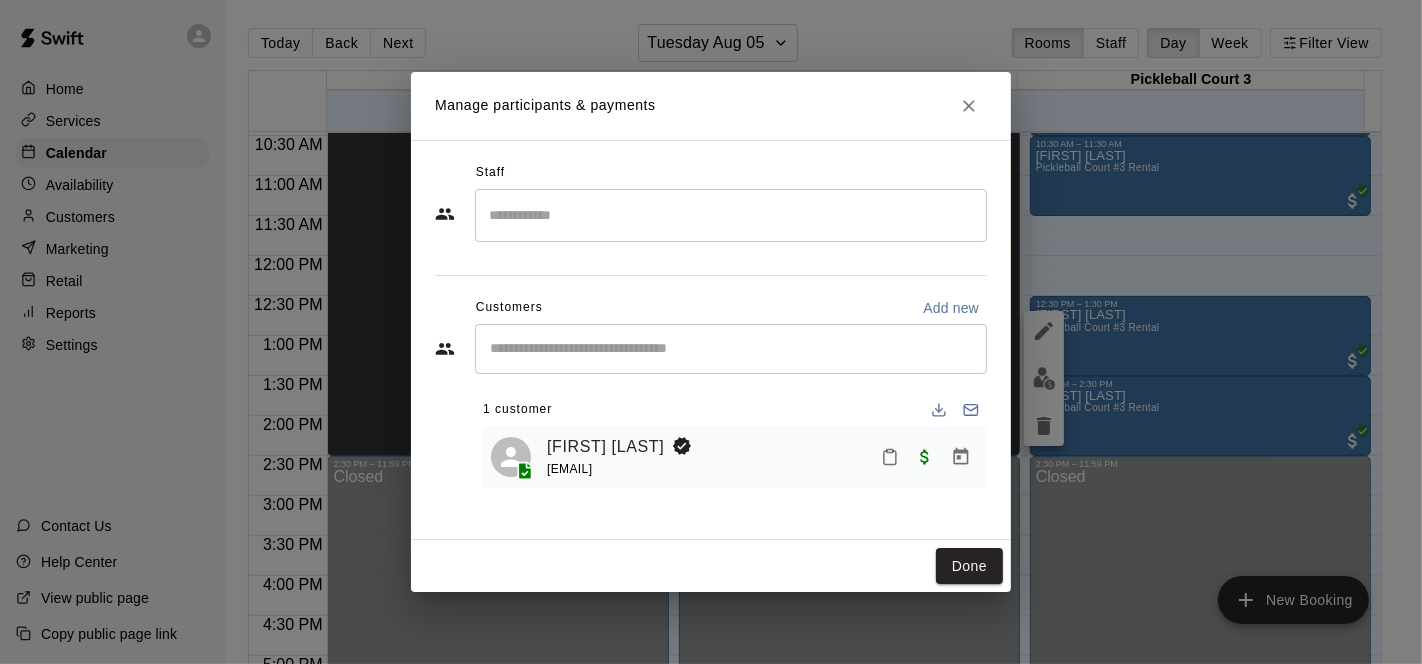 click on "Staff ​ Customers Add new ​ 1   customer  [FIRST] [LAST] [EMAIL]" at bounding box center [711, 330] 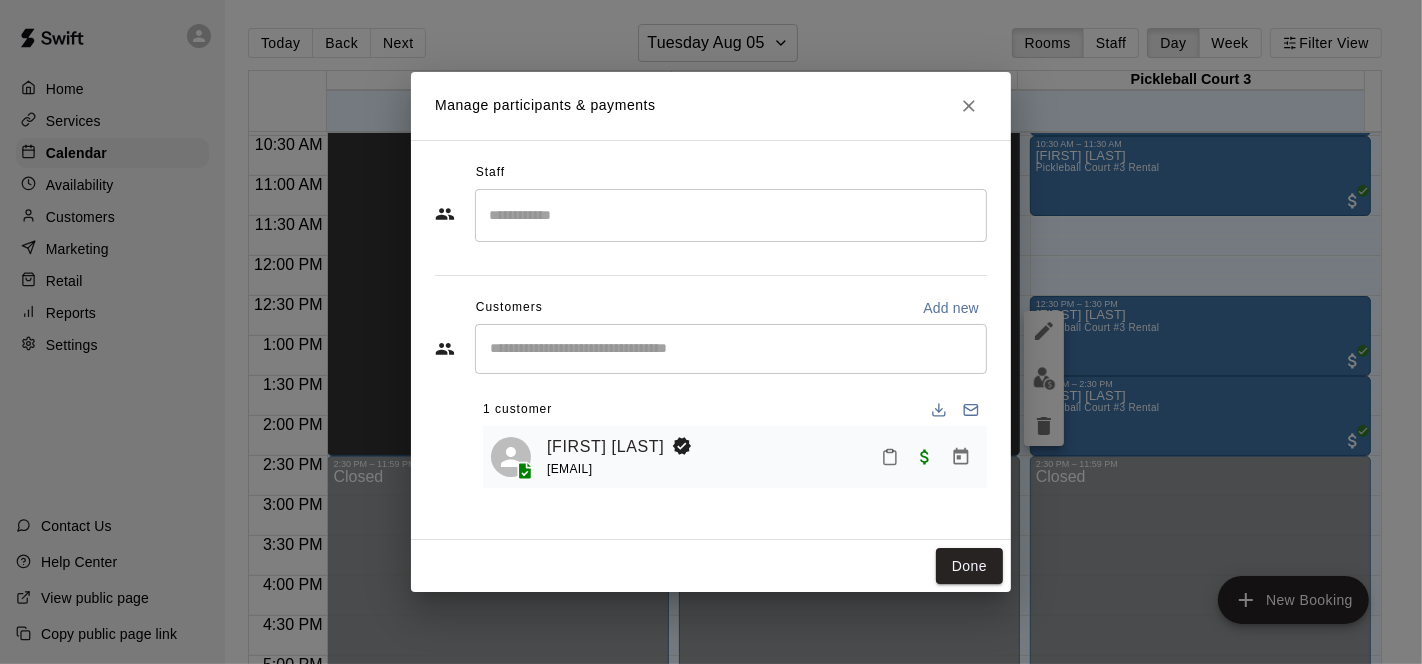 copy on "[EMAIL]" 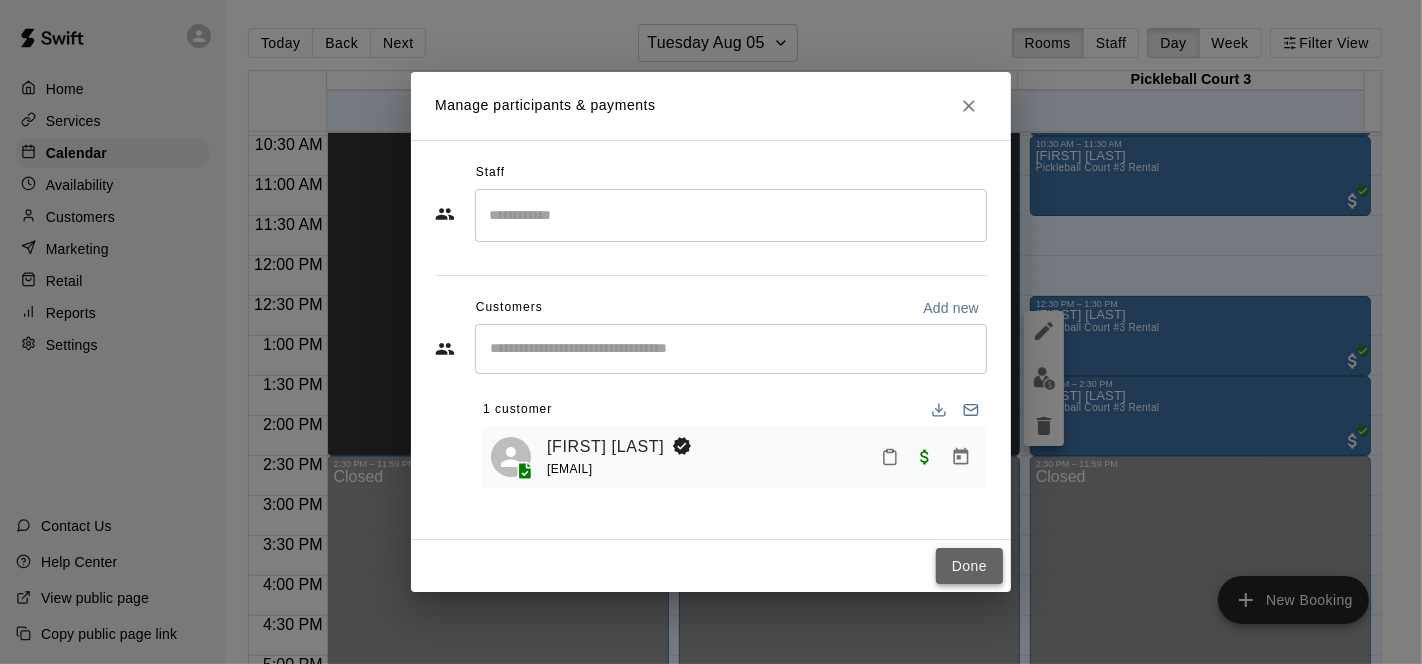 click on "Done" at bounding box center (969, 566) 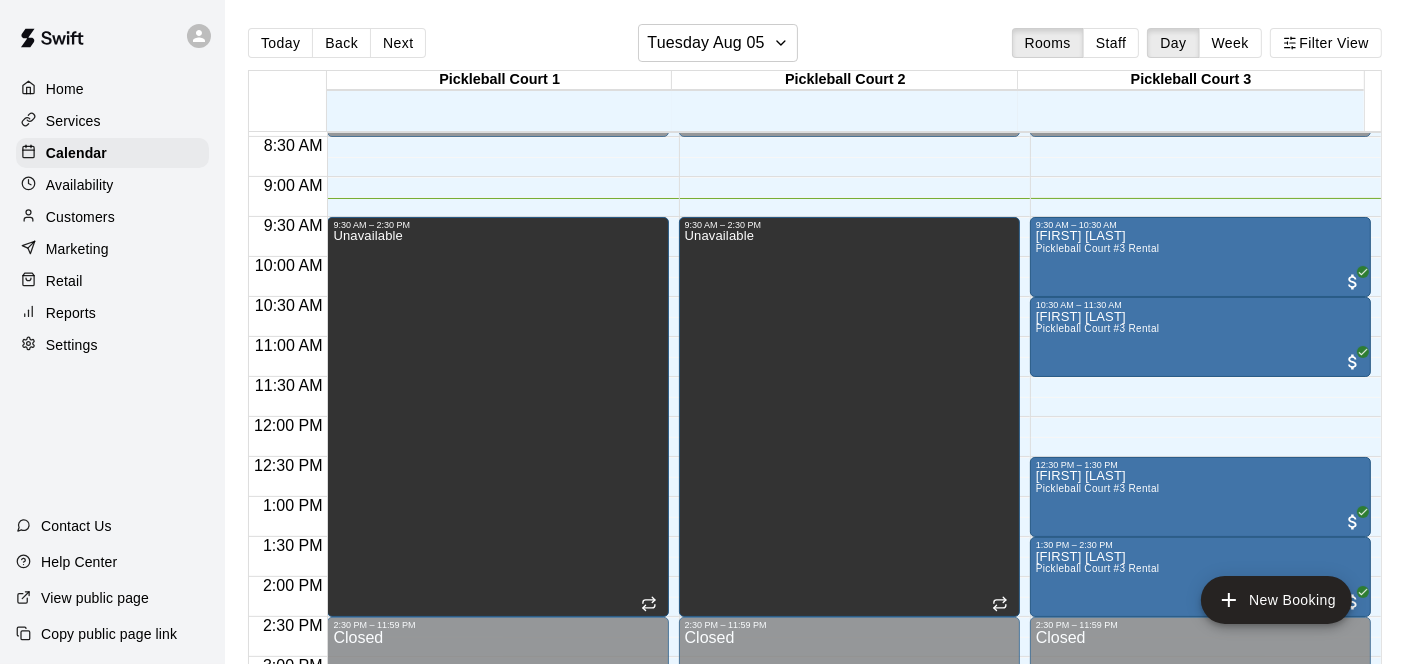 scroll, scrollTop: 725, scrollLeft: 0, axis: vertical 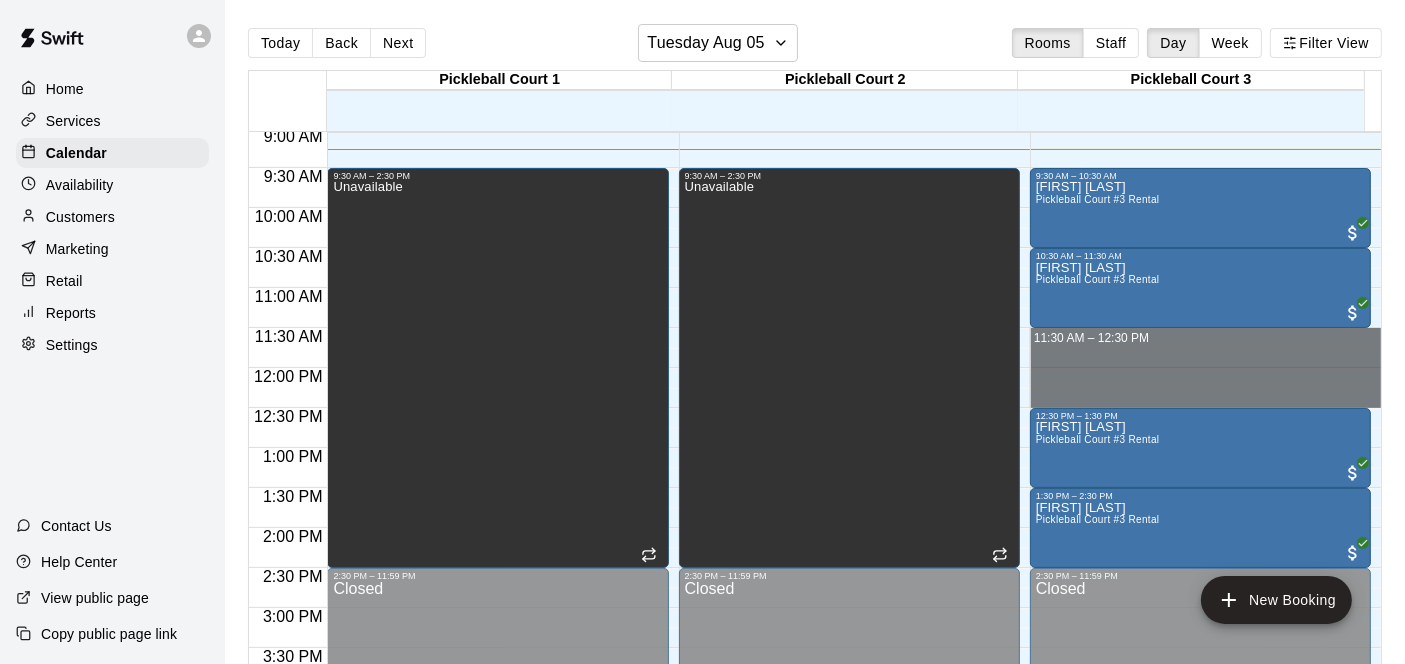 drag, startPoint x: 1088, startPoint y: 335, endPoint x: 1097, endPoint y: 390, distance: 55.7315 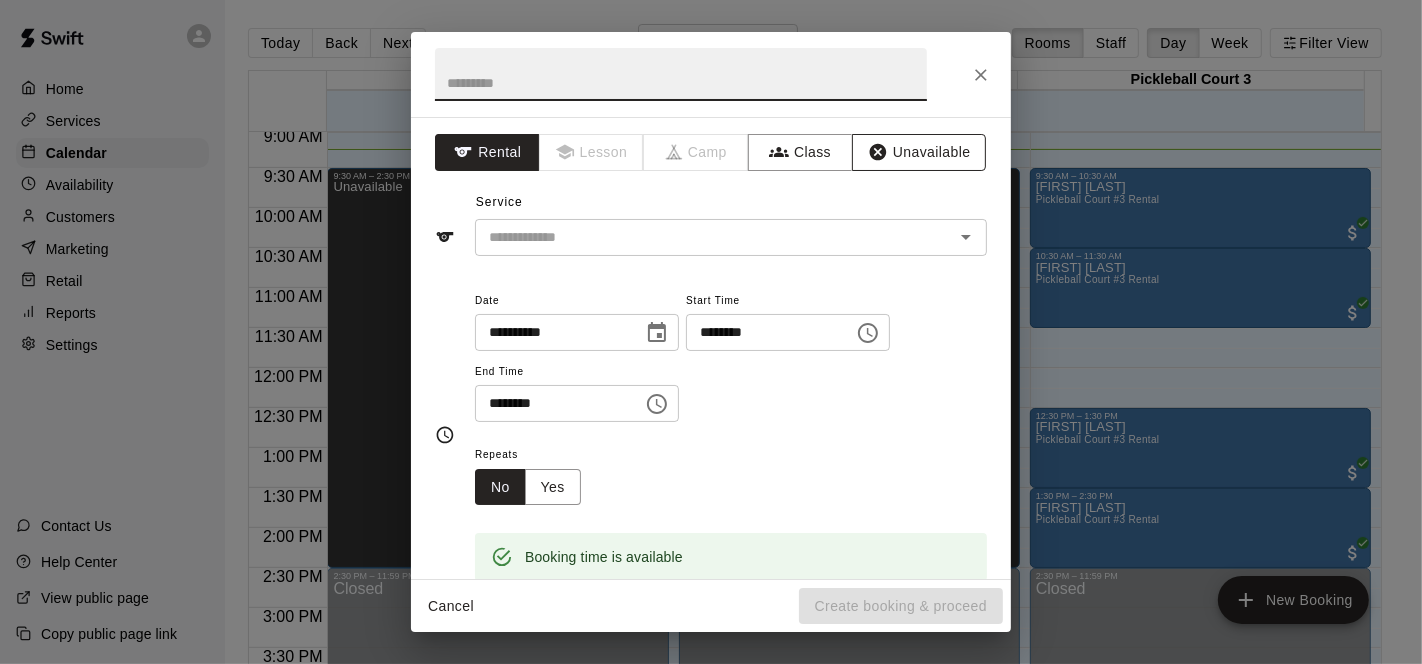 click on "Unavailable" at bounding box center [919, 152] 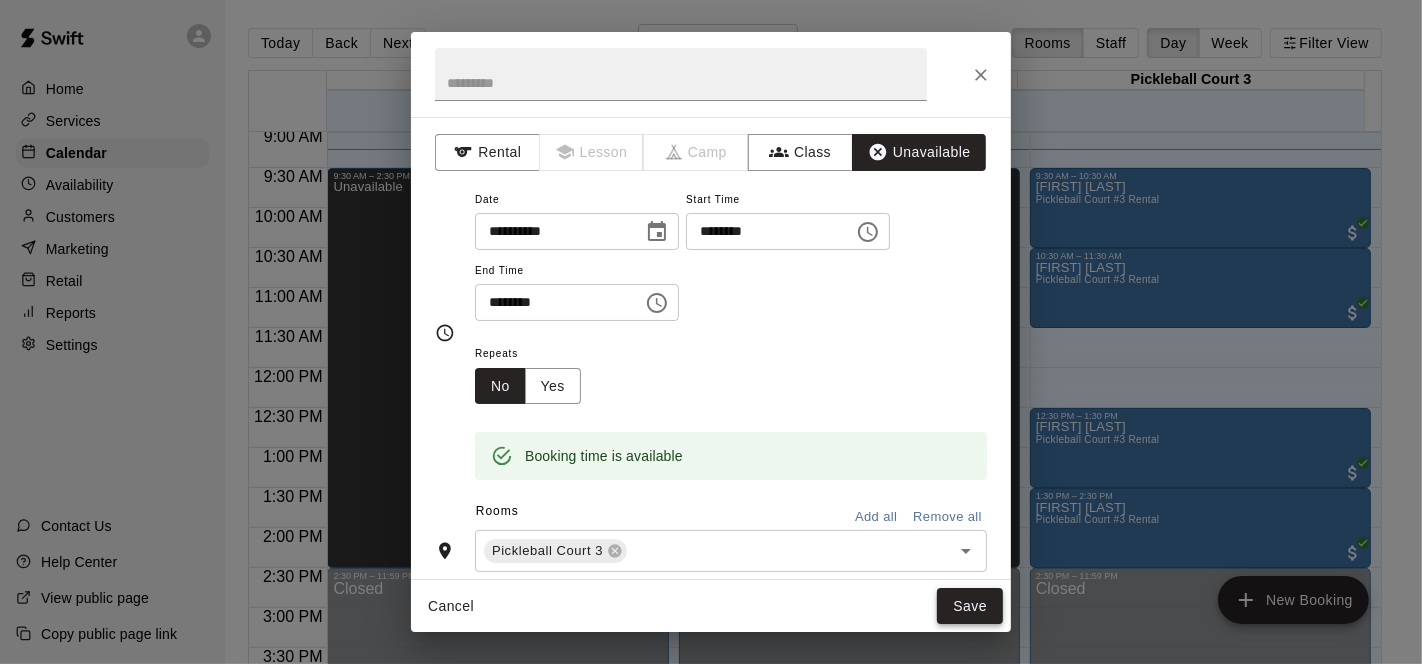 click on "Save" at bounding box center (970, 606) 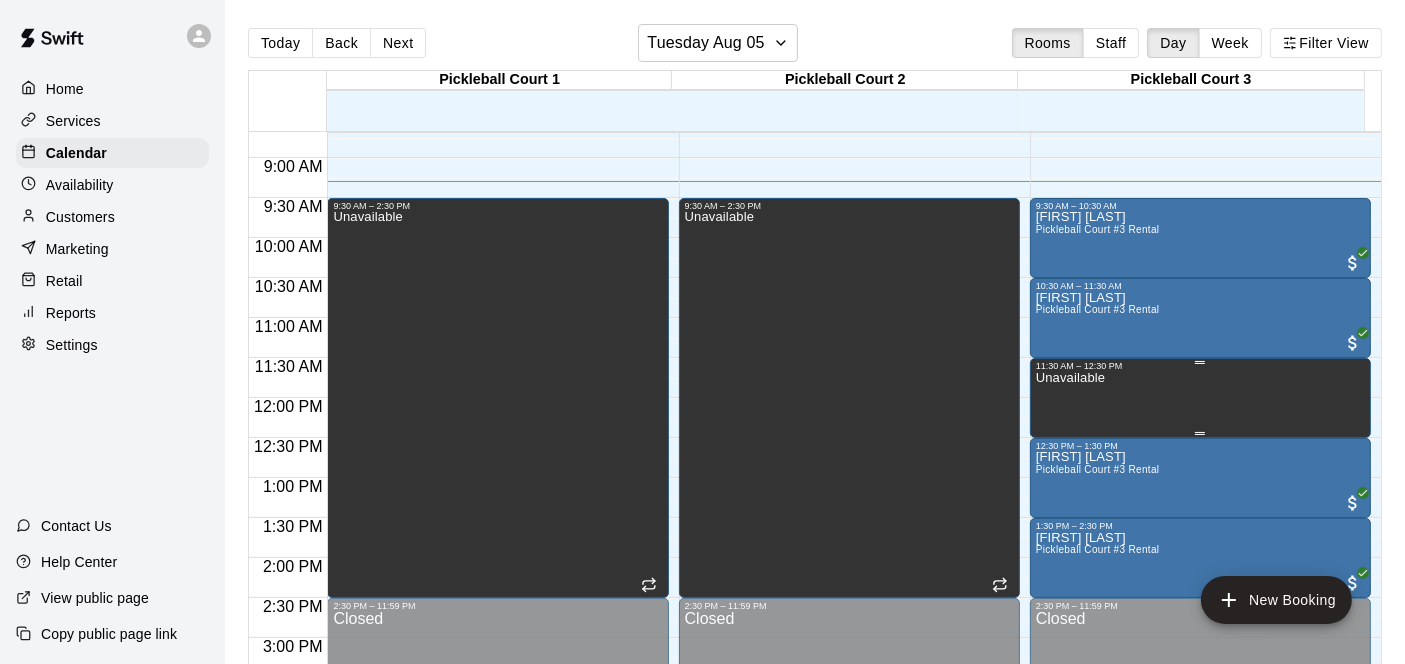 scroll, scrollTop: 614, scrollLeft: 0, axis: vertical 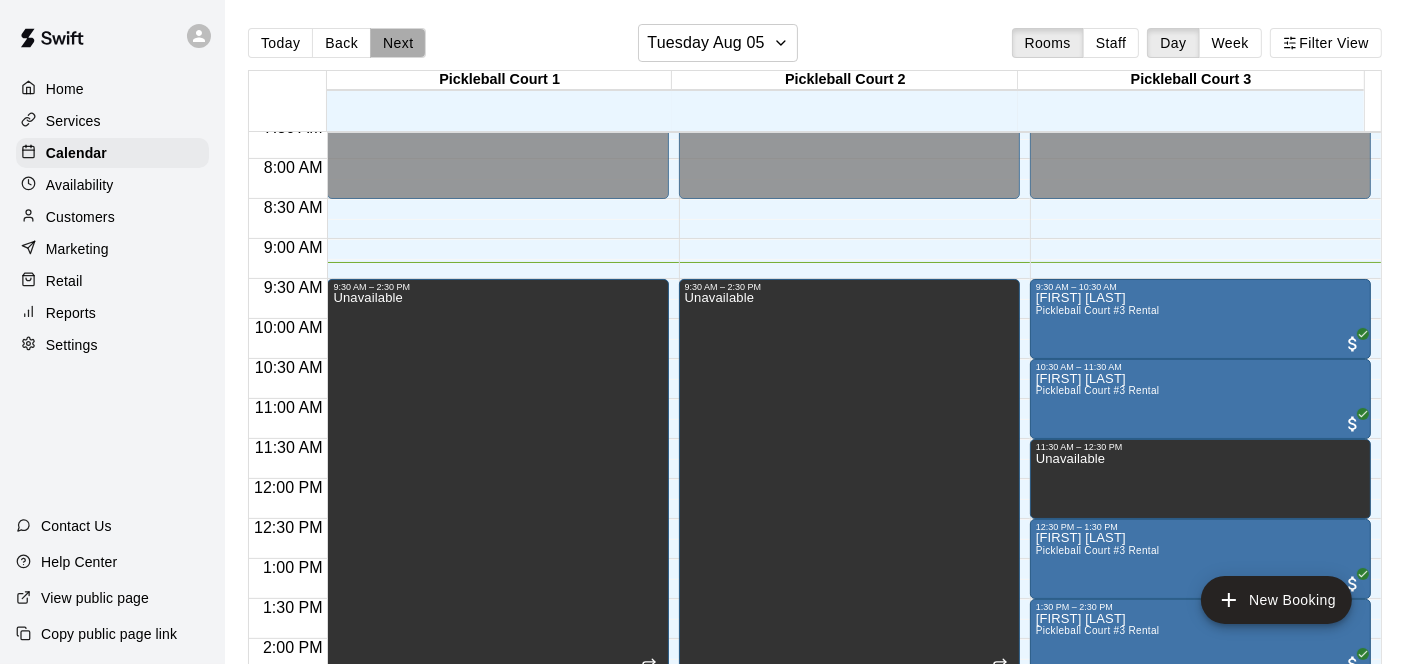 click on "Next" at bounding box center (398, 43) 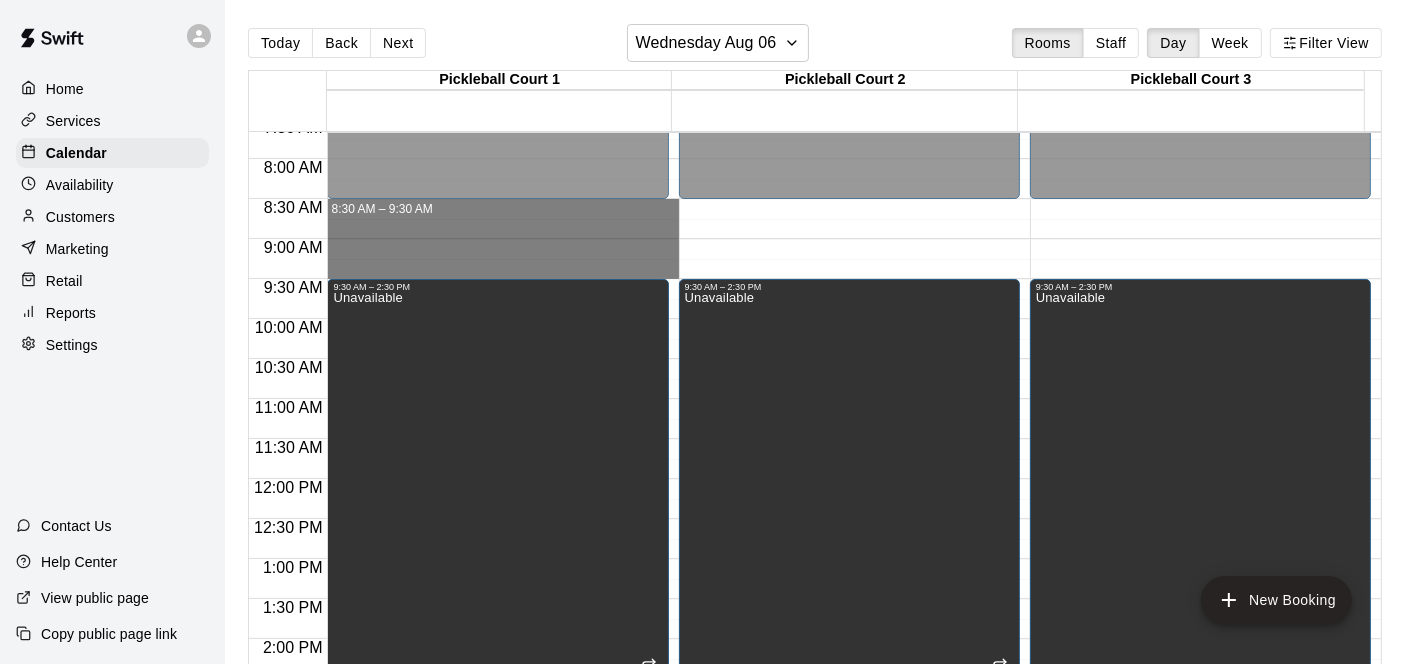 drag, startPoint x: 436, startPoint y: 206, endPoint x: 451, endPoint y: 268, distance: 63.788715 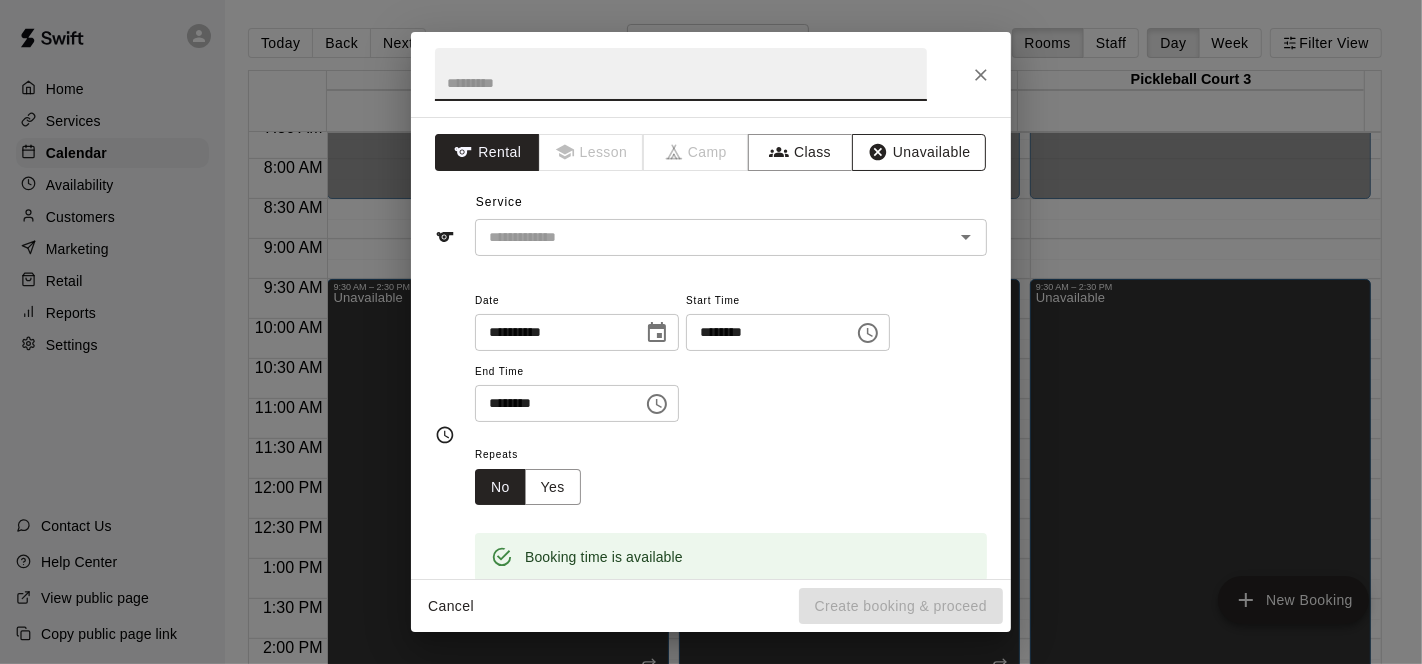 click on "Unavailable" at bounding box center [919, 152] 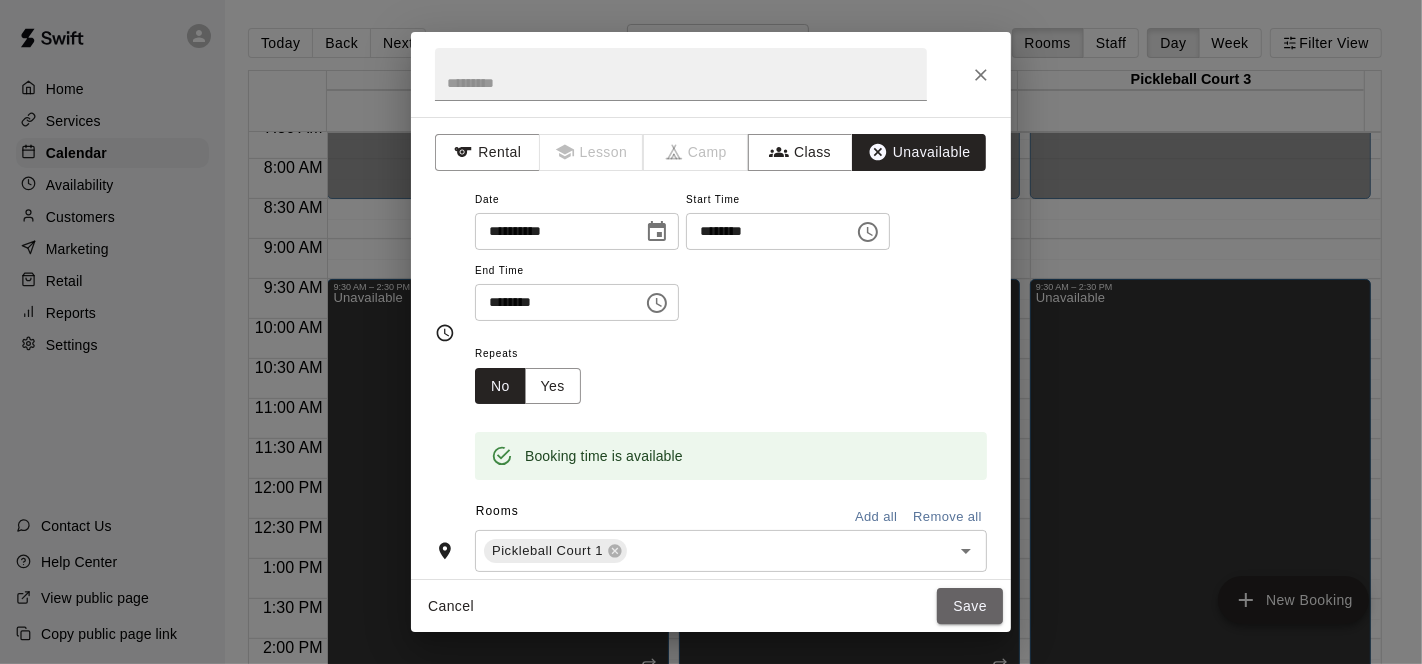 click on "Save" at bounding box center (970, 606) 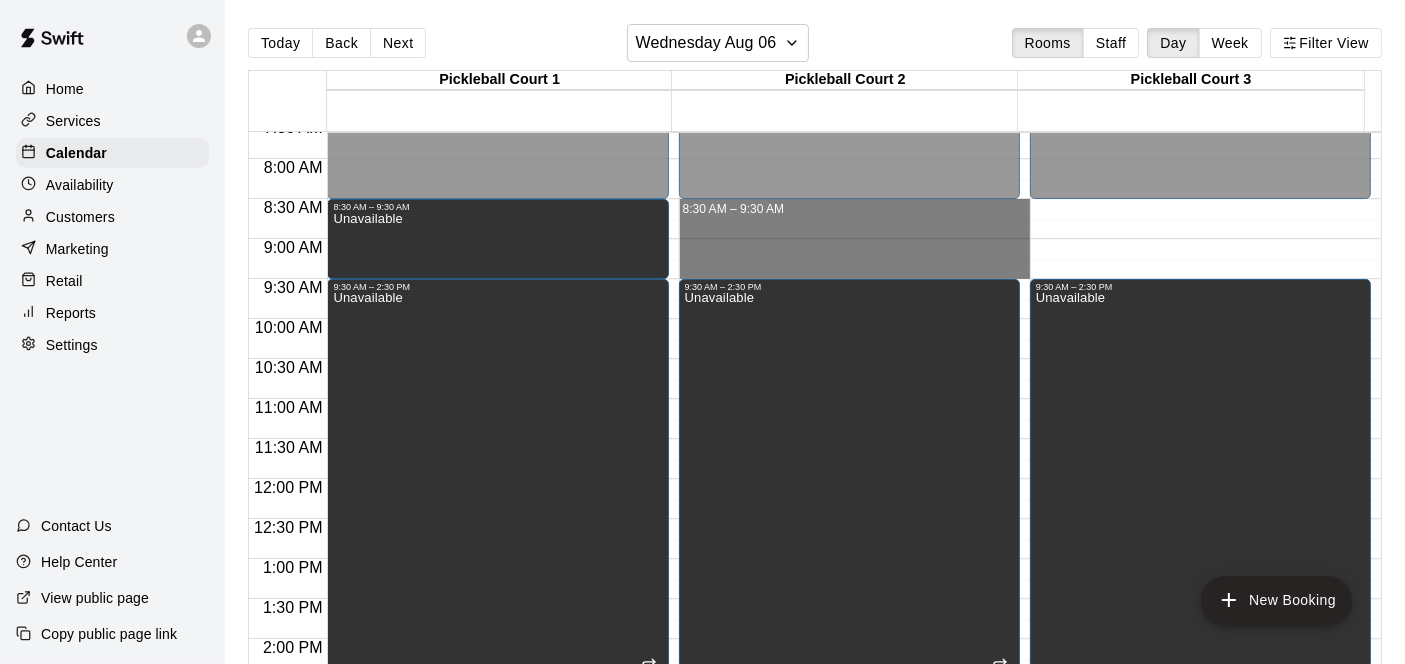 drag, startPoint x: 728, startPoint y: 201, endPoint x: 743, endPoint y: 271, distance: 71.5891 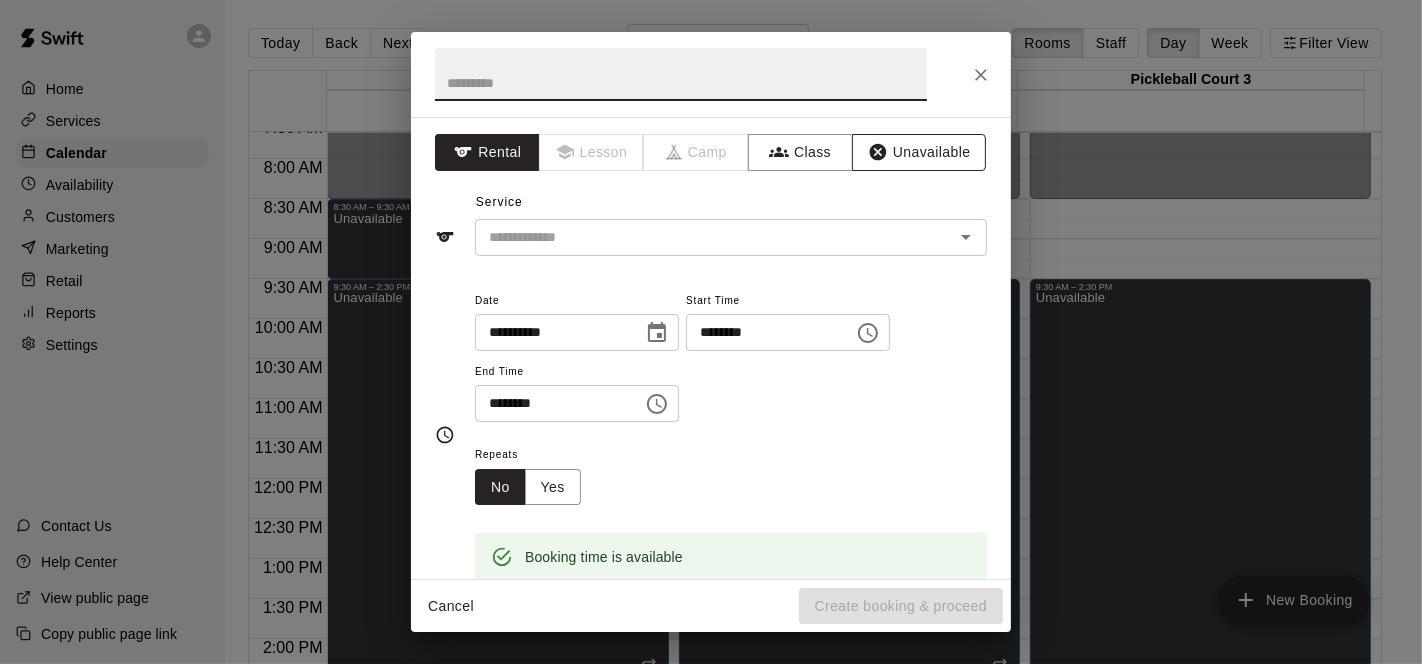 click on "Unavailable" at bounding box center [919, 152] 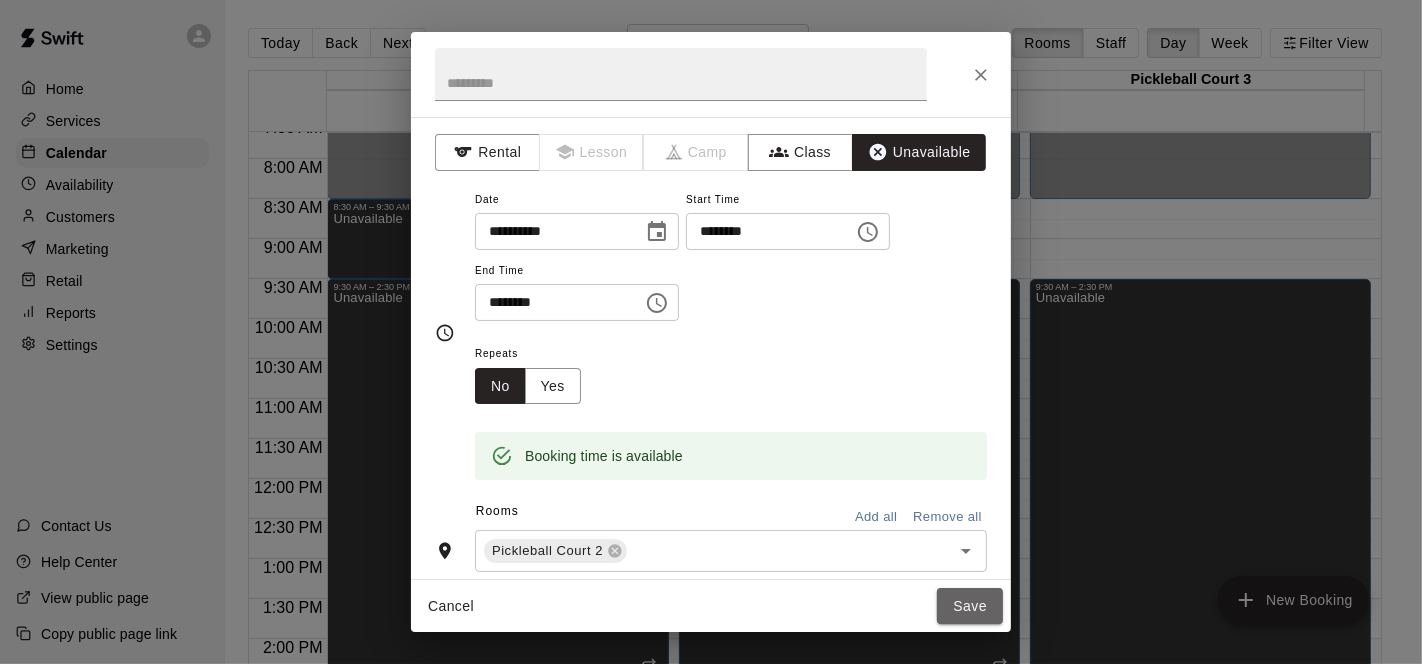 click on "Save" at bounding box center (970, 606) 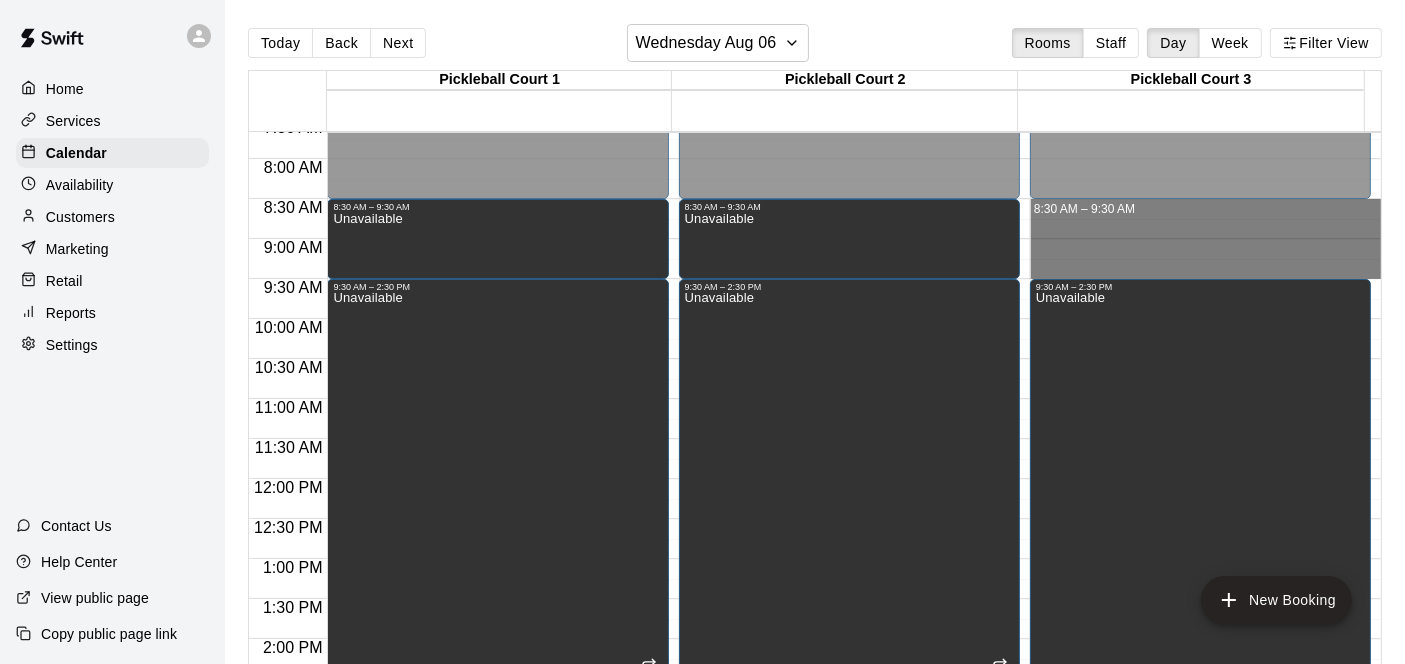 drag, startPoint x: 1047, startPoint y: 206, endPoint x: 1056, endPoint y: 271, distance: 65.62012 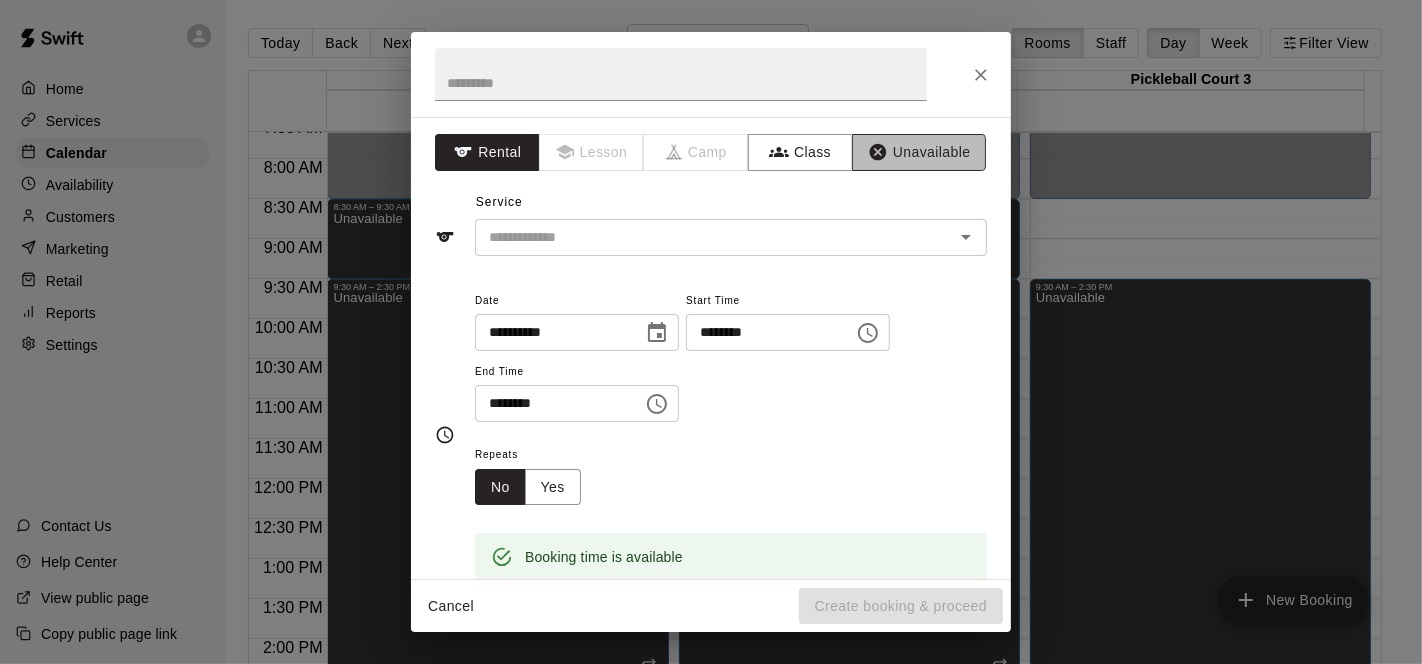 click on "Unavailable" at bounding box center (919, 152) 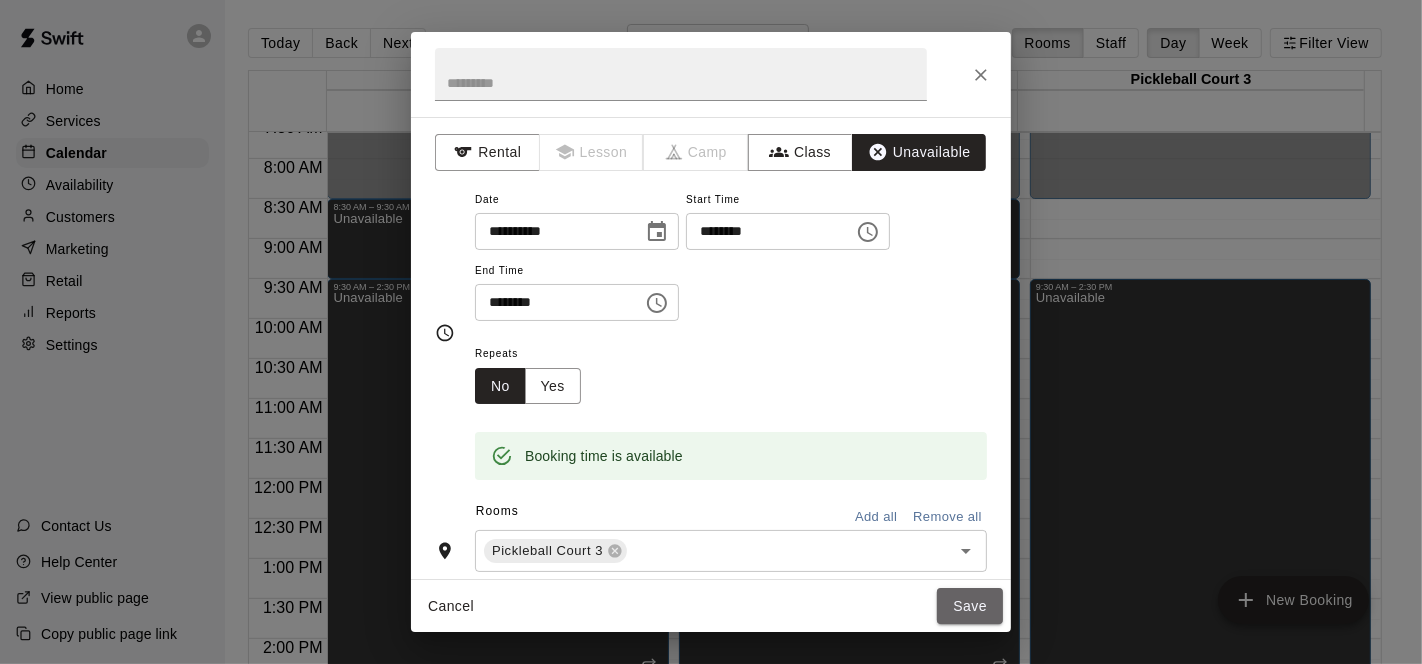 drag, startPoint x: 977, startPoint y: 610, endPoint x: 970, endPoint y: 589, distance: 22.135944 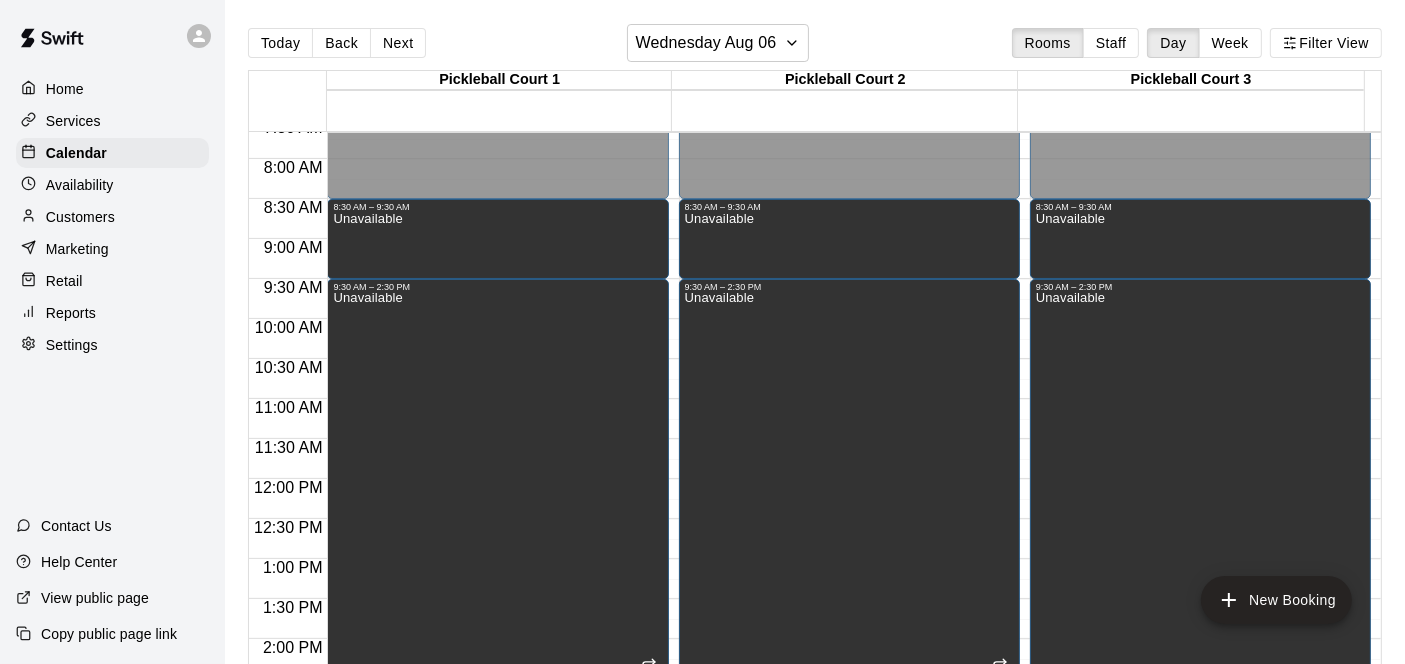 click on "Next" at bounding box center (398, 43) 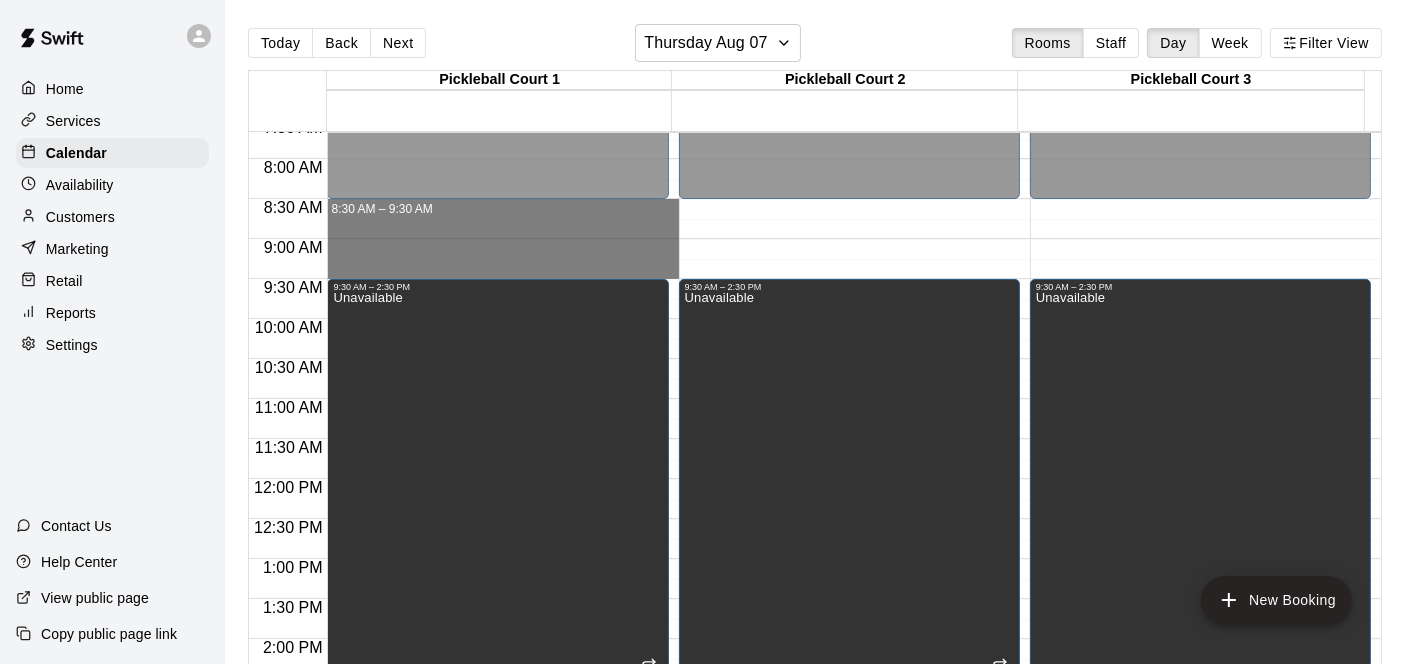 drag, startPoint x: 409, startPoint y: 204, endPoint x: 426, endPoint y: 272, distance: 70.0928 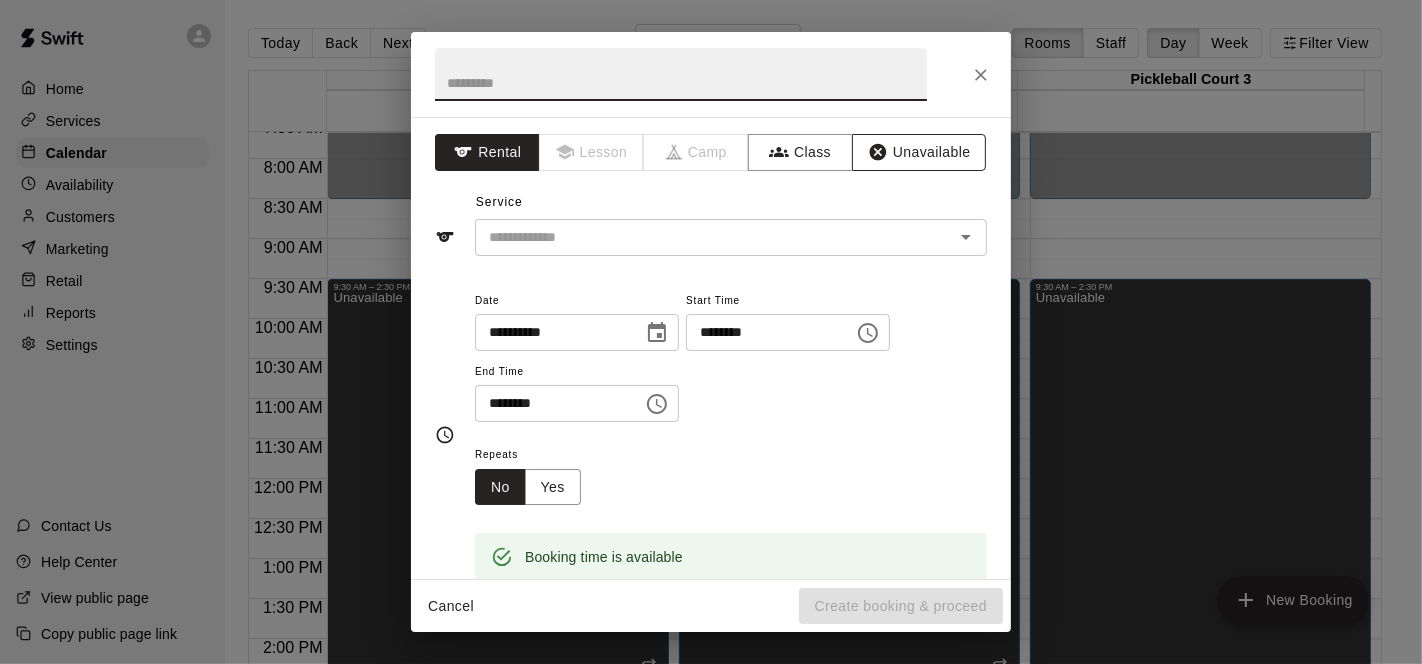 click on "Unavailable" at bounding box center [919, 152] 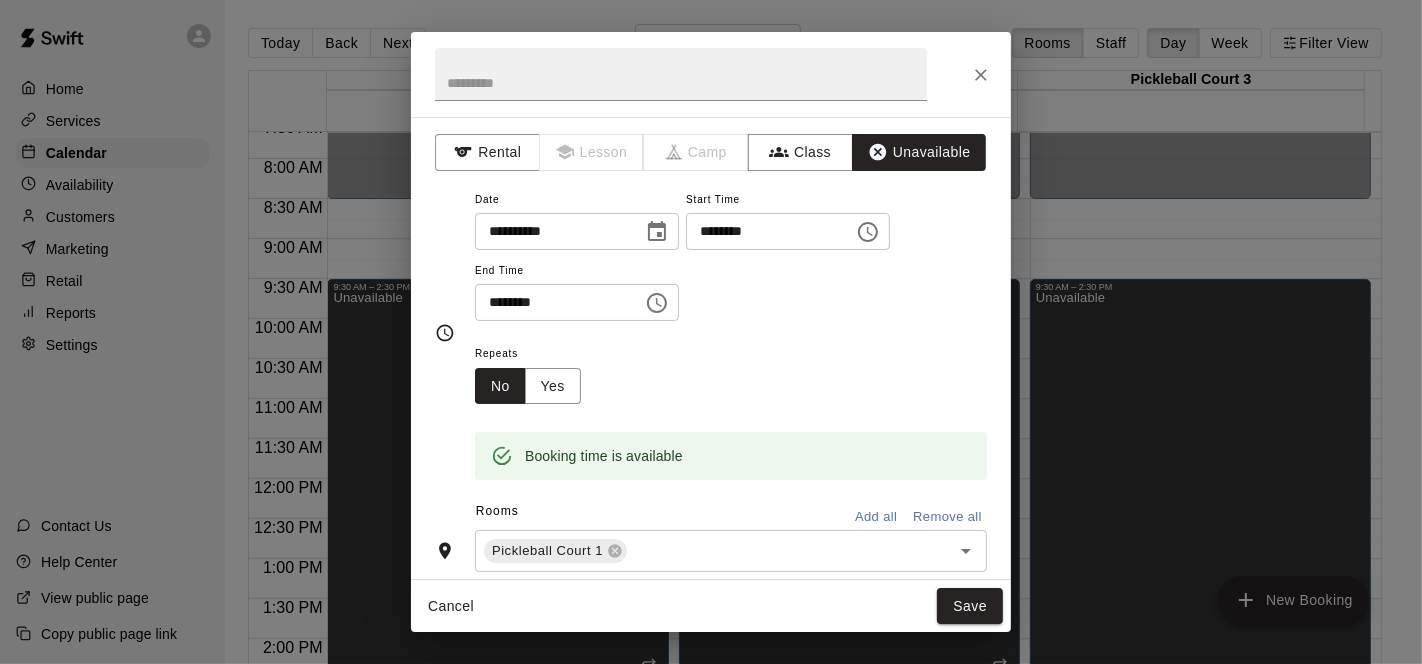 click on "Save" at bounding box center [970, 606] 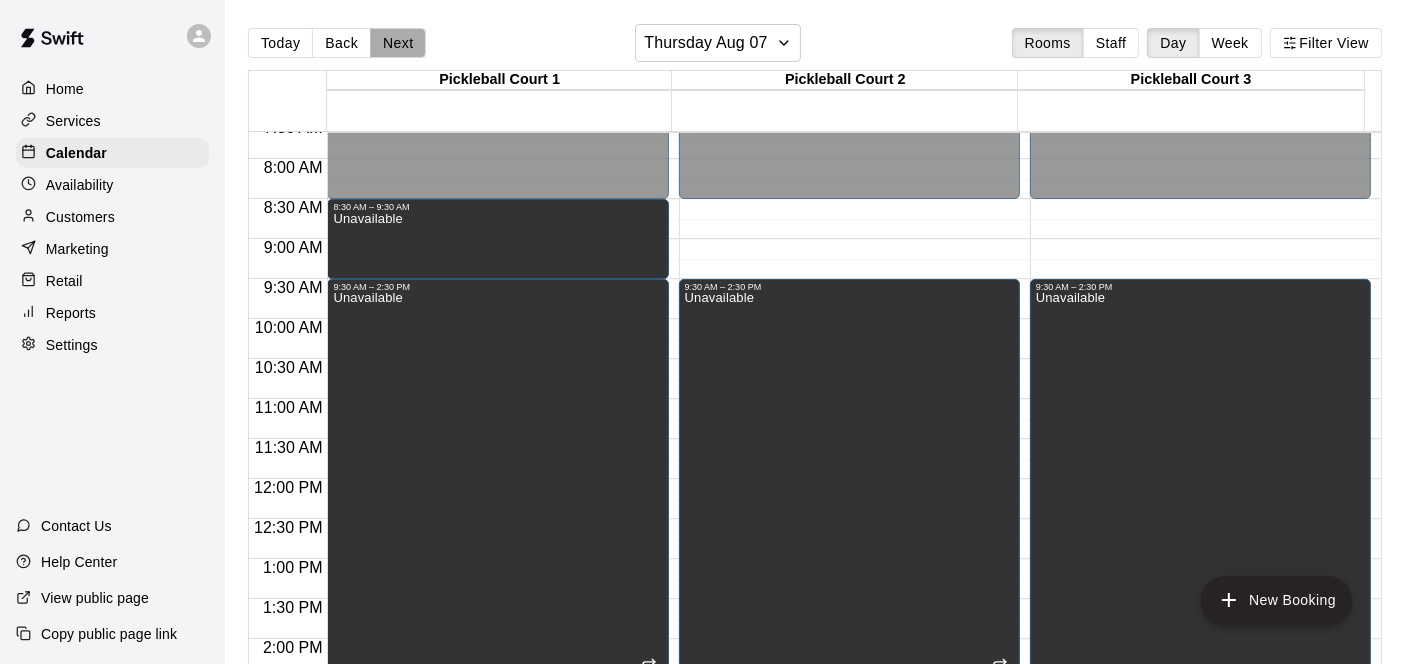 click on "Next" at bounding box center [398, 43] 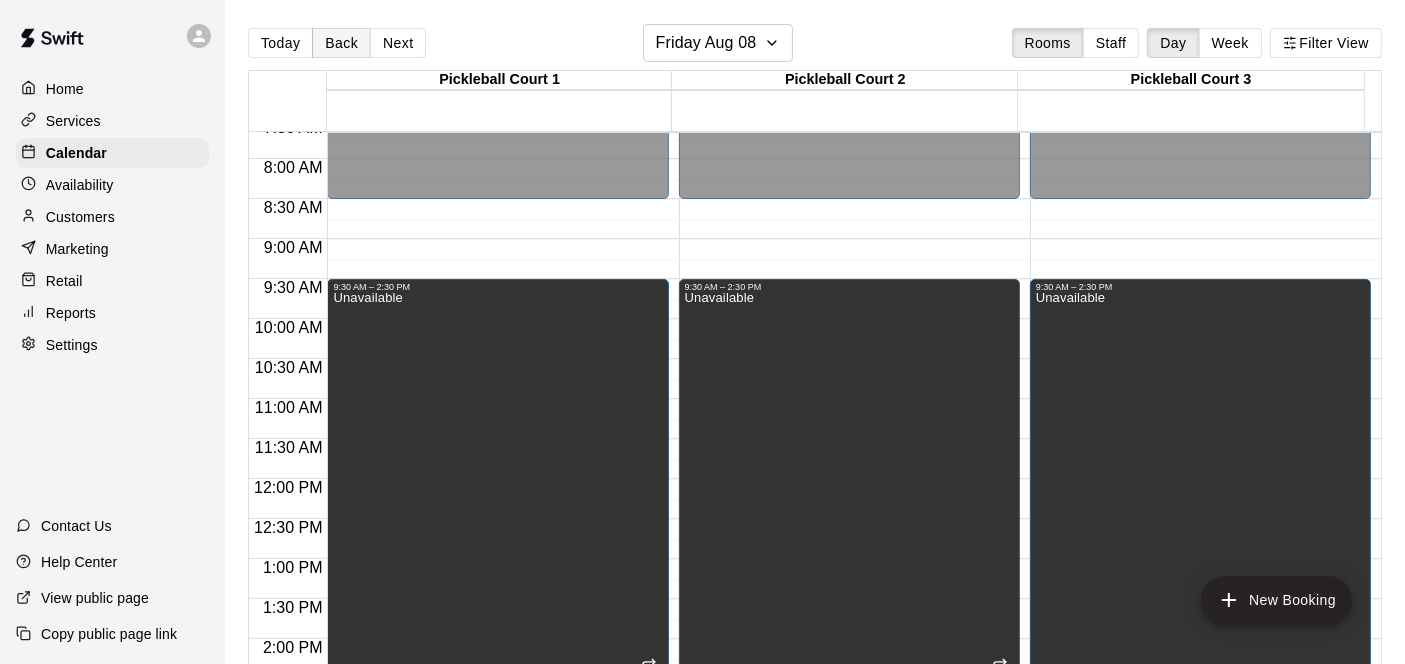 click on "Back" at bounding box center [341, 43] 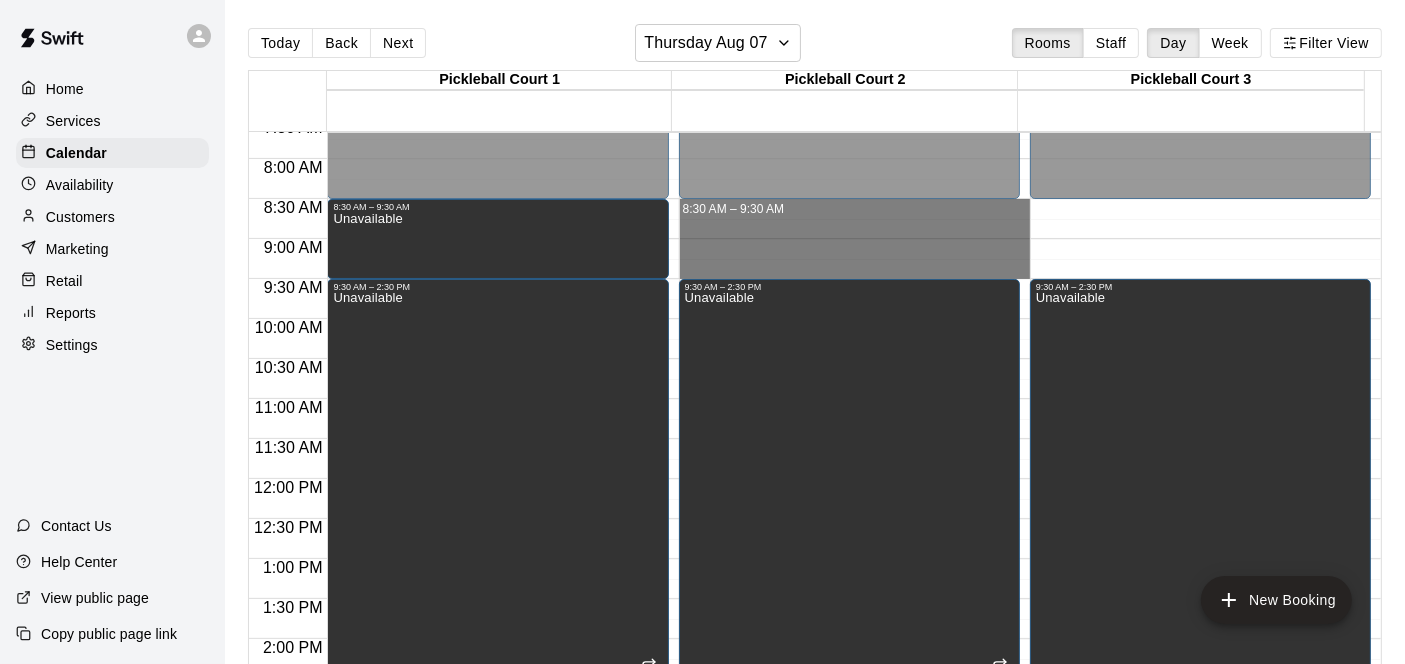 drag, startPoint x: 728, startPoint y: 204, endPoint x: 740, endPoint y: 264, distance: 61.188232 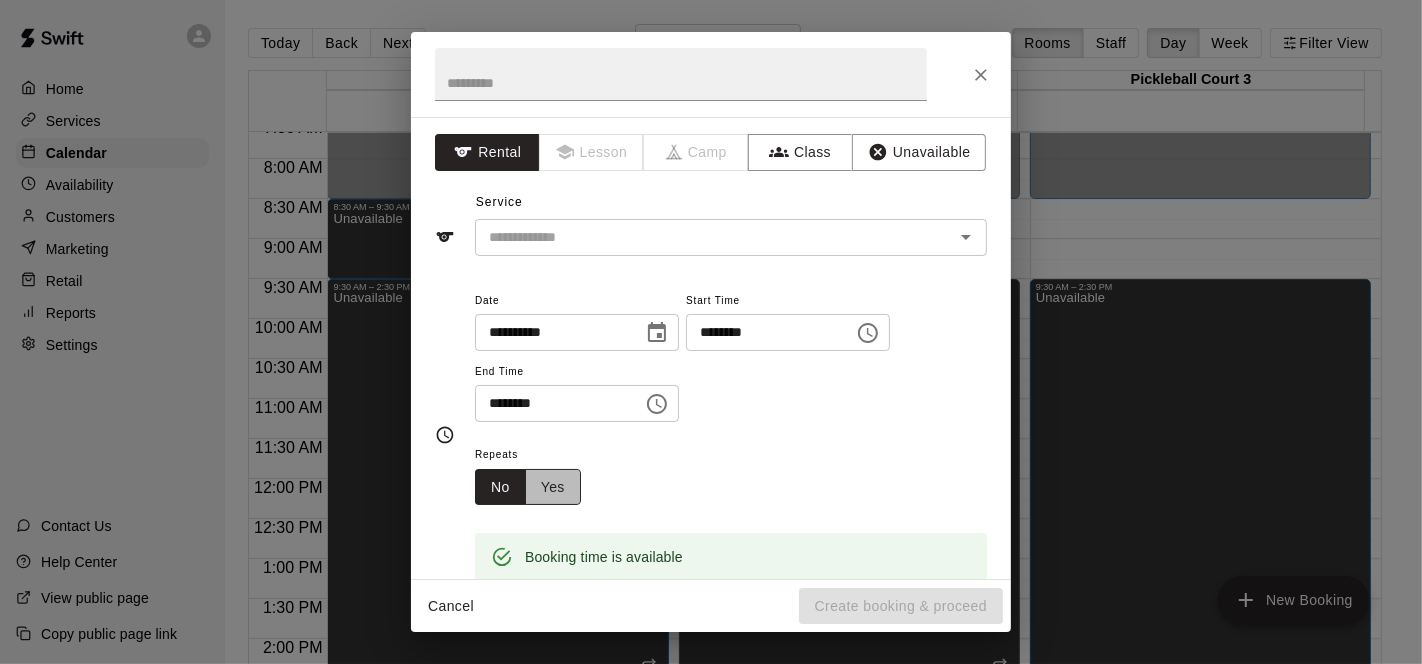 click on "Yes" at bounding box center (553, 487) 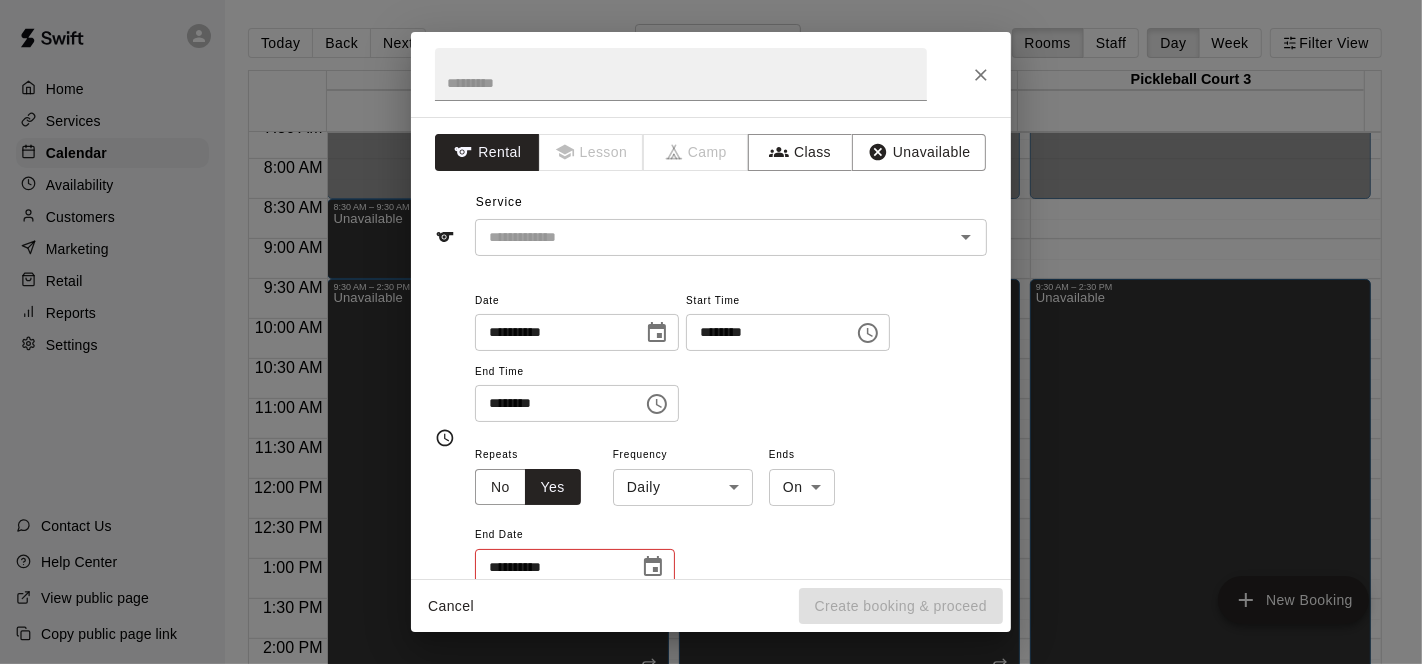 click 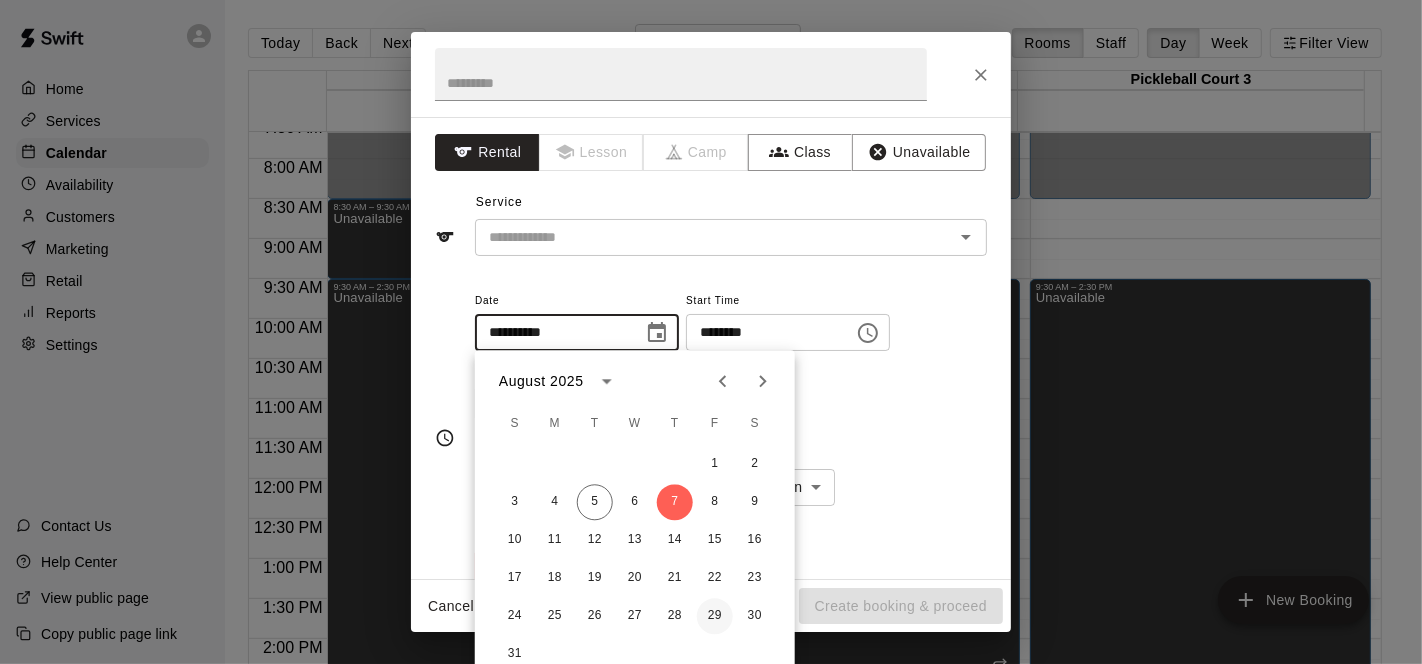 click on "29" at bounding box center [715, 616] 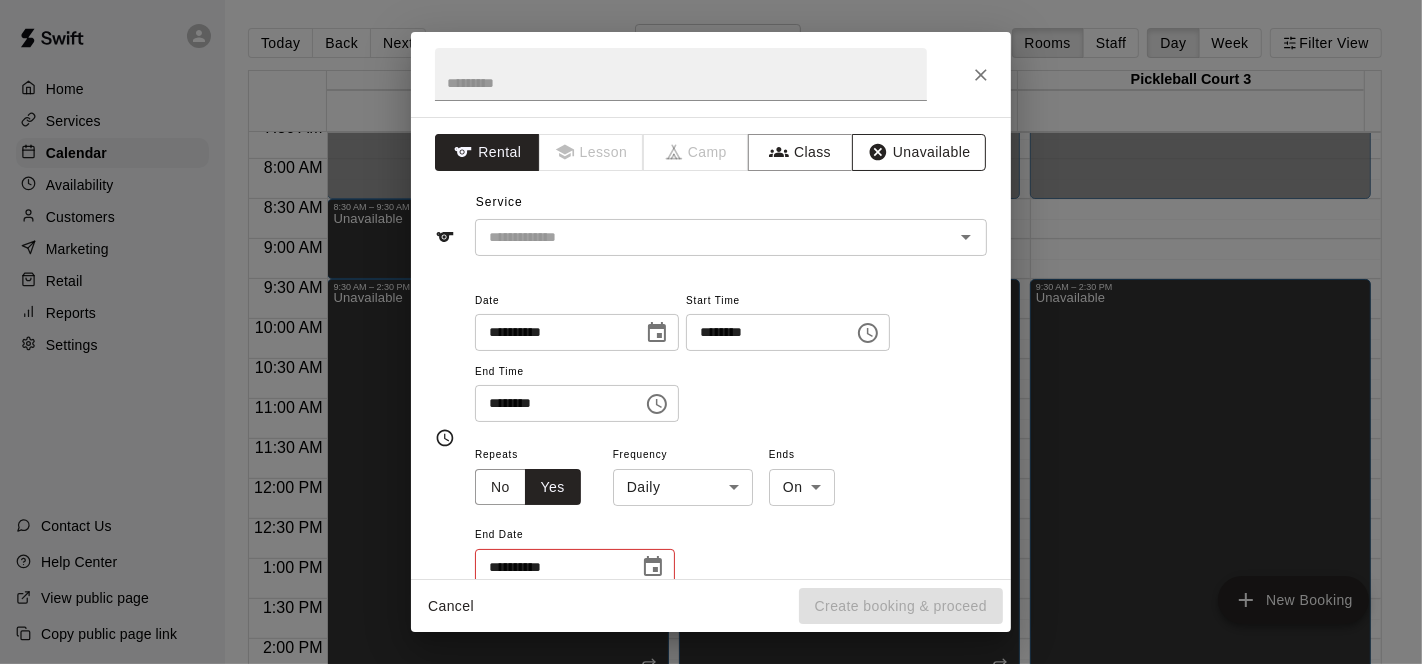 click on "Unavailable" at bounding box center (919, 152) 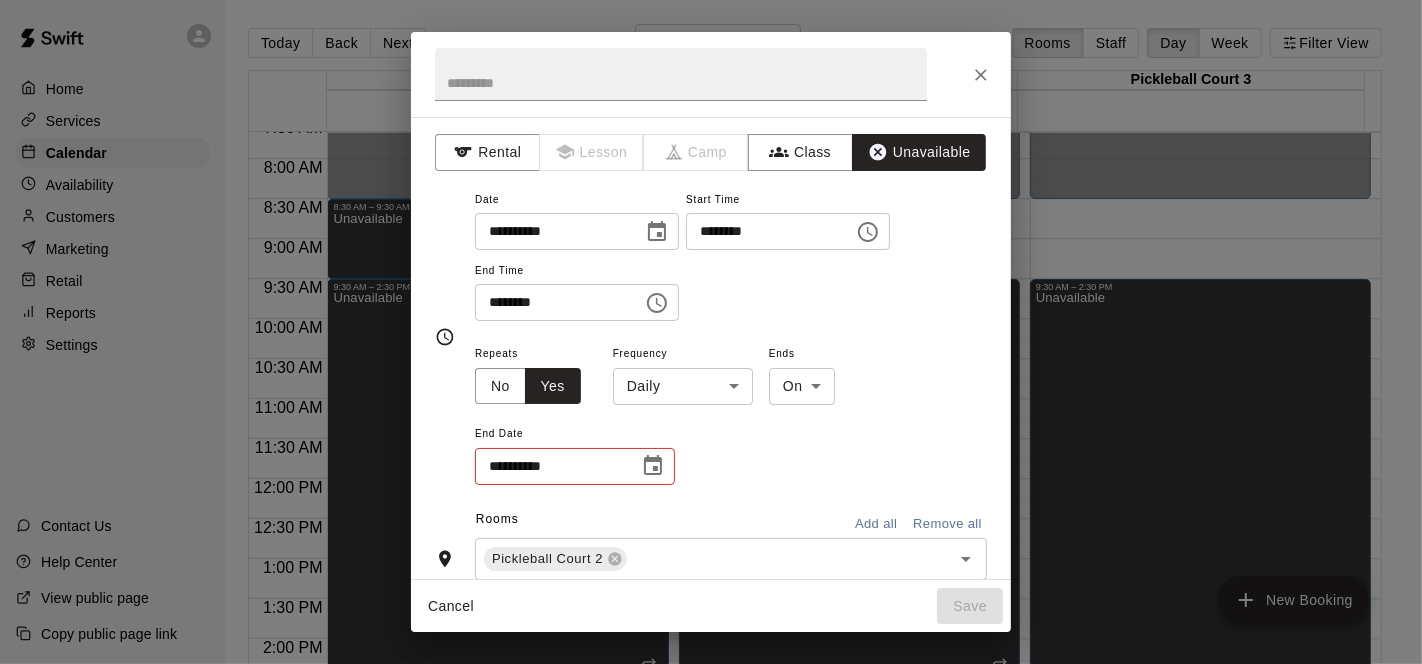 click 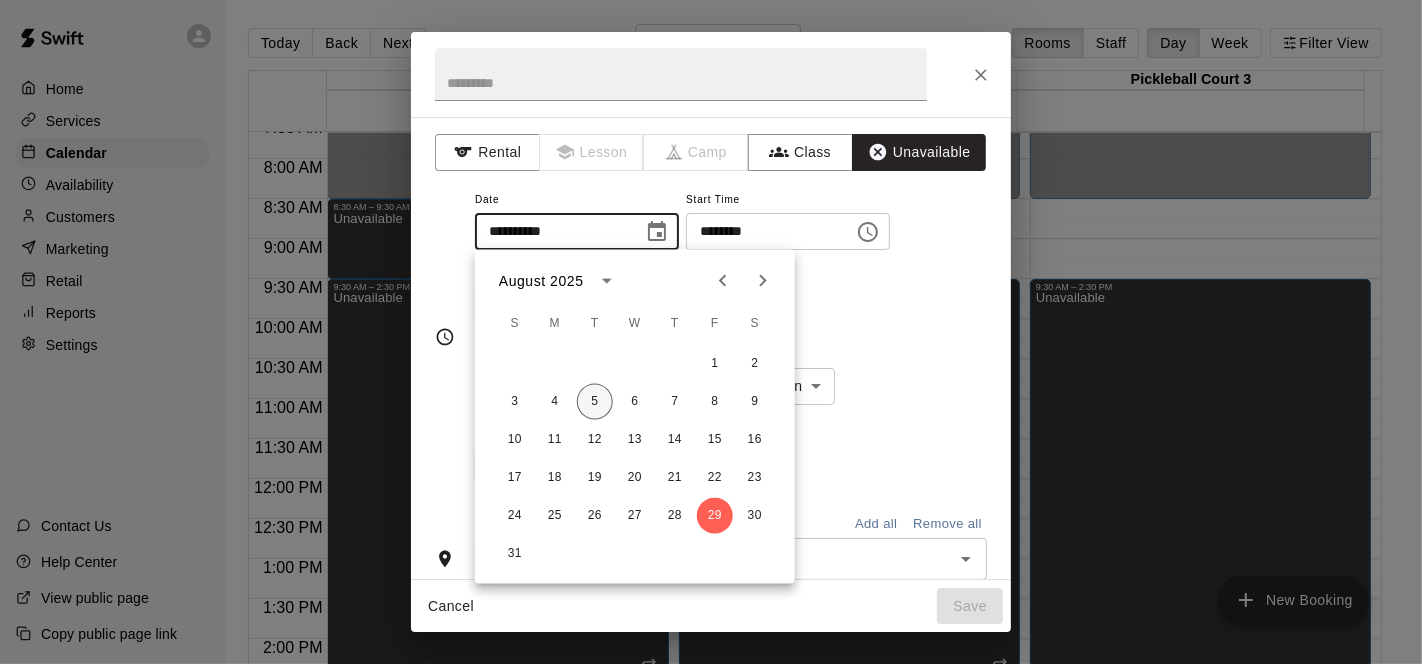 click on "5" at bounding box center [595, 402] 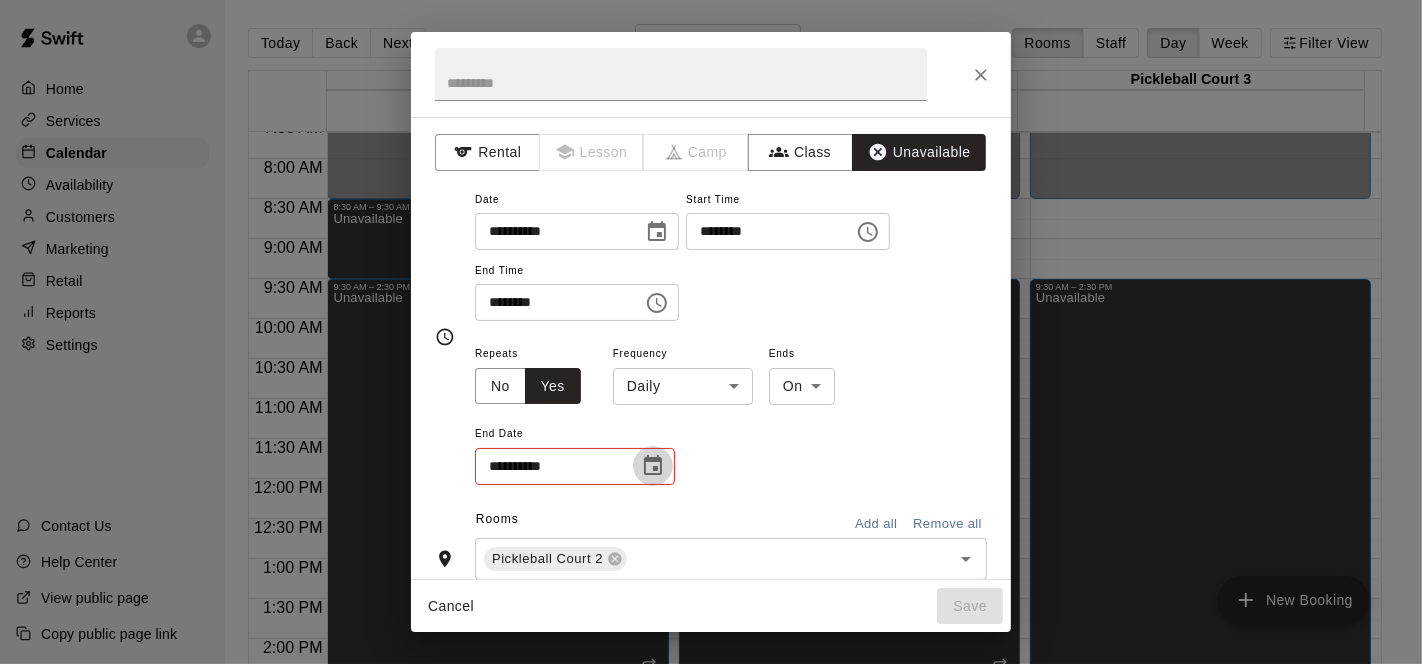 click 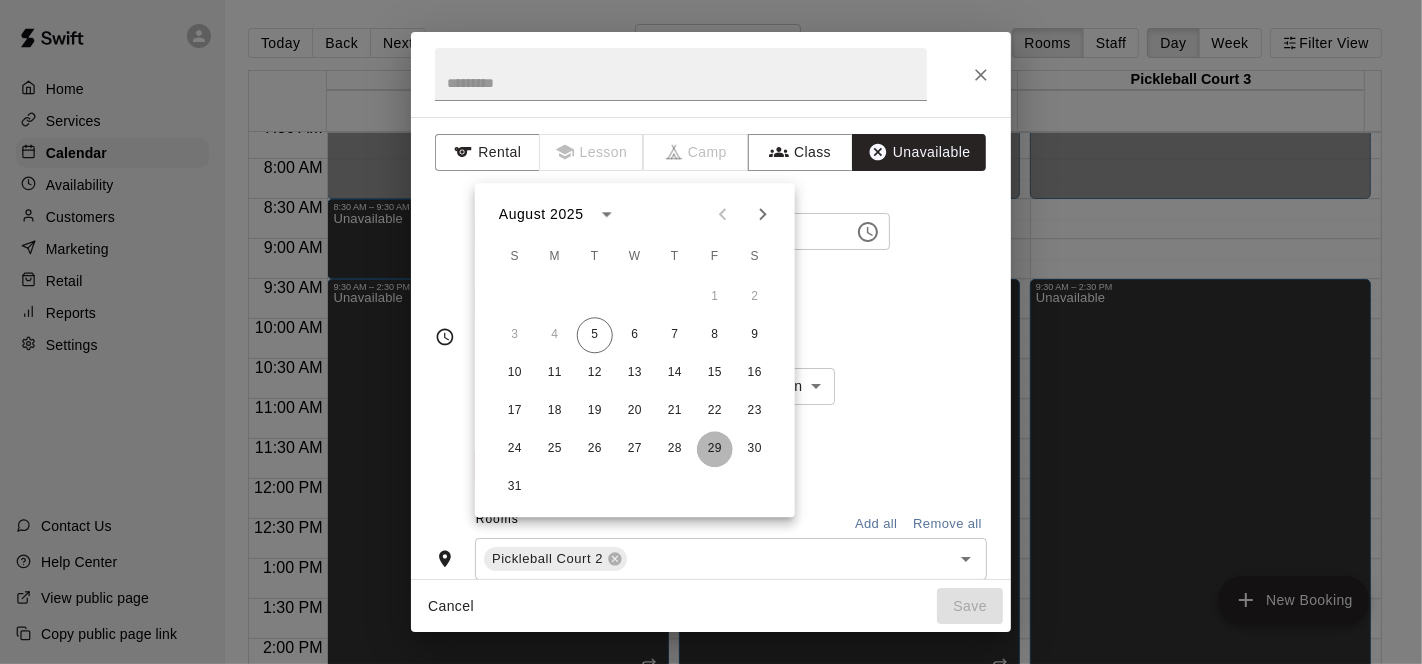 click on "29" at bounding box center [715, 449] 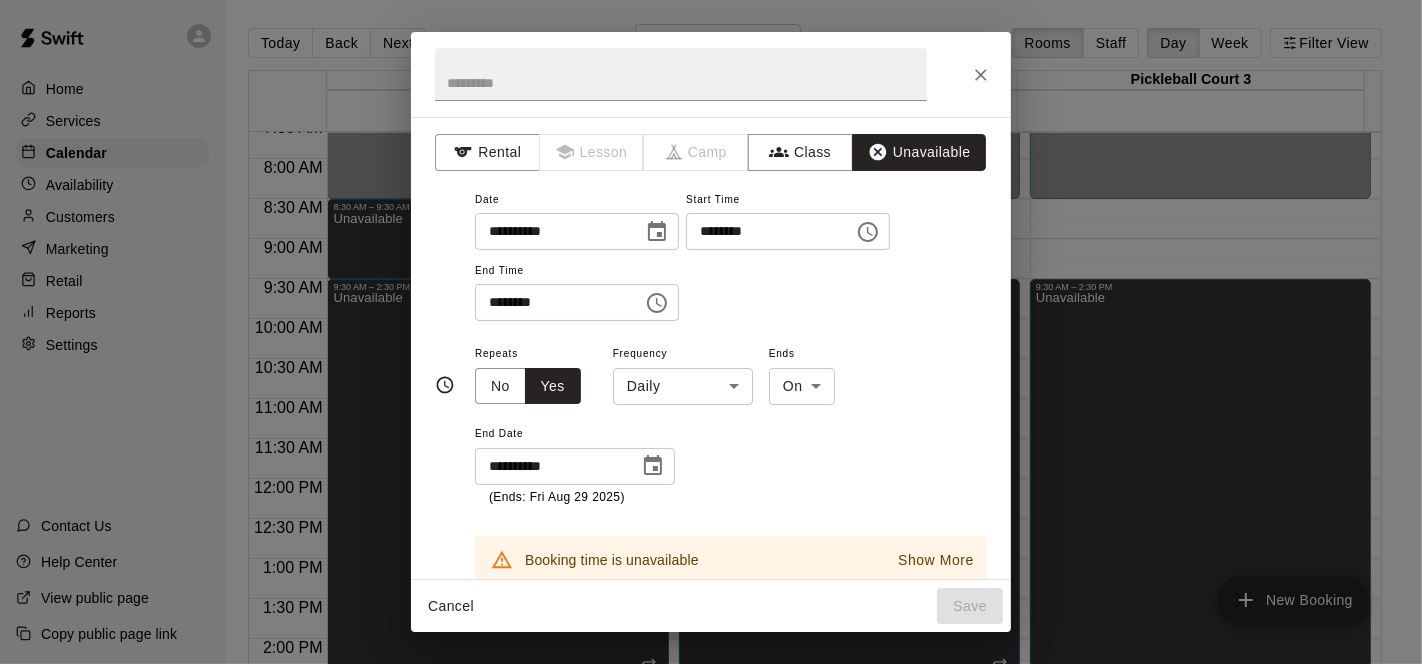 click on "Unavailable" at bounding box center [919, 152] 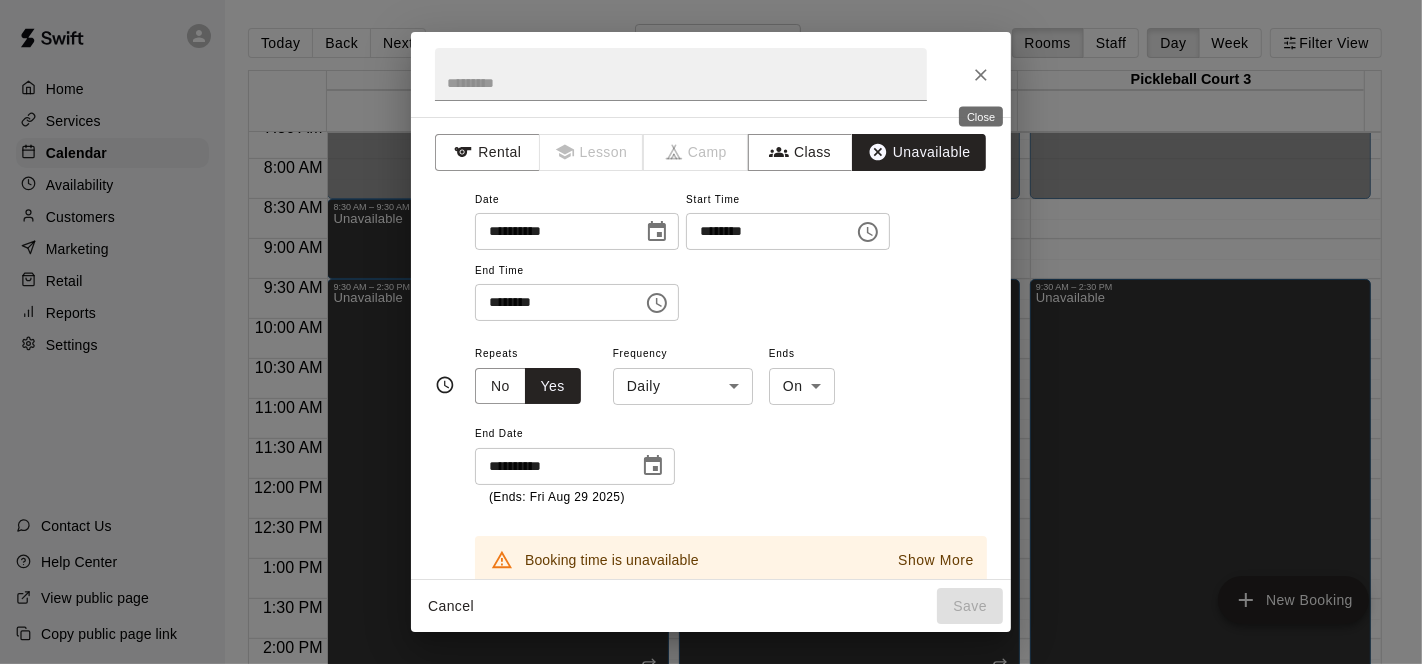 click 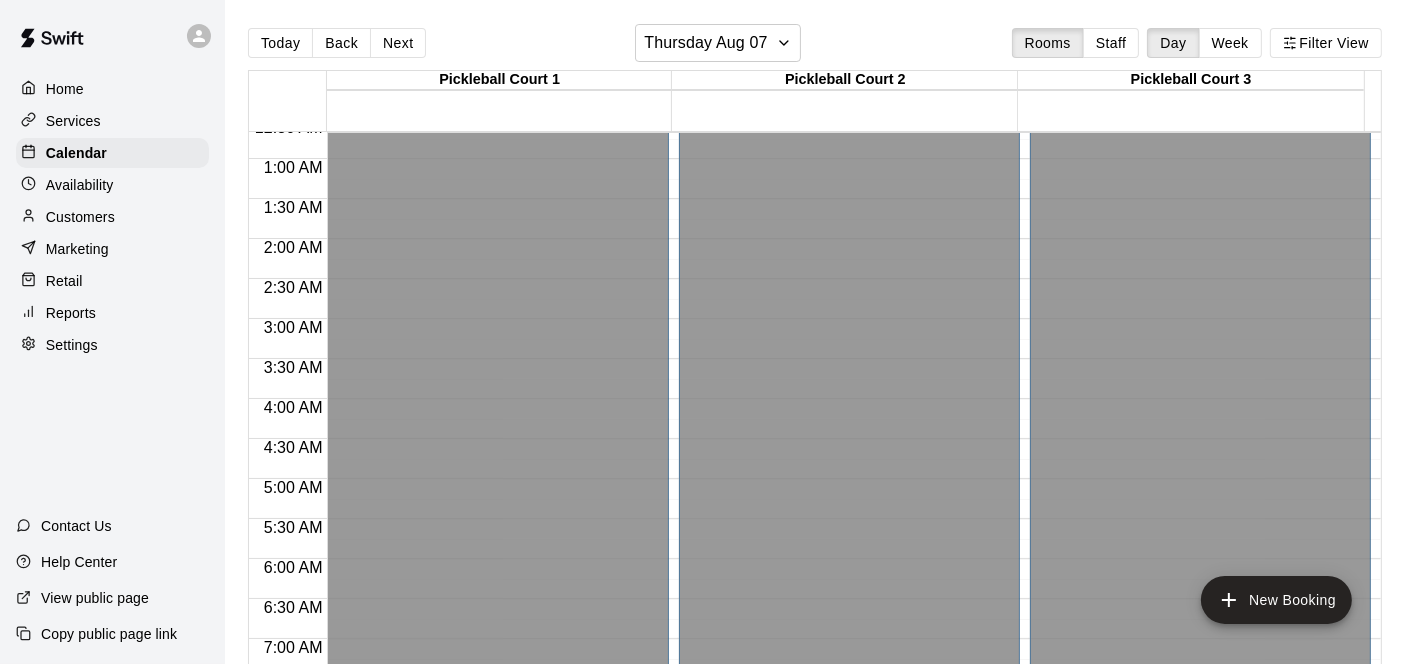 scroll, scrollTop: 0, scrollLeft: 0, axis: both 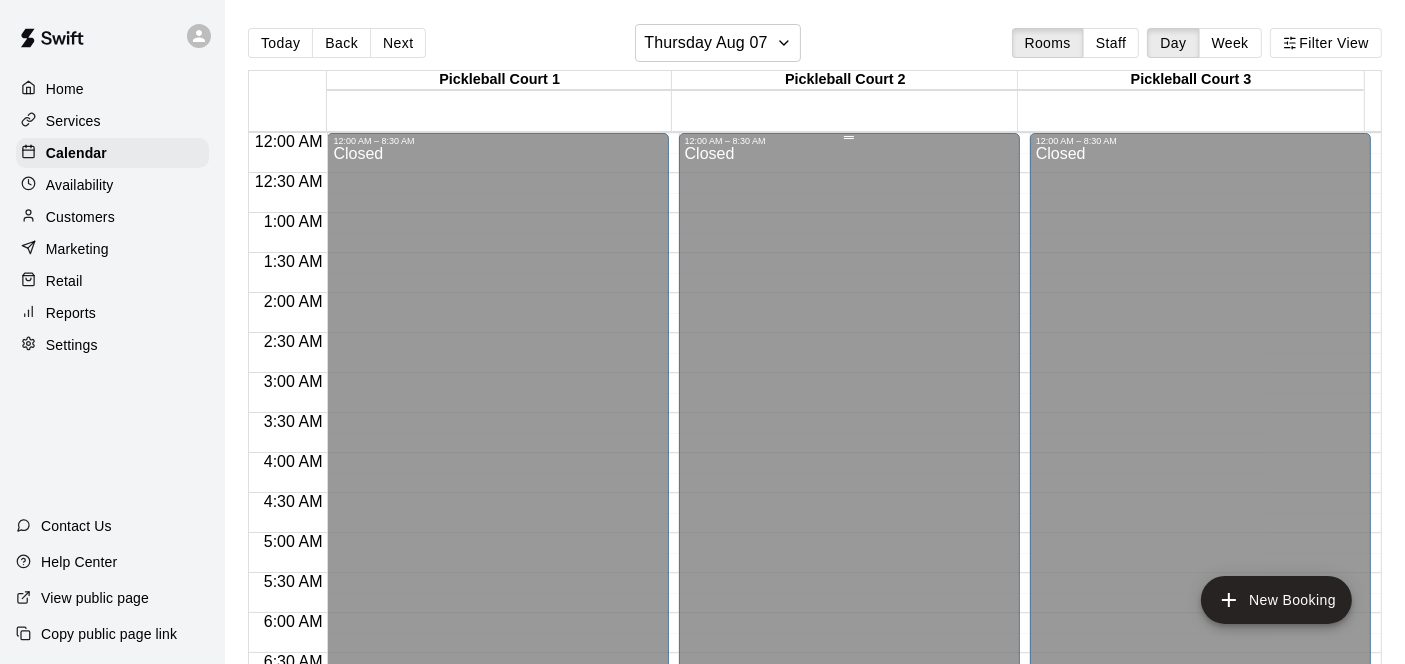 click on "Closed" at bounding box center (849, 483) 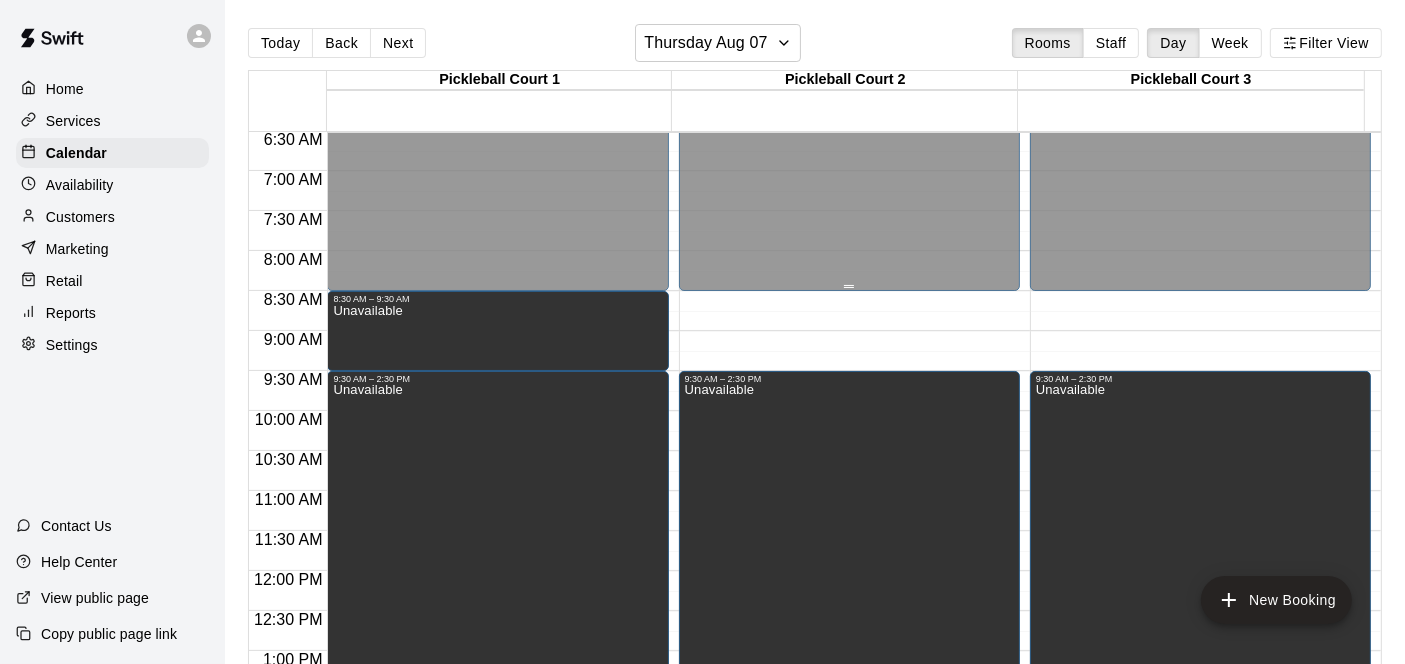 scroll, scrollTop: 555, scrollLeft: 0, axis: vertical 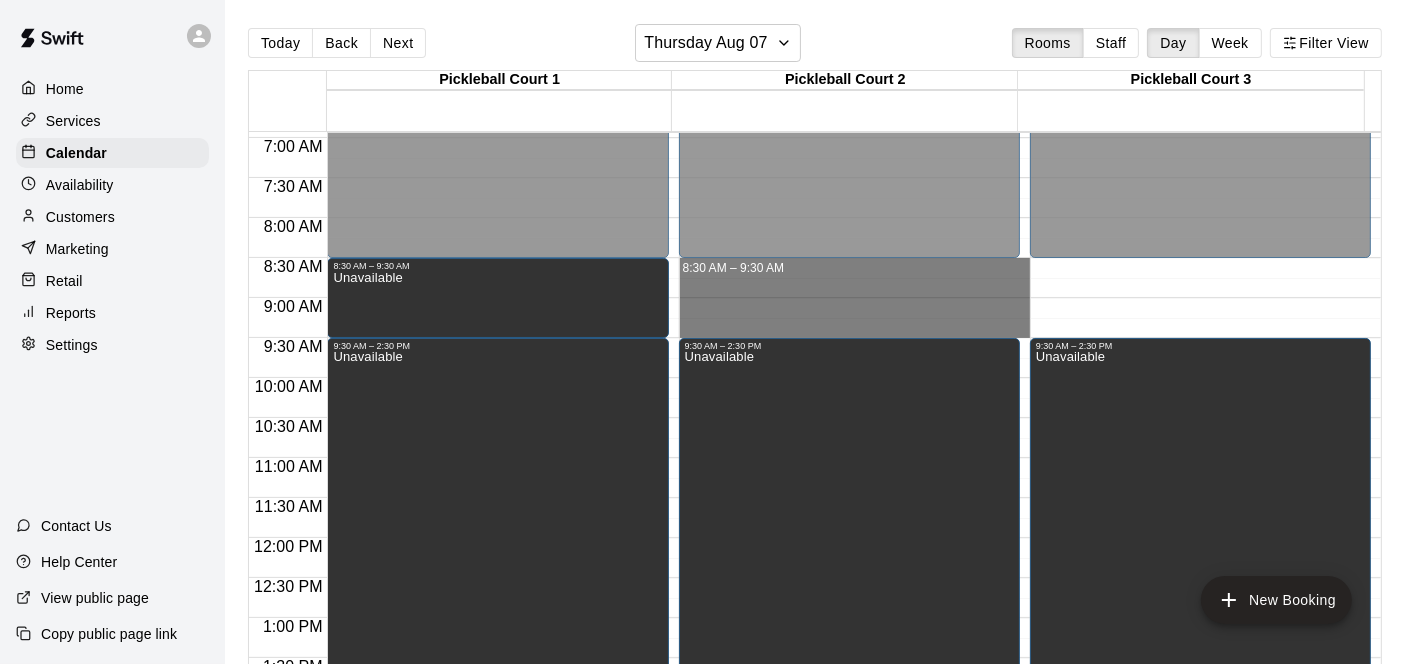 drag, startPoint x: 729, startPoint y: 264, endPoint x: 736, endPoint y: 327, distance: 63.387695 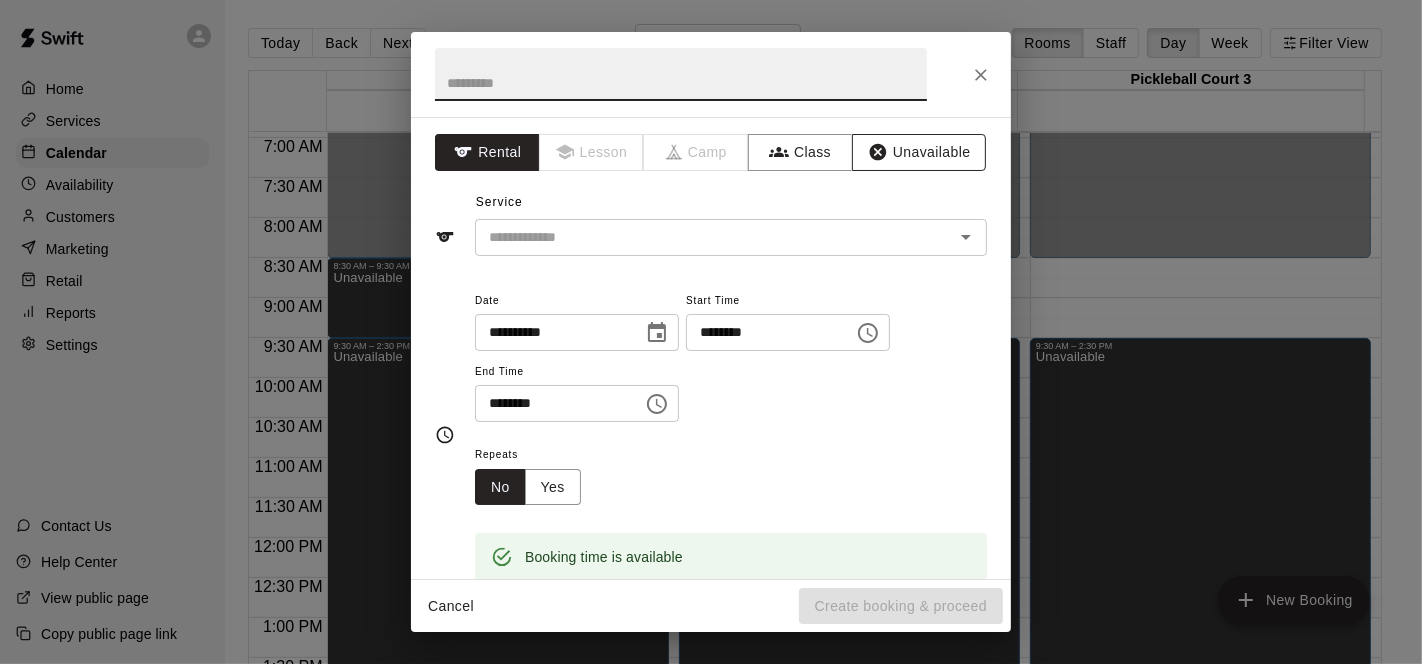 click on "Unavailable" at bounding box center (919, 152) 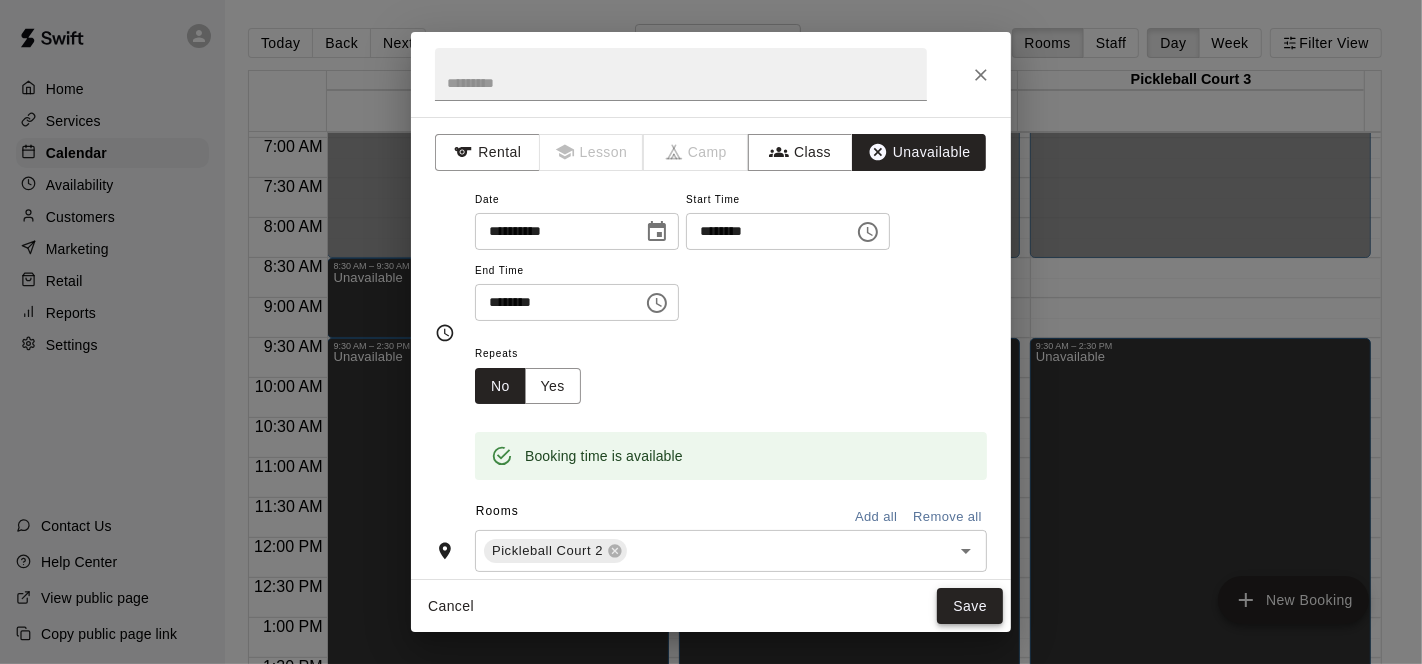 click on "Cancel Save" at bounding box center [711, 606] 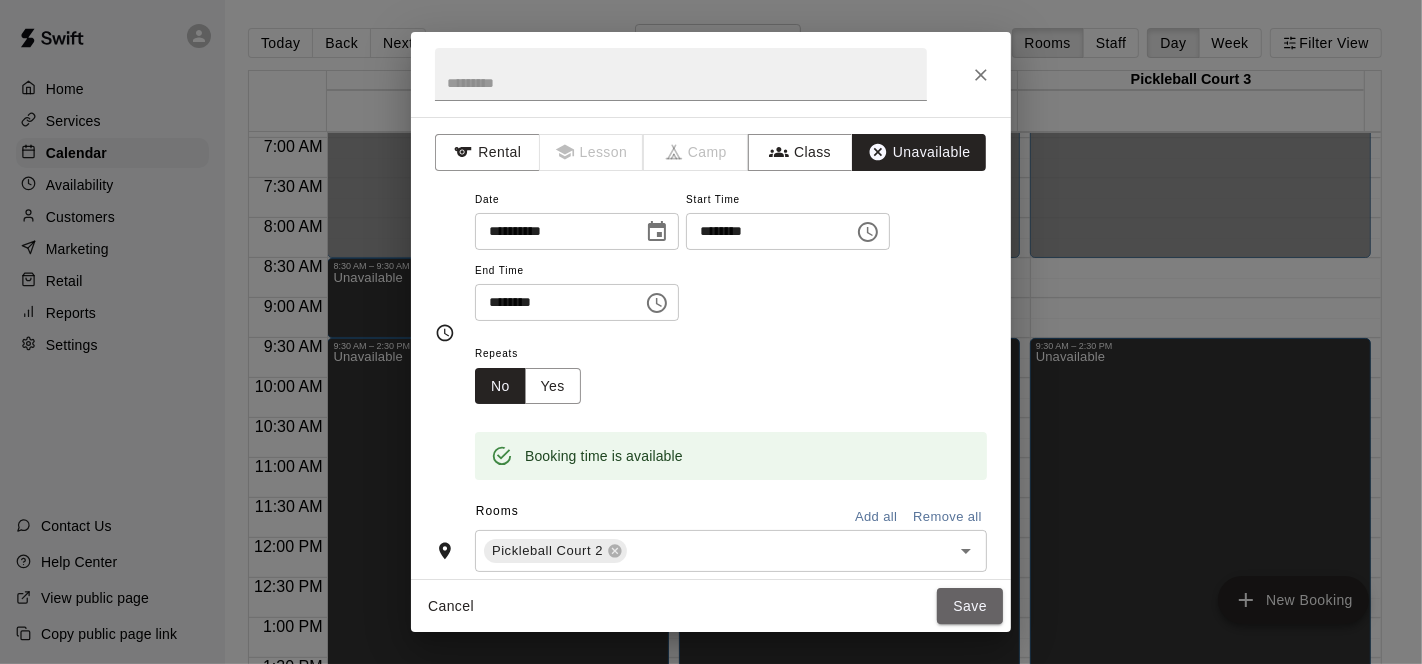 click on "Save" at bounding box center (970, 606) 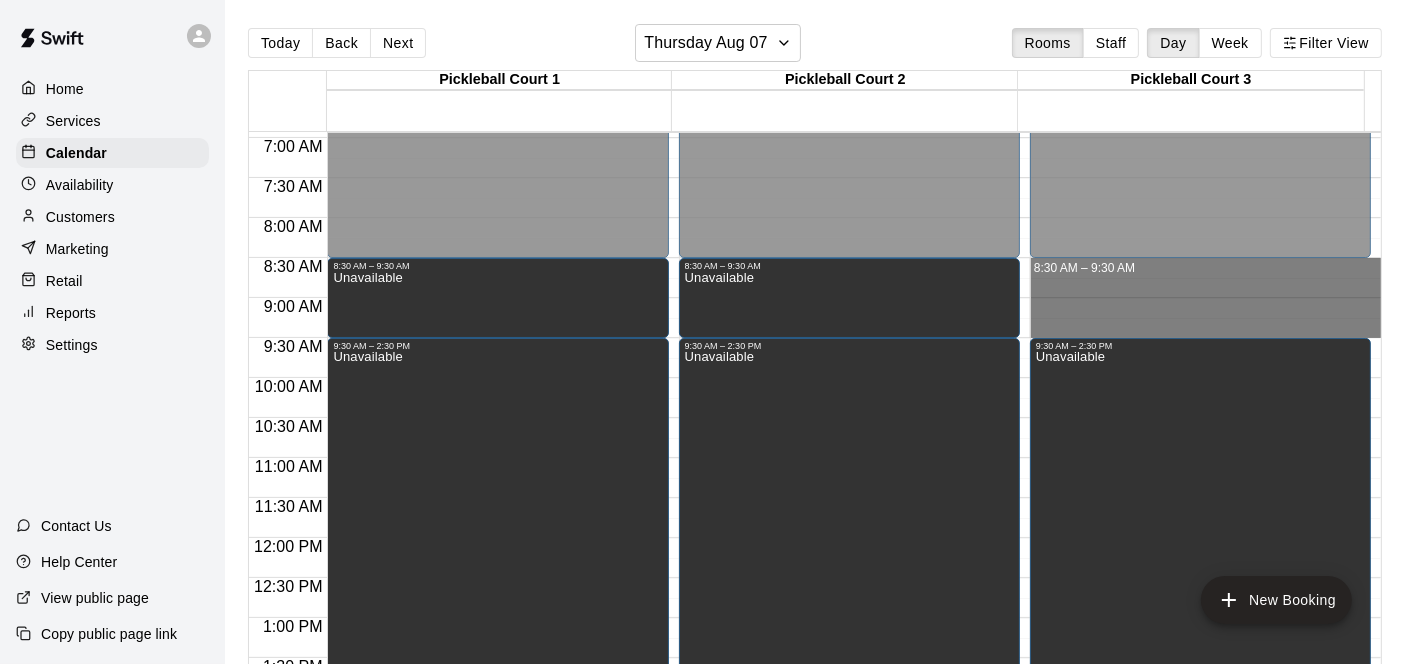 drag, startPoint x: 1058, startPoint y: 280, endPoint x: 1073, endPoint y: 335, distance: 57.00877 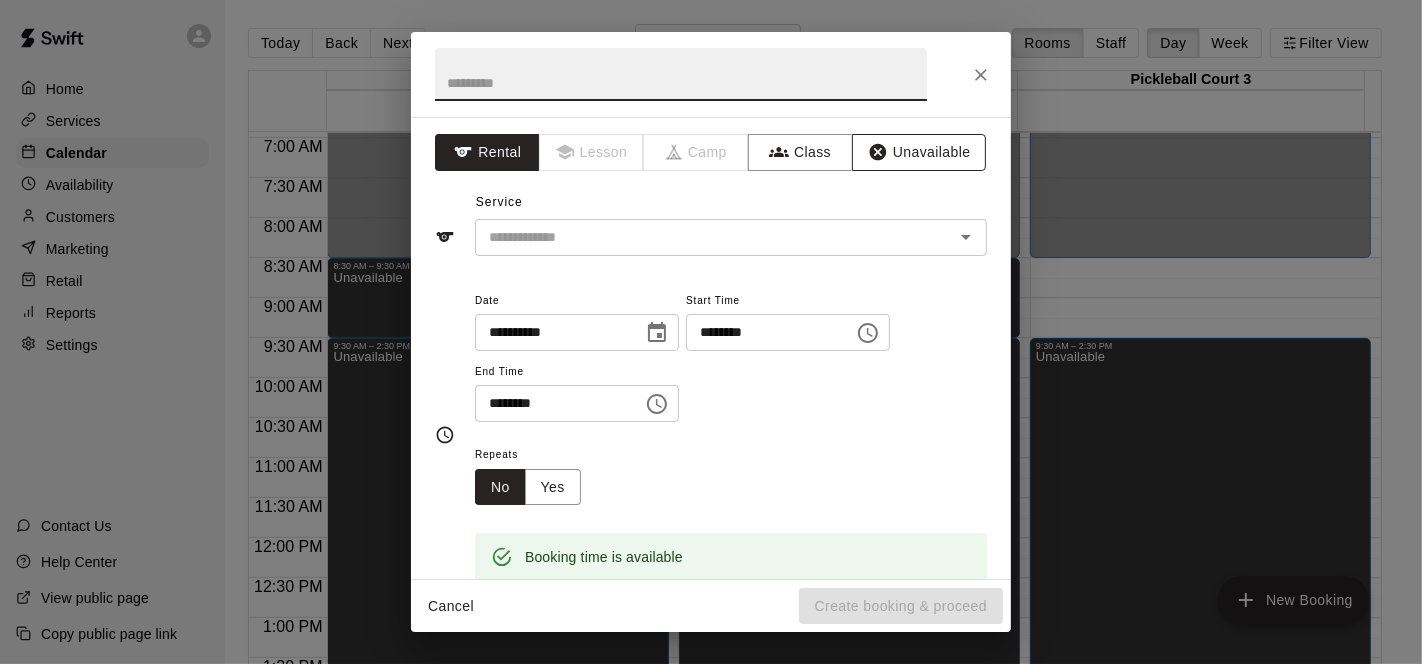 click on "Unavailable" at bounding box center [919, 152] 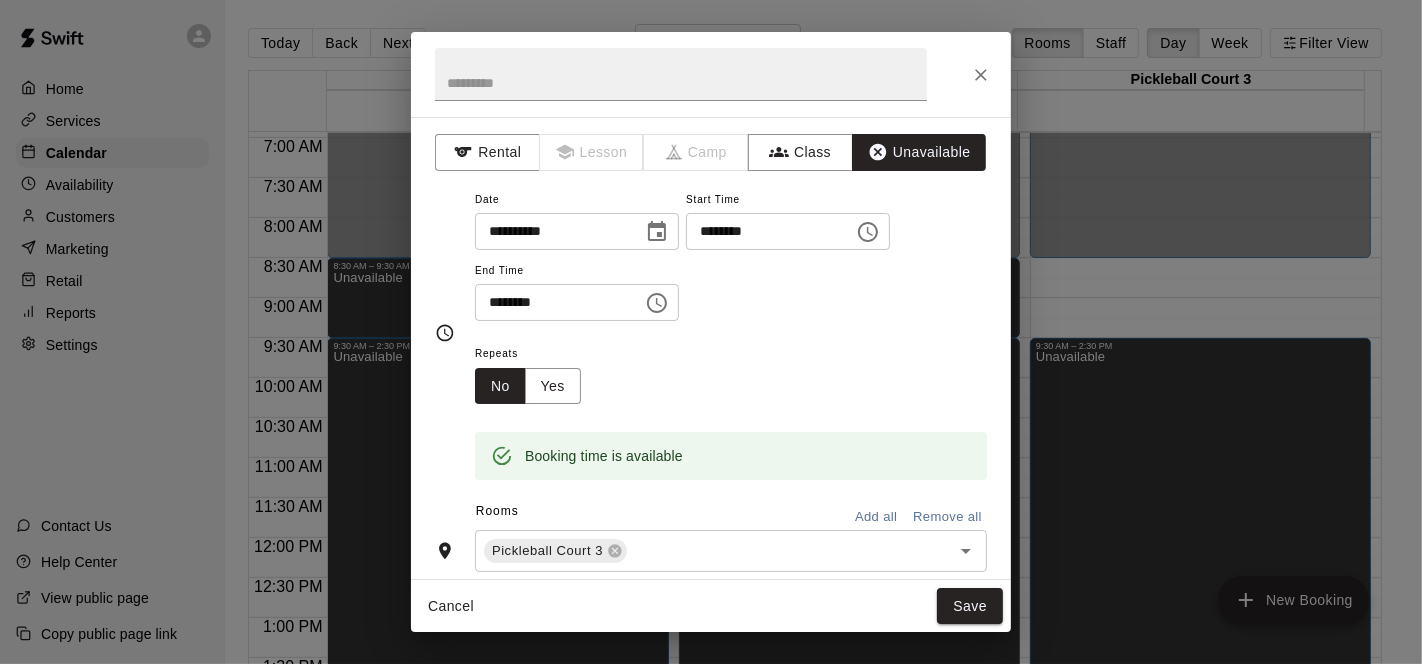 click on "Save" at bounding box center [970, 606] 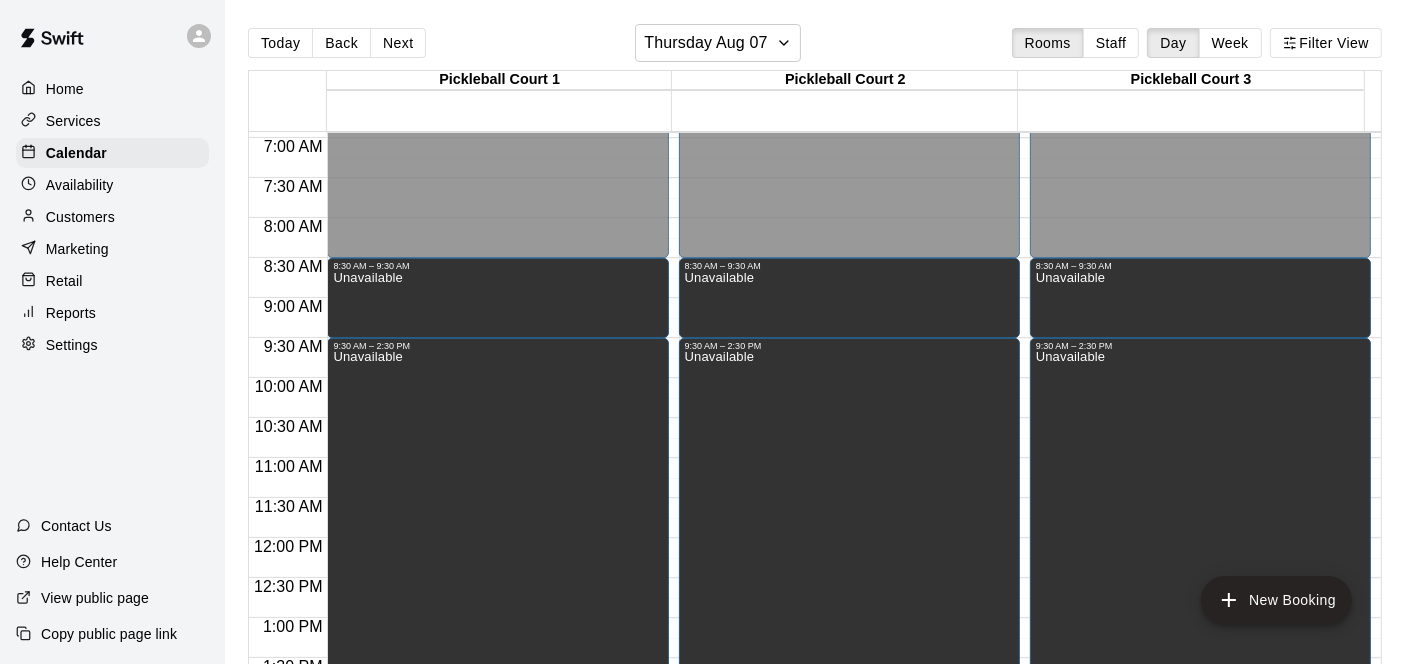 click on "Today Back Next Thursday Aug 07 Rooms Staff Day Week Filter View" at bounding box center [815, 47] 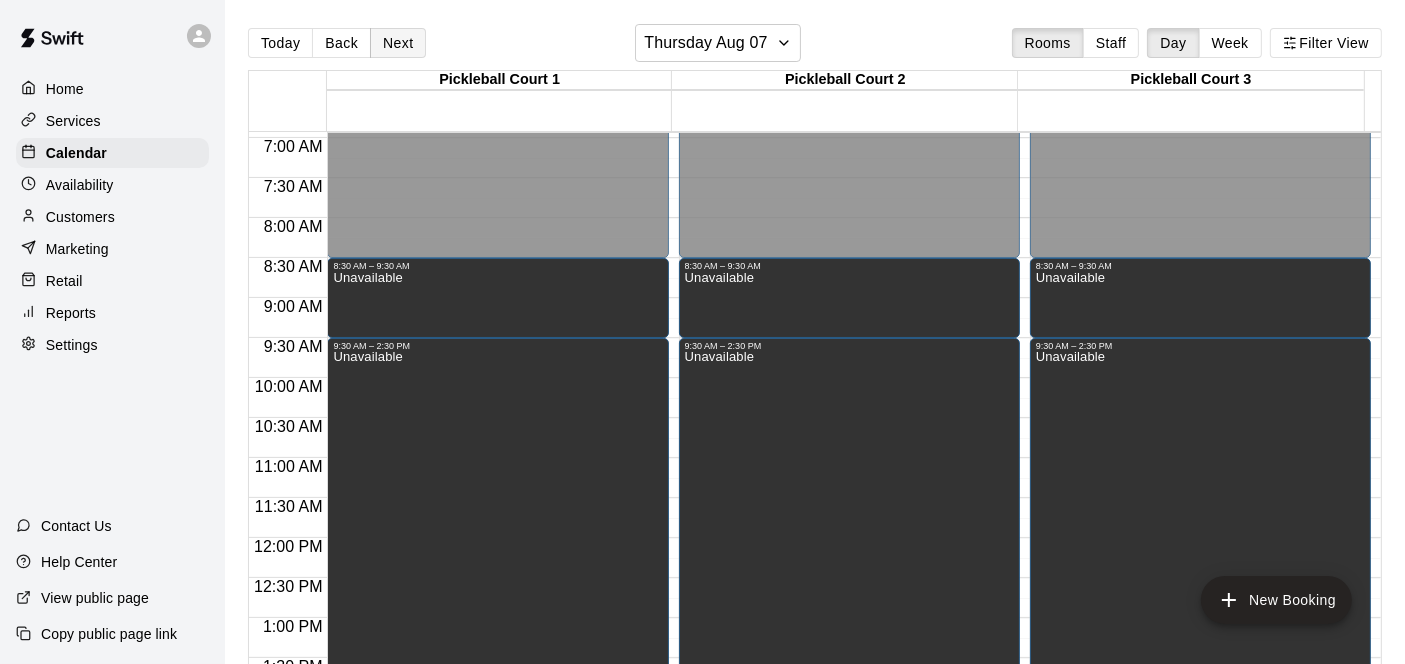 click on "Next" at bounding box center (398, 43) 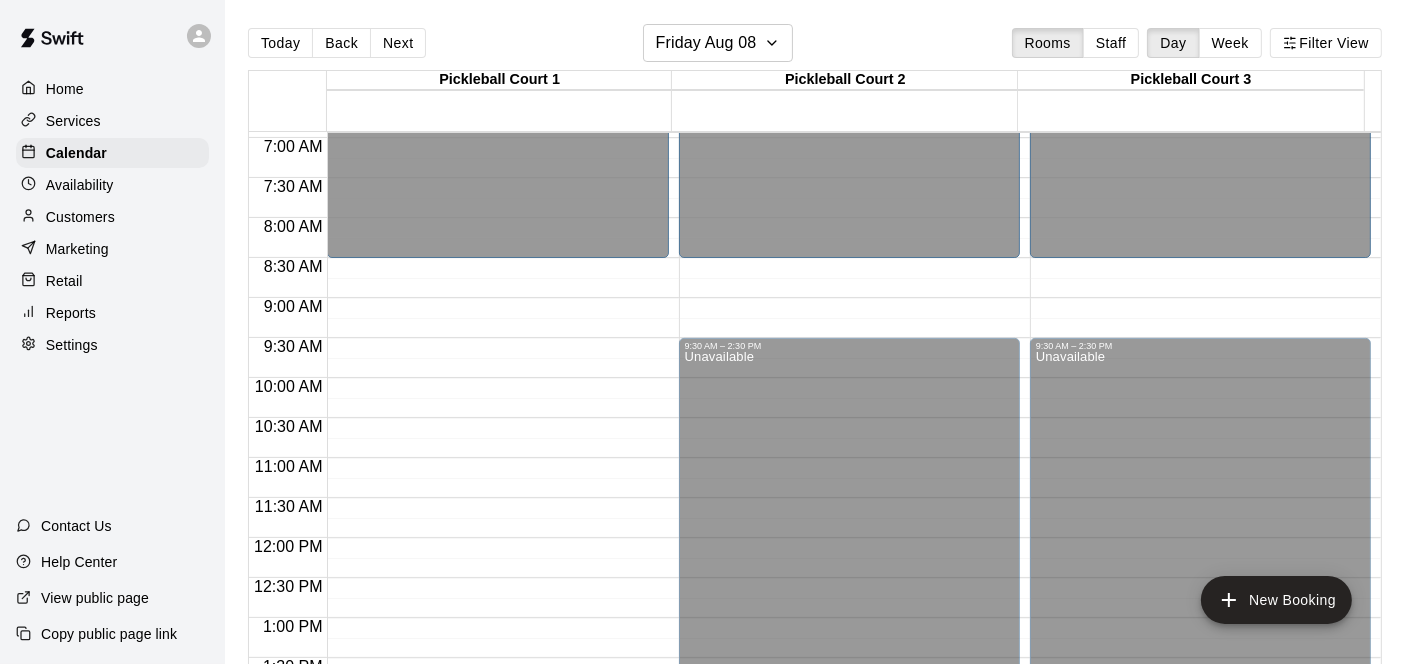 click on "Unavailable" at bounding box center (497, 683) 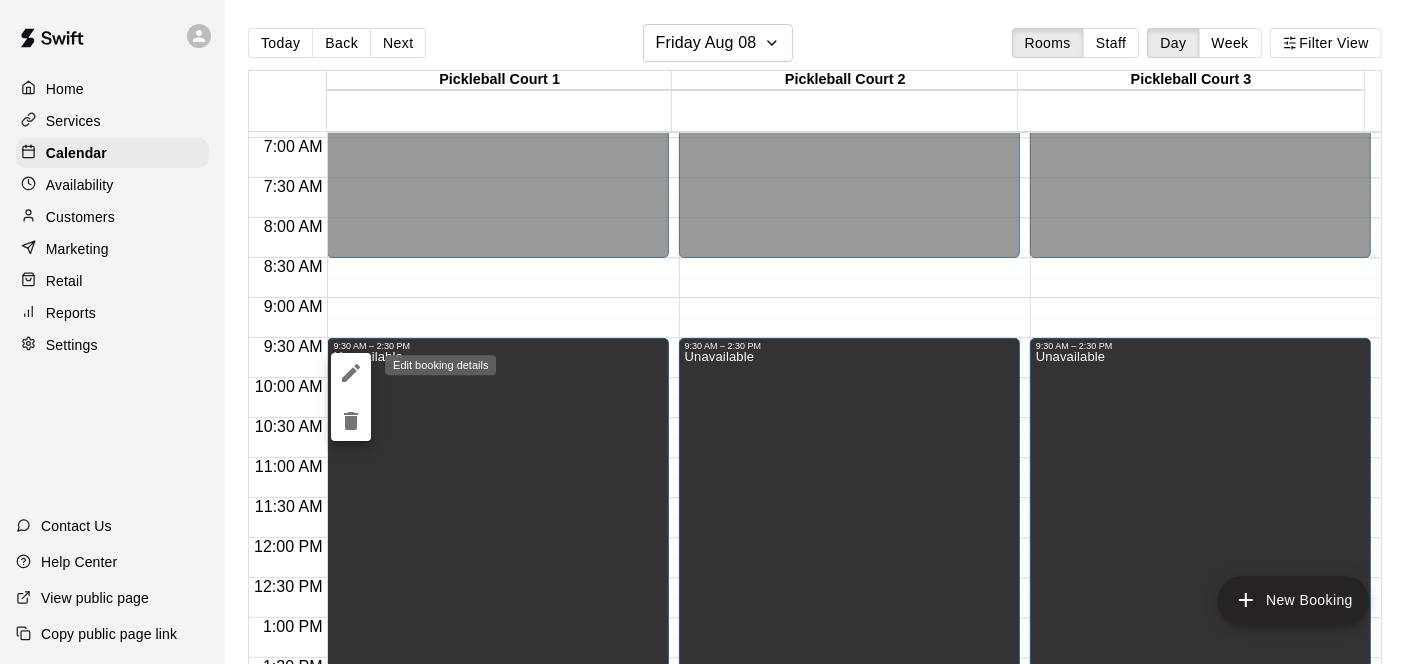 click 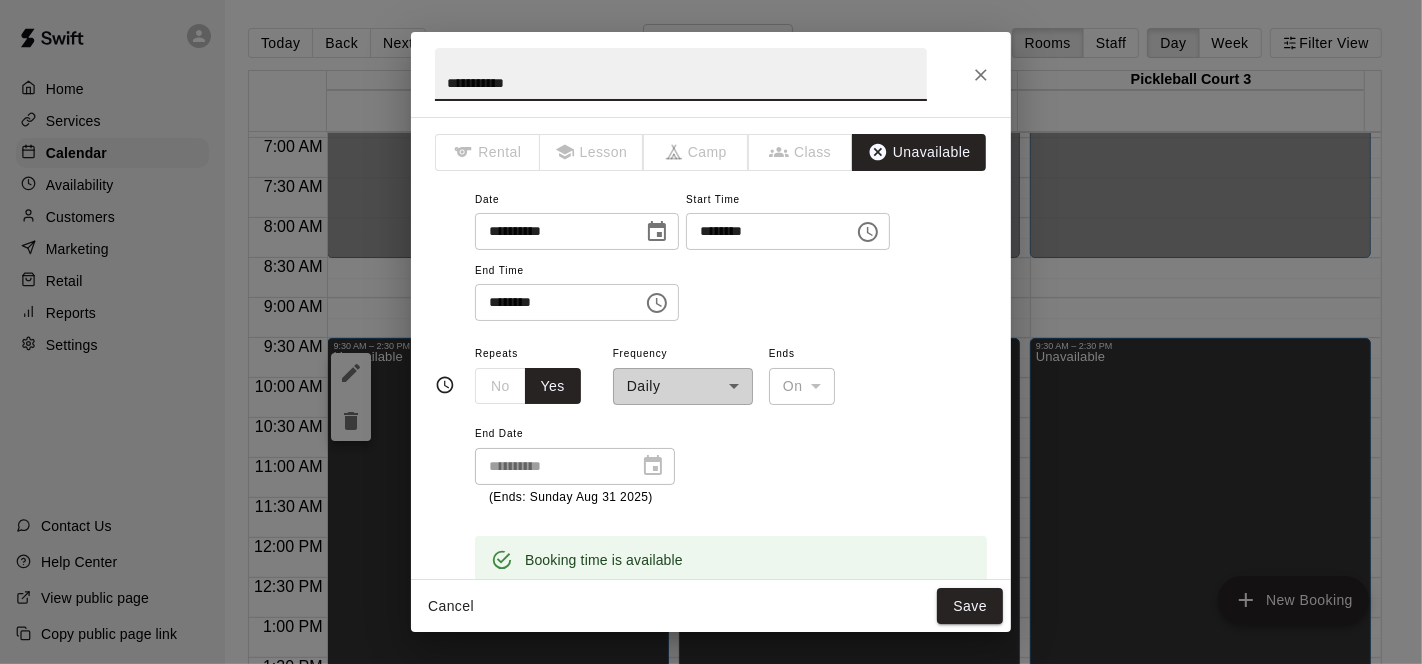 click on "********" at bounding box center [763, 231] 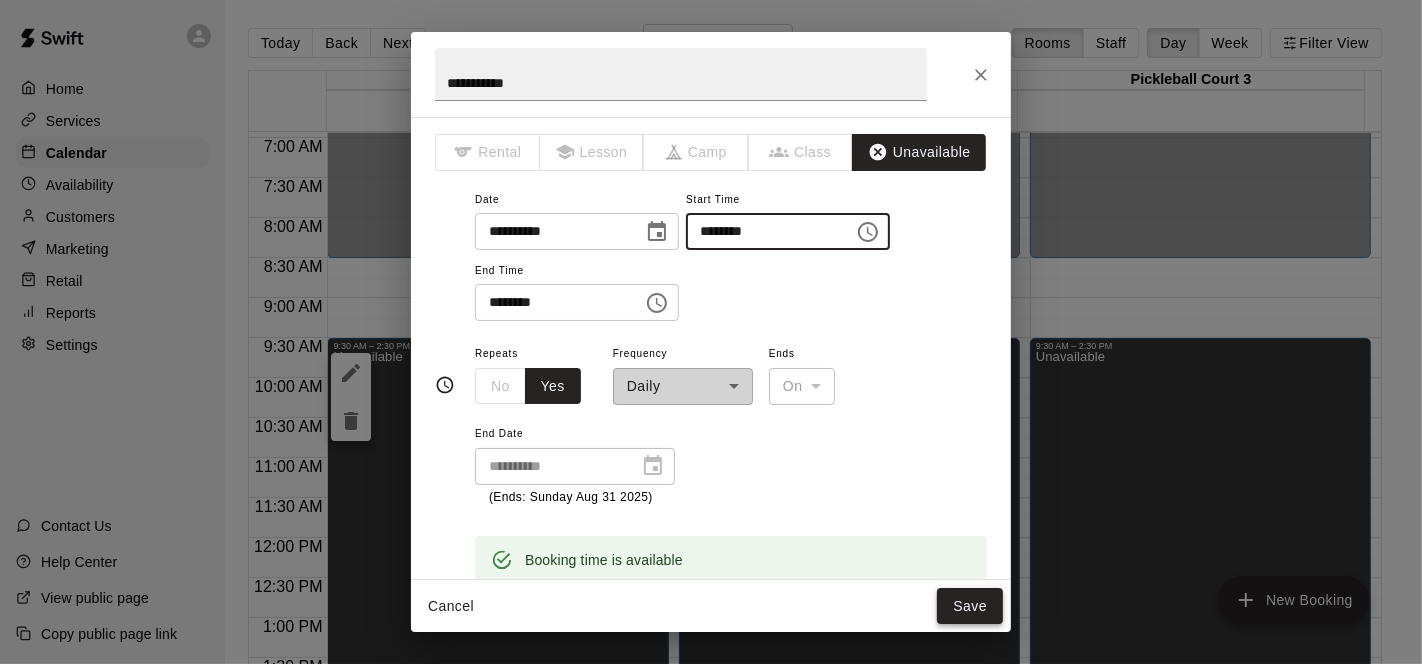 type on "********" 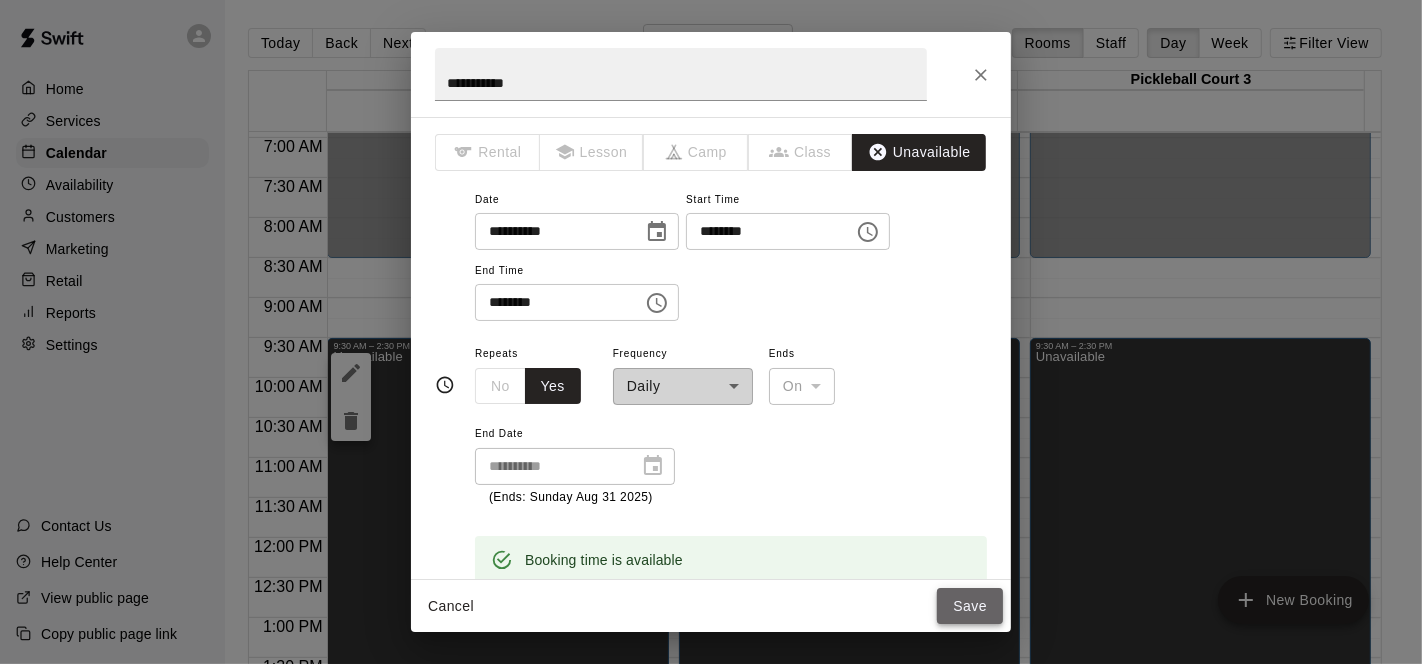 click on "Save" at bounding box center (970, 606) 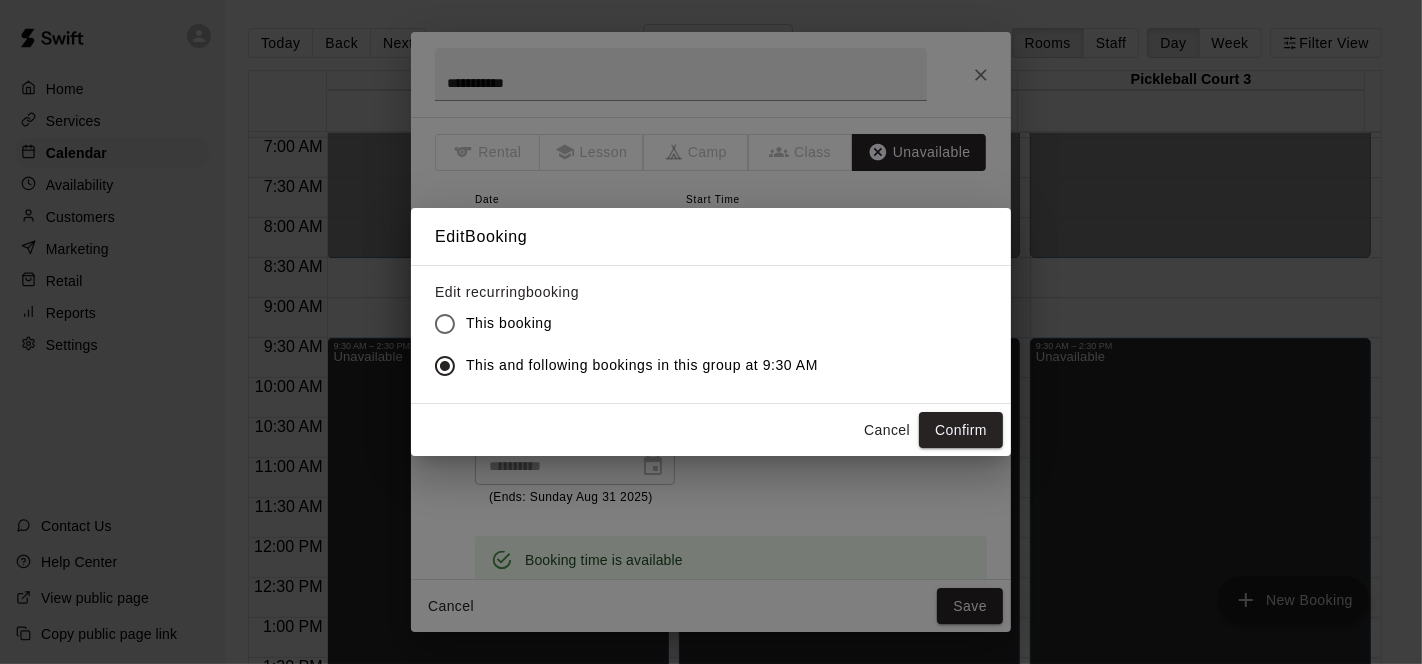 click on "Confirm" at bounding box center (961, 430) 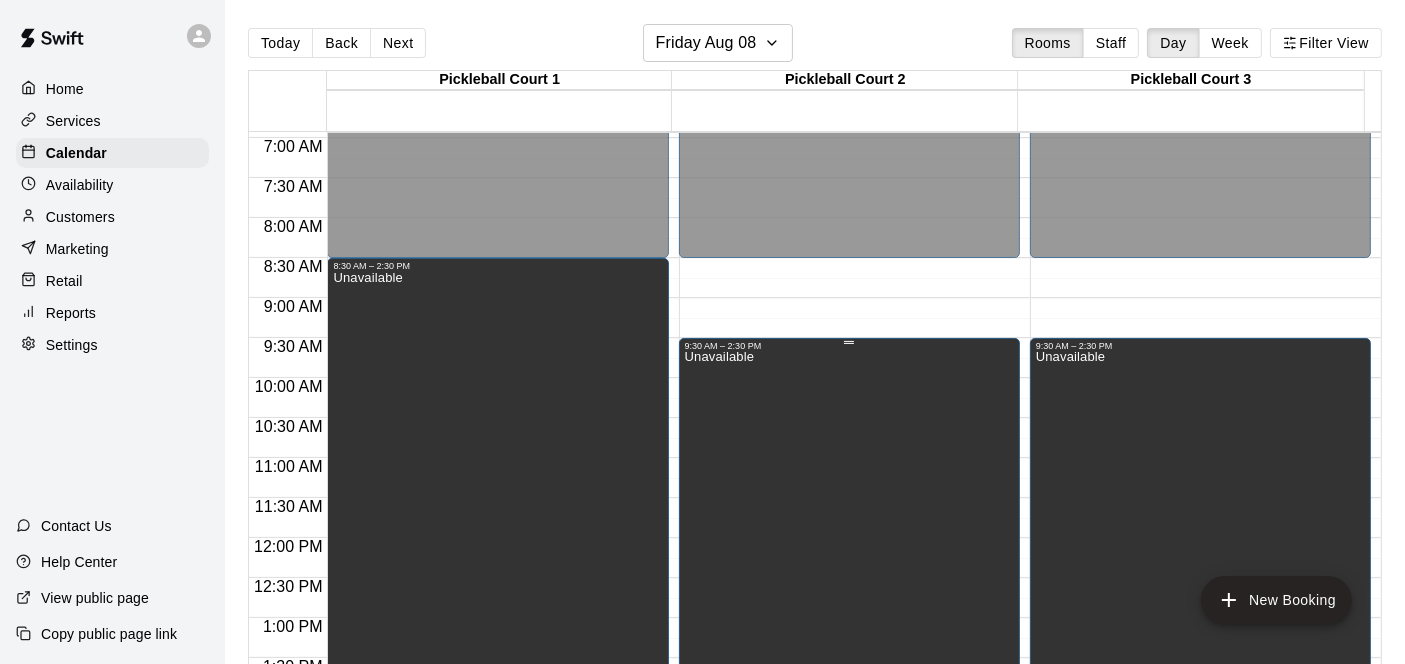 click on "Unavailable" at bounding box center [849, 683] 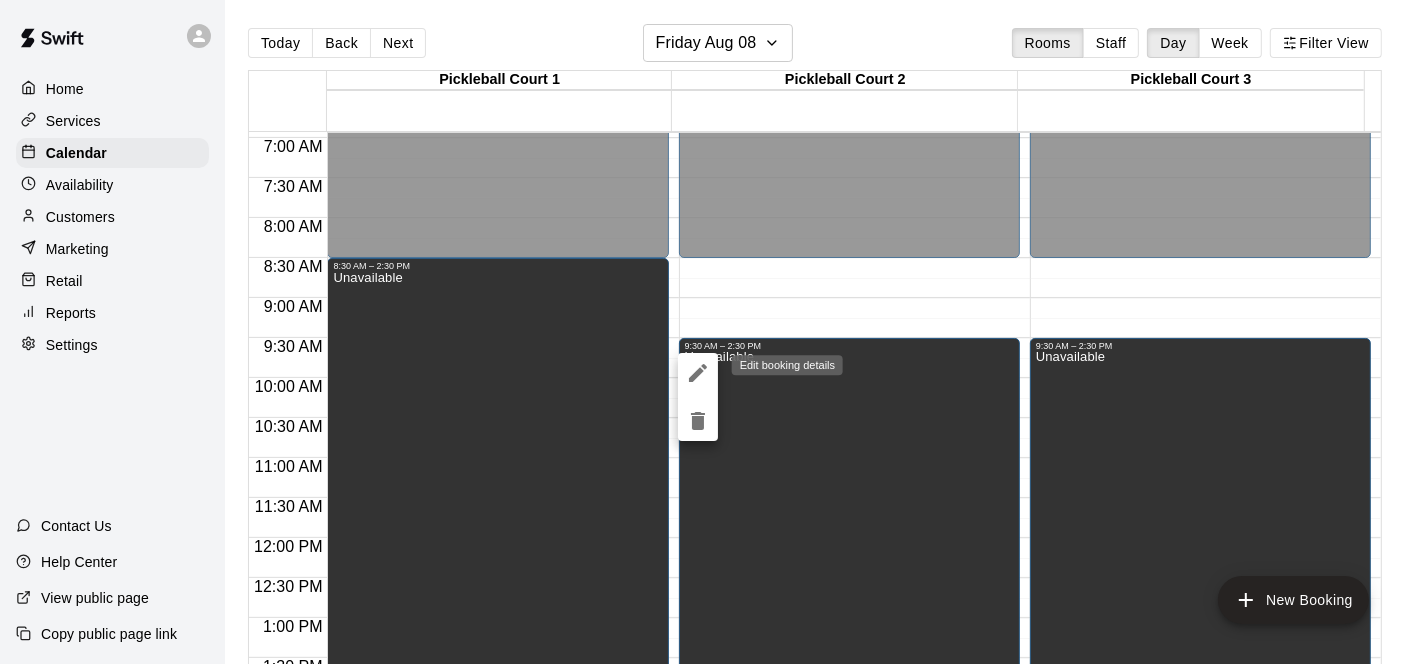 click 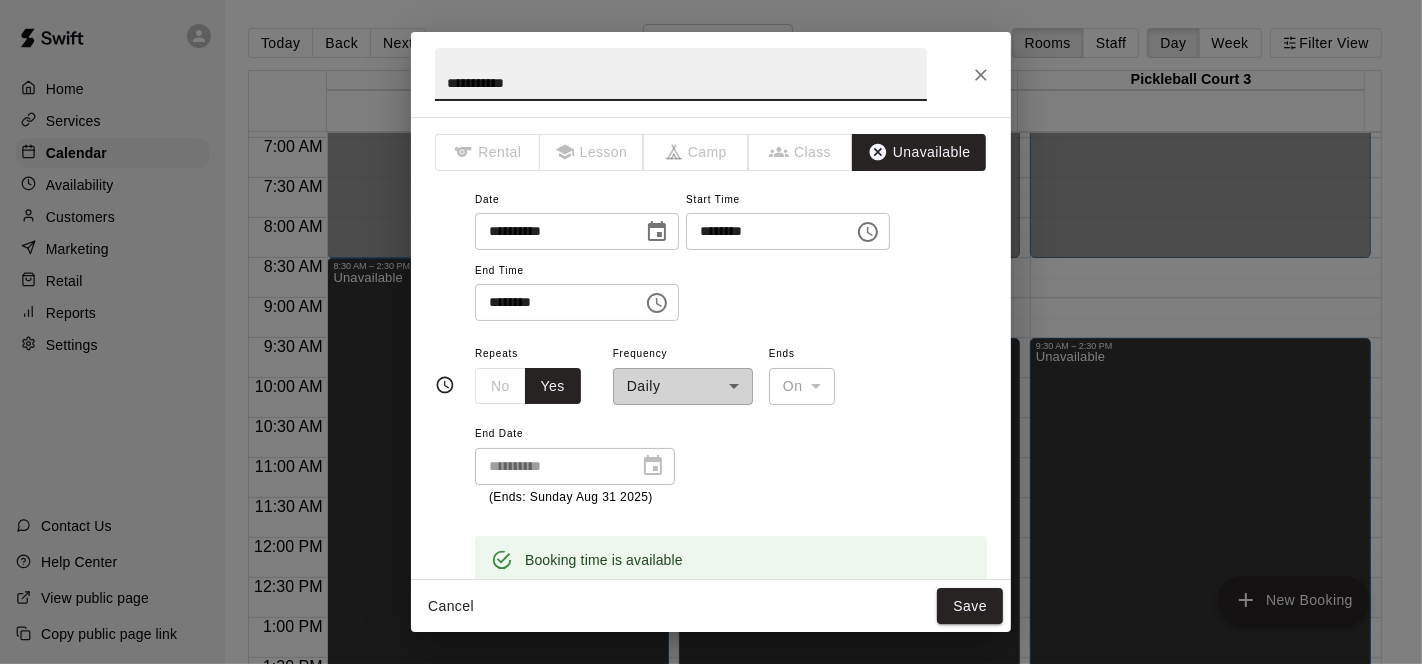 click on "********" at bounding box center (763, 231) 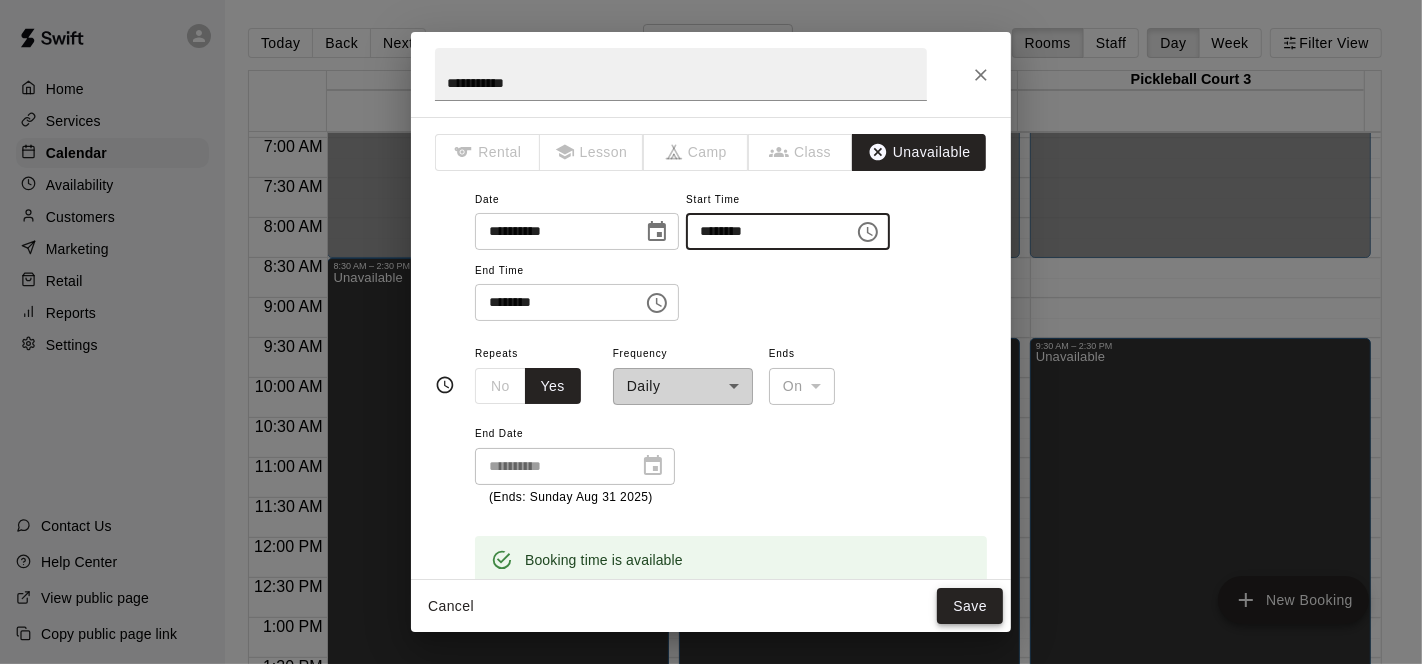 type on "********" 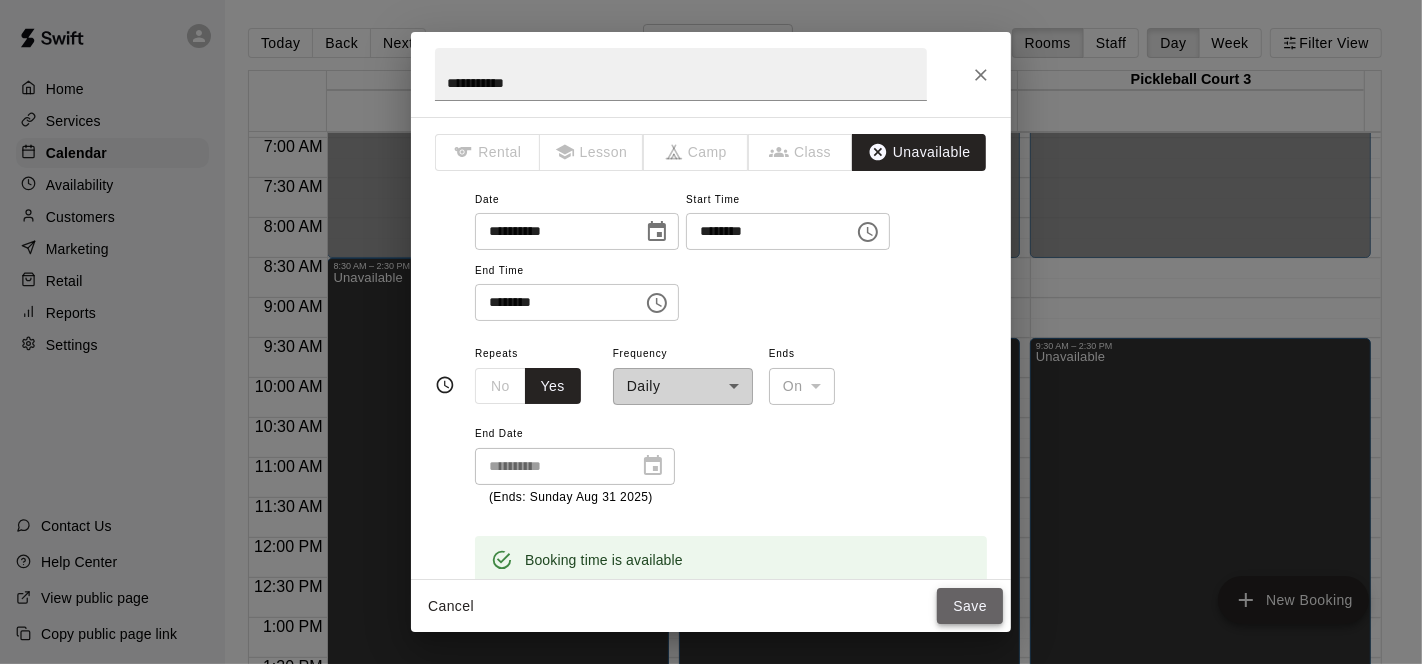 click on "Save" at bounding box center [970, 606] 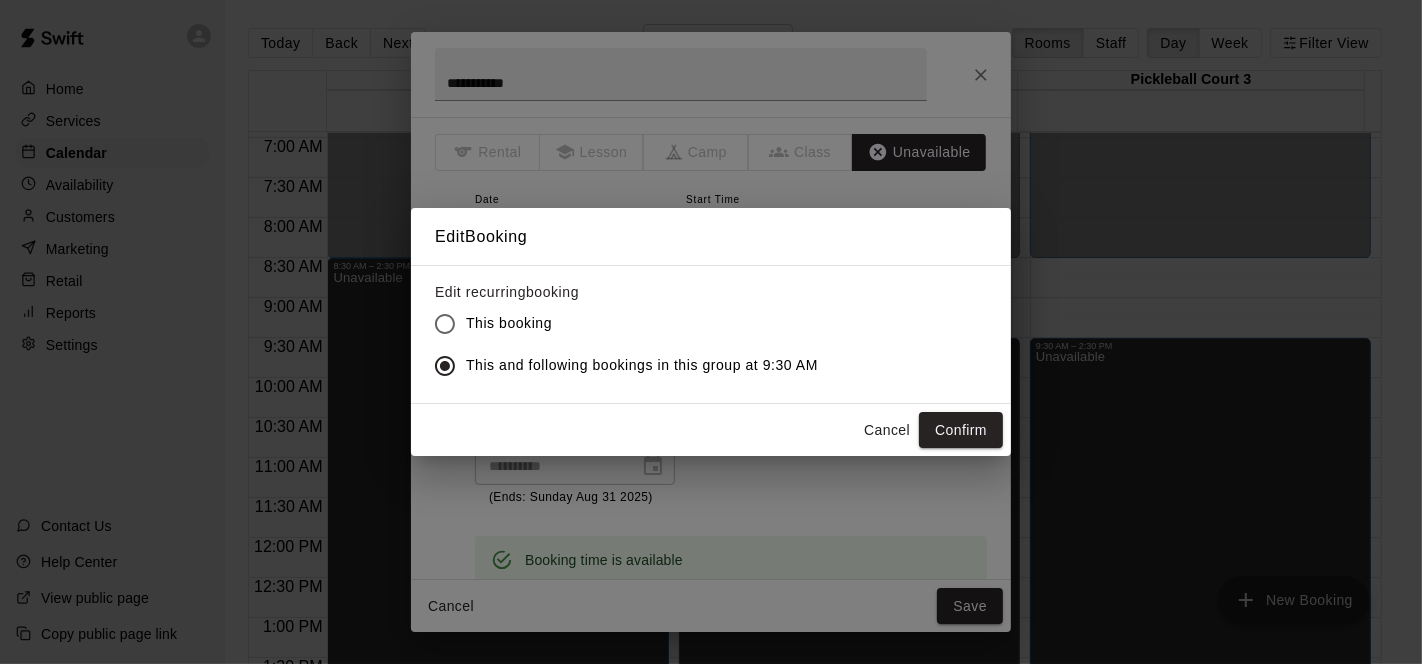 click on "Confirm" at bounding box center [961, 430] 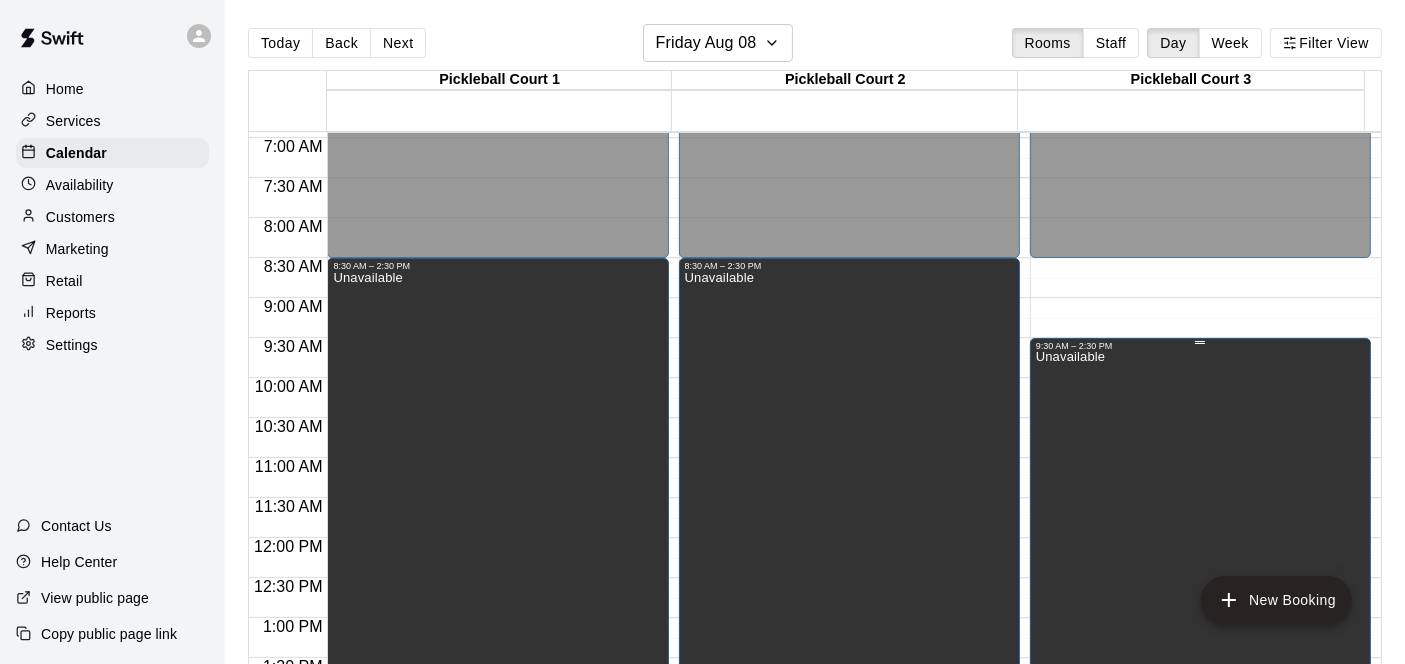 click on "Unavailable" at bounding box center (1200, 683) 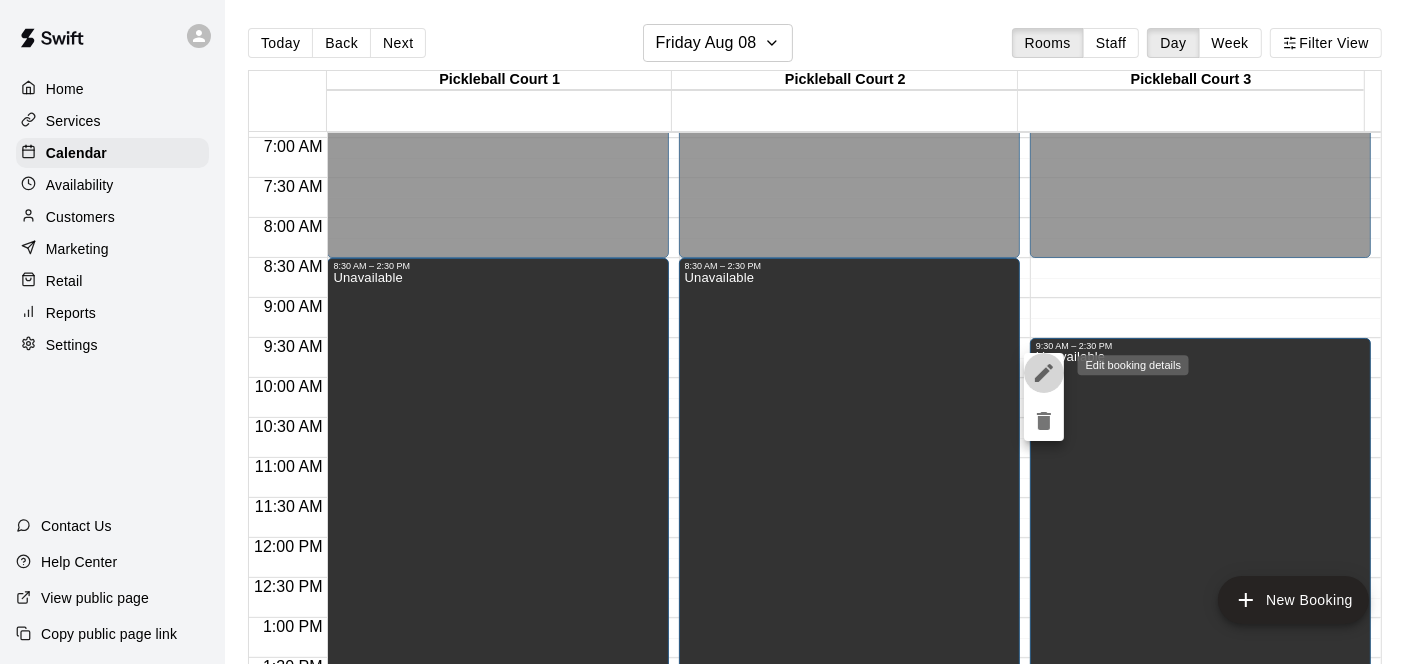 click 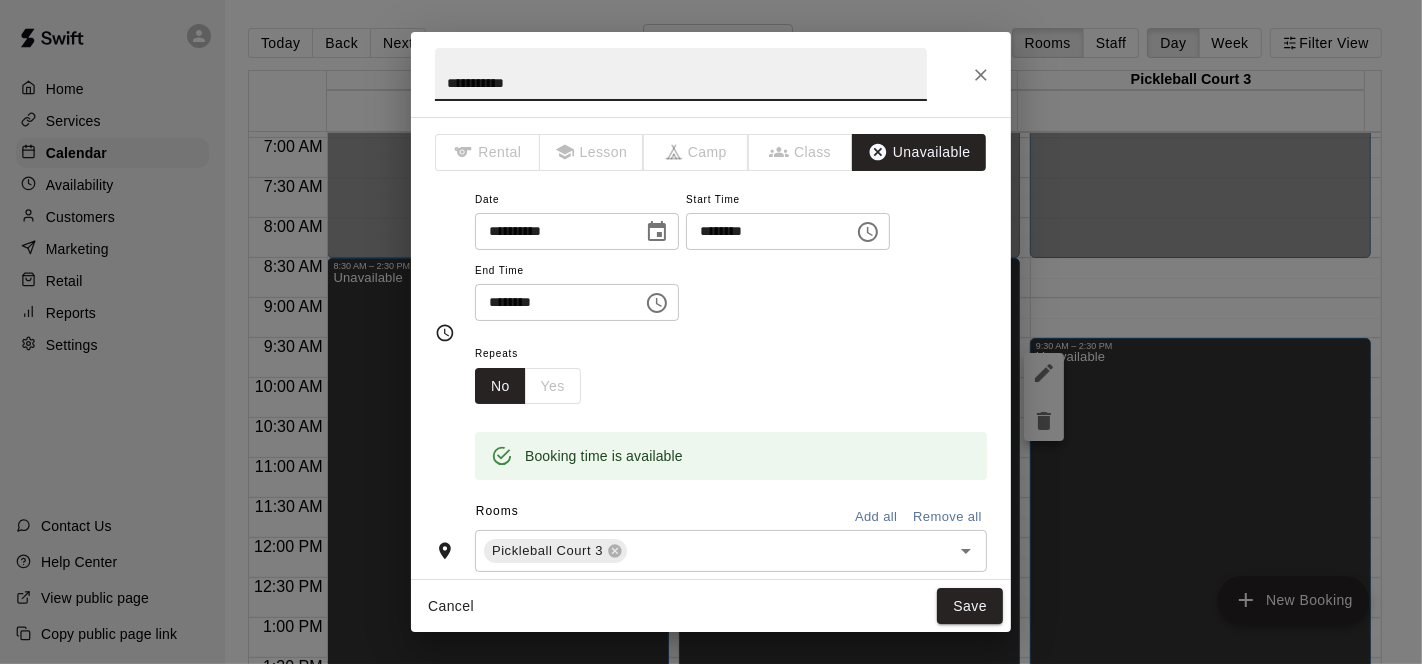 click on "********" at bounding box center (763, 231) 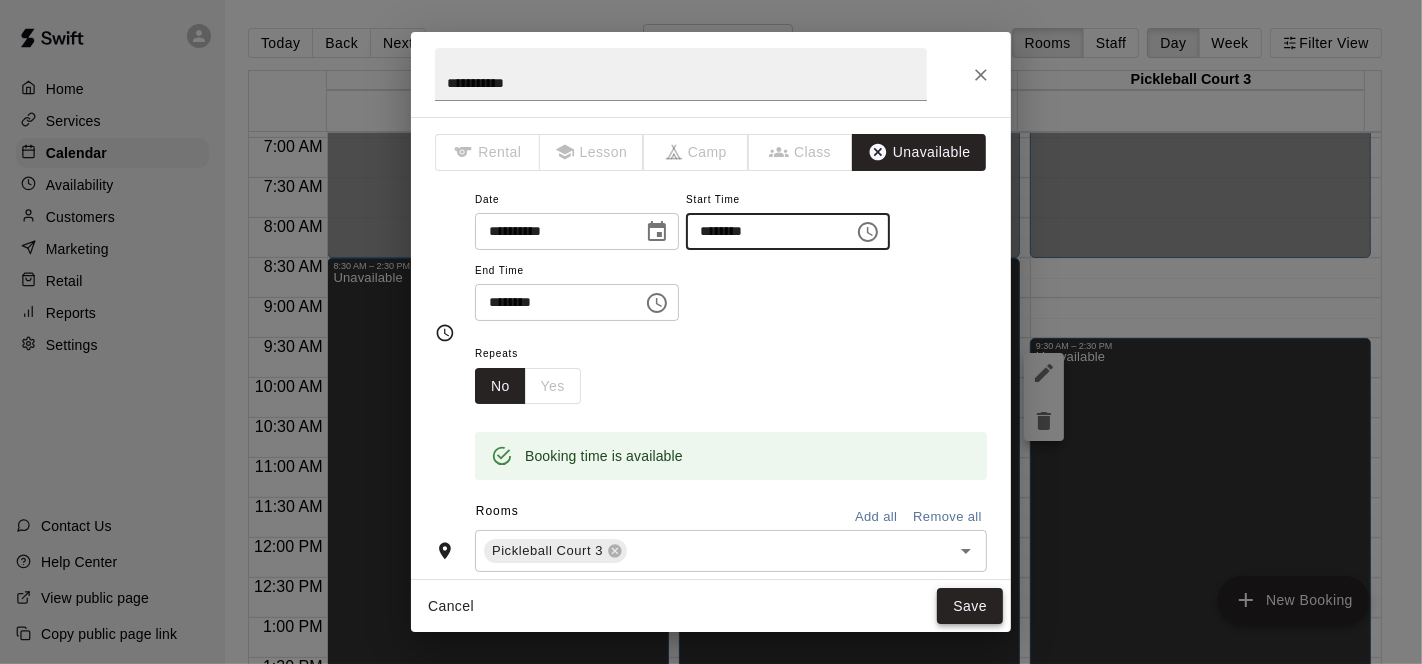 type on "********" 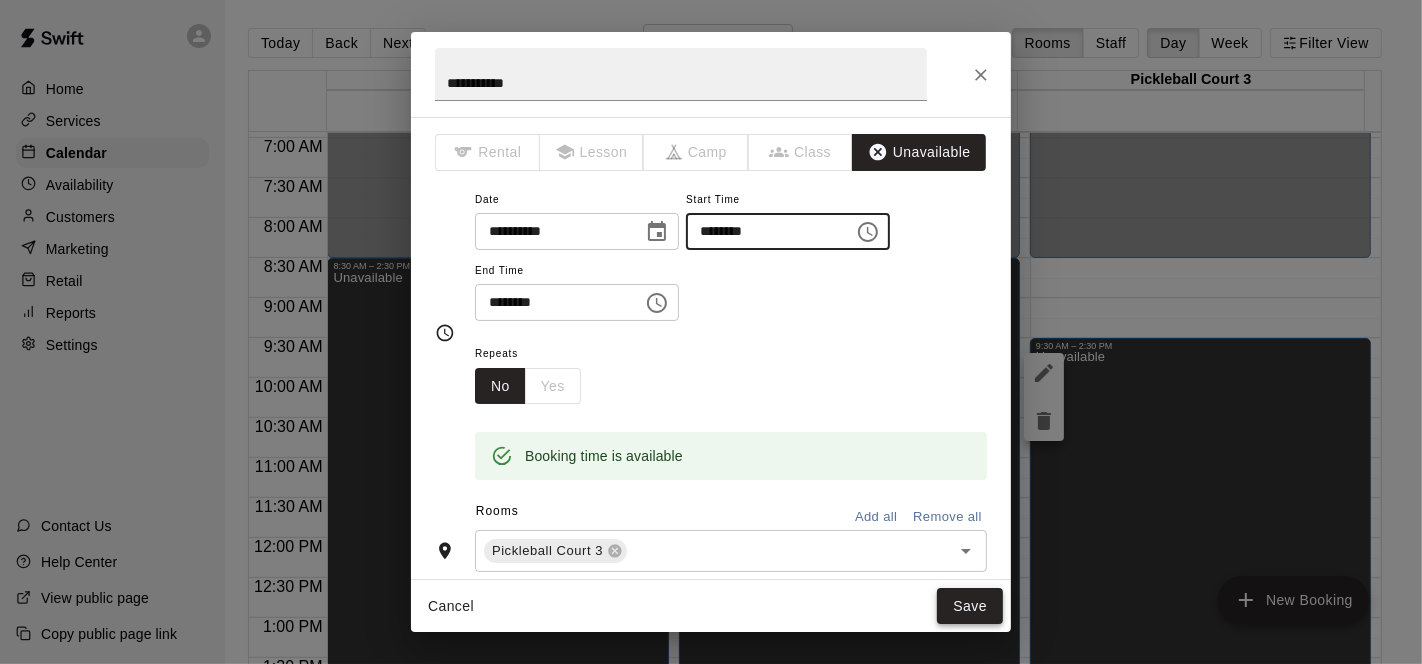 click on "Save" at bounding box center [970, 606] 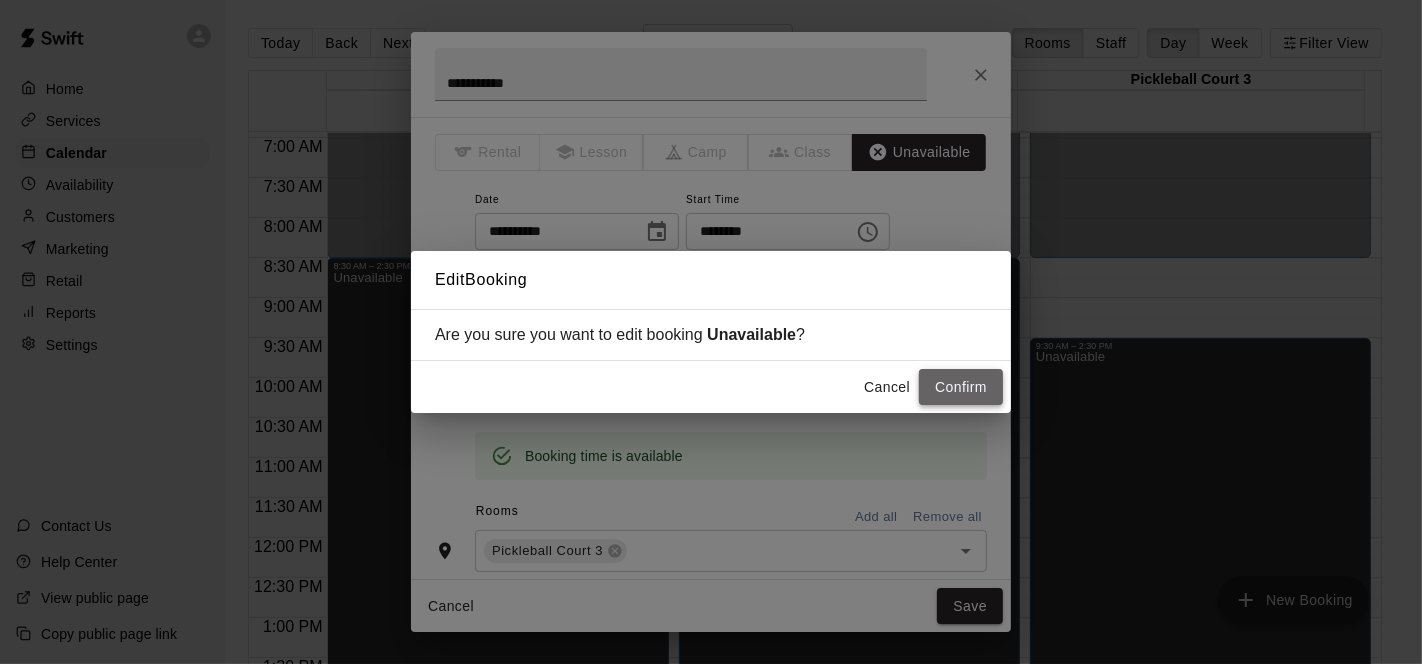 click on "Confirm" at bounding box center [961, 387] 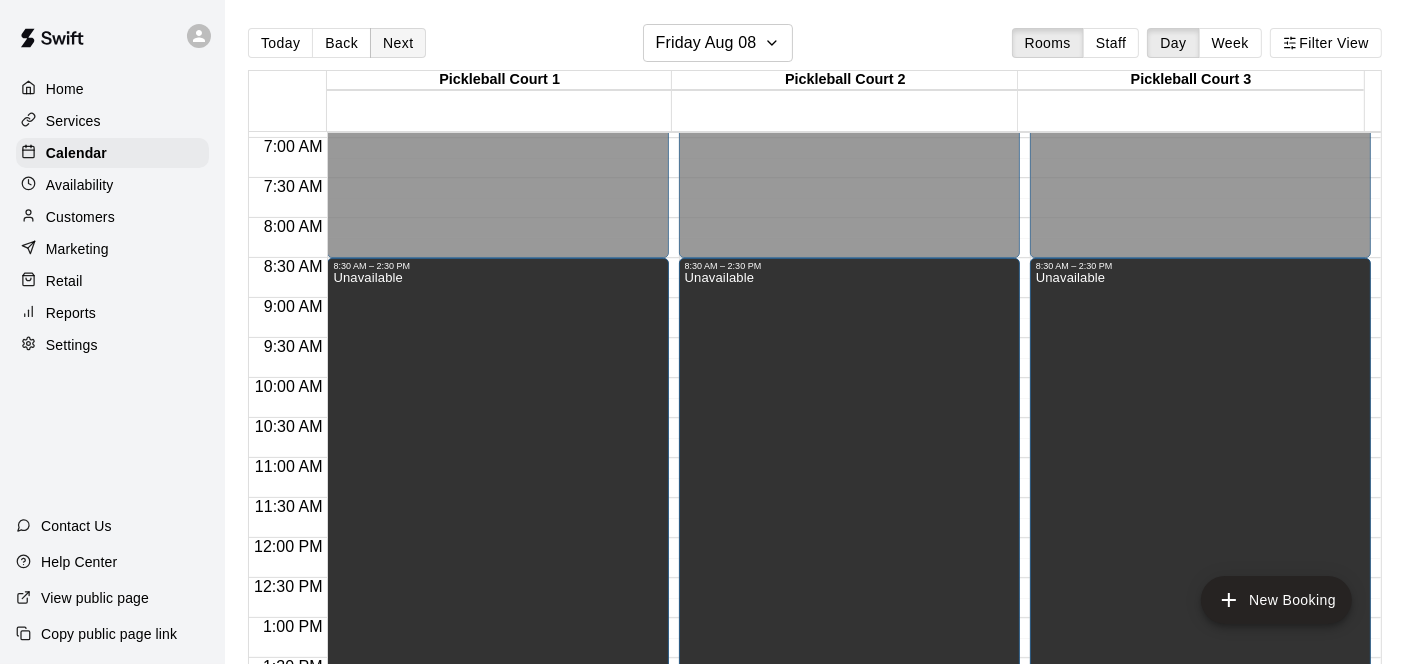 click on "Next" at bounding box center [398, 43] 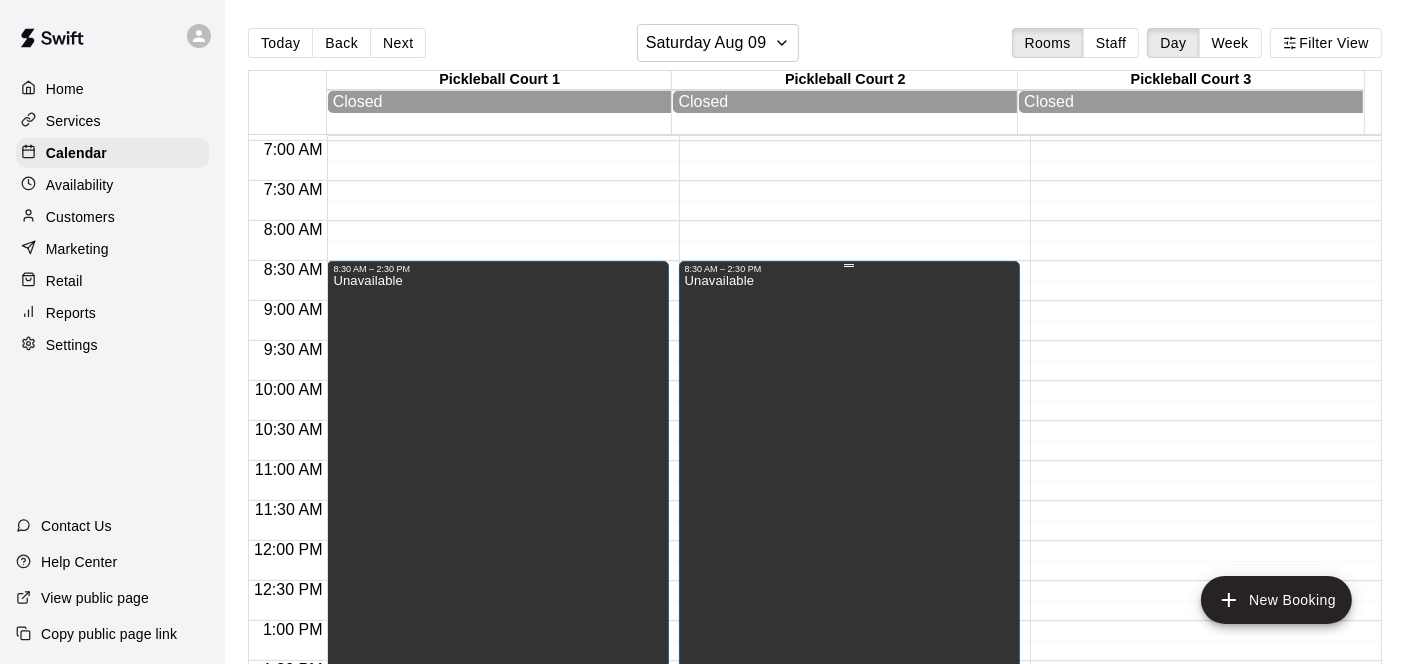scroll, scrollTop: 444, scrollLeft: 0, axis: vertical 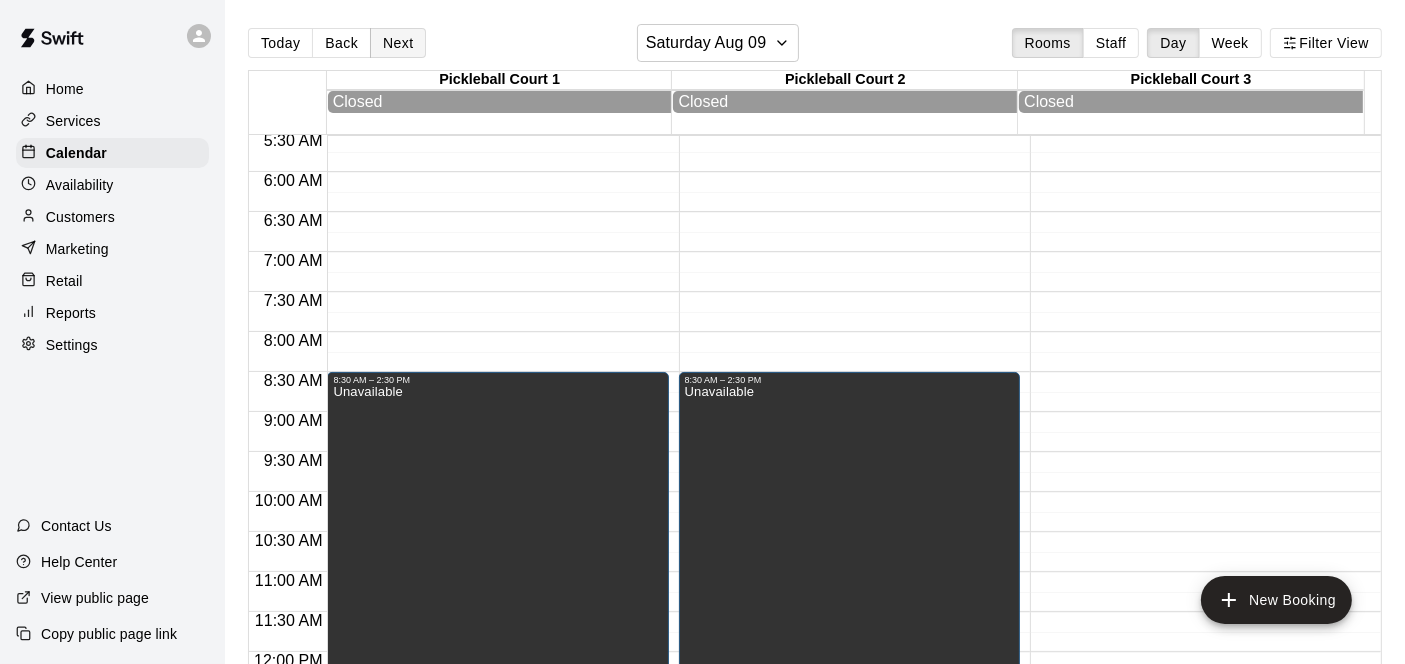 click on "Next" at bounding box center [398, 43] 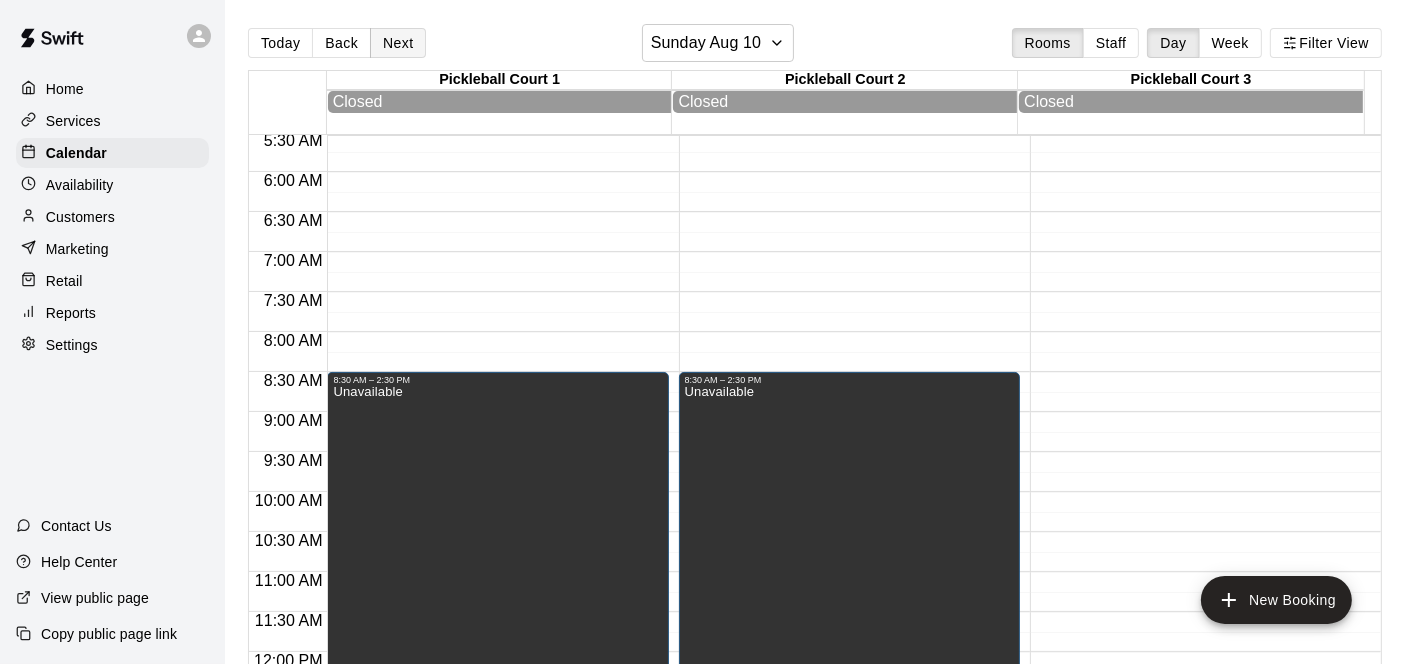 click on "Next" at bounding box center [398, 43] 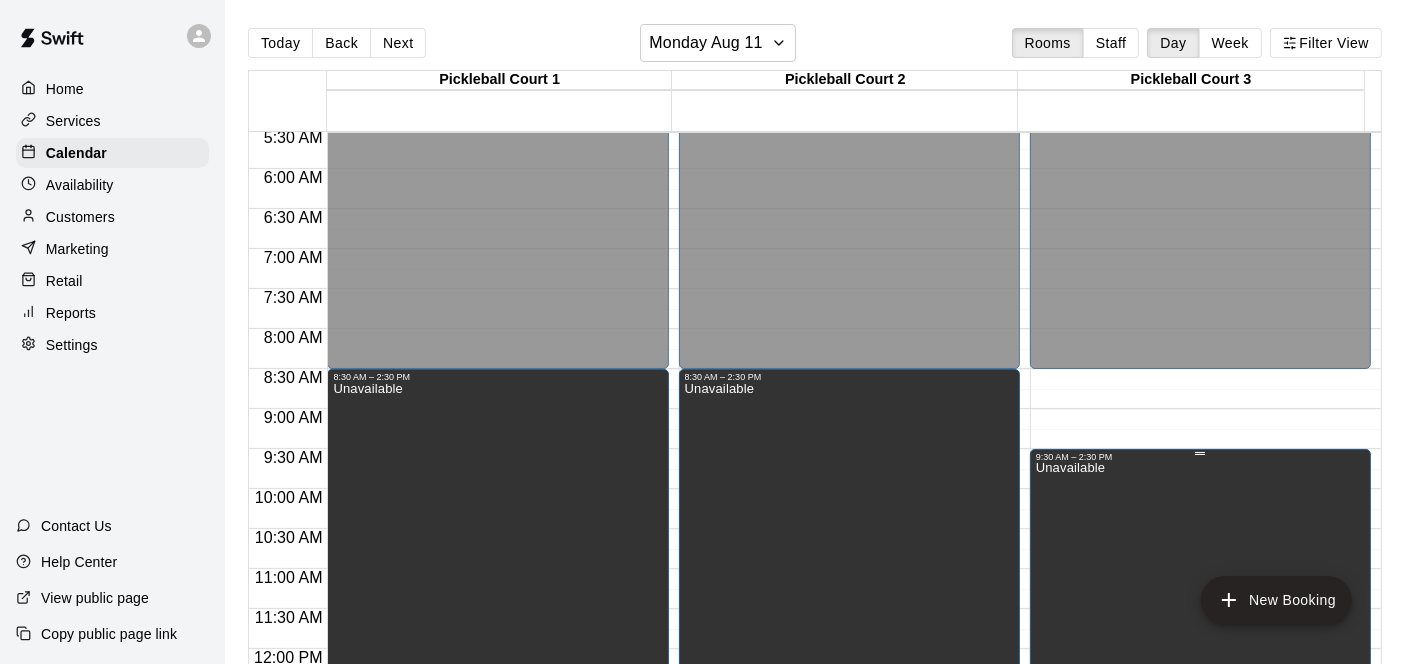 click on "Unavailable" at bounding box center [1200, 794] 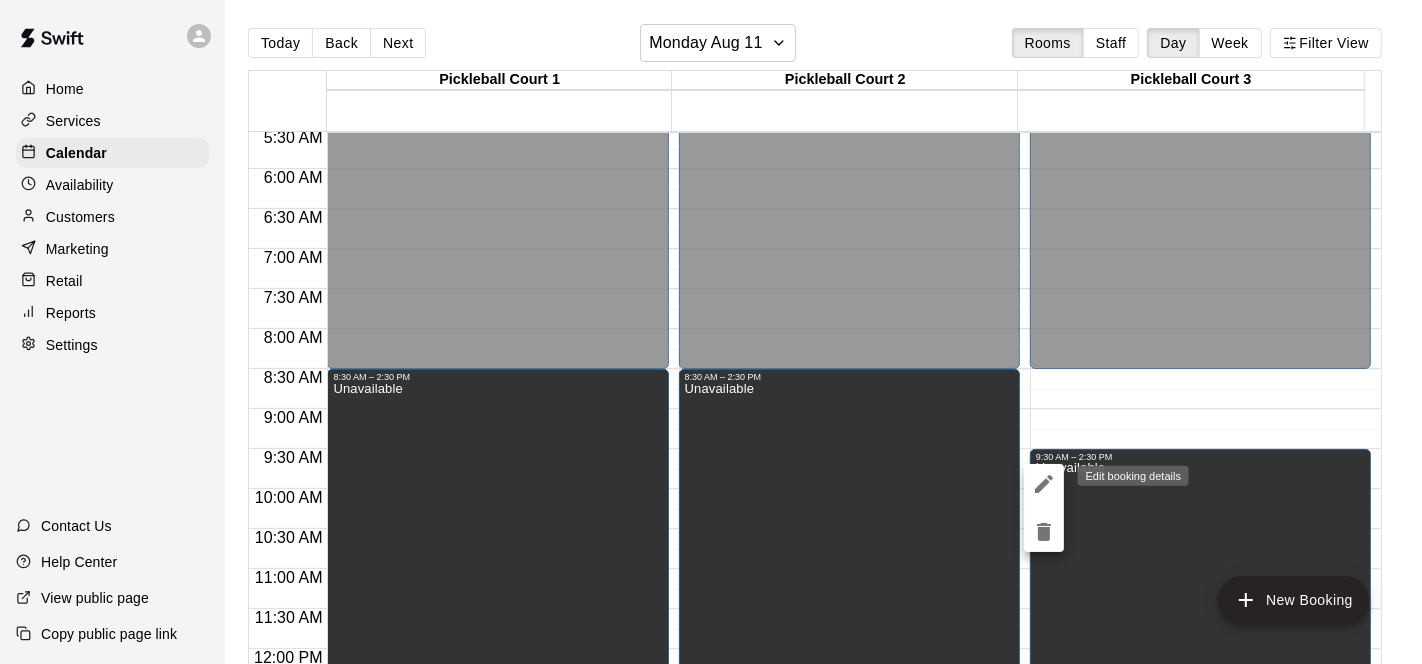 click 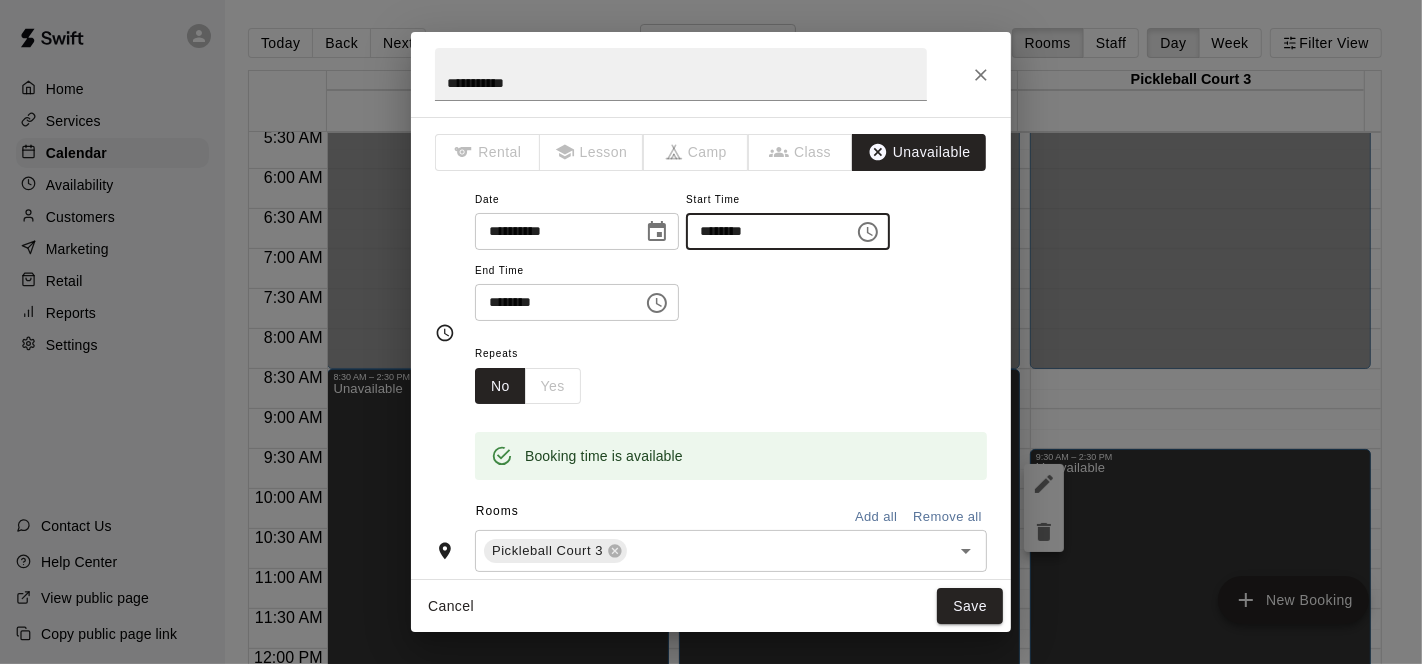 click on "********" at bounding box center [763, 231] 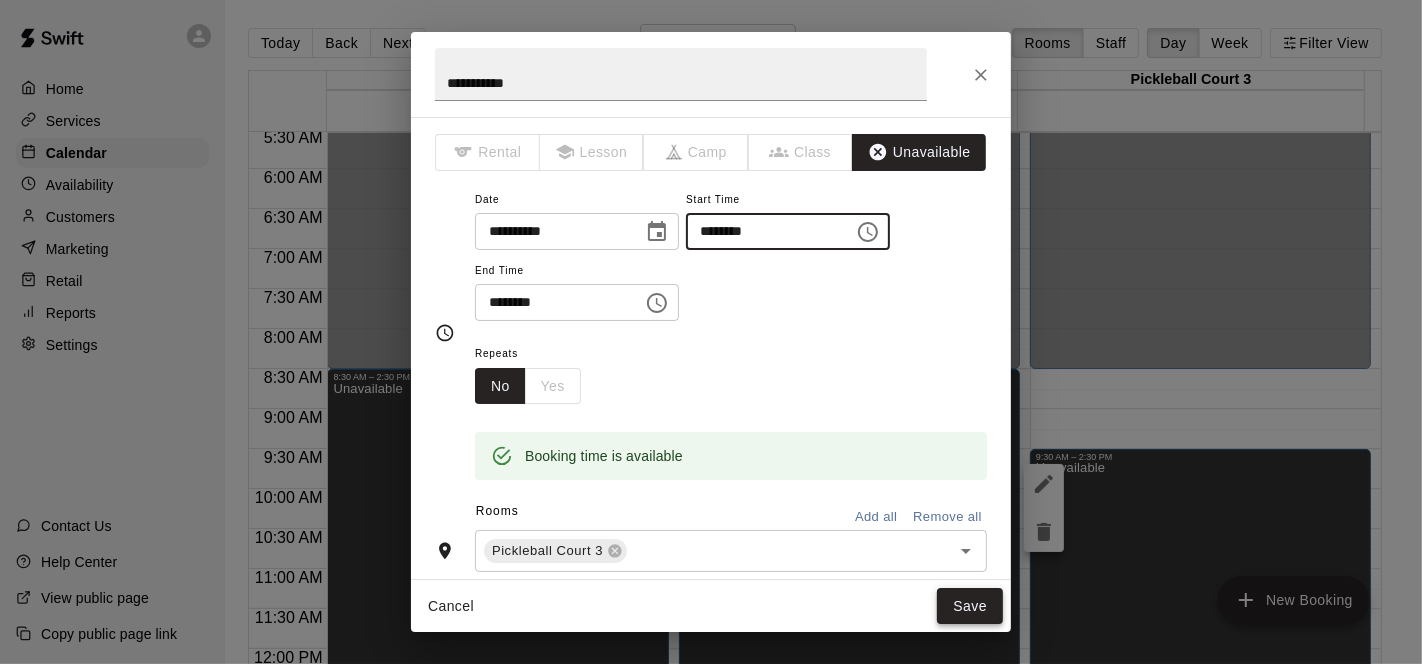 type on "********" 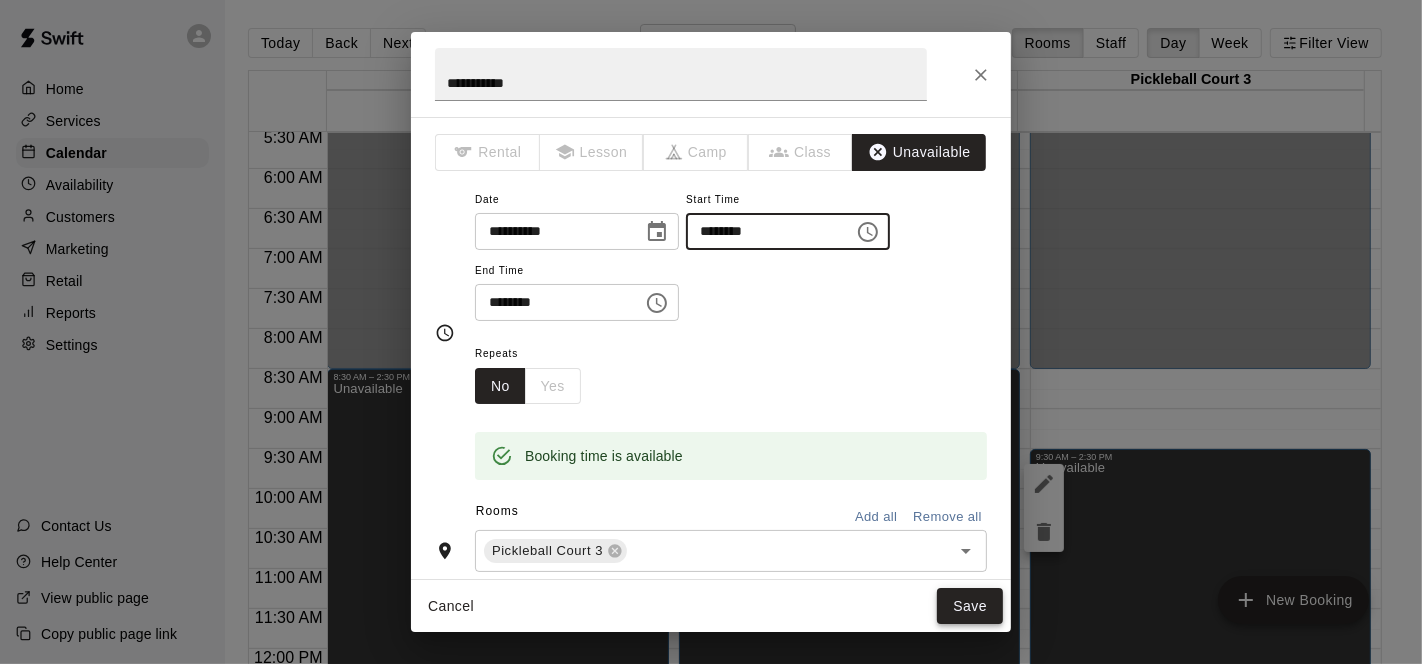click on "Save" at bounding box center [970, 606] 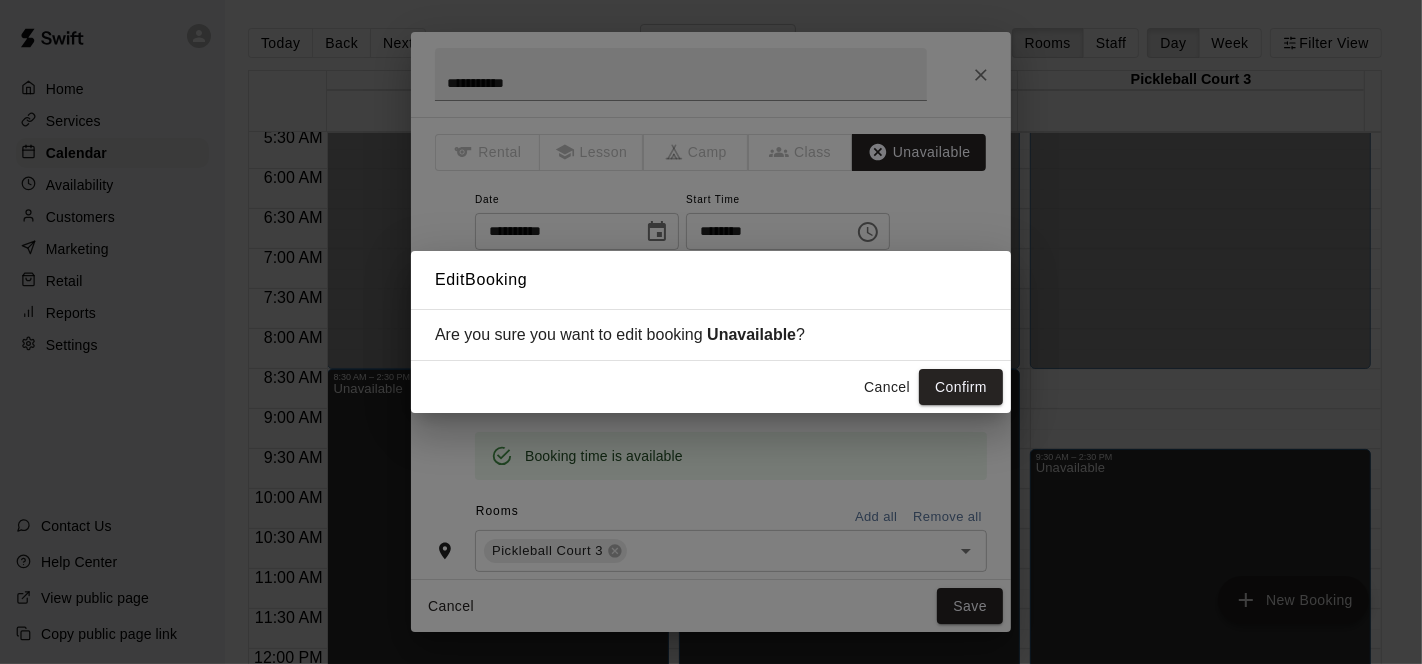 click on "Confirm" at bounding box center (961, 387) 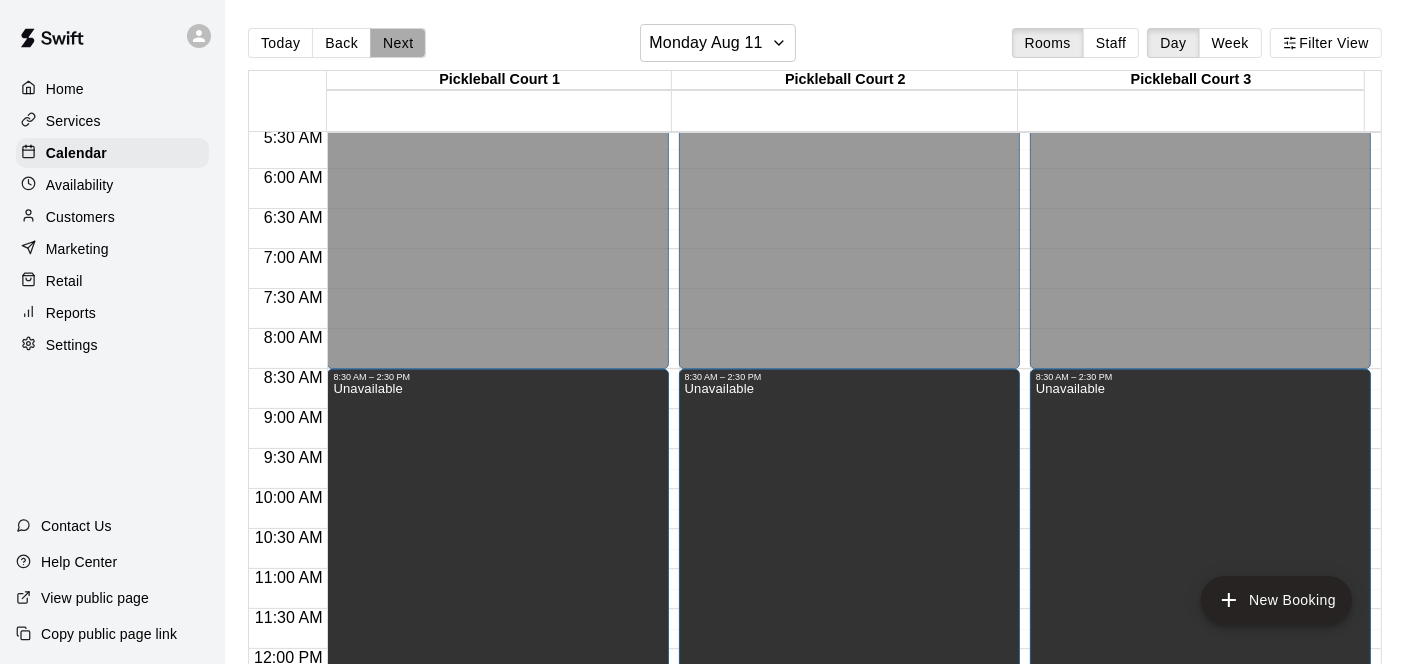 click on "Next" at bounding box center [398, 43] 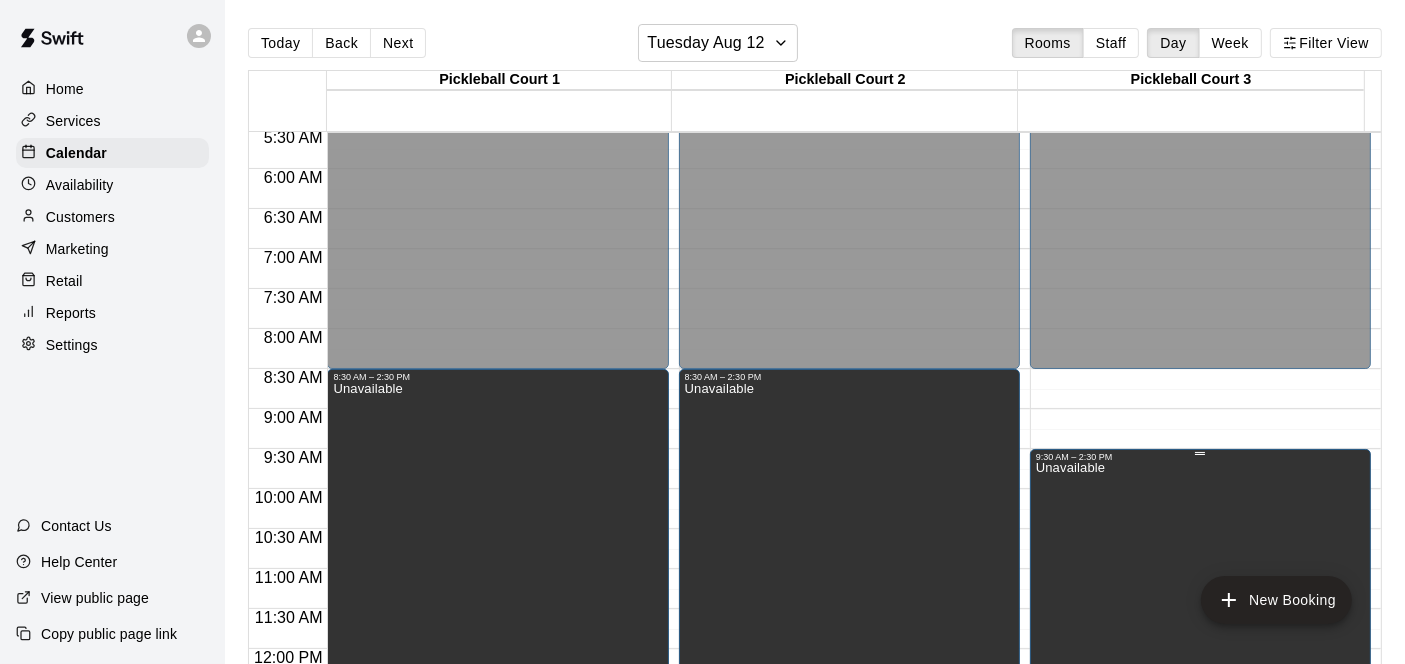 click on "Unavailable" at bounding box center [1200, 794] 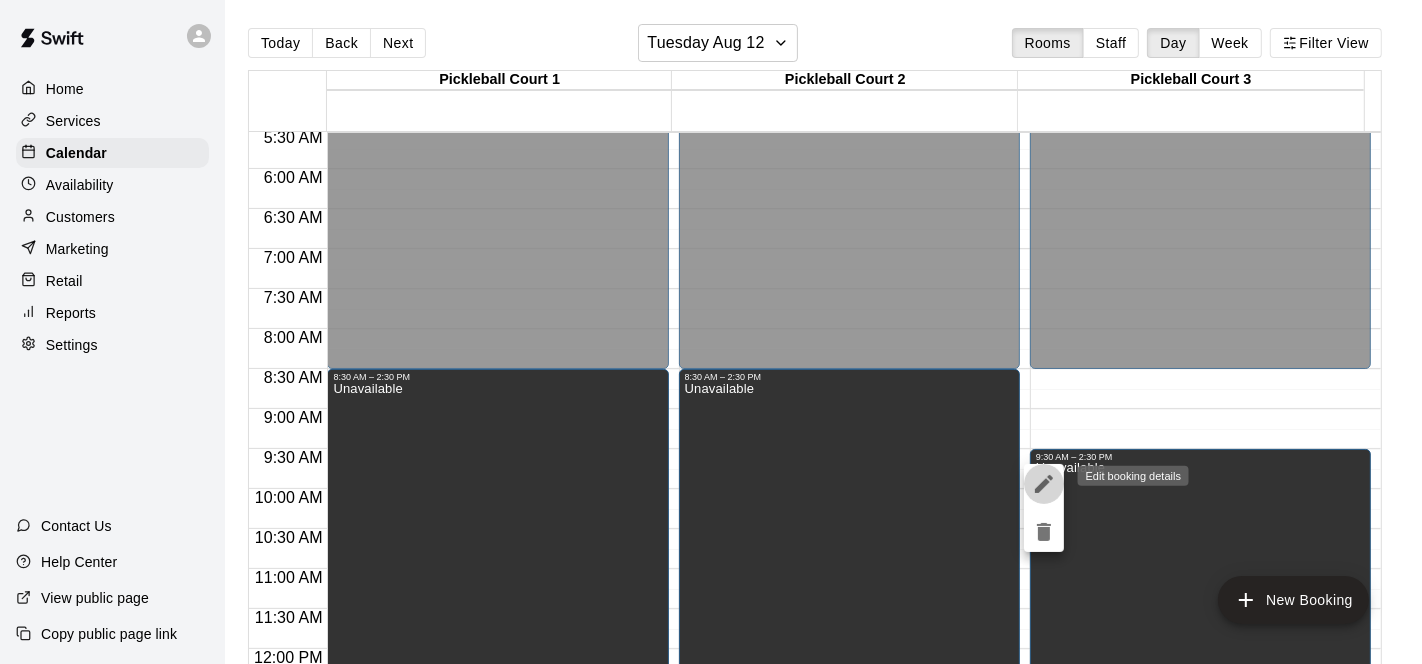 click 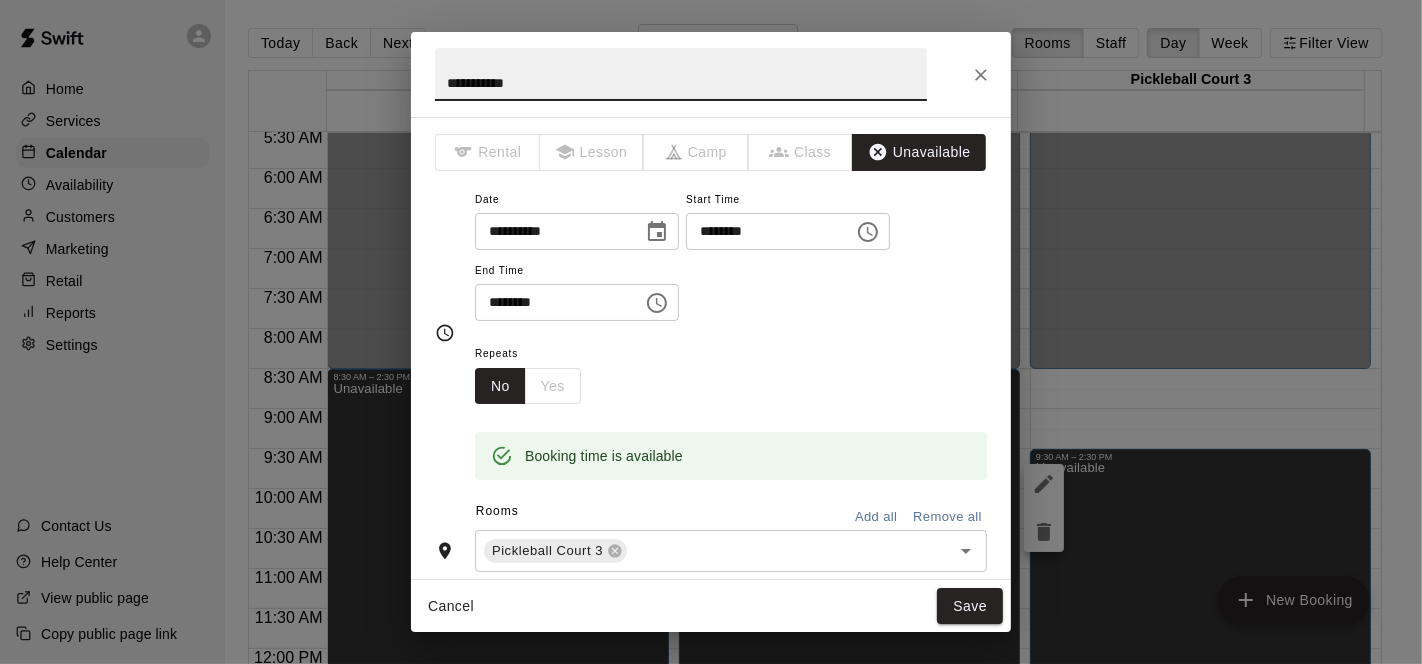 click on "********" at bounding box center [763, 231] 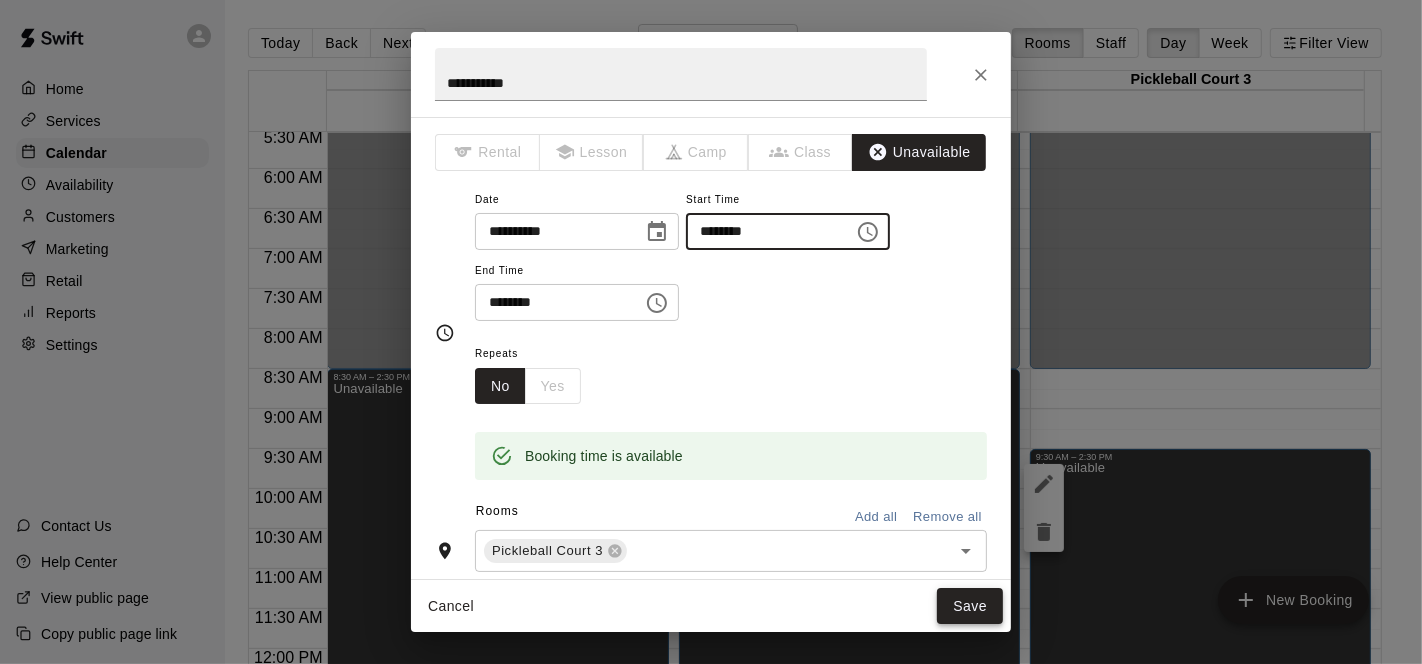 type on "********" 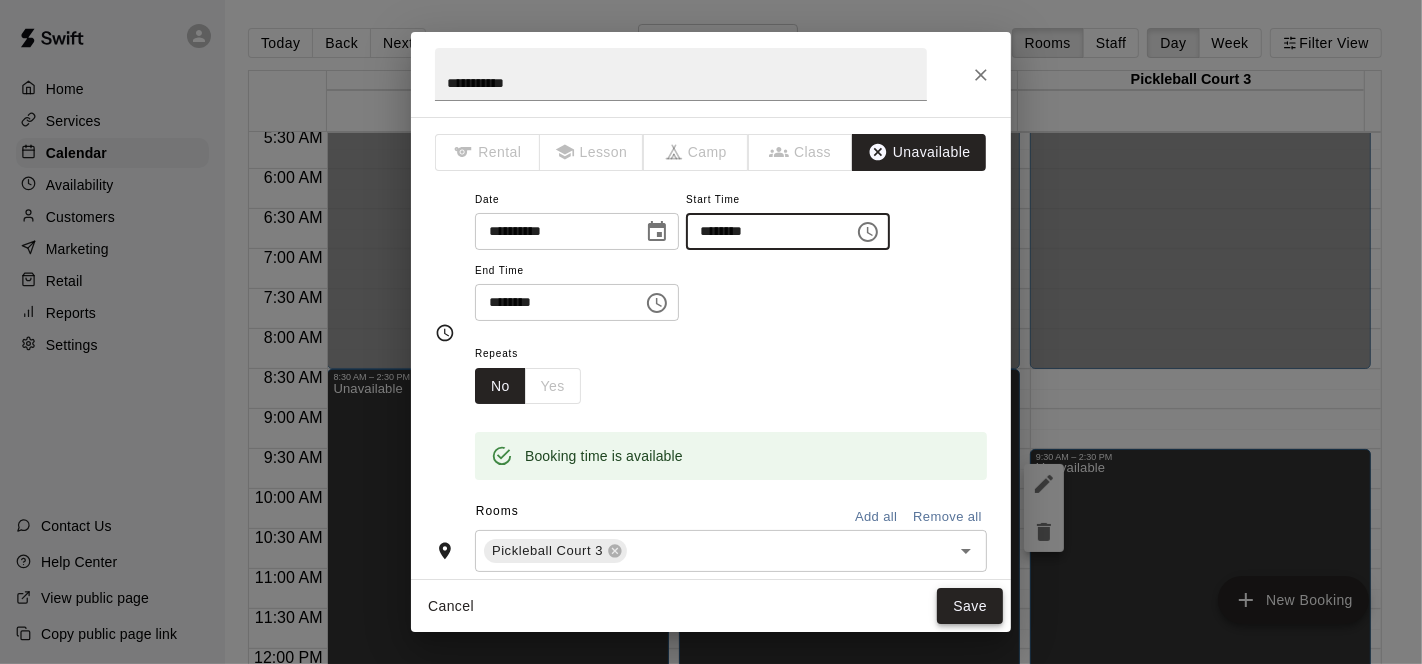click on "Save" at bounding box center (970, 606) 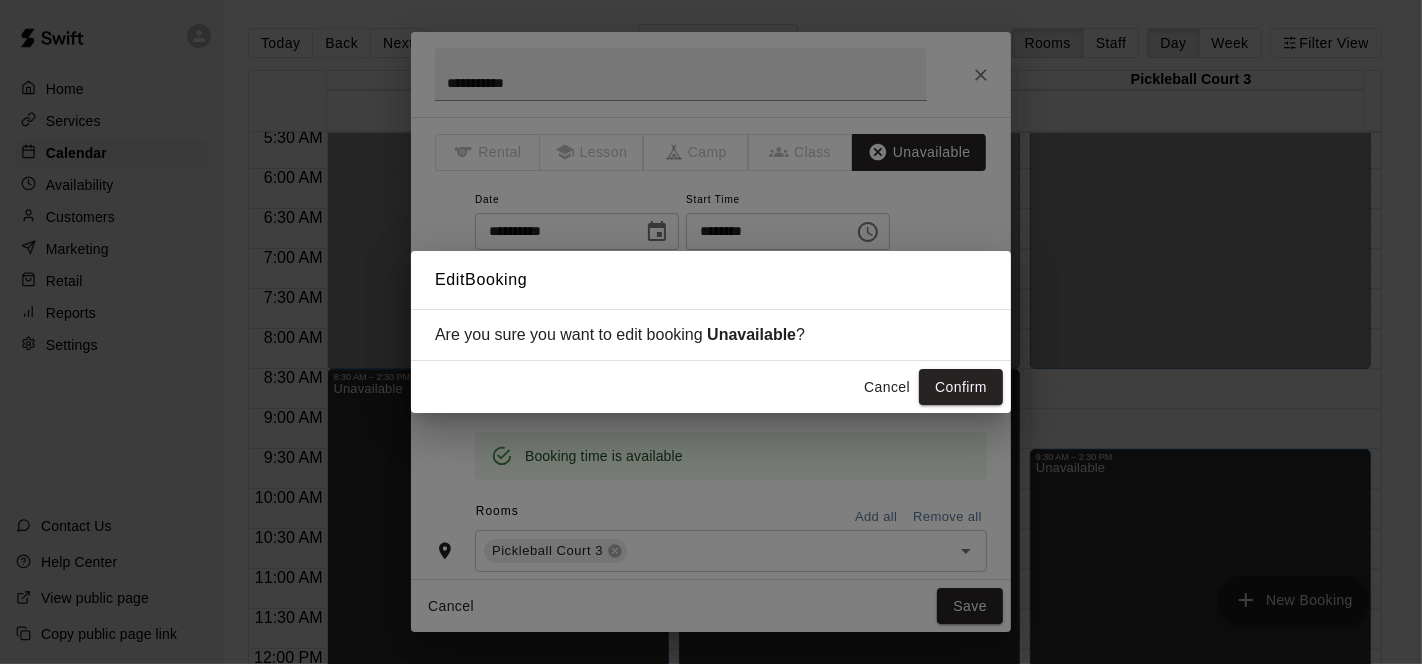 click on "Confirm" at bounding box center (961, 387) 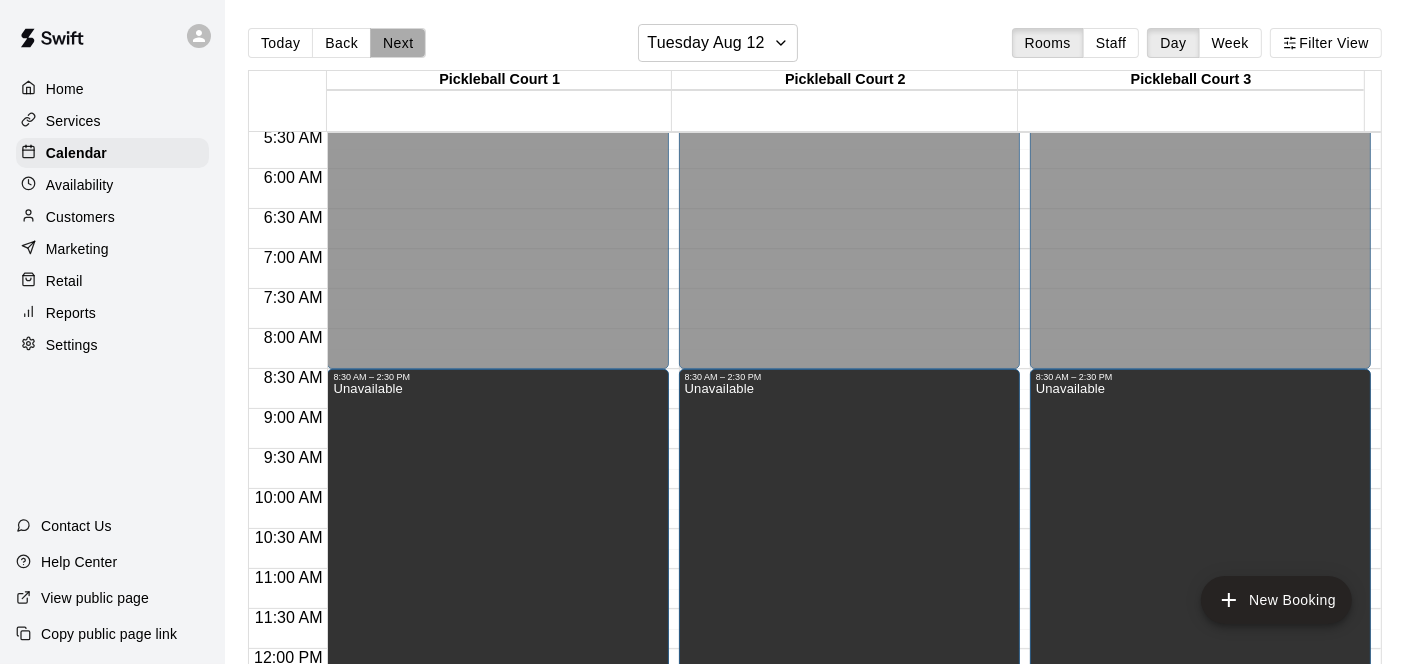click on "Next" at bounding box center [398, 43] 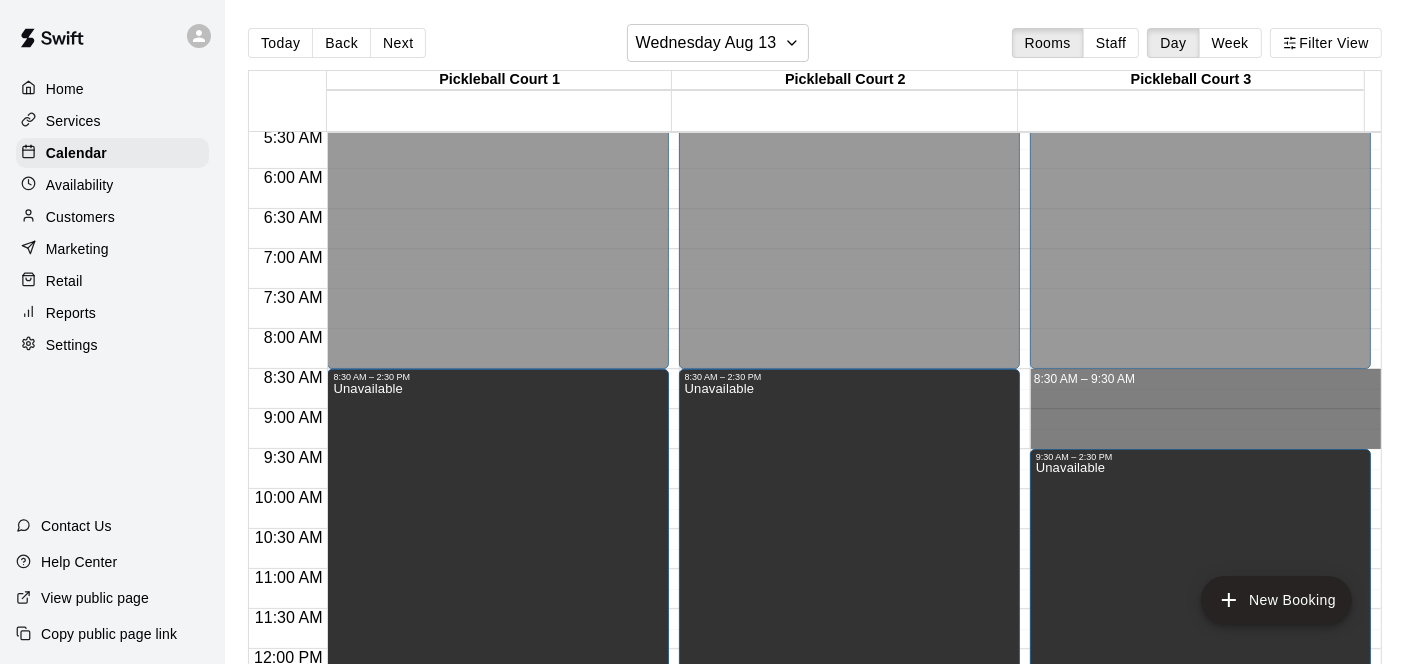 drag, startPoint x: 1126, startPoint y: 375, endPoint x: 1141, endPoint y: 432, distance: 58.940647 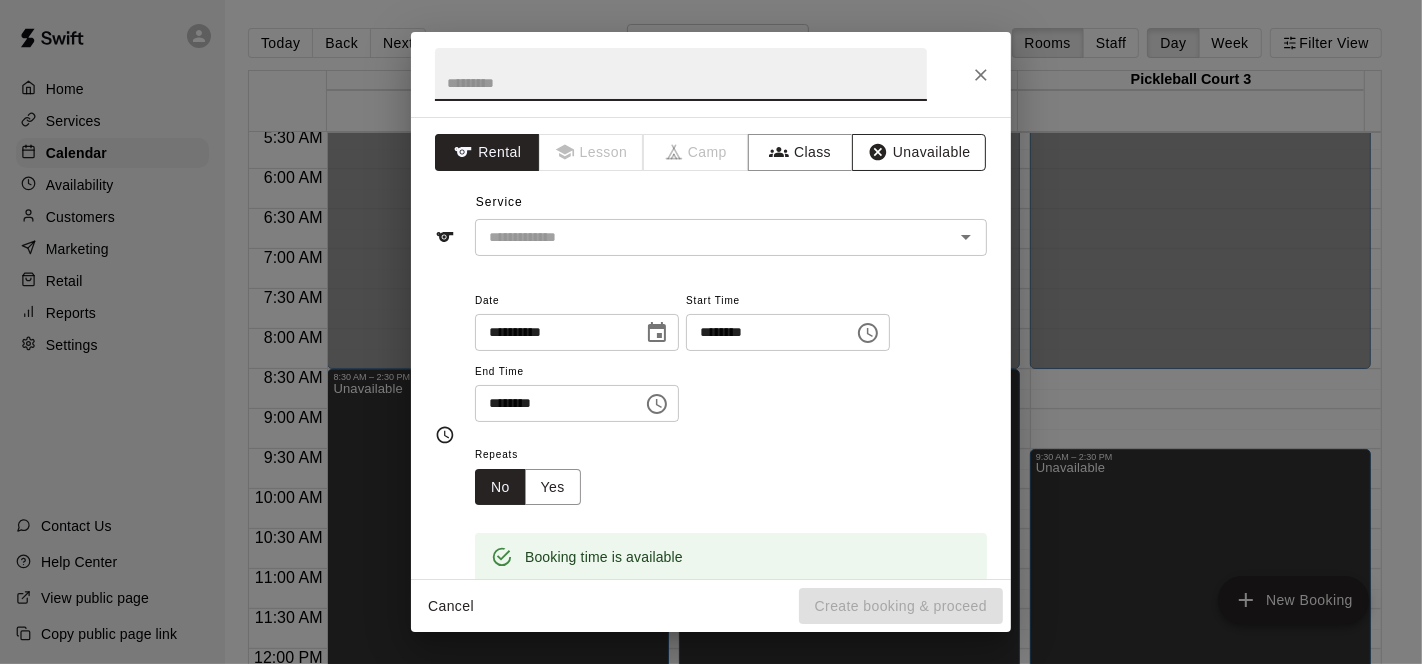 click on "Unavailable" at bounding box center [919, 152] 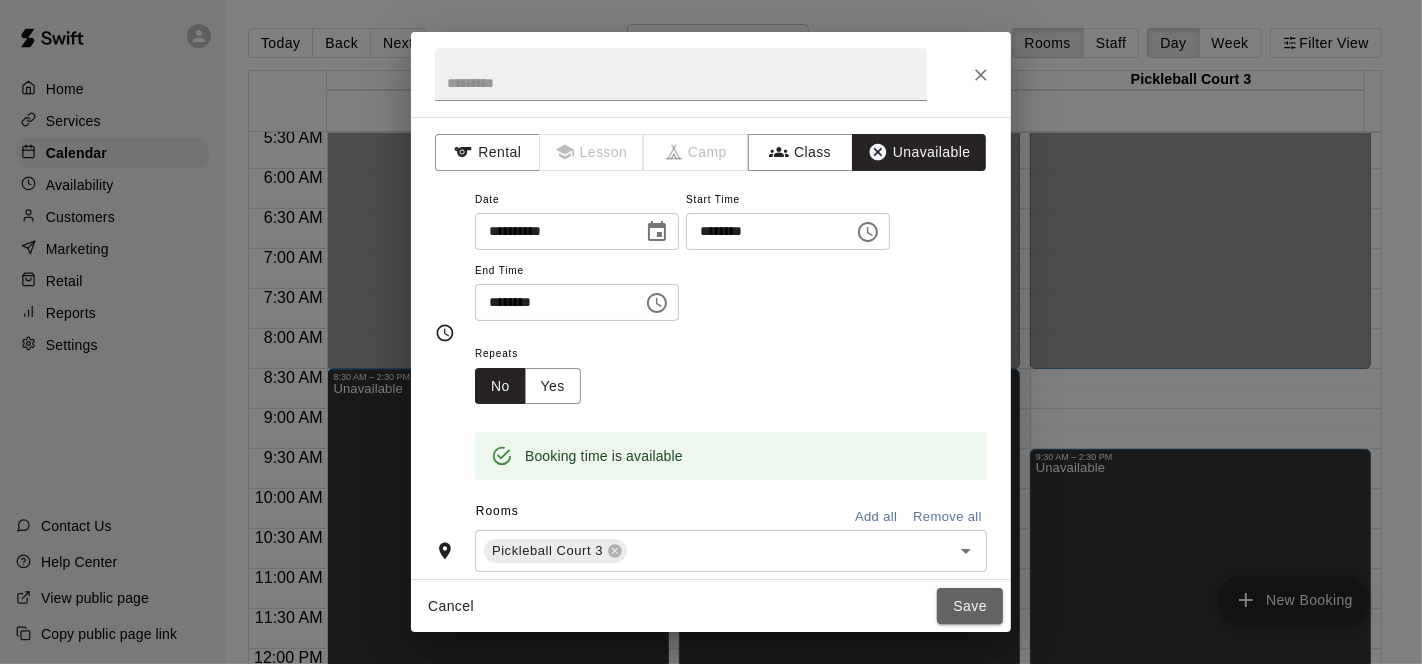 click on "Save" at bounding box center [970, 606] 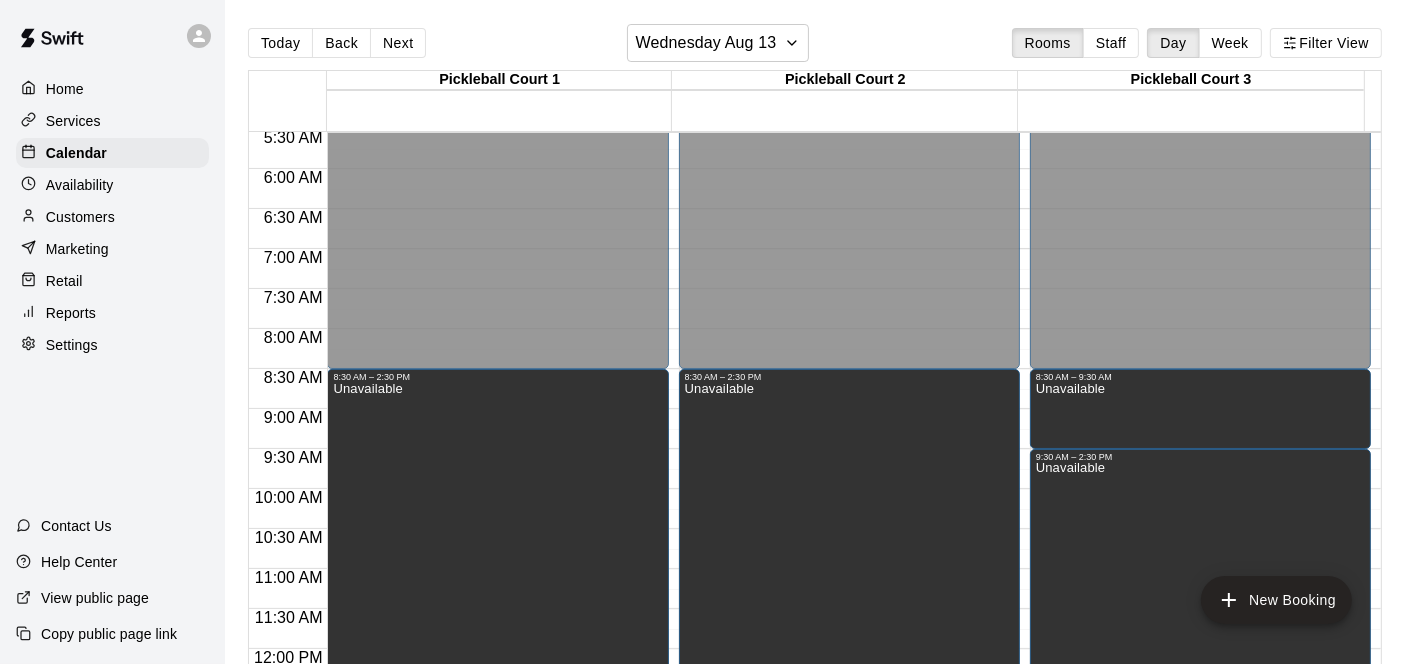 click on "Next" at bounding box center [398, 43] 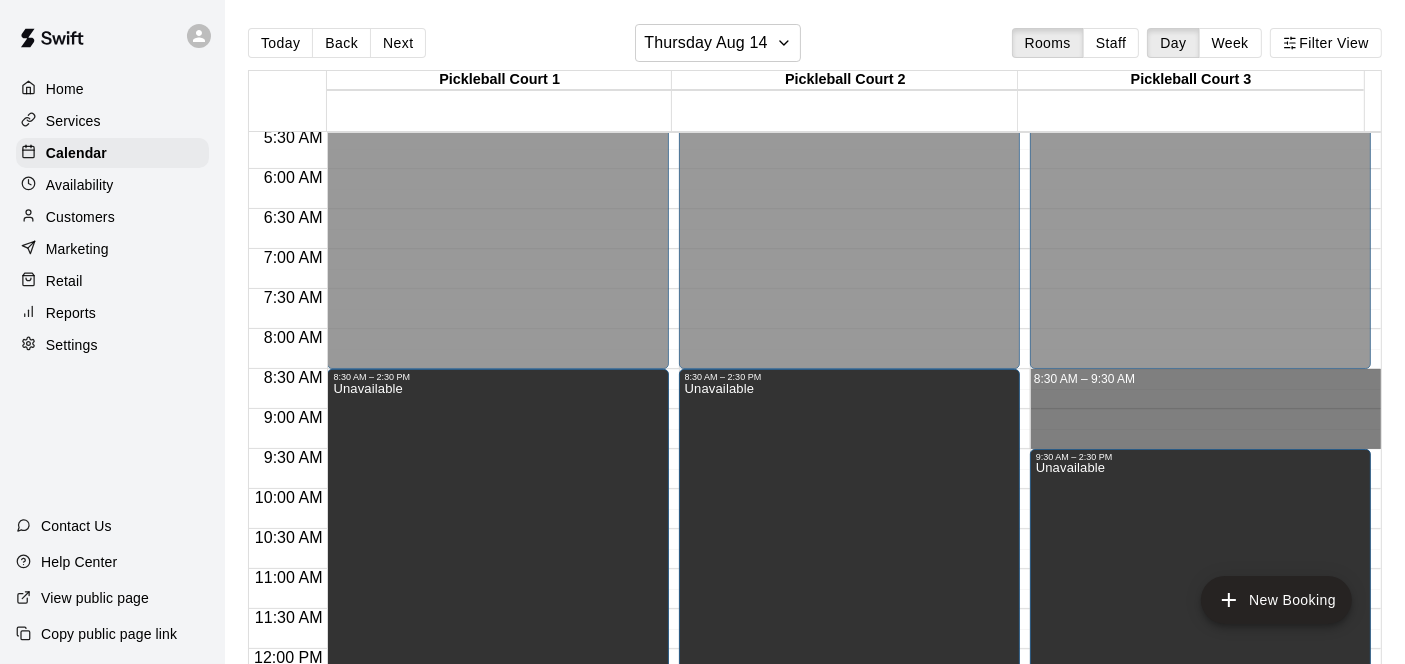drag, startPoint x: 1139, startPoint y: 377, endPoint x: 1148, endPoint y: 441, distance: 64.629715 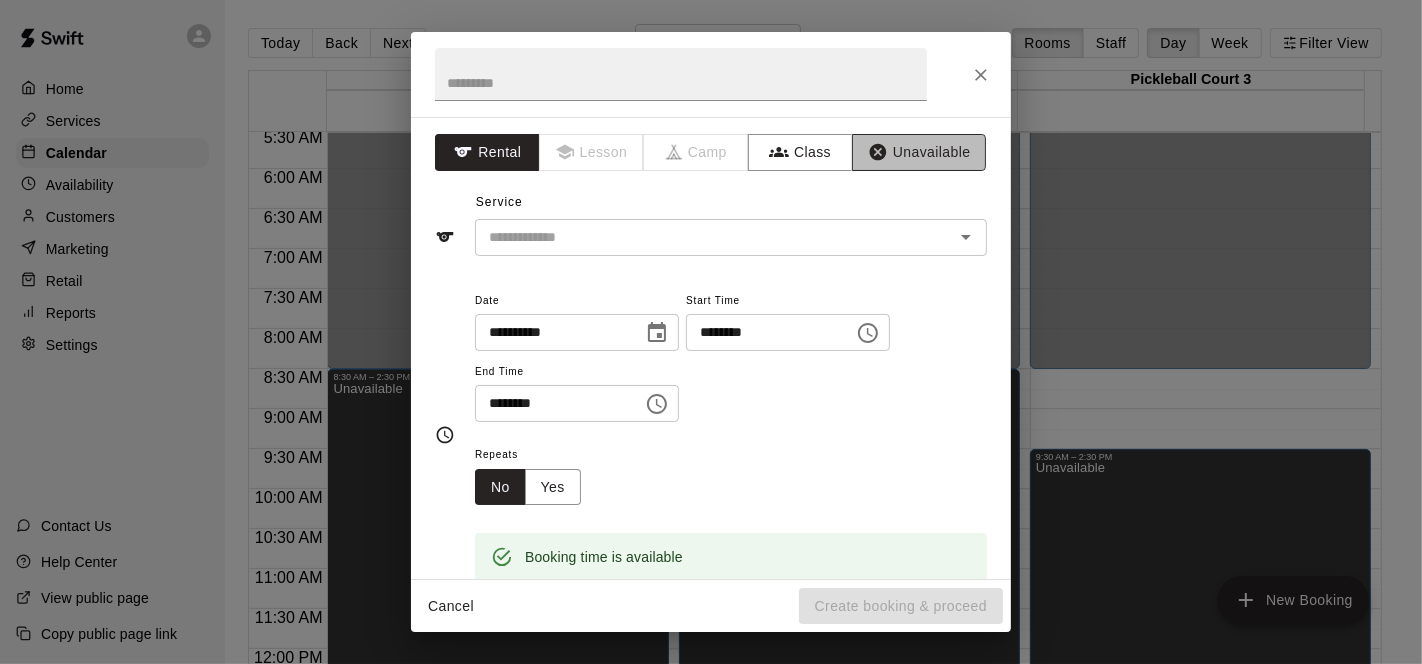 click on "Unavailable" at bounding box center [919, 152] 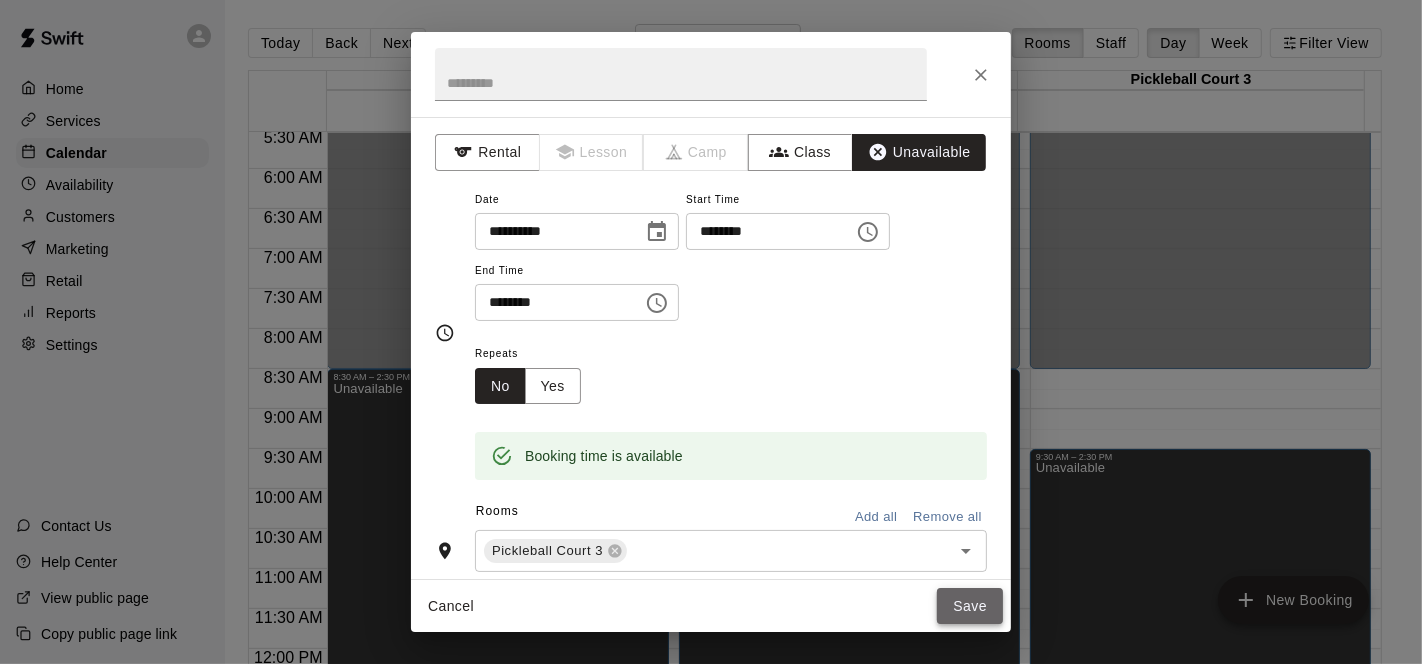 click on "Save" at bounding box center [970, 606] 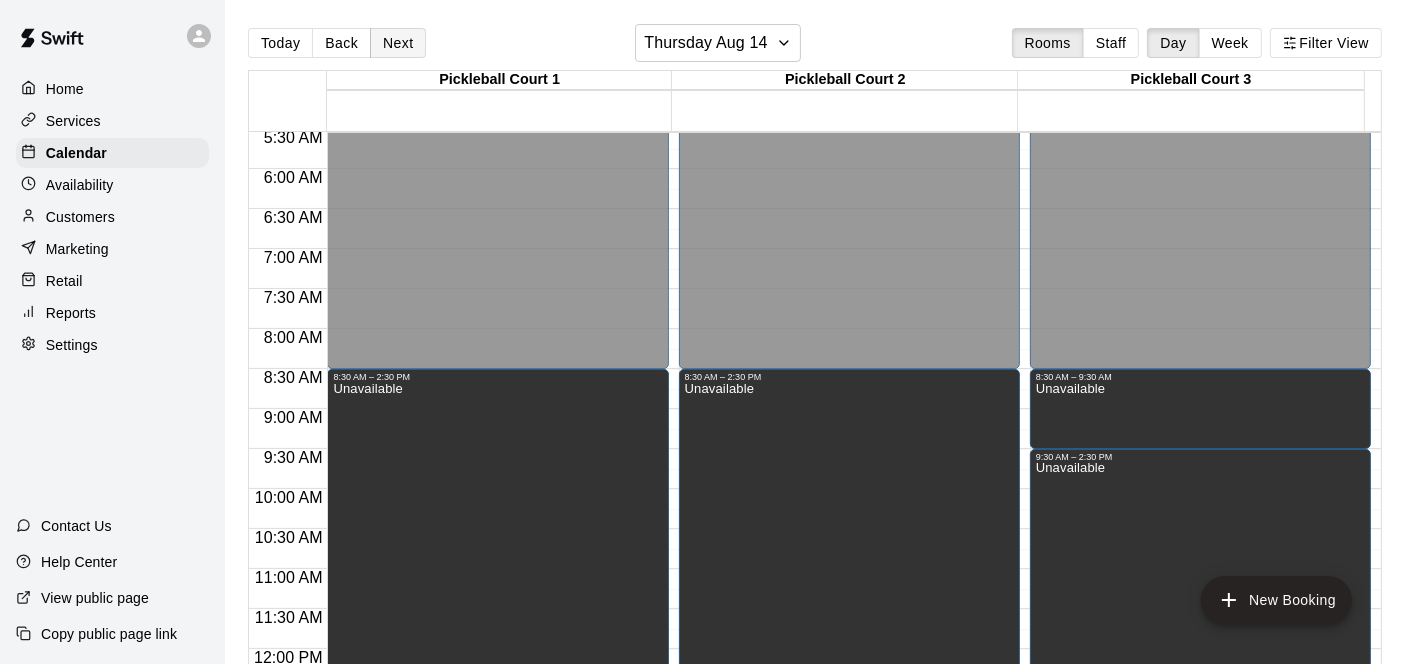 click on "Next" at bounding box center [398, 43] 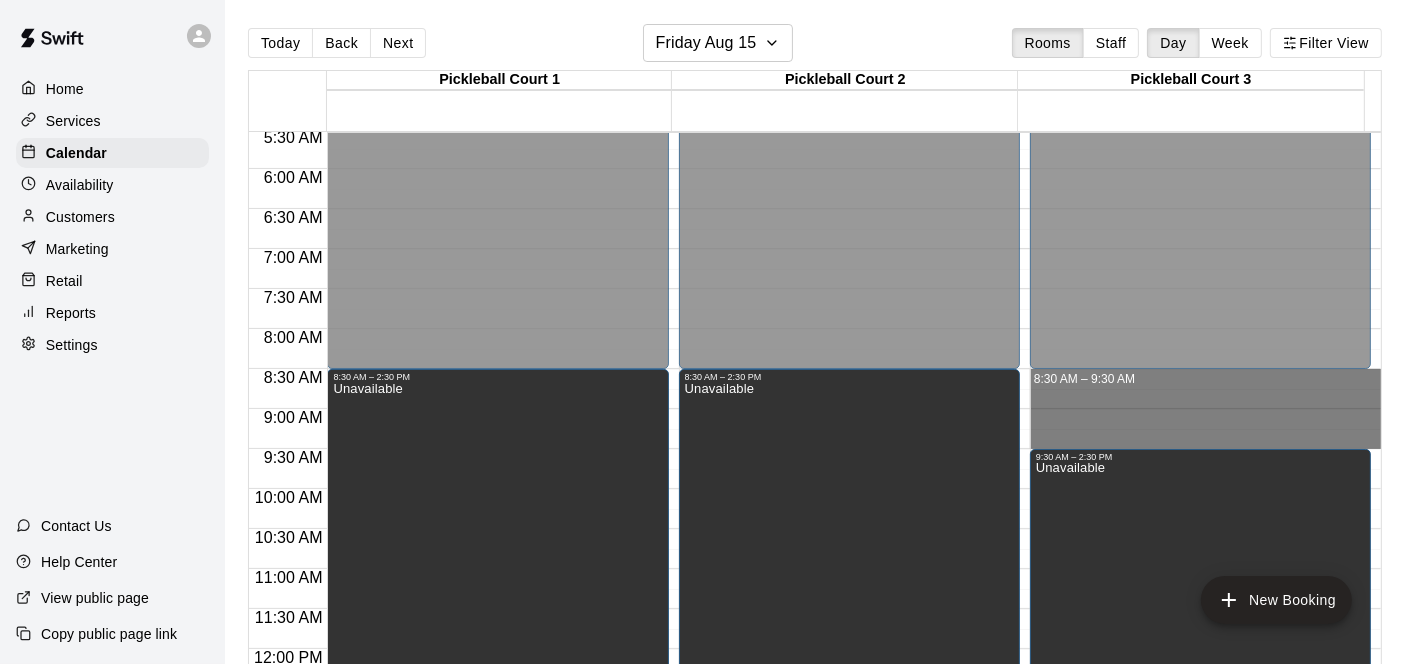 drag, startPoint x: 1099, startPoint y: 377, endPoint x: 1112, endPoint y: 432, distance: 56.515484 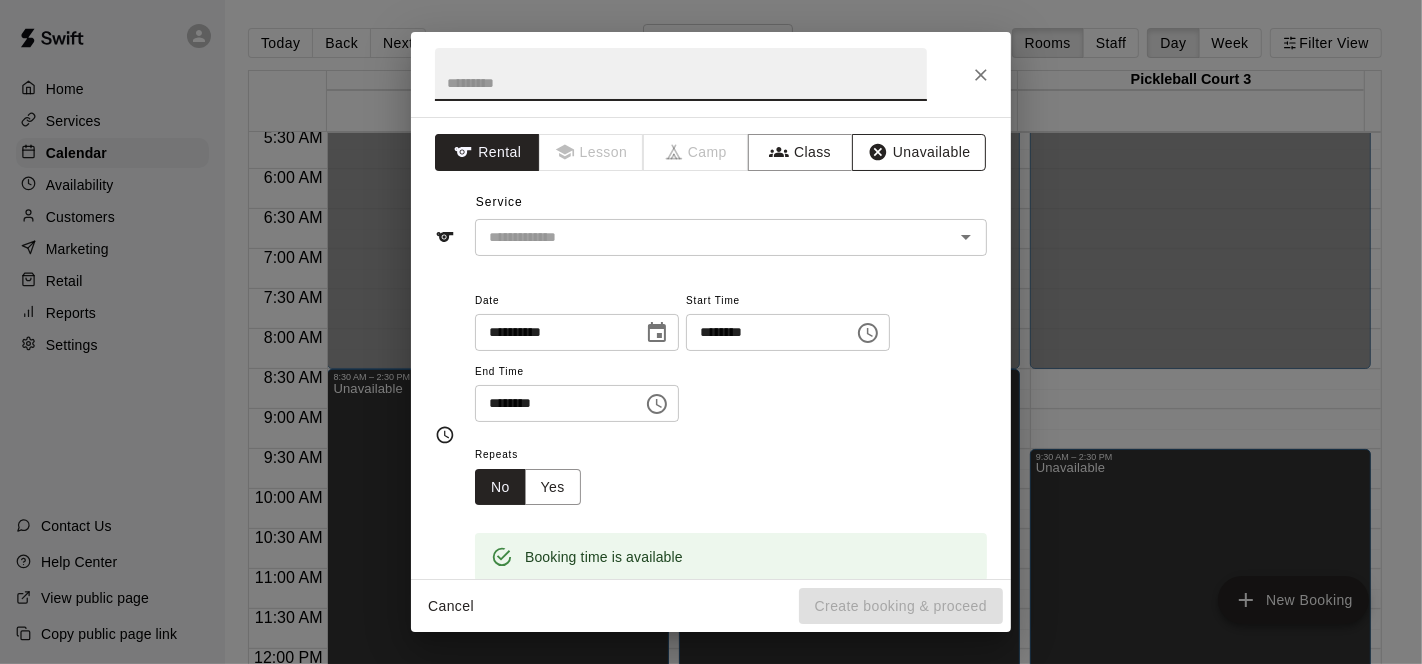 click on "Unavailable" at bounding box center [919, 152] 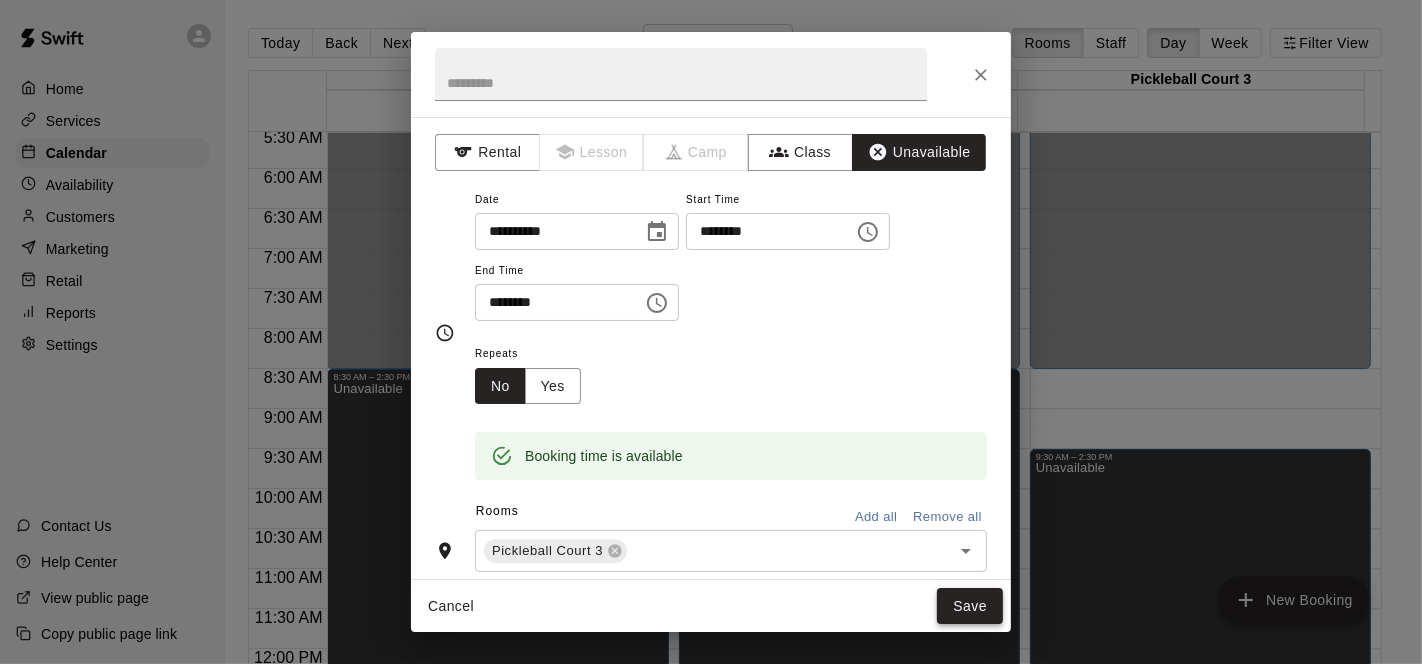 click on "Save" at bounding box center (970, 606) 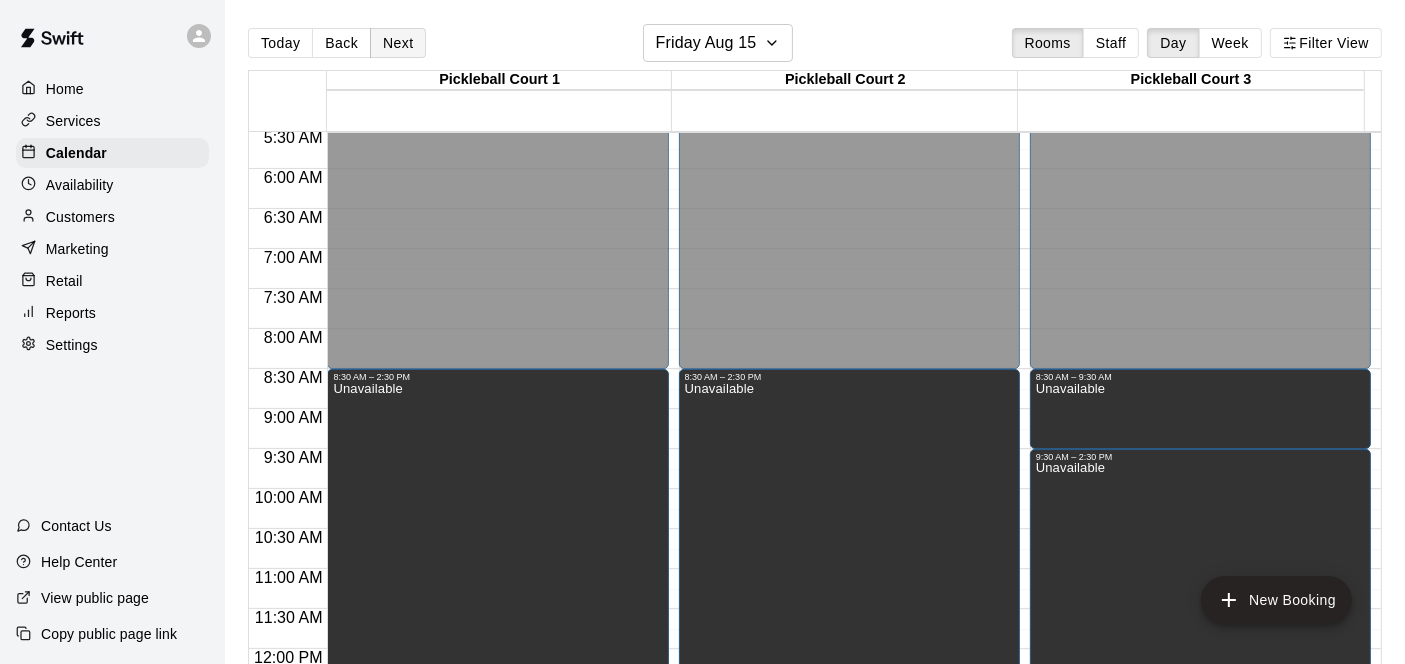 click on "Next" at bounding box center (398, 43) 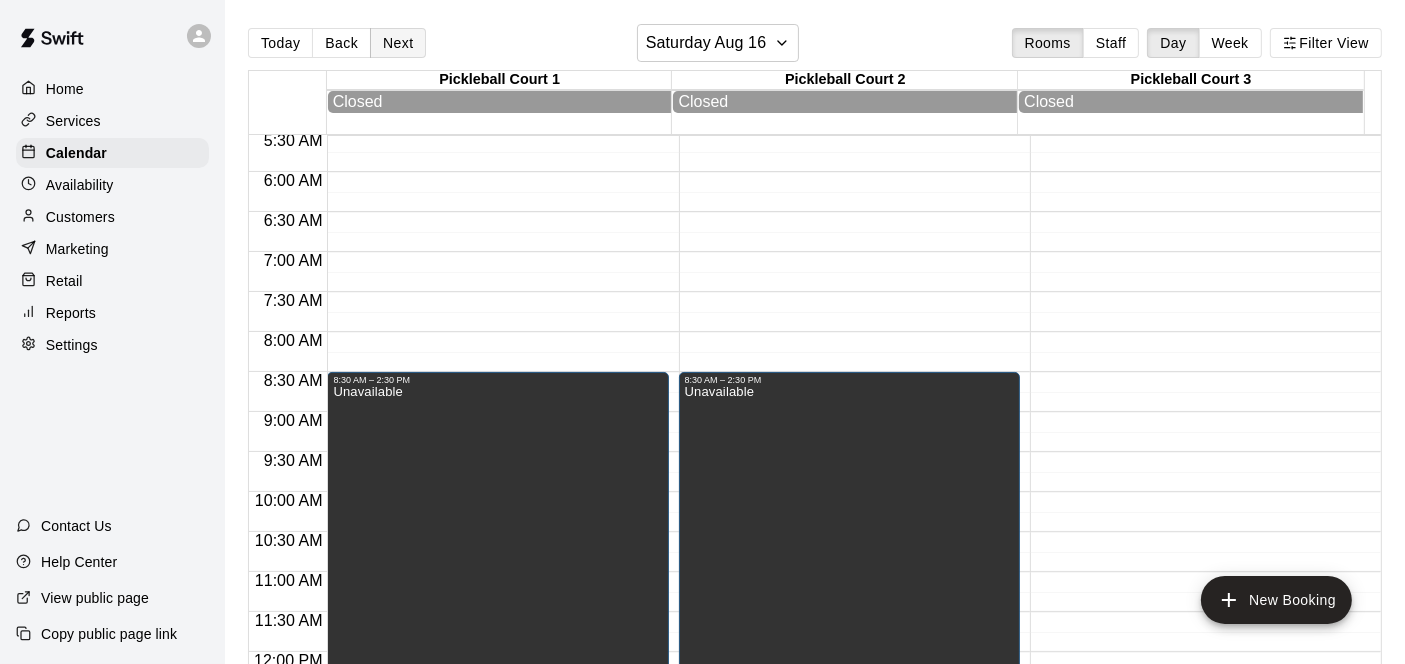 click on "Next" at bounding box center (398, 43) 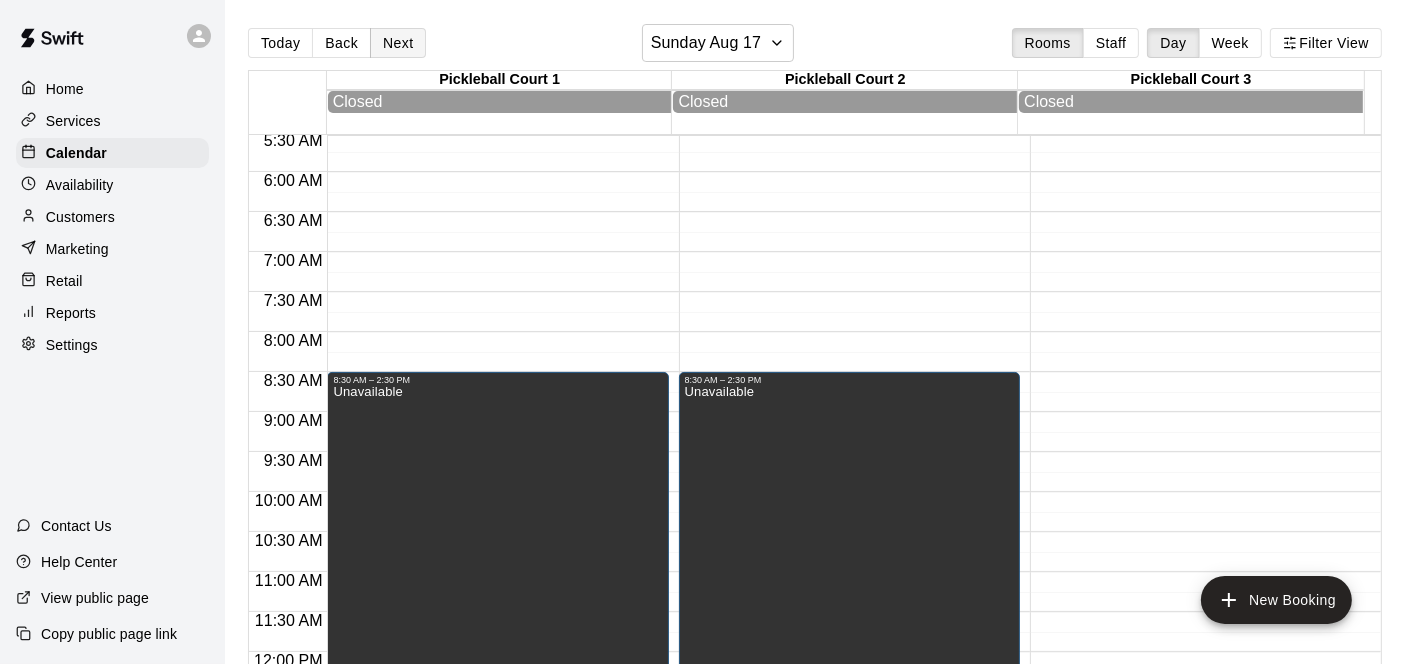 click on "Next" at bounding box center [398, 43] 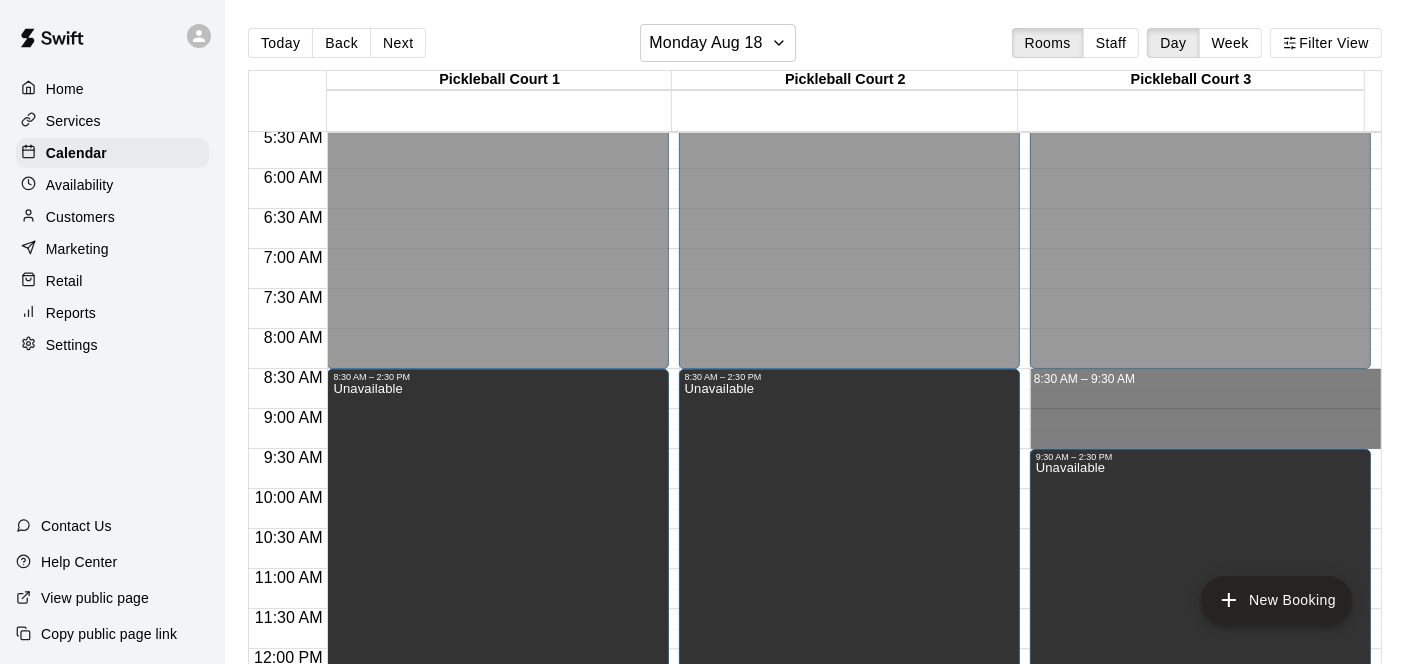 drag, startPoint x: 1145, startPoint y: 375, endPoint x: 1154, endPoint y: 438, distance: 63.63961 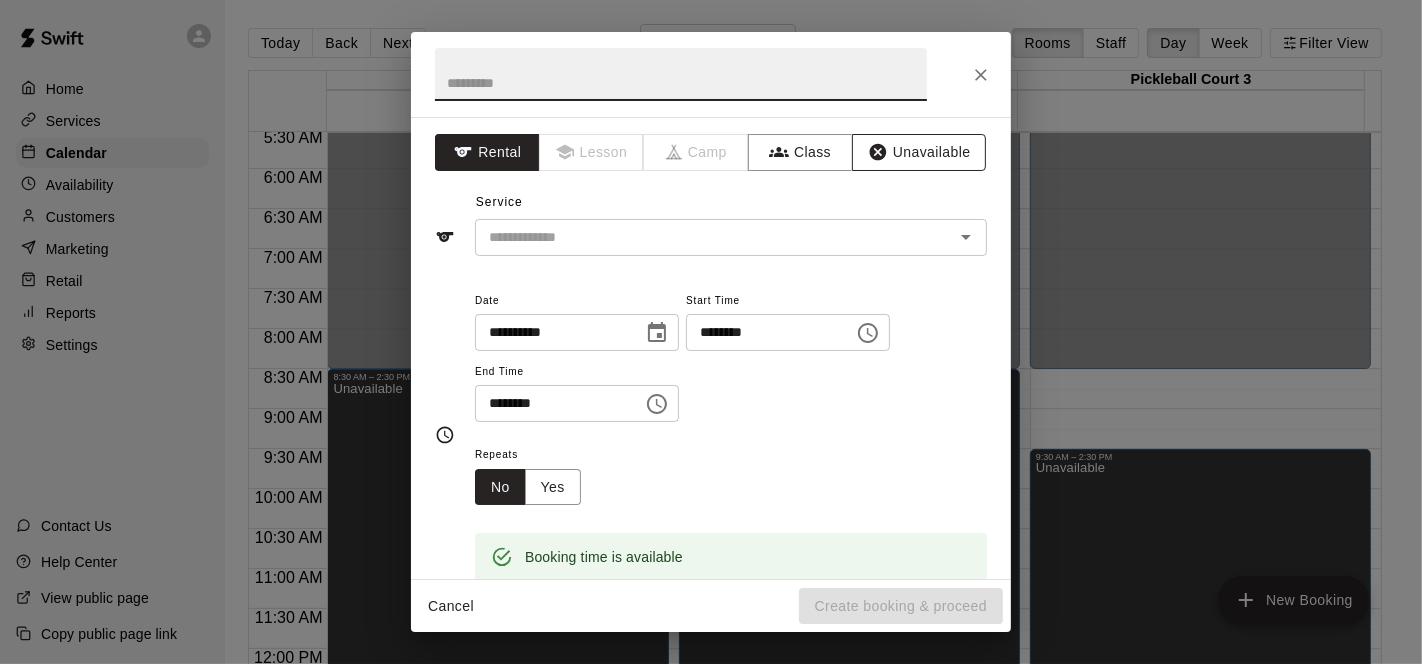 click on "Unavailable" at bounding box center [919, 152] 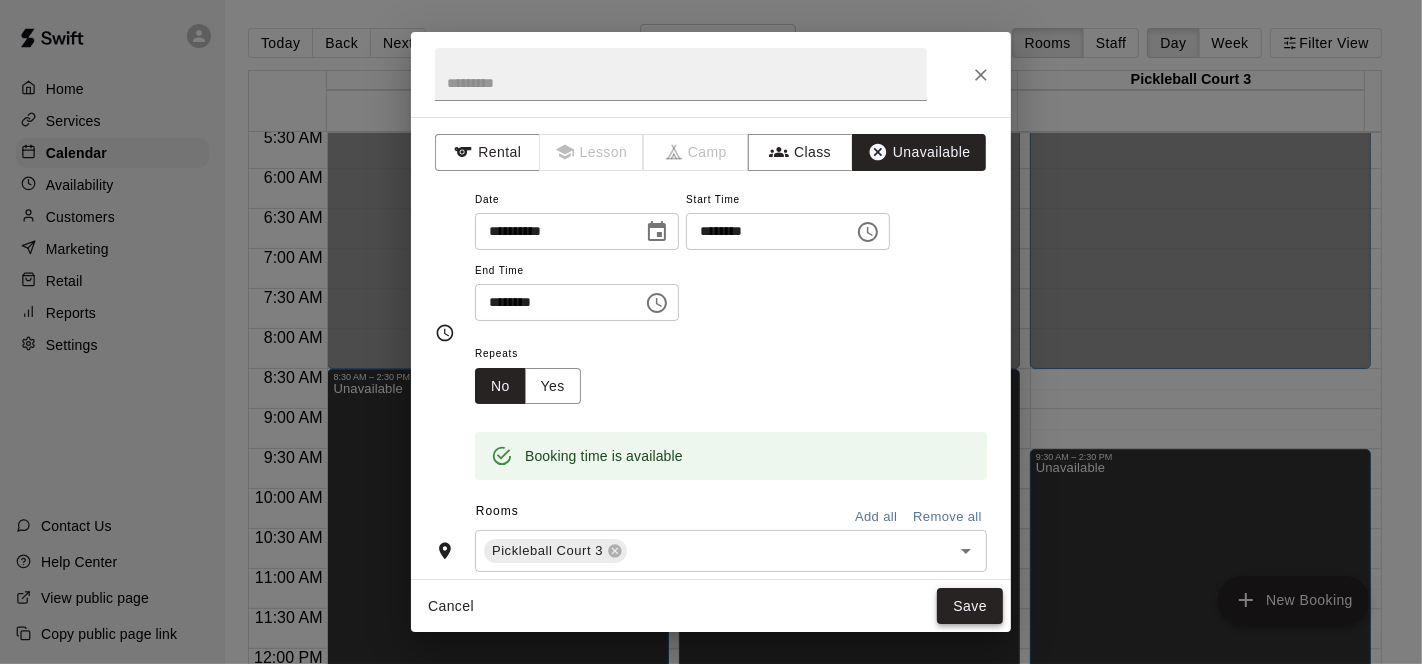 click on "Save" at bounding box center (970, 606) 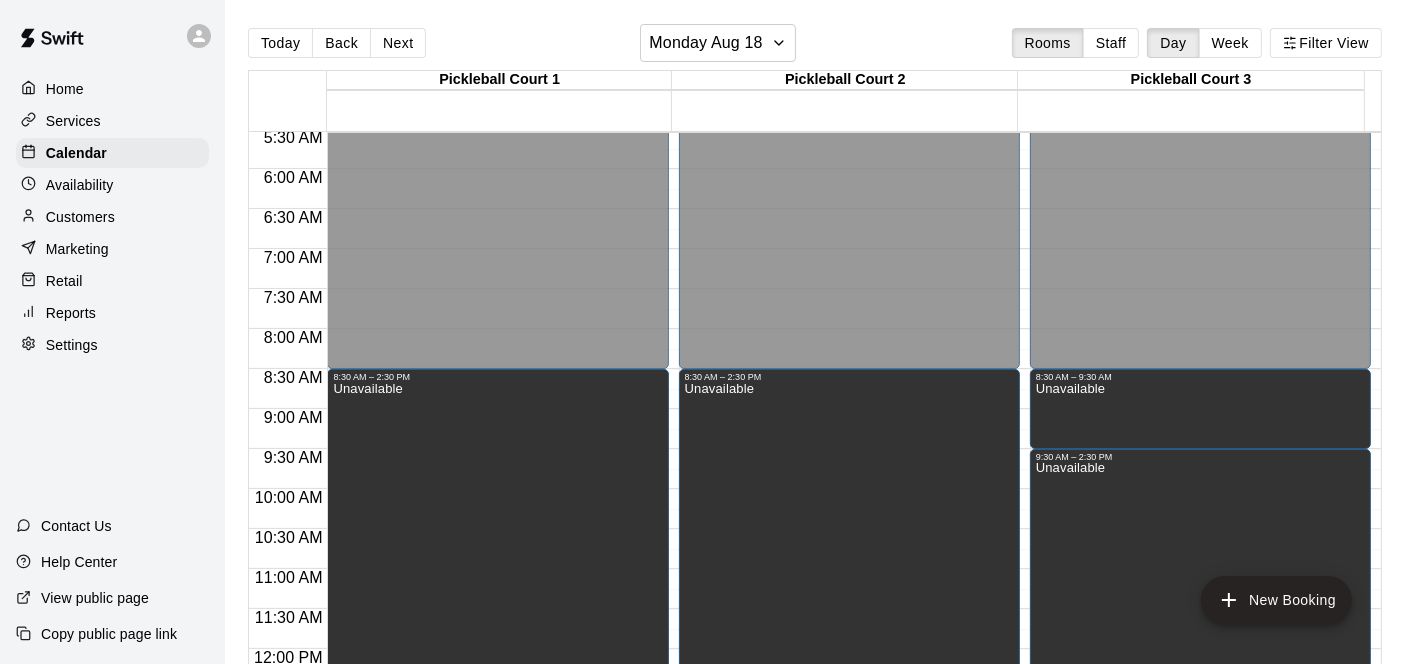 click on "Next" at bounding box center (398, 43) 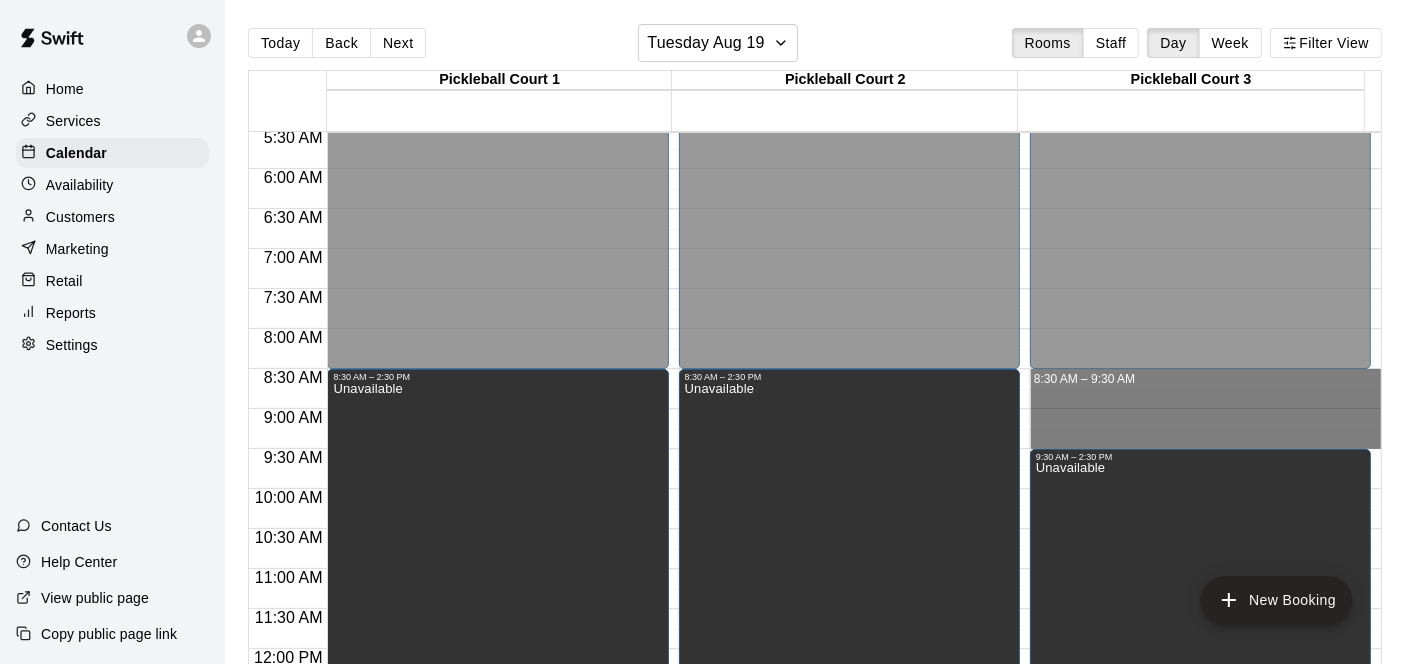 drag, startPoint x: 1194, startPoint y: 378, endPoint x: 1203, endPoint y: 434, distance: 56.718605 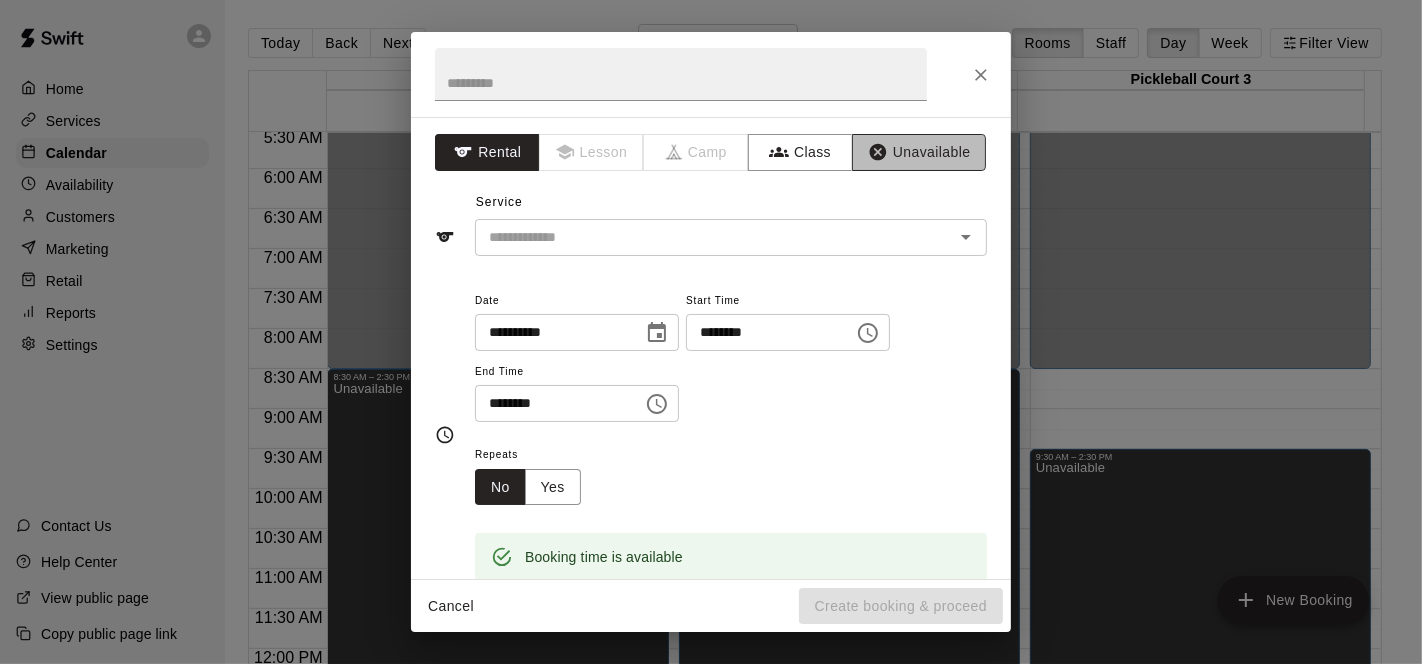 click on "Unavailable" at bounding box center (919, 152) 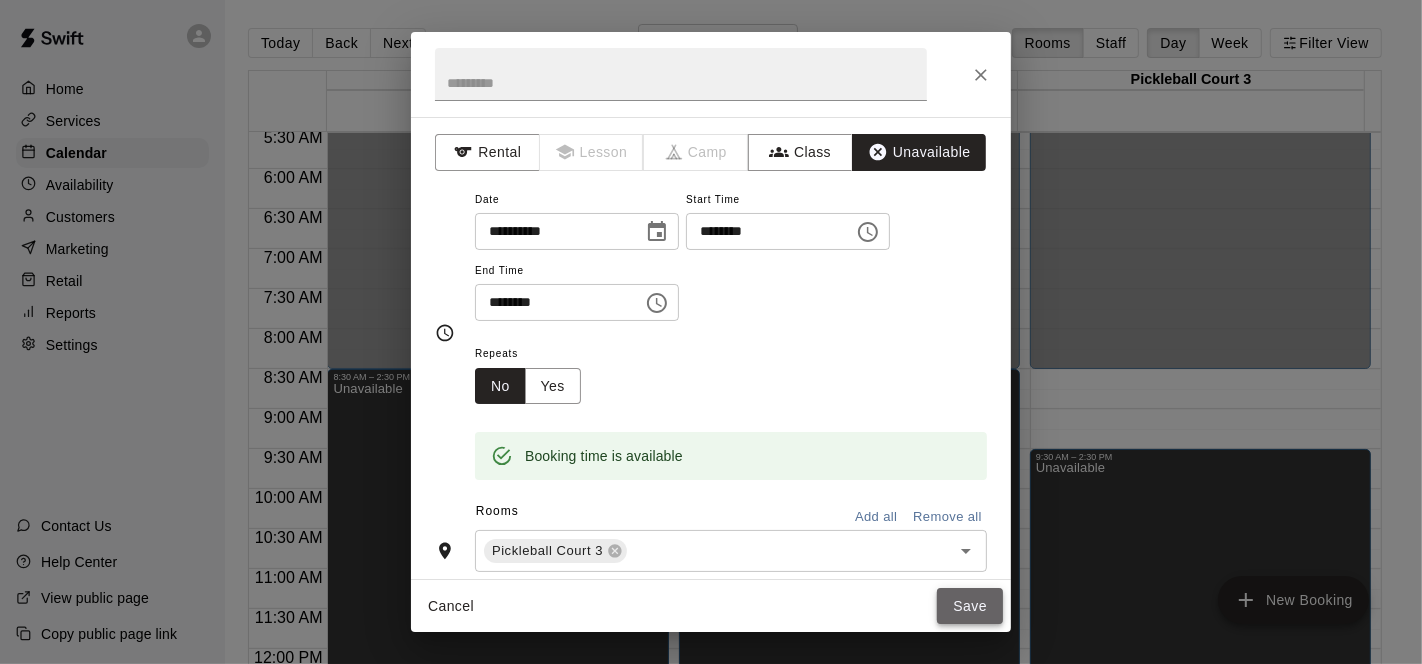 click on "Save" at bounding box center [970, 606] 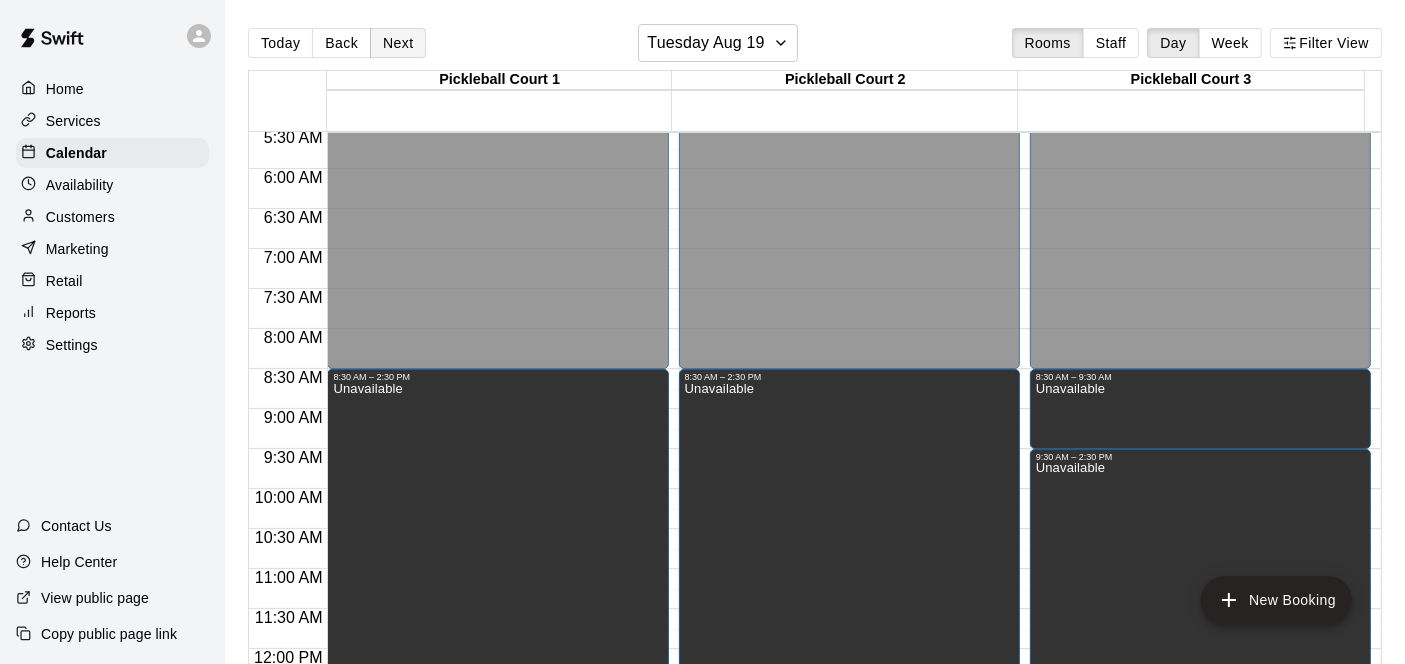 click on "Next" at bounding box center [398, 43] 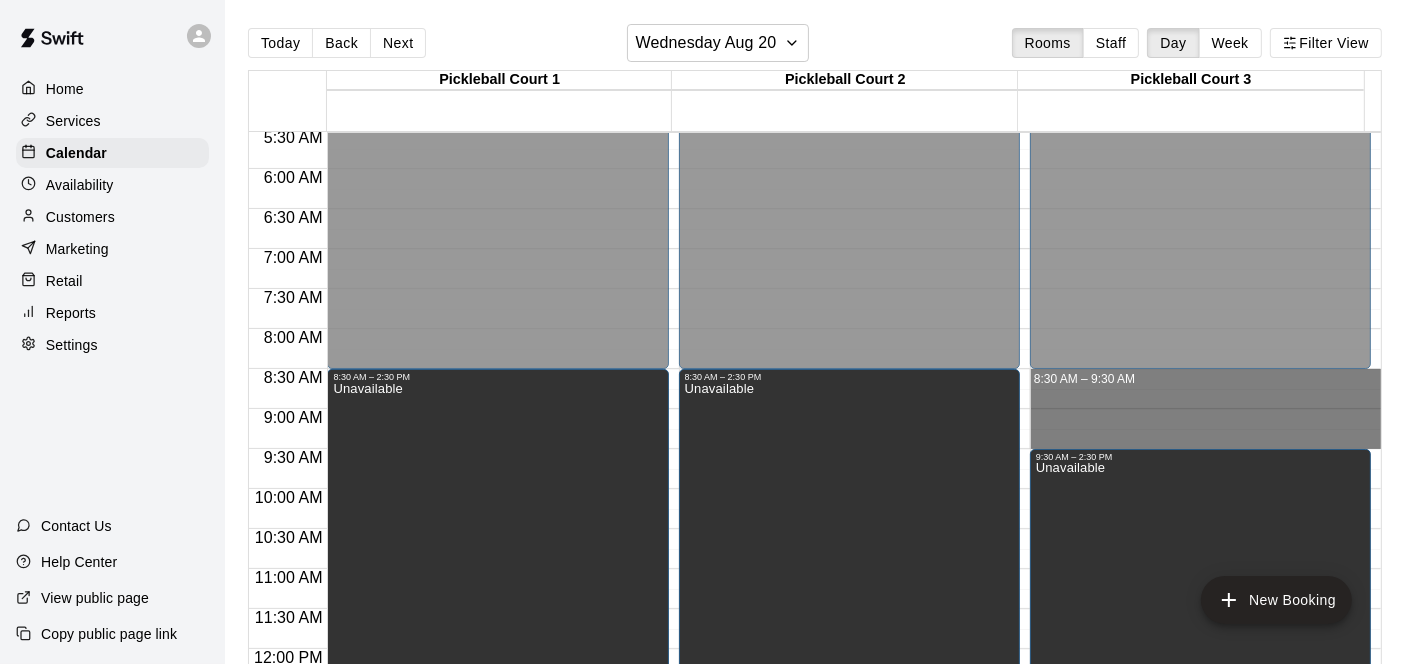 drag, startPoint x: 1121, startPoint y: 372, endPoint x: 1137, endPoint y: 430, distance: 60.166435 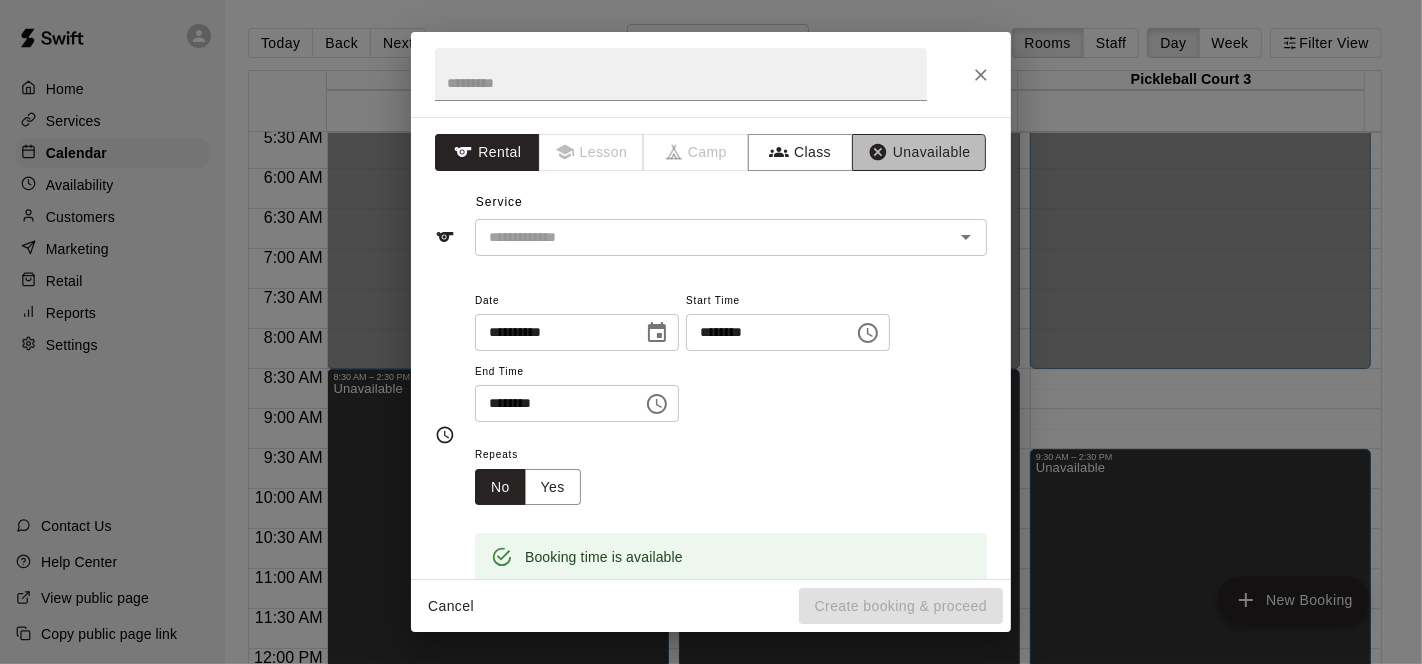 click on "Unavailable" at bounding box center (919, 152) 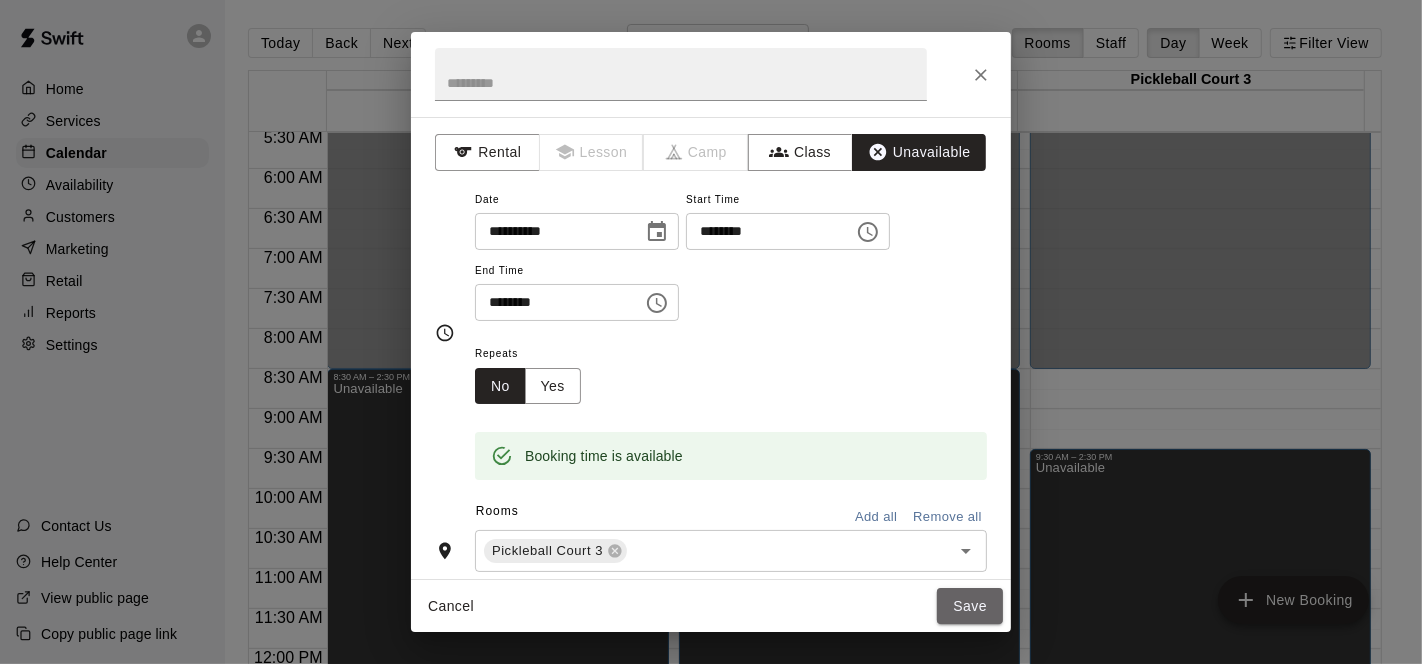 click on "Save" at bounding box center (970, 606) 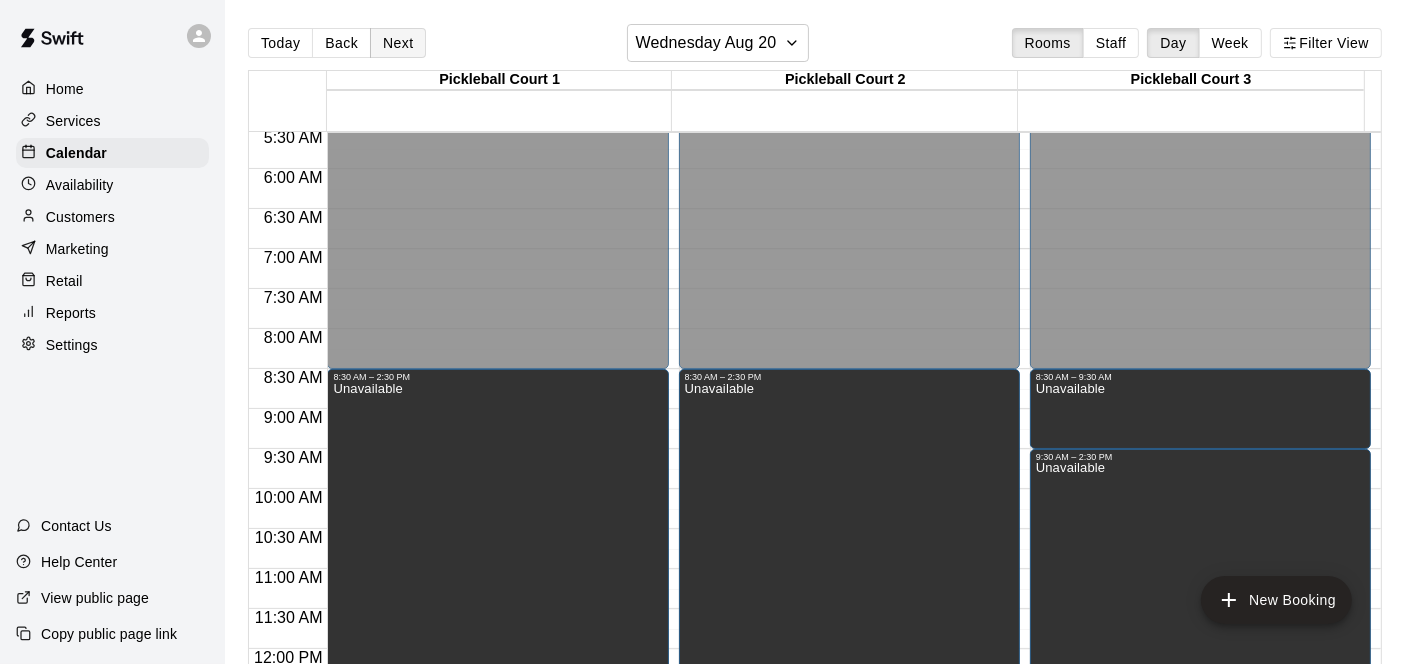 click on "Next" at bounding box center [398, 43] 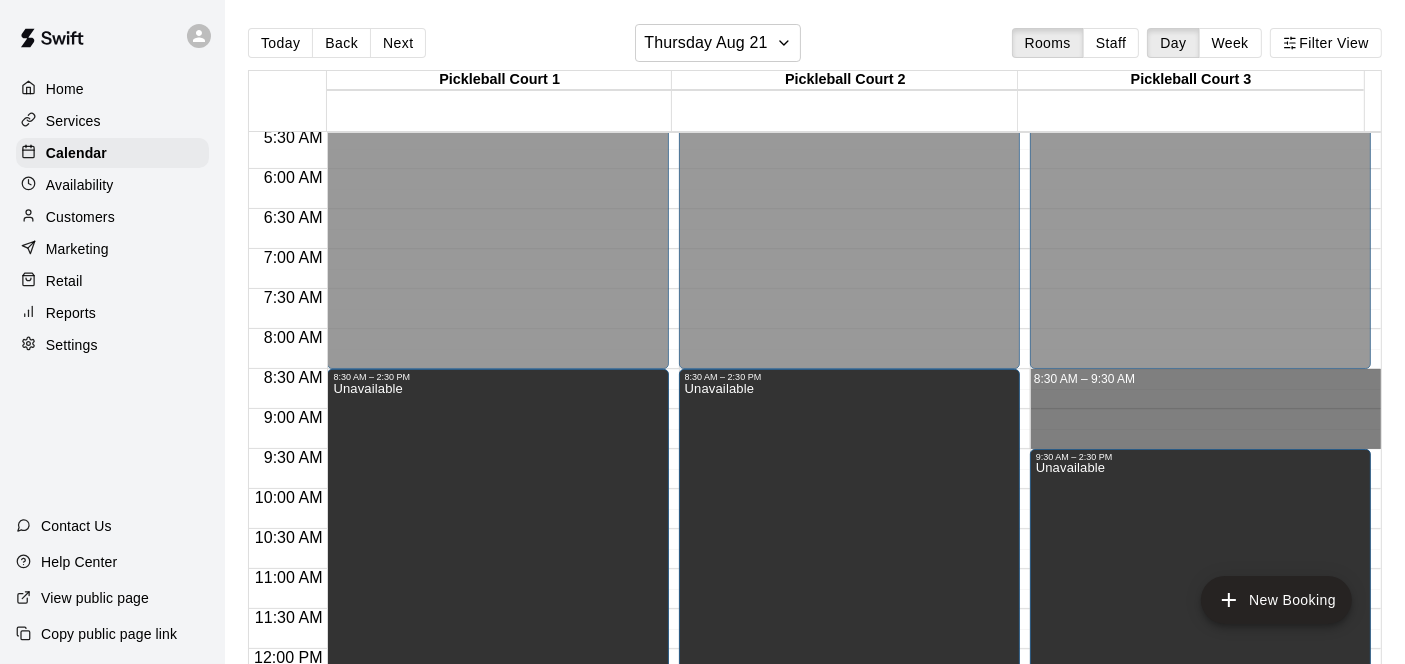 drag, startPoint x: 1170, startPoint y: 382, endPoint x: 1185, endPoint y: 438, distance: 57.974133 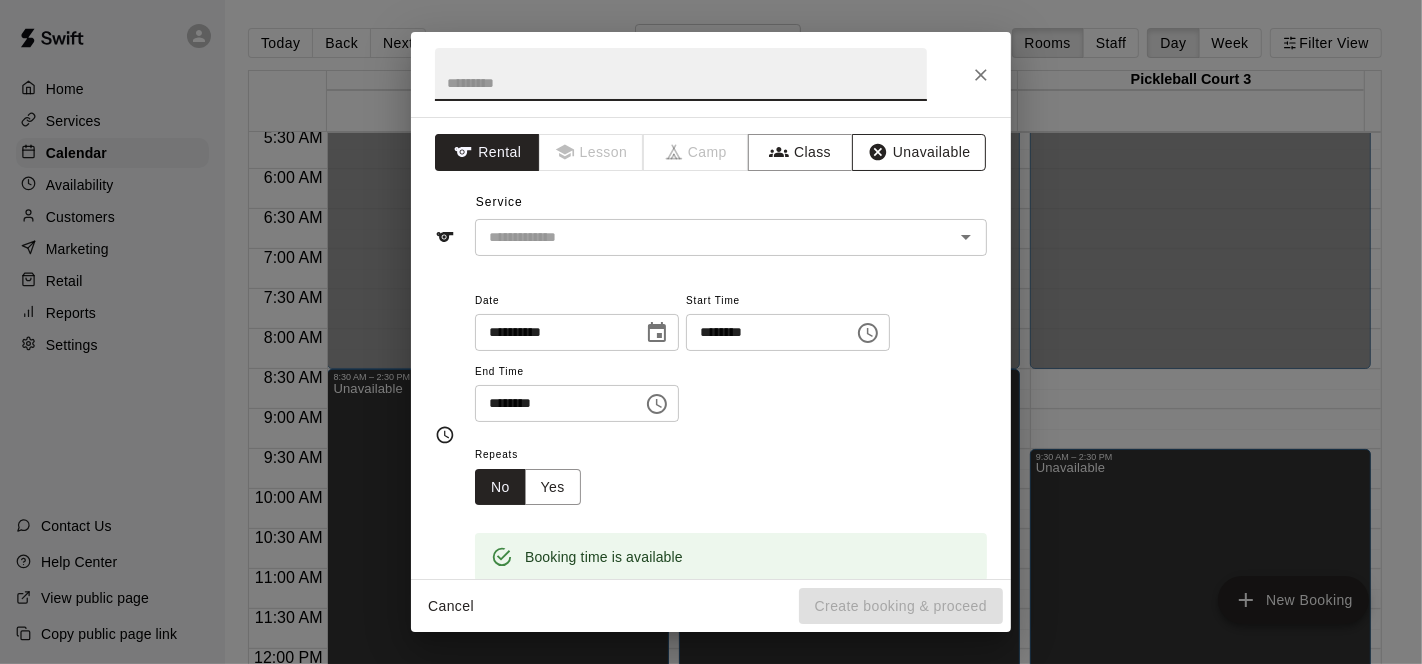 click on "Unavailable" at bounding box center [919, 152] 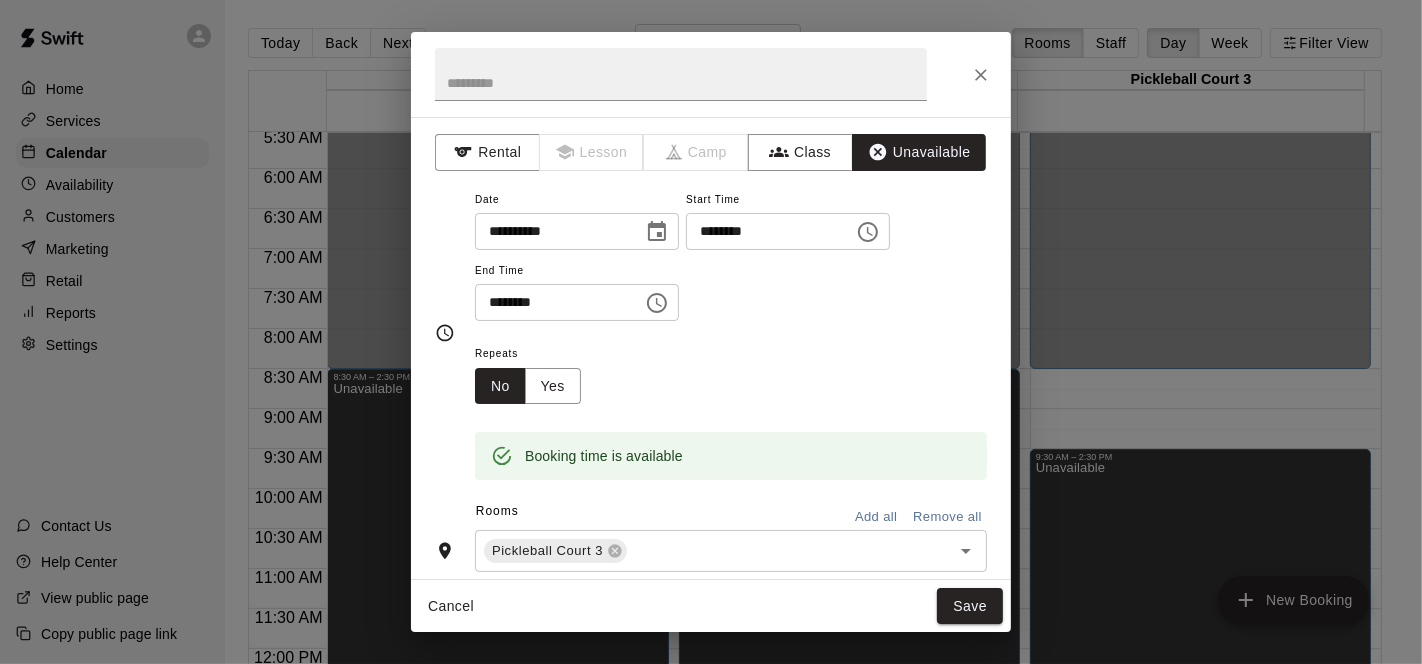 click on "Save" at bounding box center [970, 606] 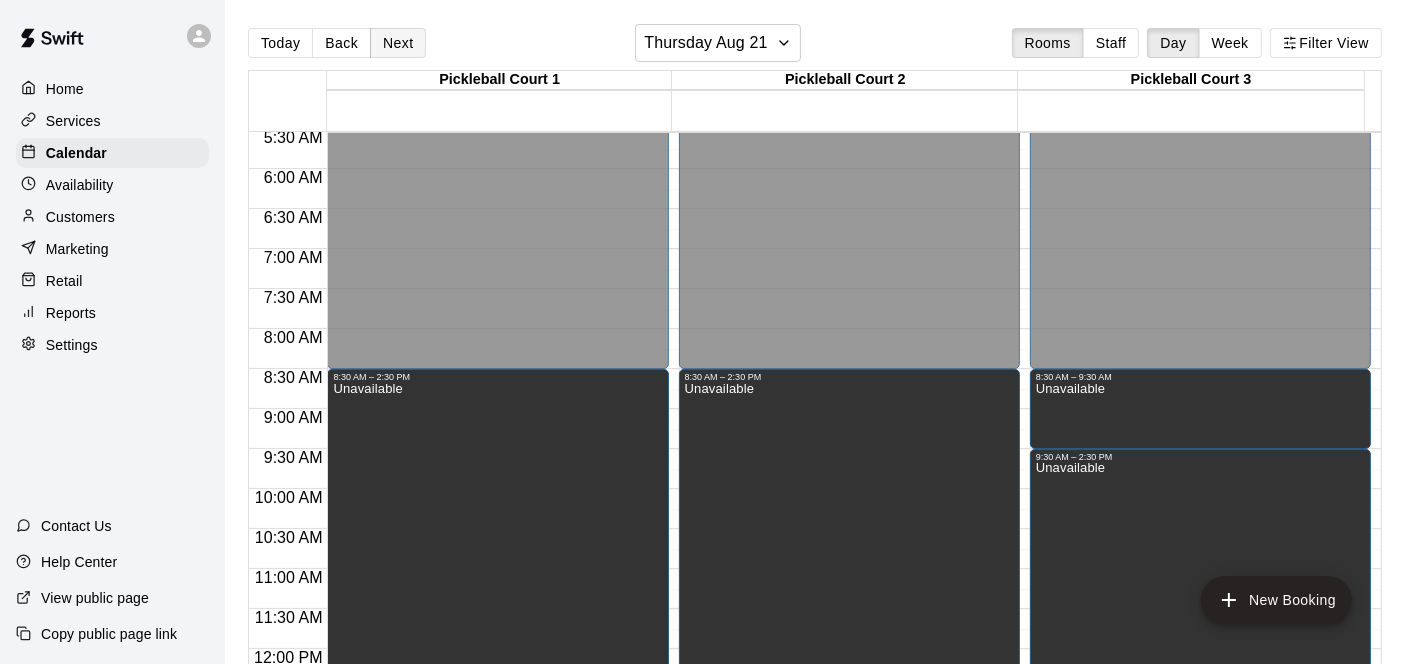 click on "Next" at bounding box center [398, 43] 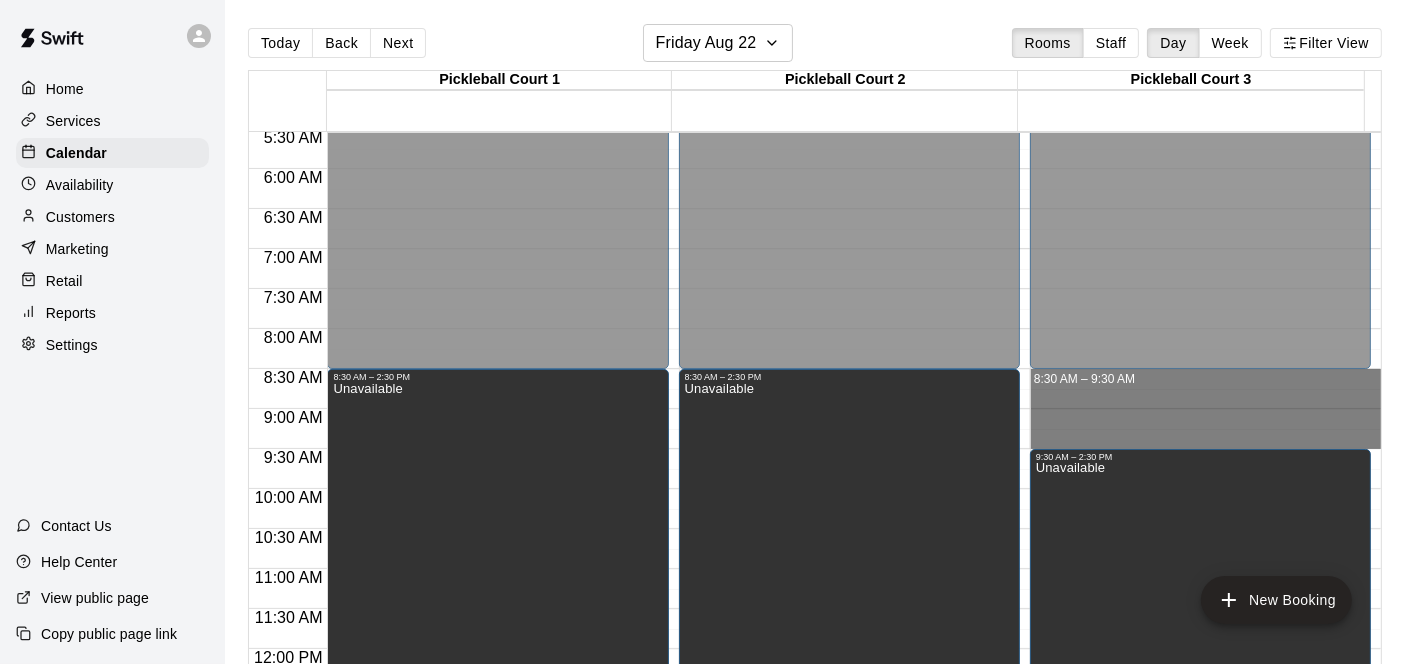 drag, startPoint x: 1180, startPoint y: 379, endPoint x: 1202, endPoint y: 441, distance: 65.78754 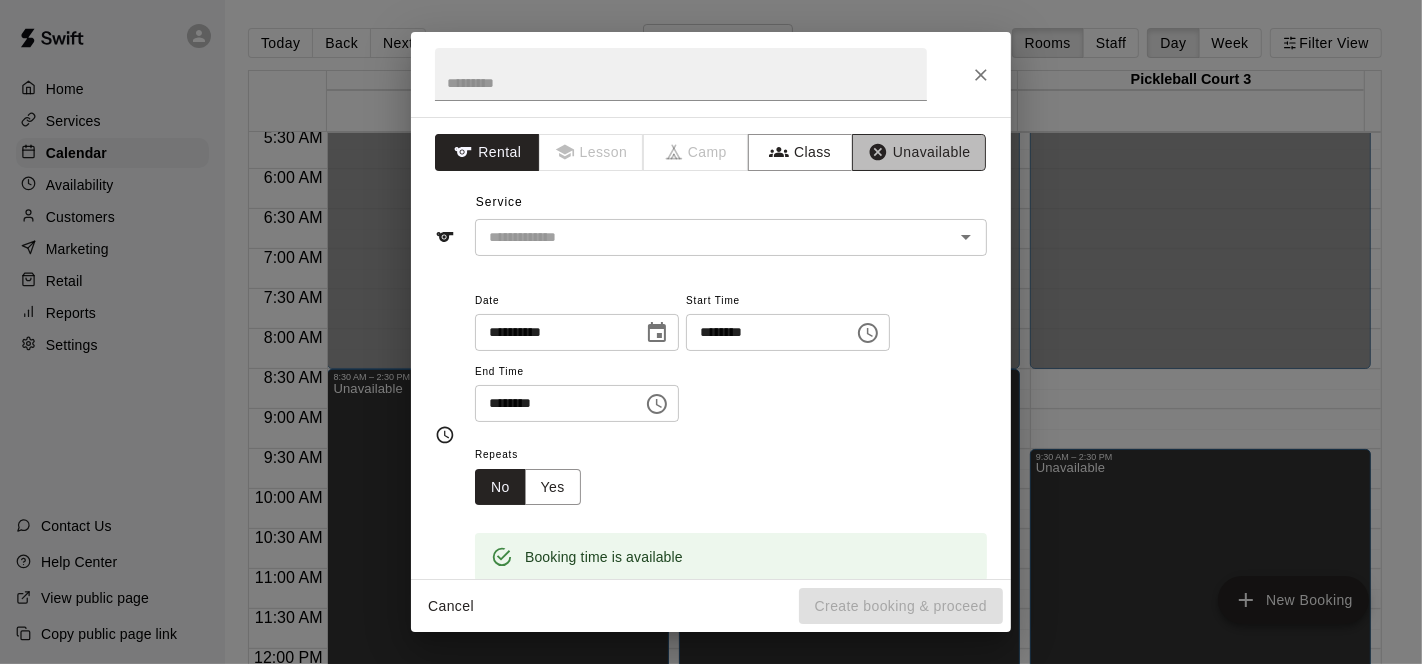 click on "Unavailable" at bounding box center (919, 152) 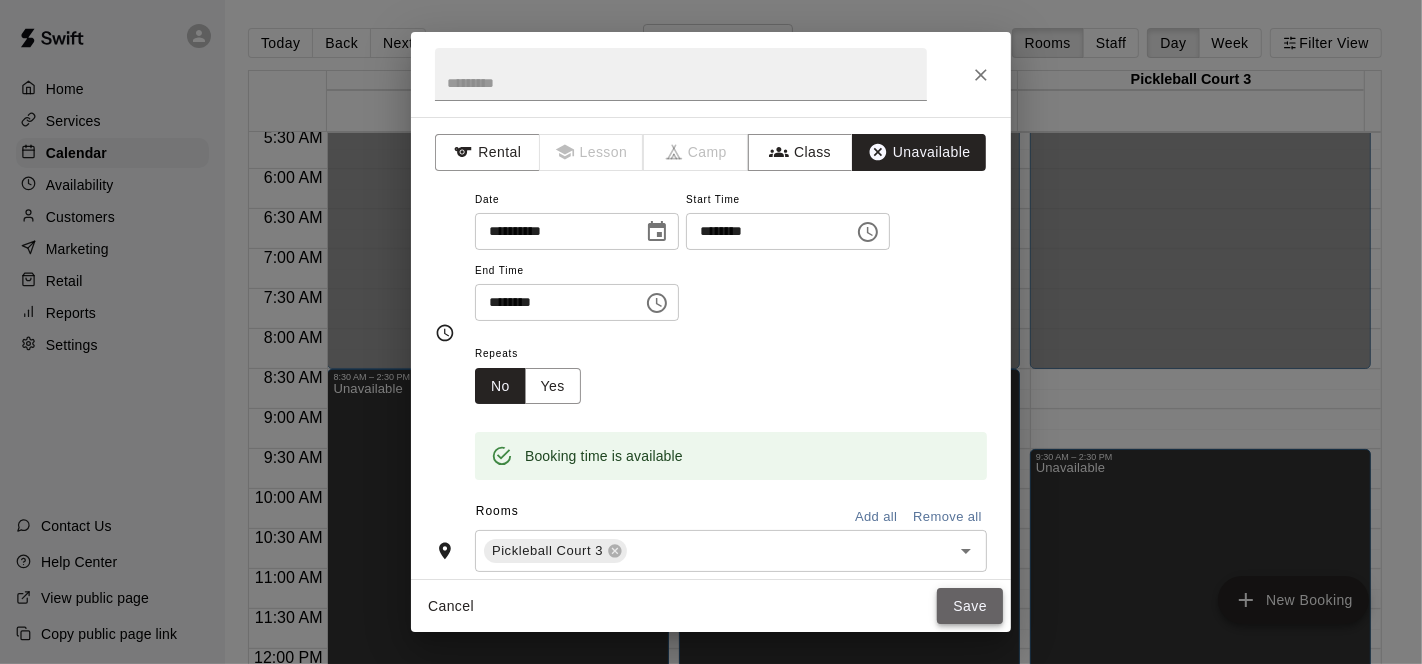 click on "Save" at bounding box center (970, 606) 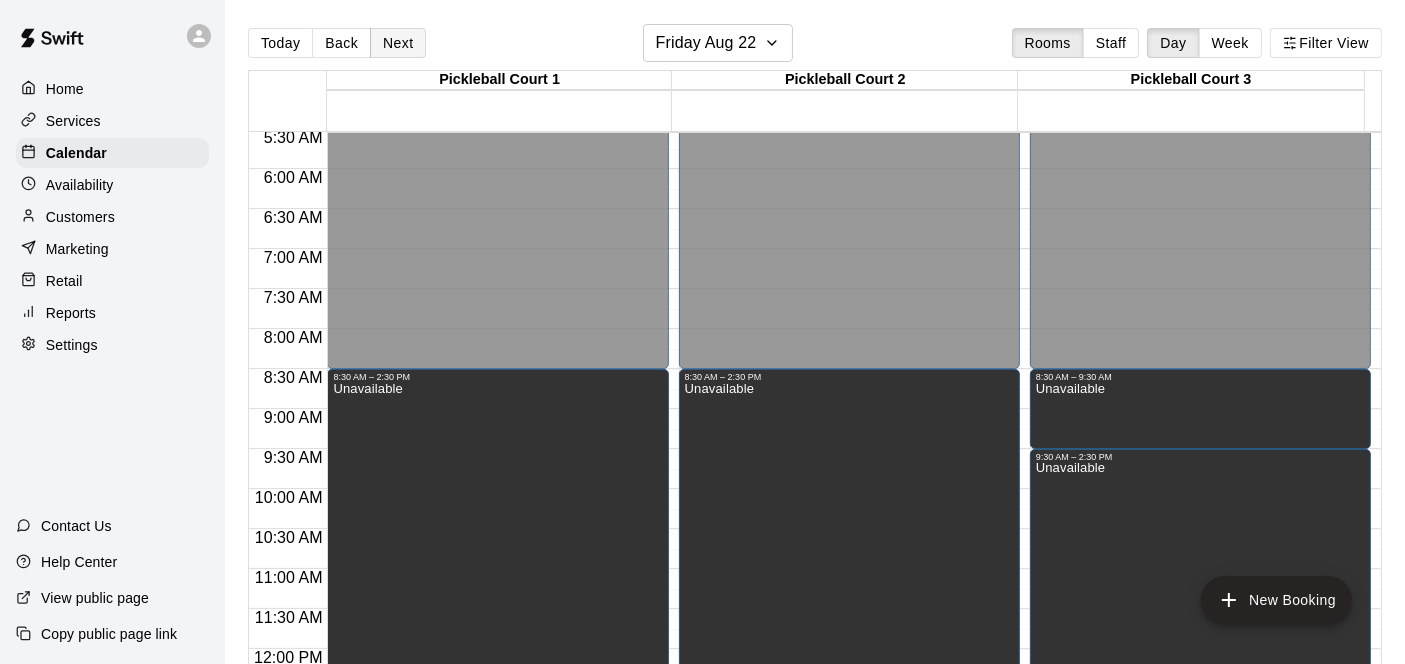 click on "Next" at bounding box center [398, 43] 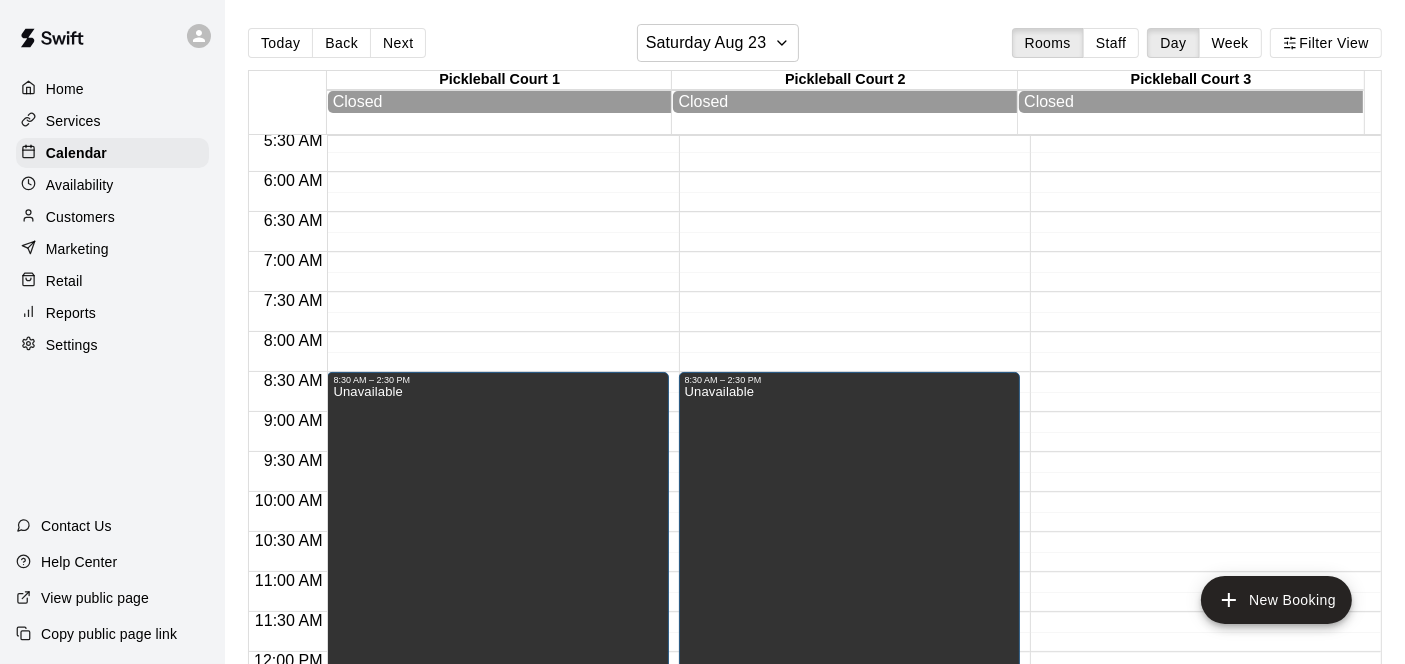 click on "Next" at bounding box center (398, 43) 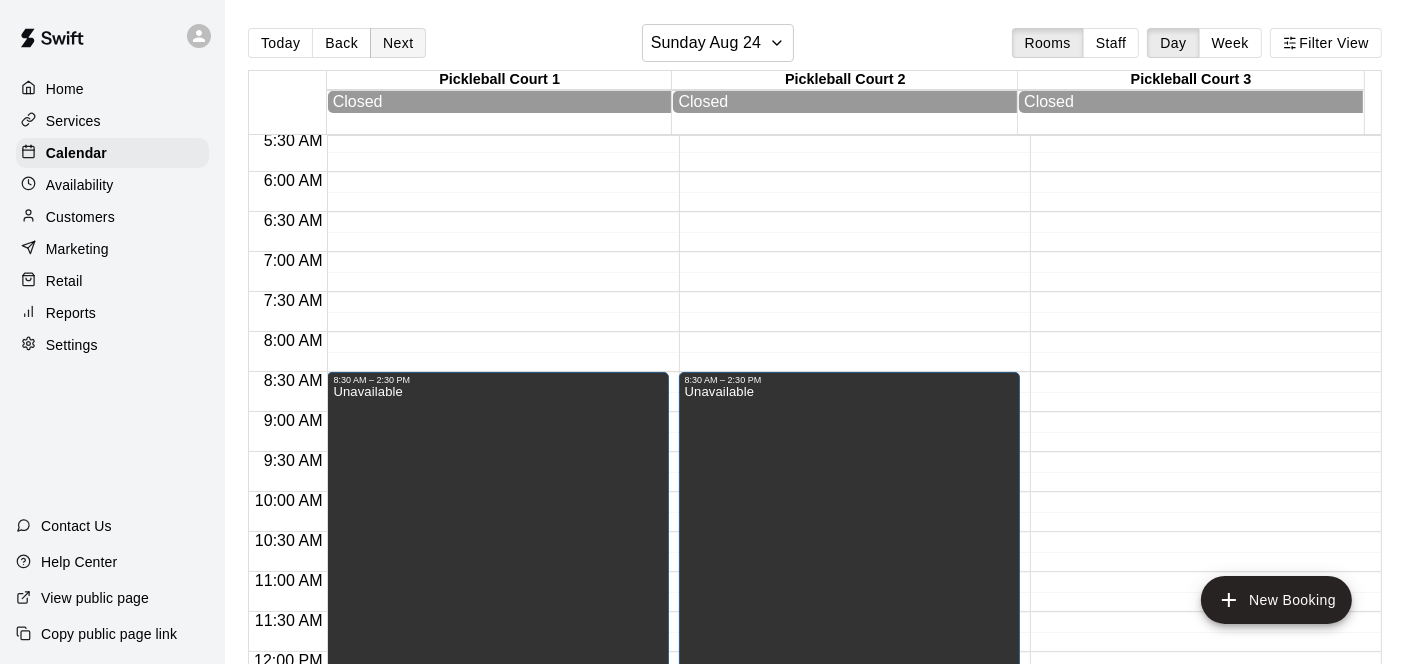 click on "Next" at bounding box center (398, 43) 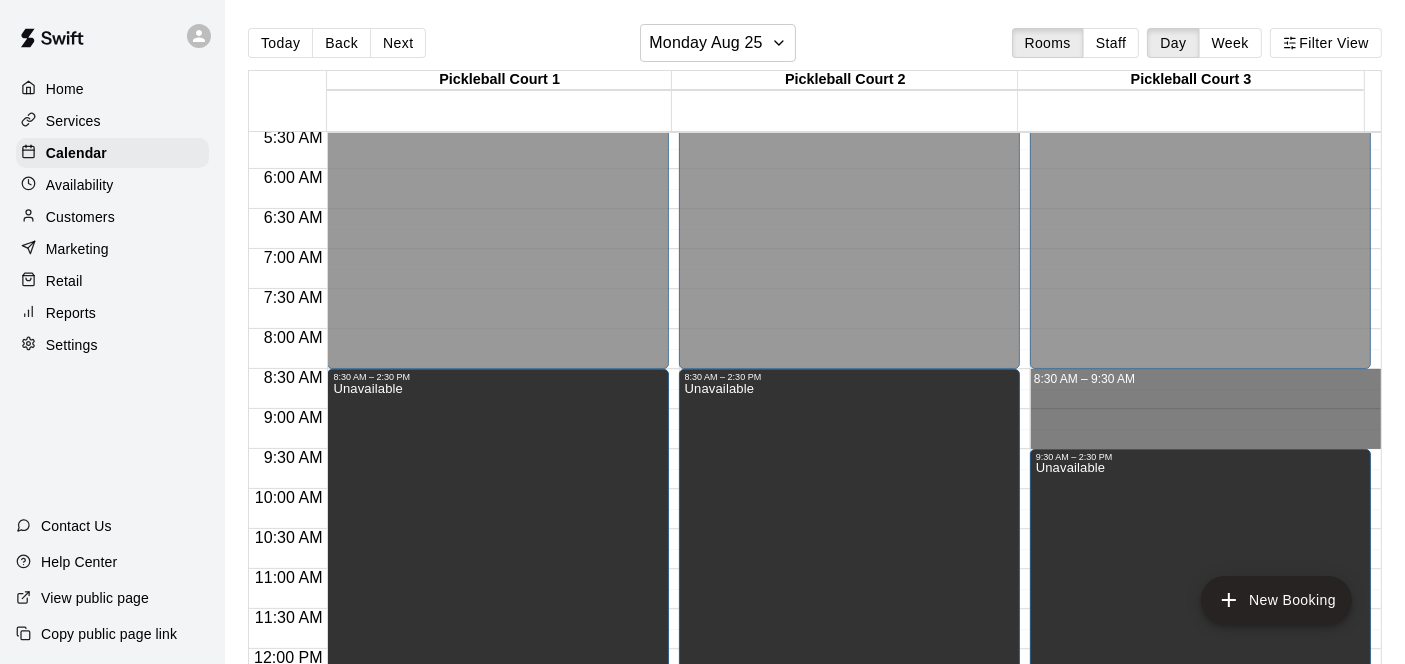 drag, startPoint x: 1091, startPoint y: 379, endPoint x: 1106, endPoint y: 441, distance: 63.788715 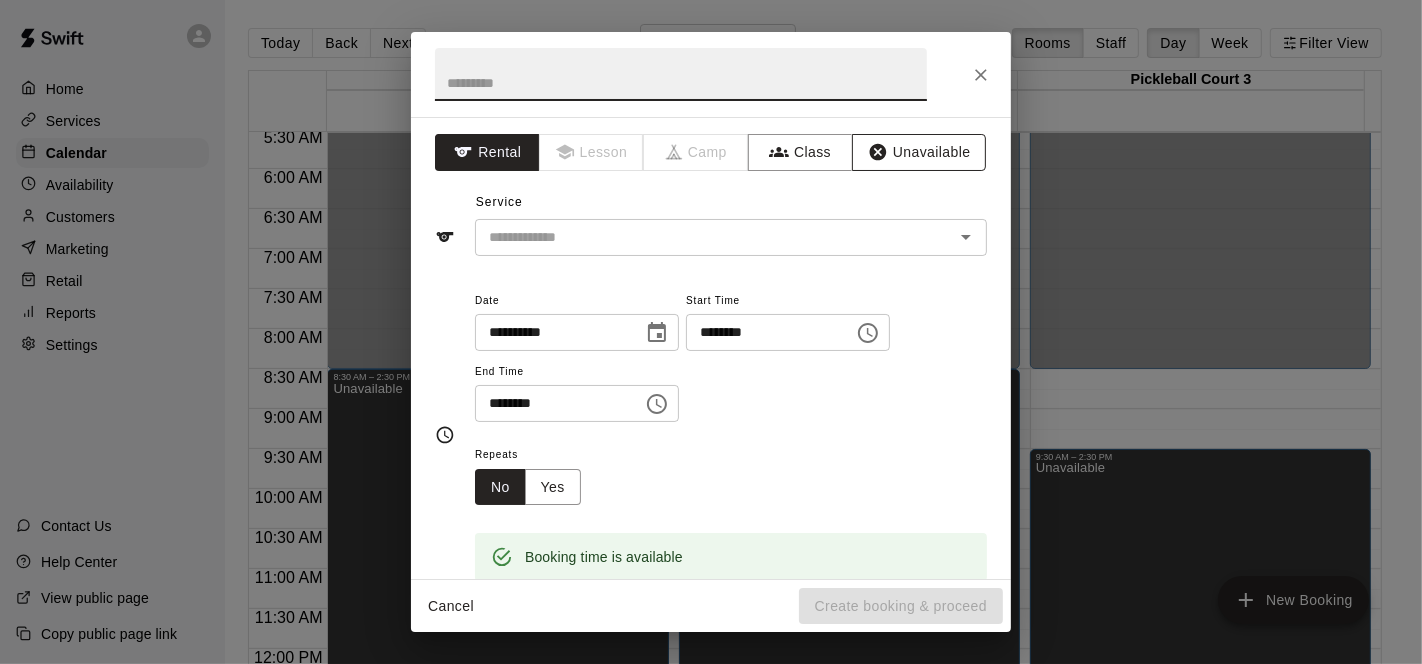click on "Unavailable" at bounding box center (919, 152) 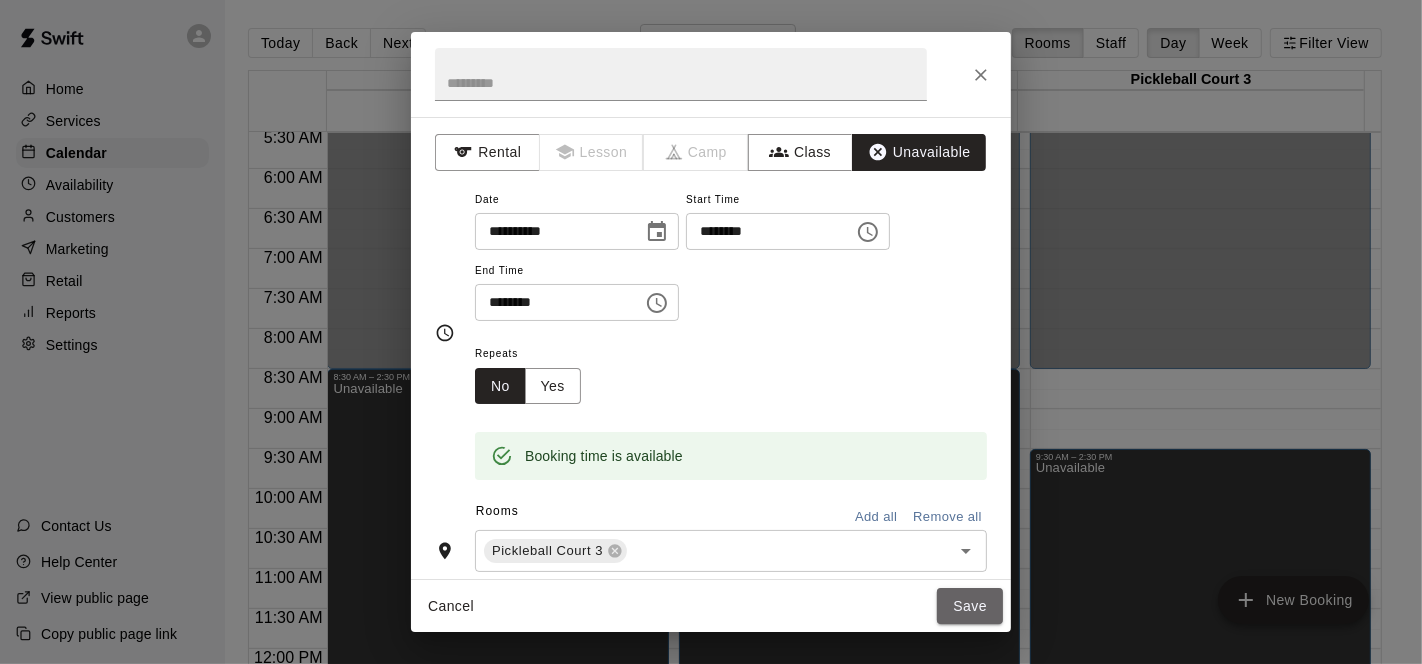 click on "Save" at bounding box center (970, 606) 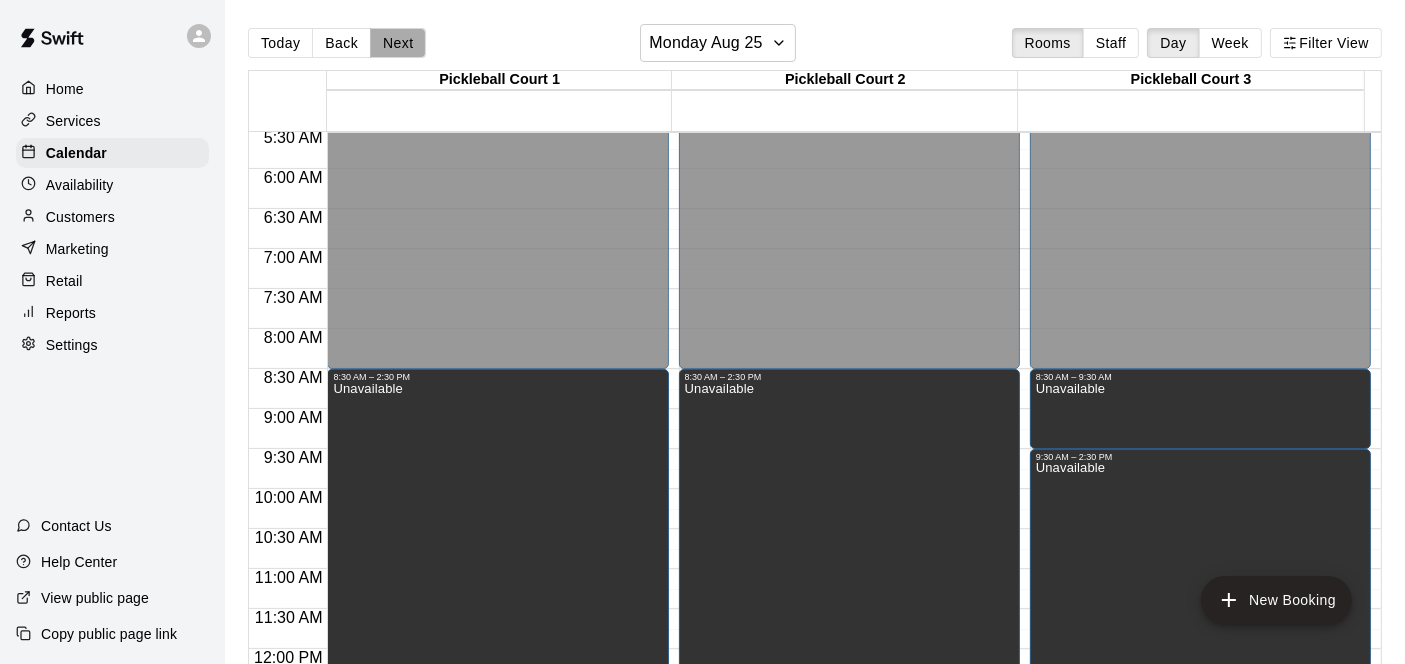 click on "Next" at bounding box center (398, 43) 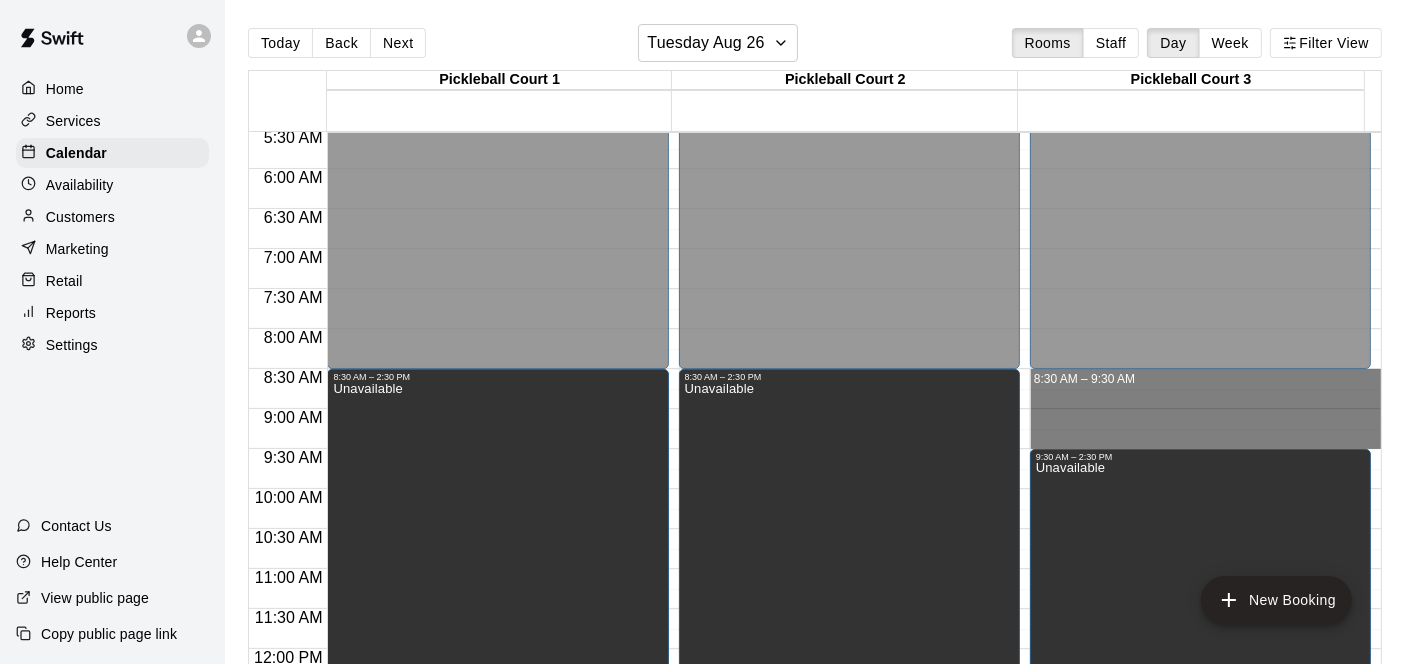 drag, startPoint x: 1125, startPoint y: 377, endPoint x: 1136, endPoint y: 441, distance: 64.93843 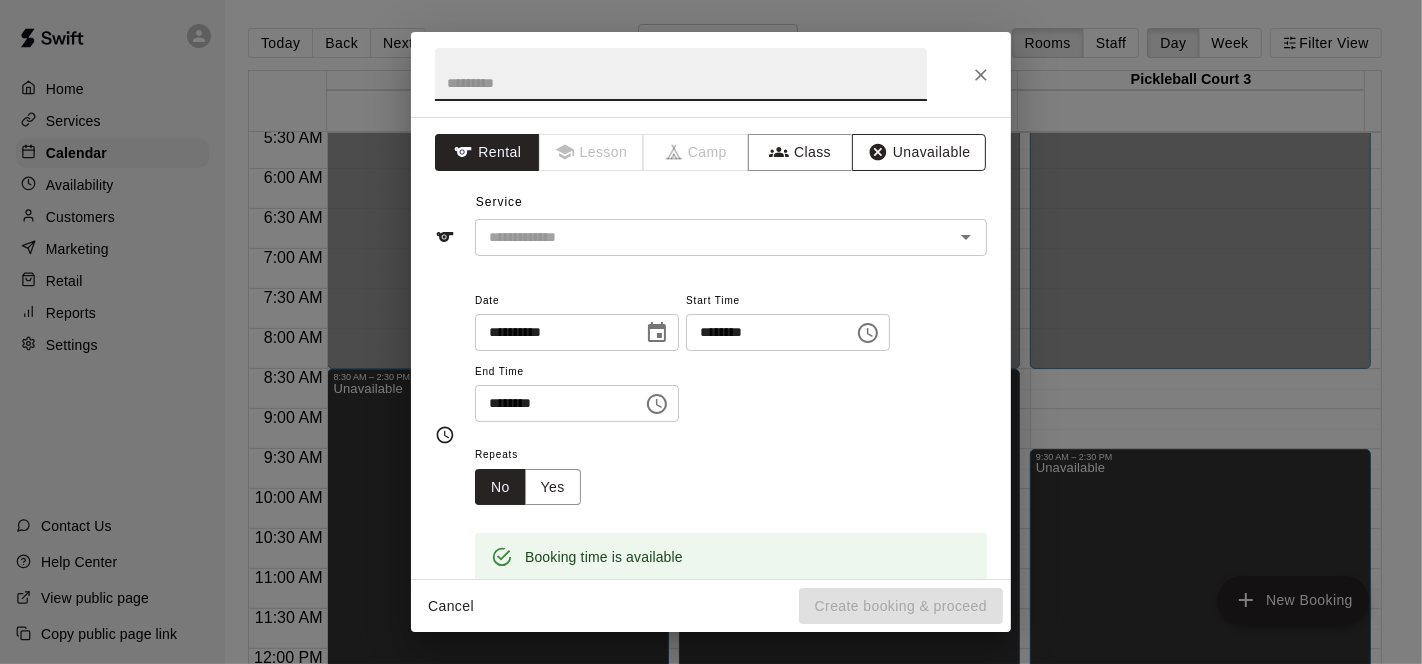 click on "Unavailable" at bounding box center [919, 152] 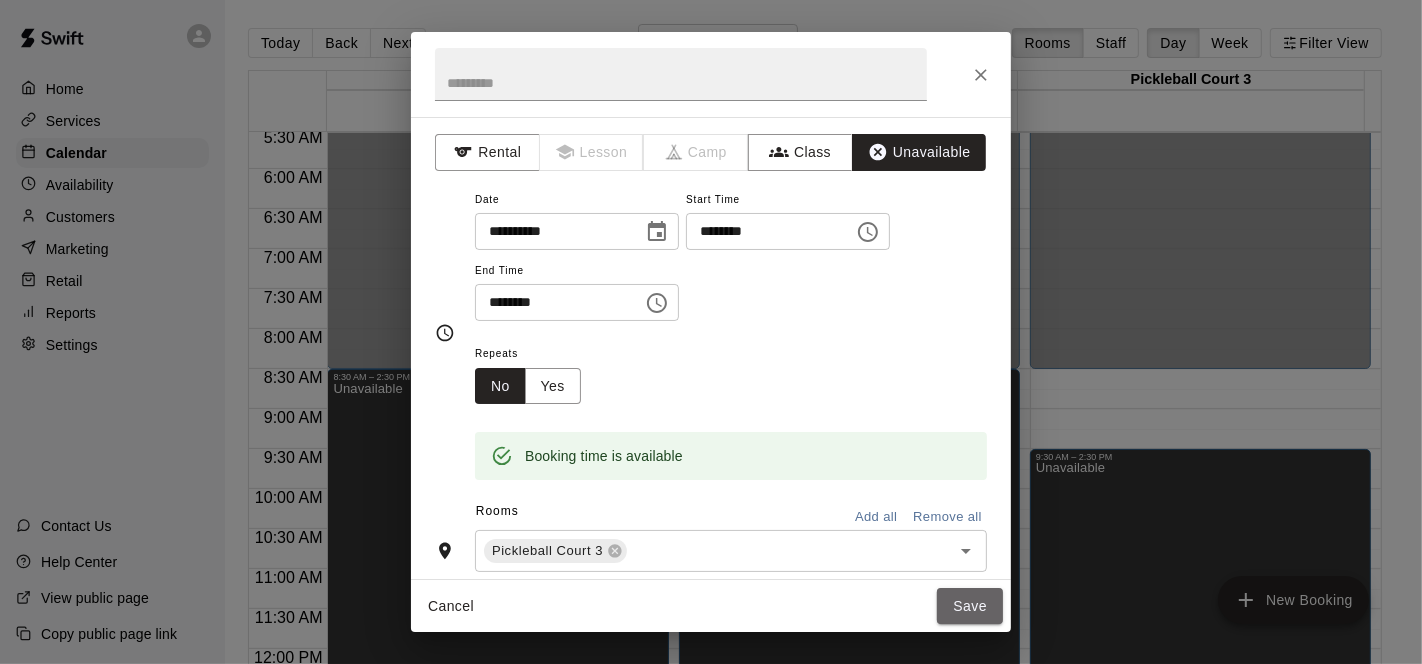 click on "Save" at bounding box center [970, 606] 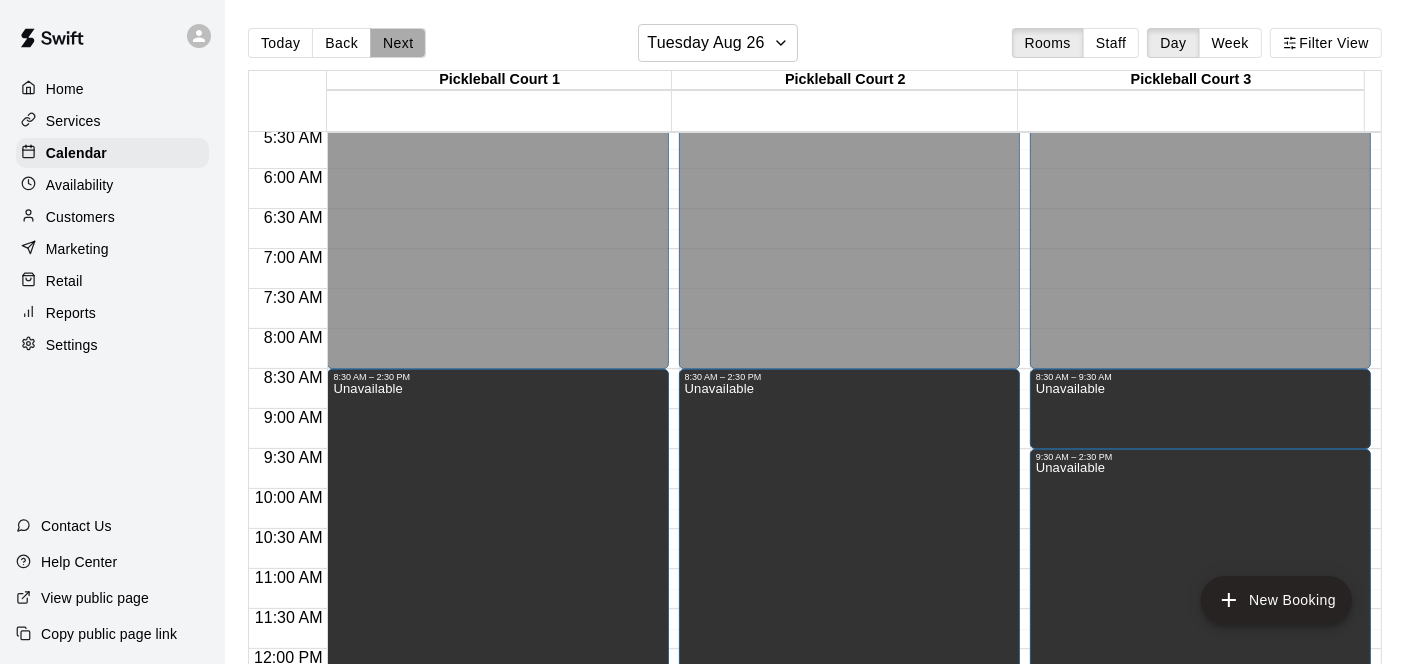 click on "Next" at bounding box center (398, 43) 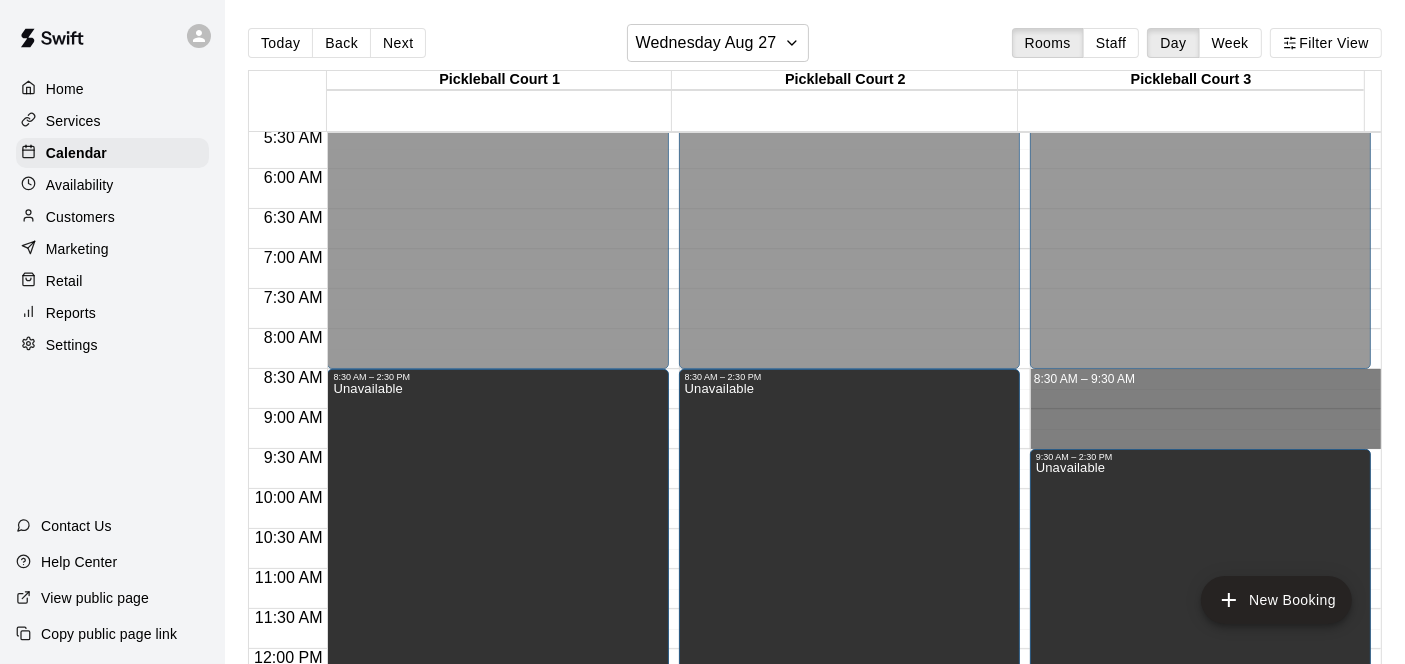 drag, startPoint x: 1162, startPoint y: 378, endPoint x: 1176, endPoint y: 436, distance: 59.665737 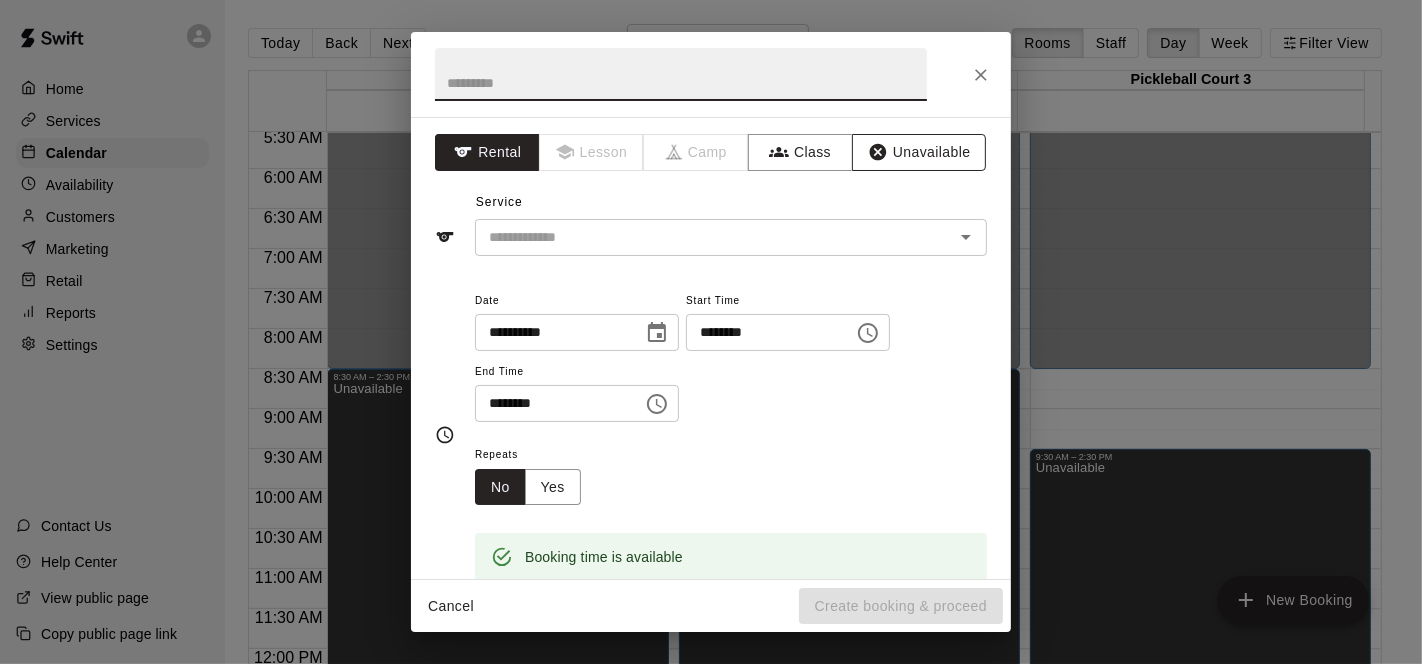 click on "Unavailable" at bounding box center [919, 152] 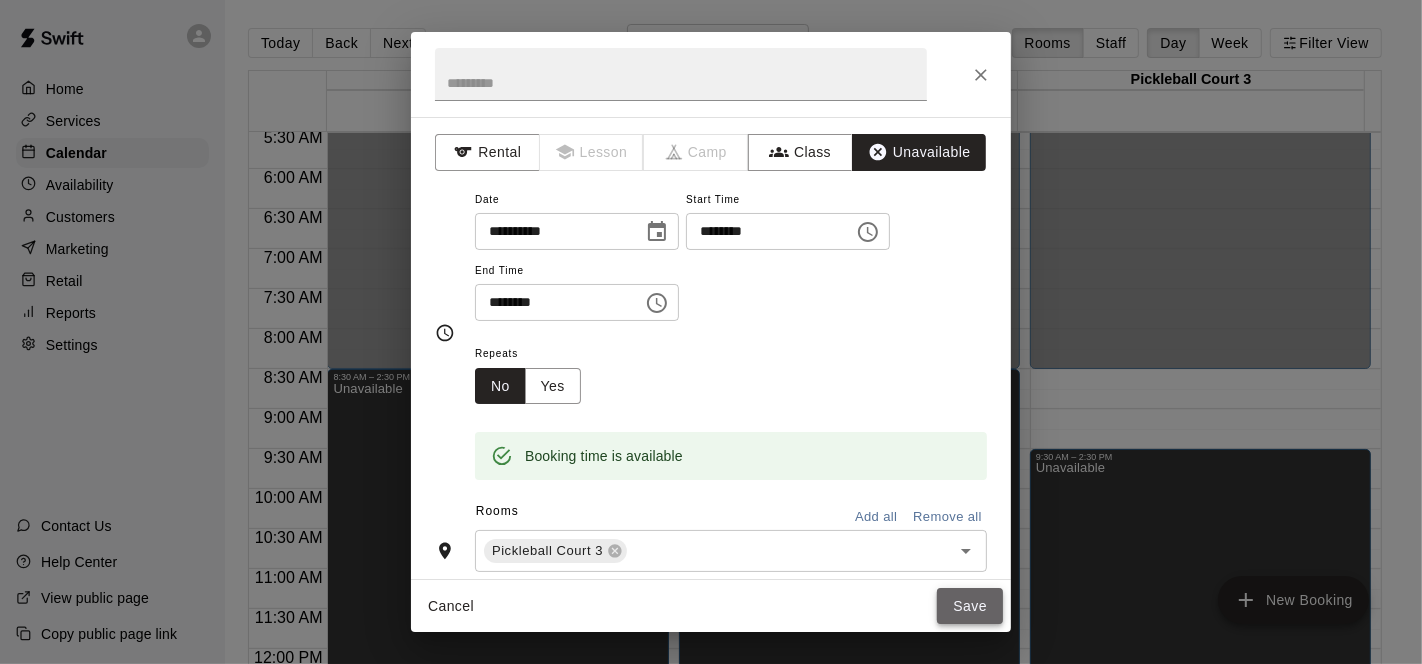 click on "Save" at bounding box center [970, 606] 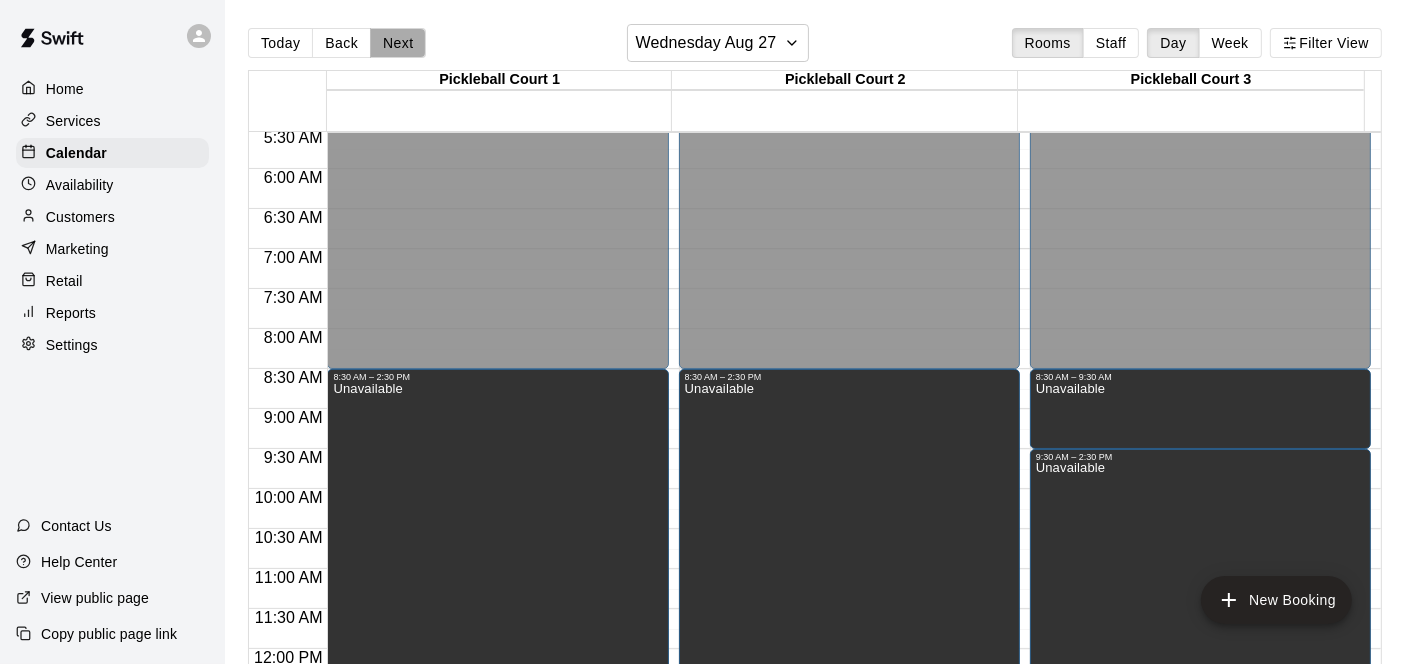 click on "Next" at bounding box center (398, 43) 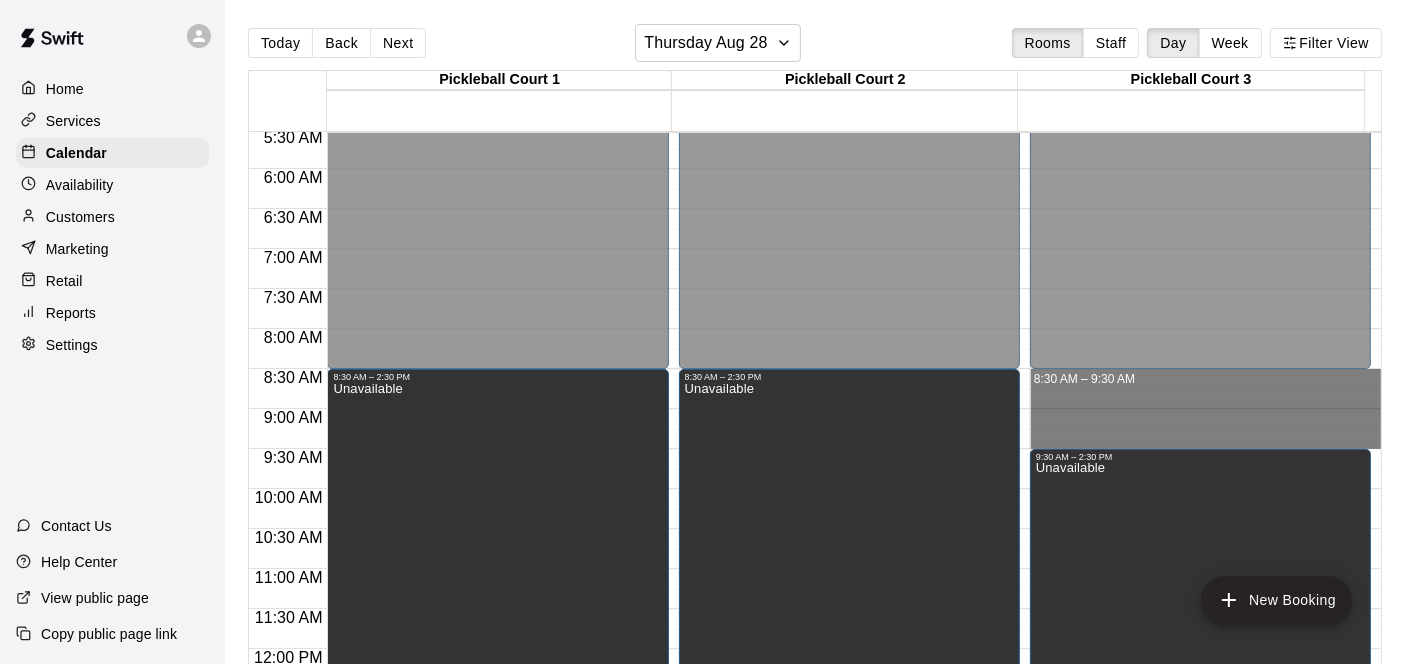 drag, startPoint x: 1200, startPoint y: 372, endPoint x: 1209, endPoint y: 433, distance: 61.66036 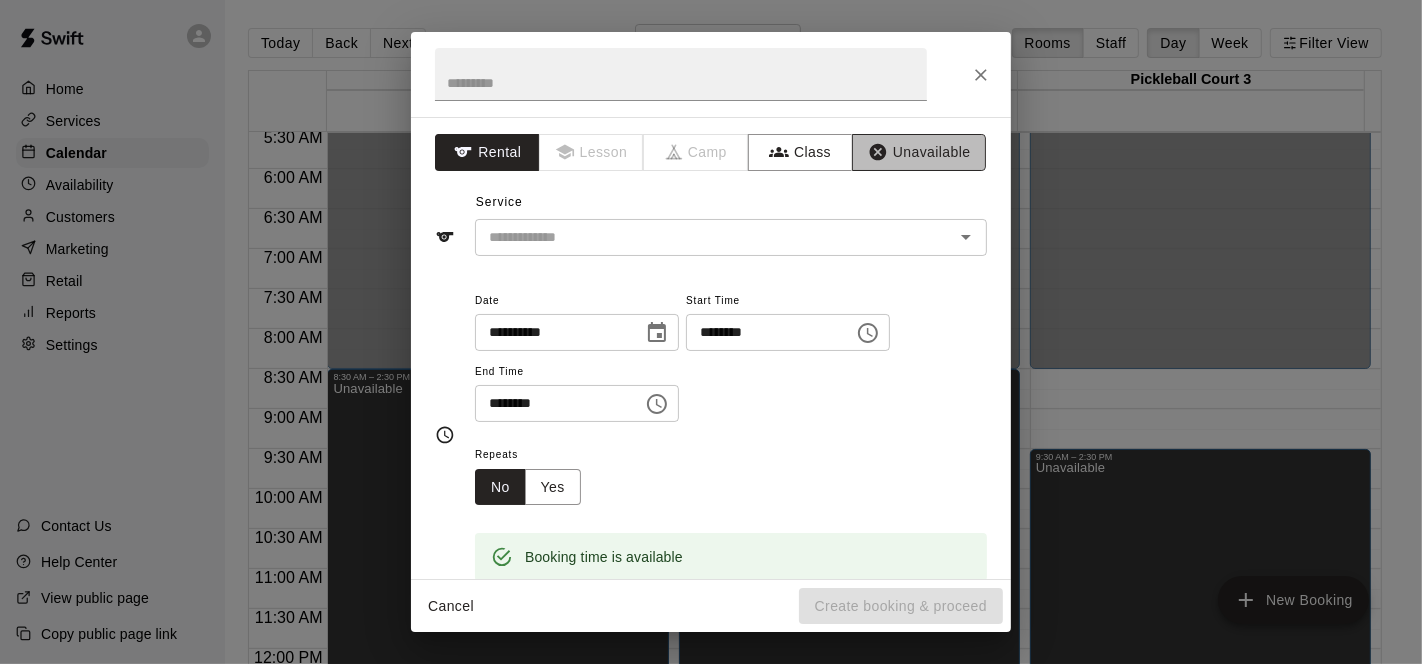 click on "Unavailable" at bounding box center (919, 152) 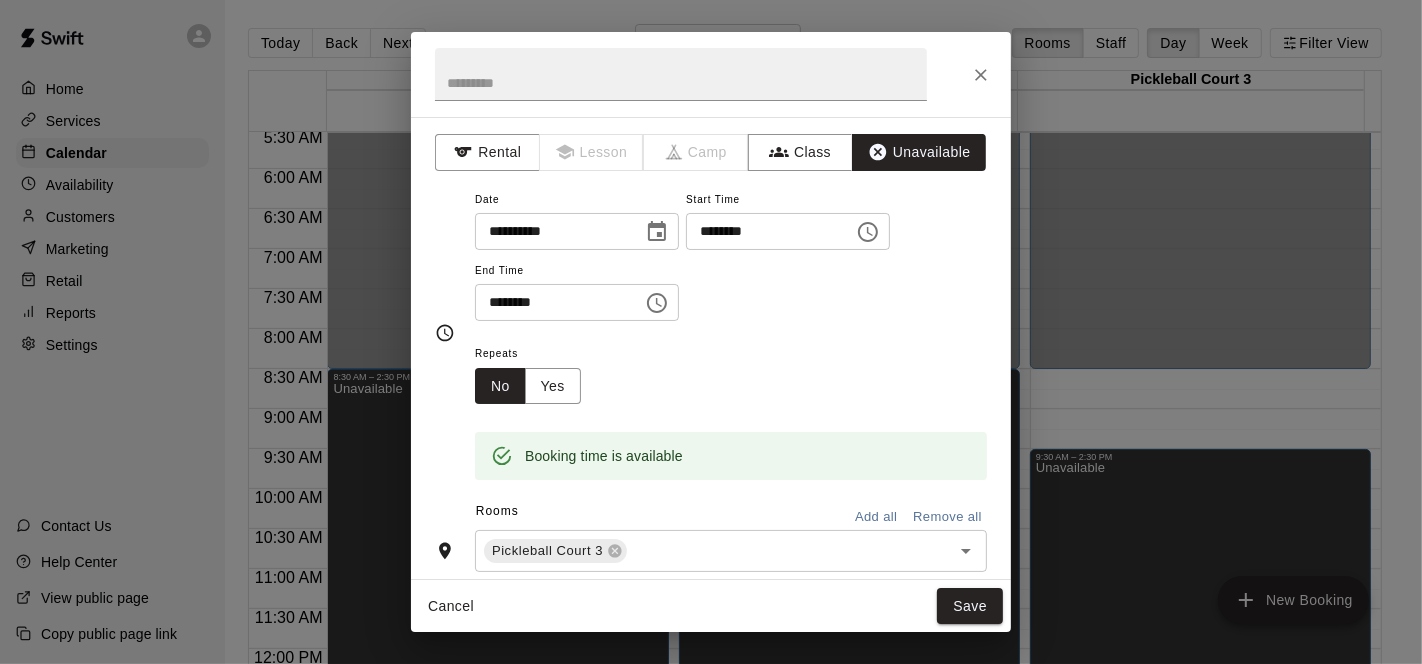 click on "Save" at bounding box center (970, 606) 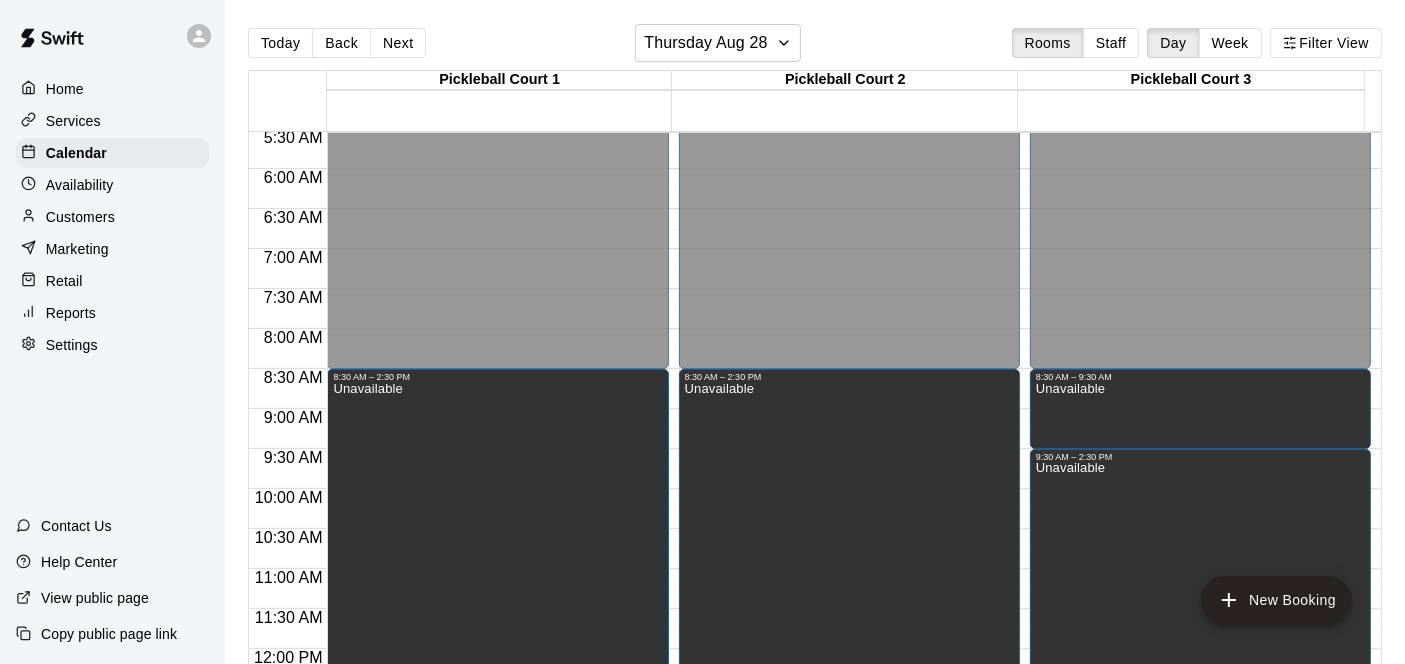 click on "Next" at bounding box center [398, 43] 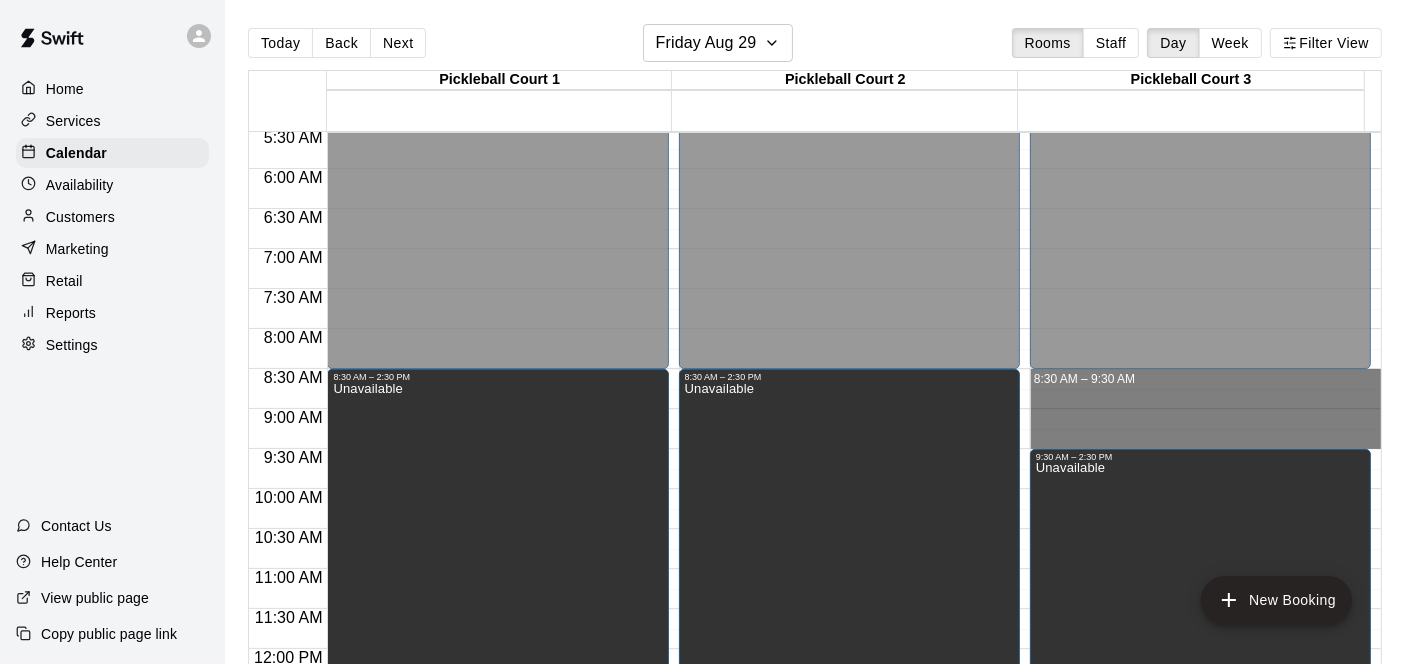 drag, startPoint x: 1220, startPoint y: 379, endPoint x: 1223, endPoint y: 434, distance: 55.081757 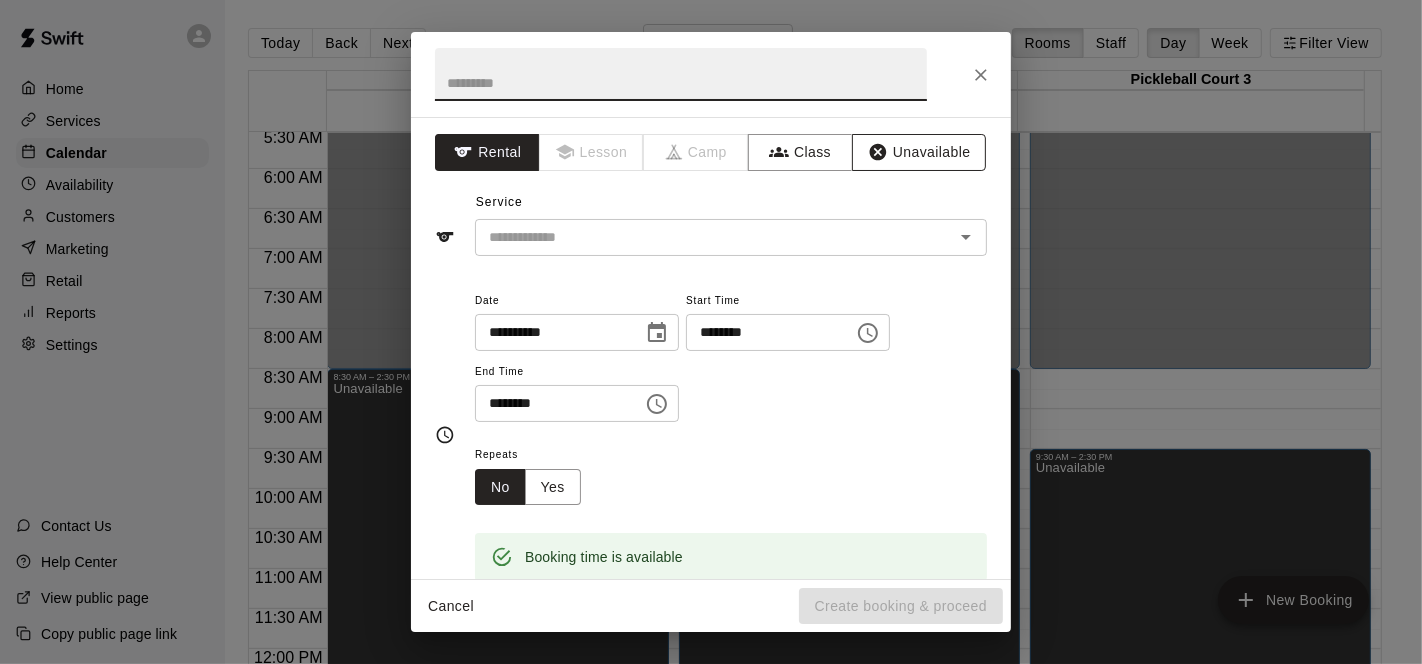 click on "Unavailable" at bounding box center [919, 152] 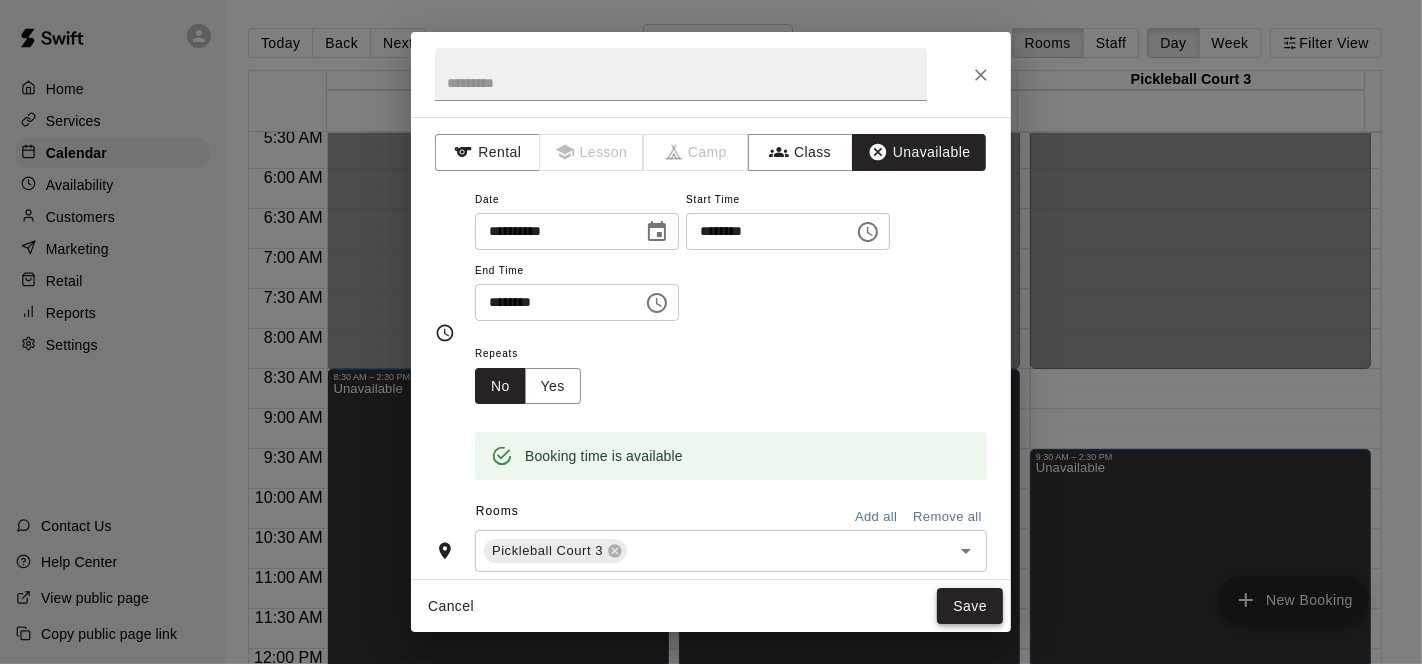click on "Save" at bounding box center (970, 606) 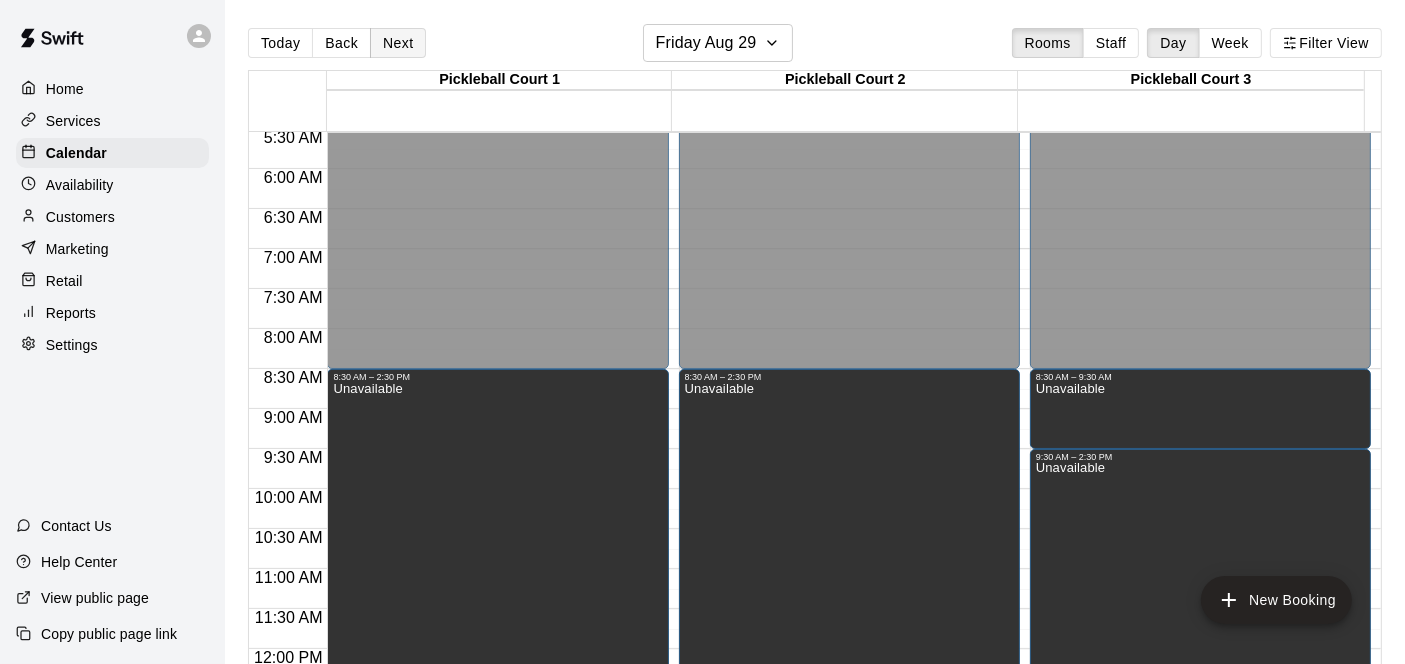 click on "Next" at bounding box center [398, 43] 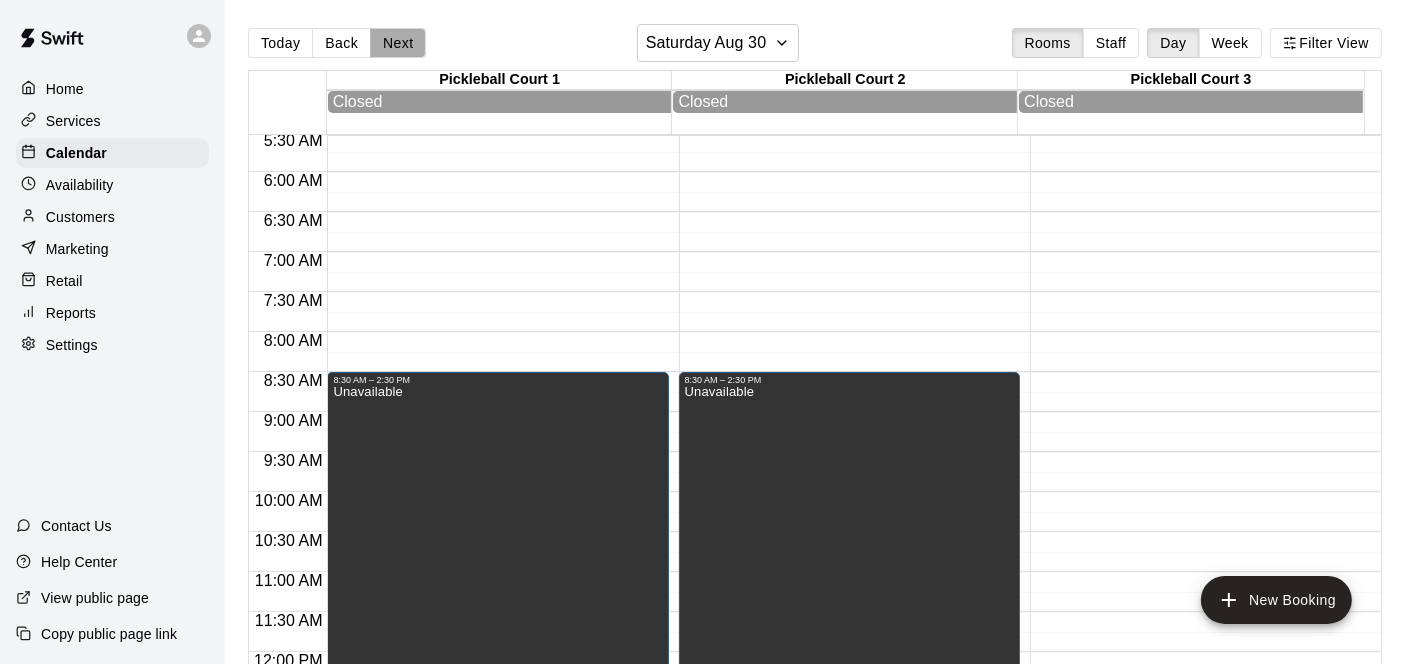 click on "Next" at bounding box center [398, 43] 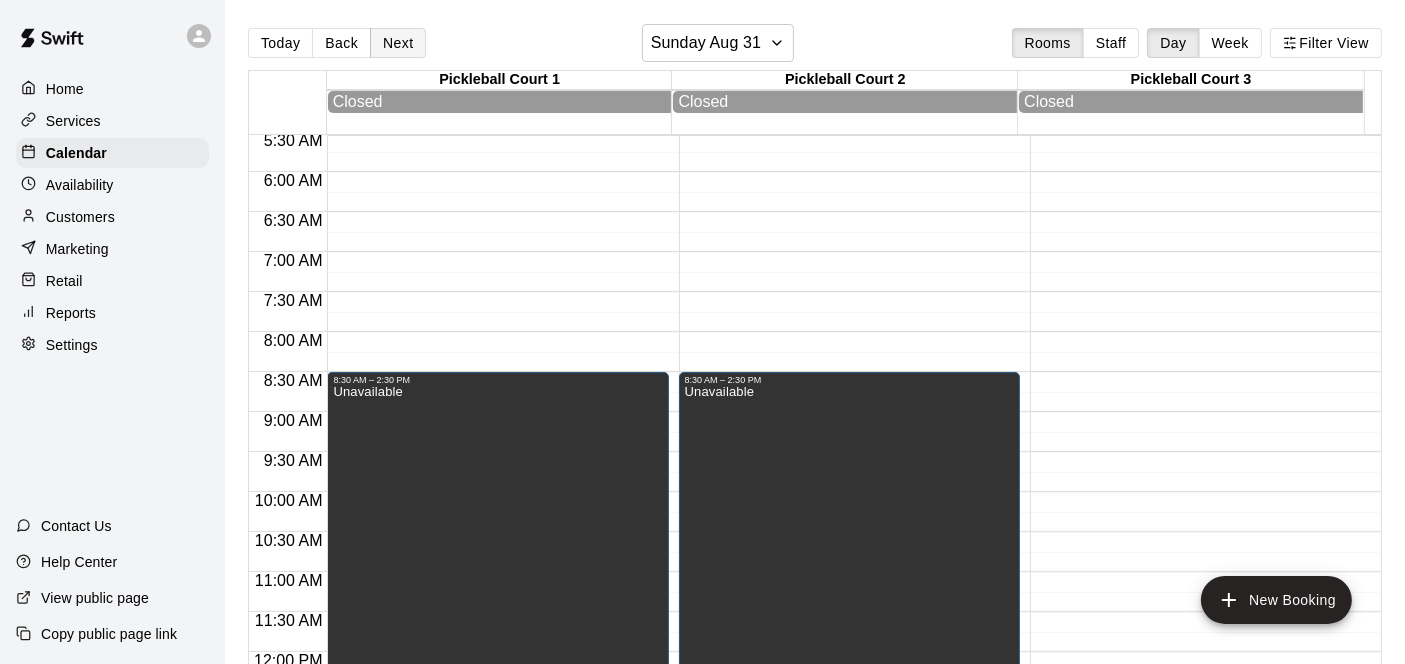 click on "Next" at bounding box center [398, 43] 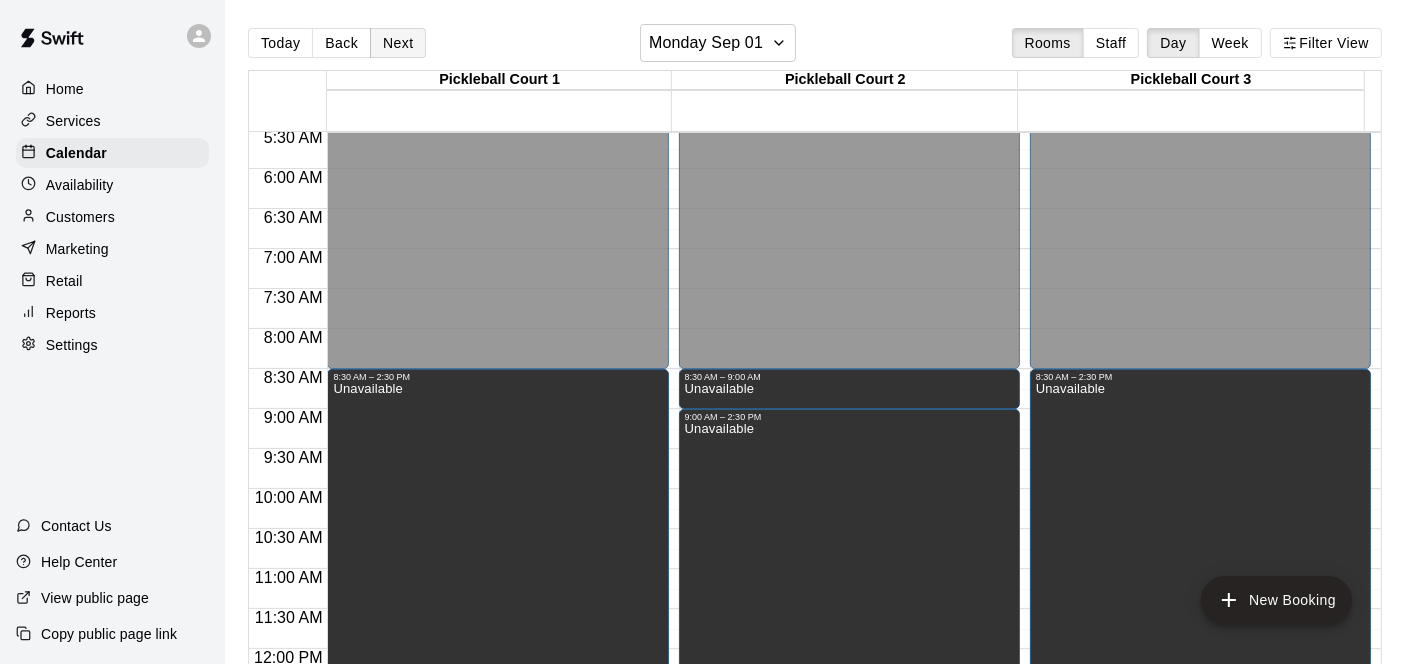 click on "Next" at bounding box center (398, 43) 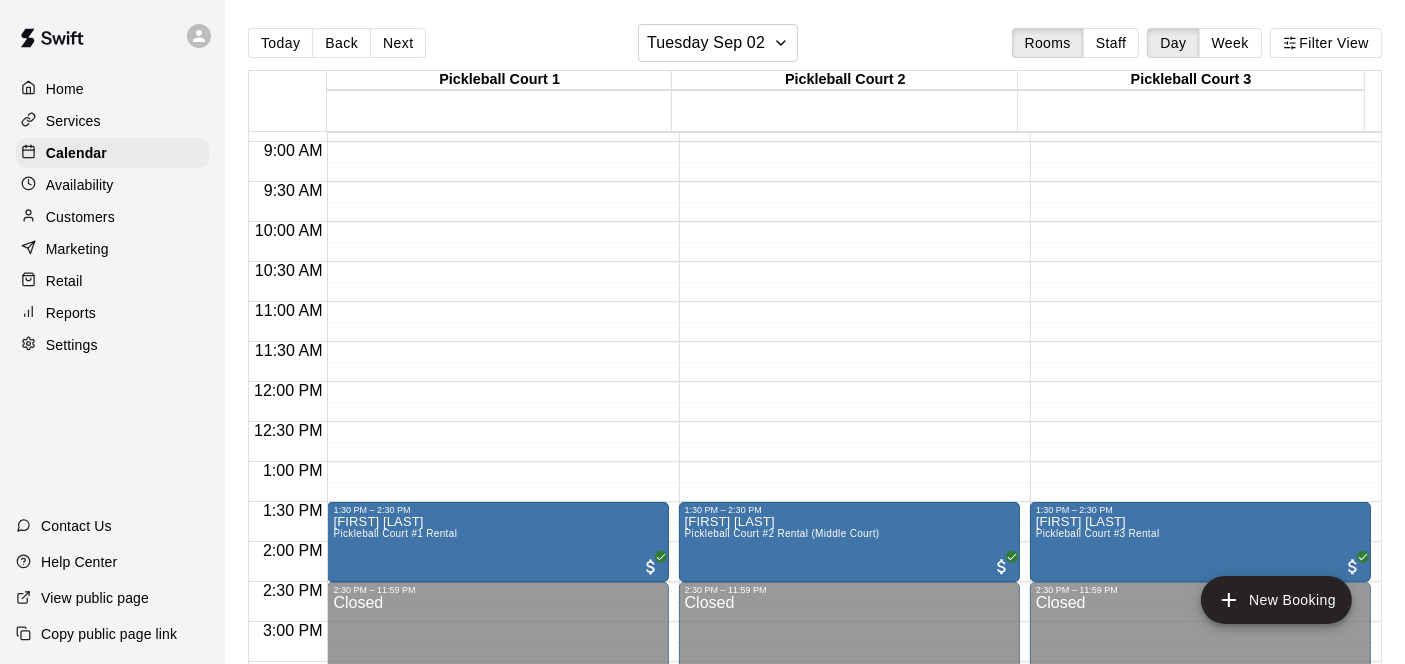 scroll, scrollTop: 777, scrollLeft: 0, axis: vertical 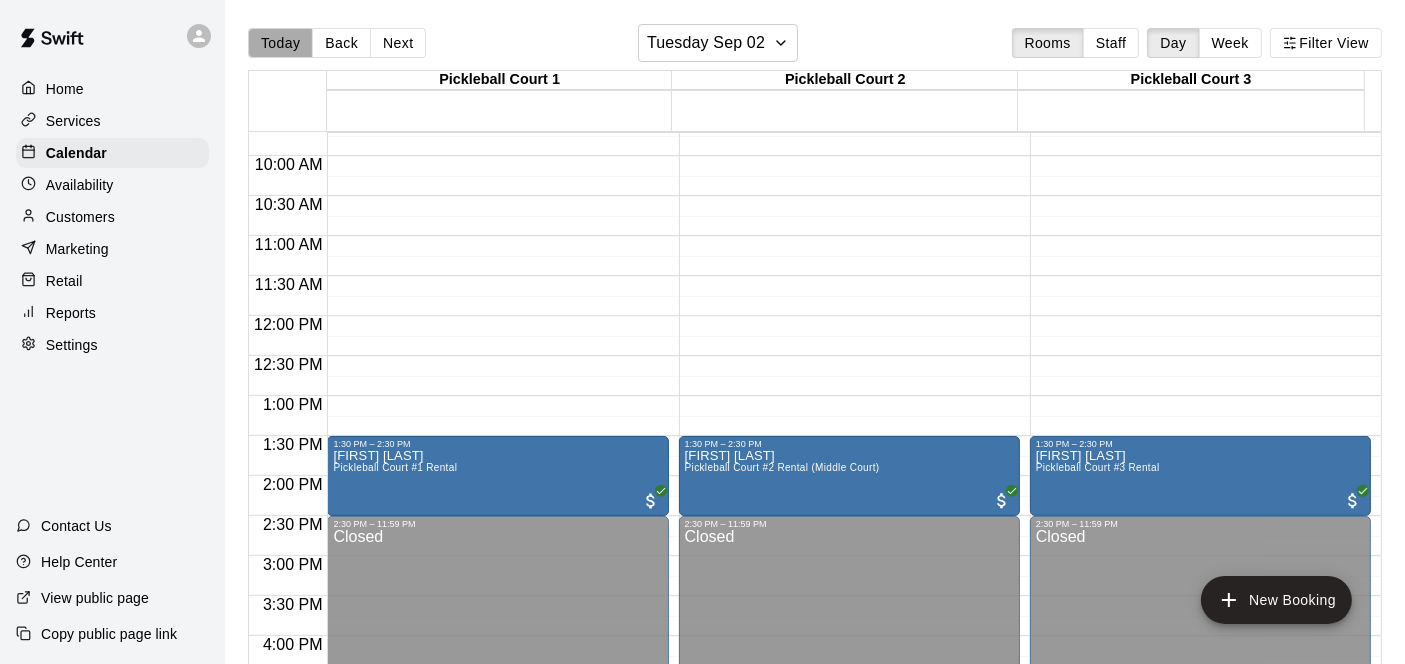 click on "Today" at bounding box center (280, 43) 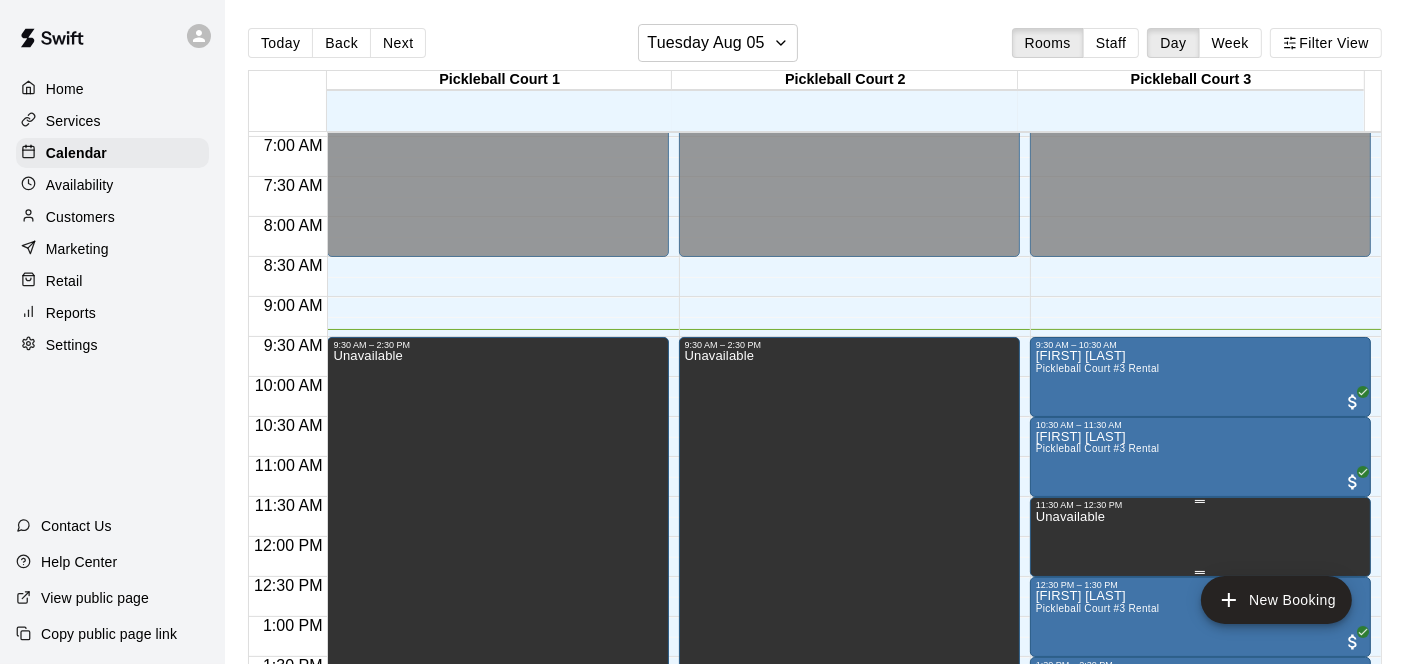 scroll, scrollTop: 555, scrollLeft: 0, axis: vertical 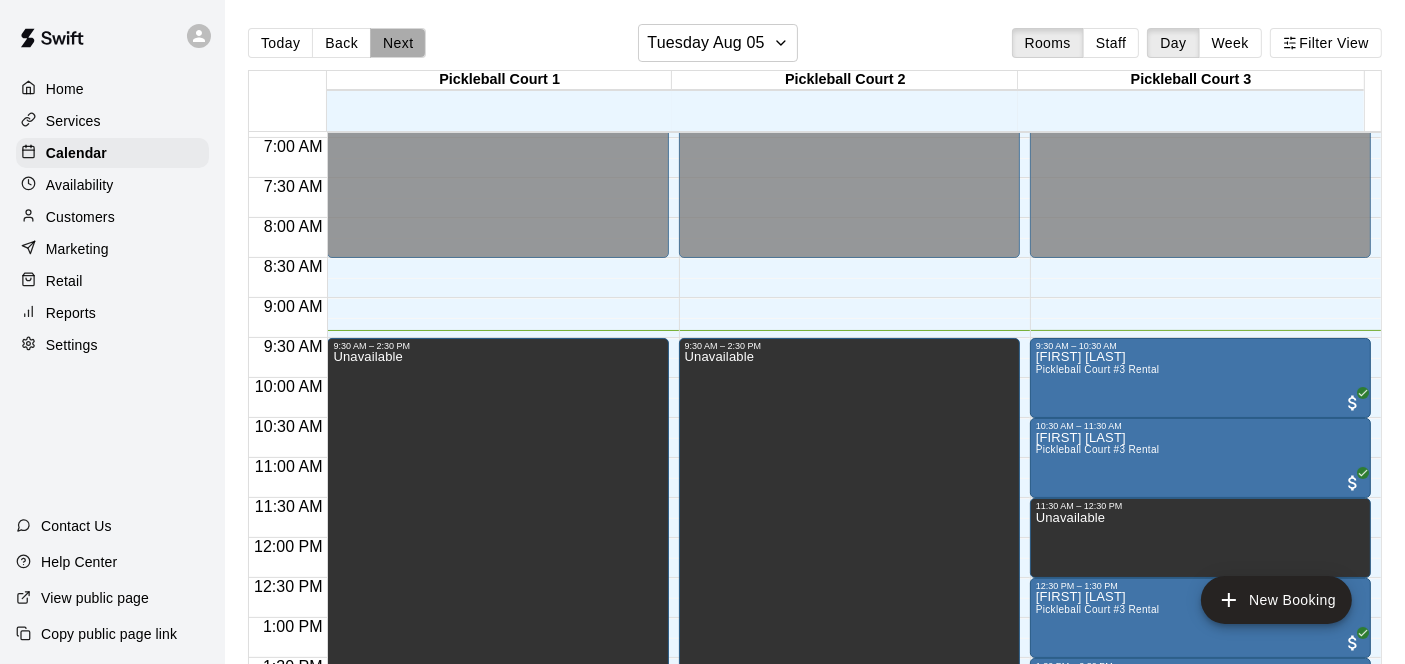 click on "Next" at bounding box center (398, 43) 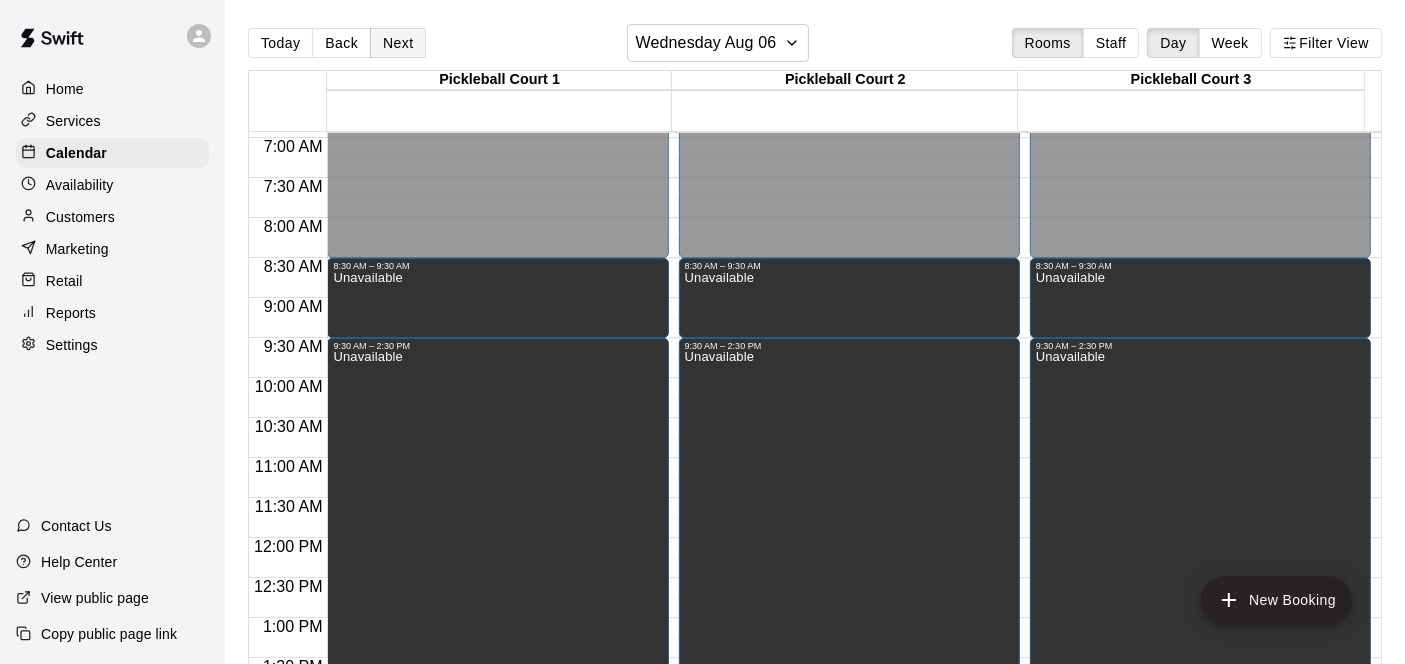 click on "Next" at bounding box center (398, 43) 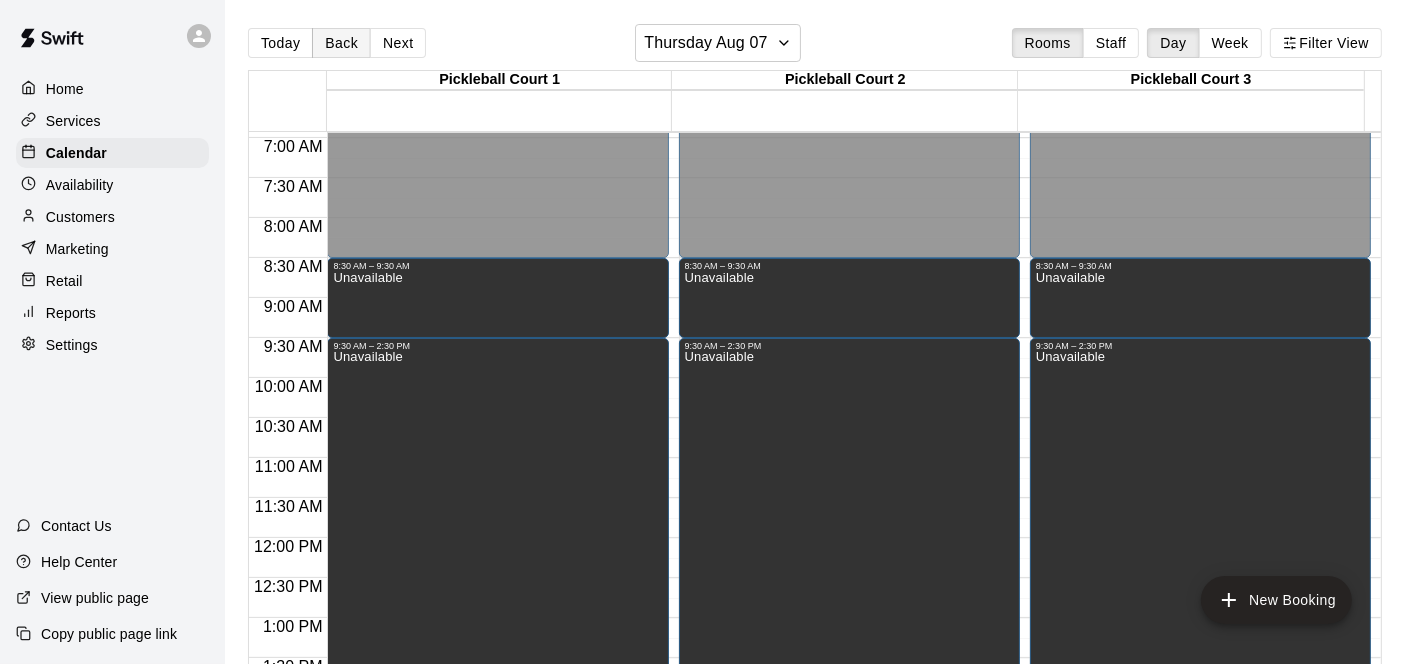 click on "Back" at bounding box center [341, 43] 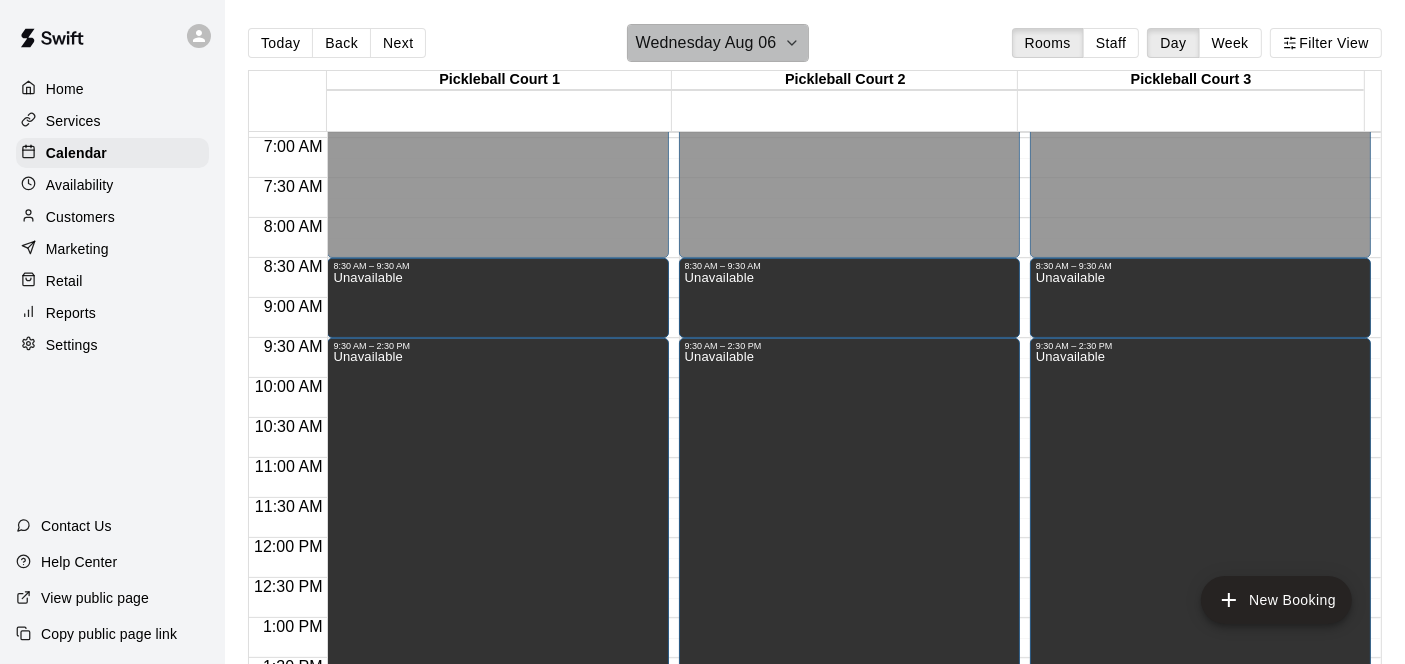 click on "Wednesday Aug 06" at bounding box center [706, 43] 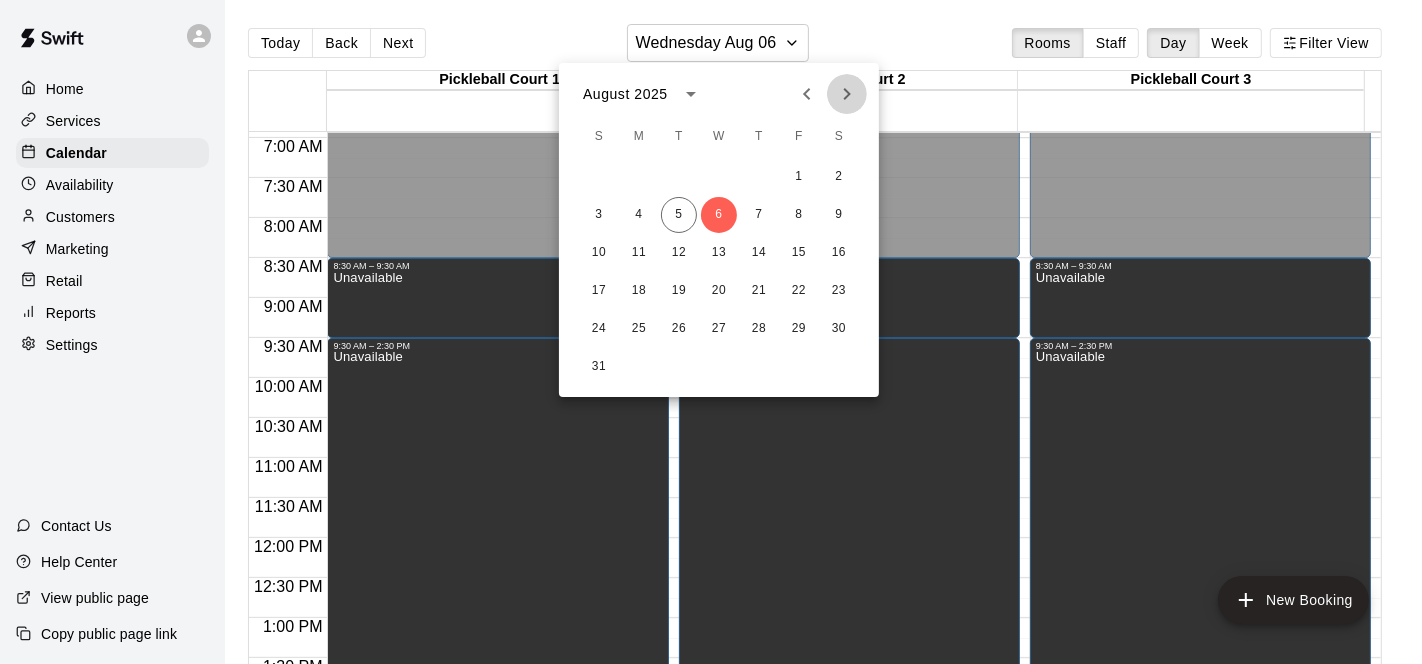 click 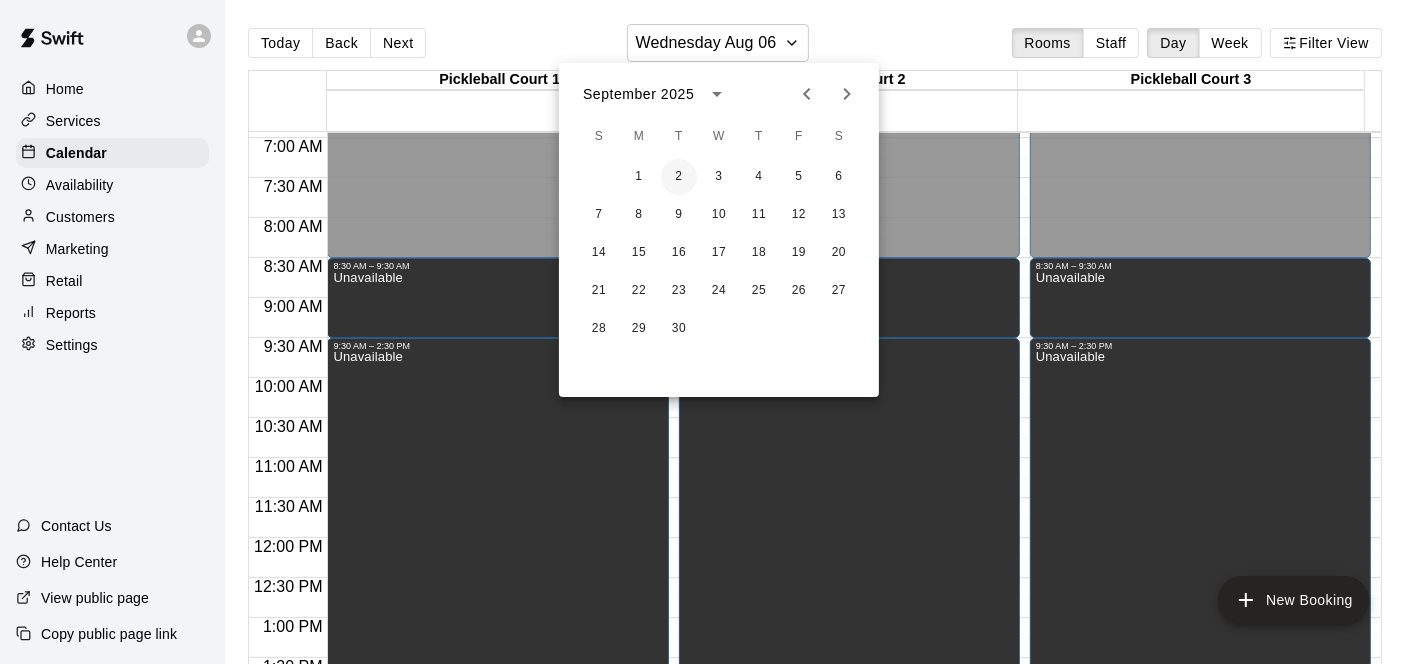 click on "2" at bounding box center (679, 177) 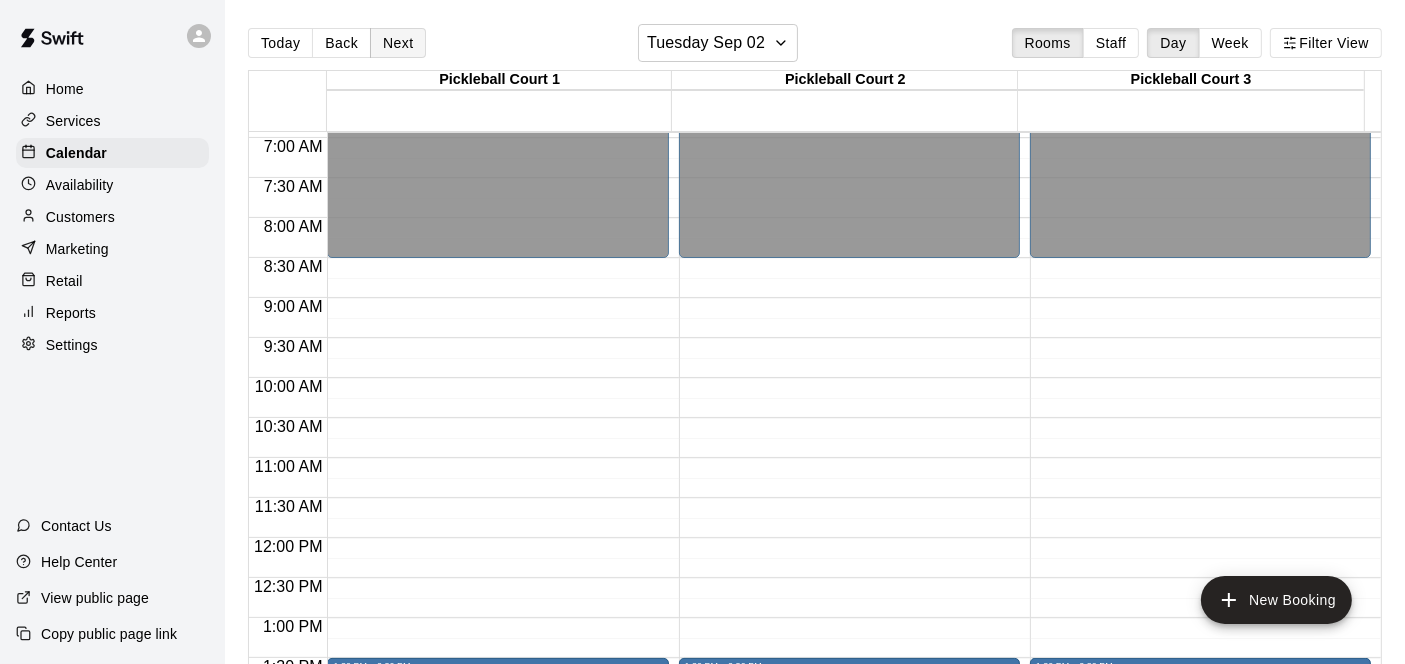 click on "Next" at bounding box center [398, 43] 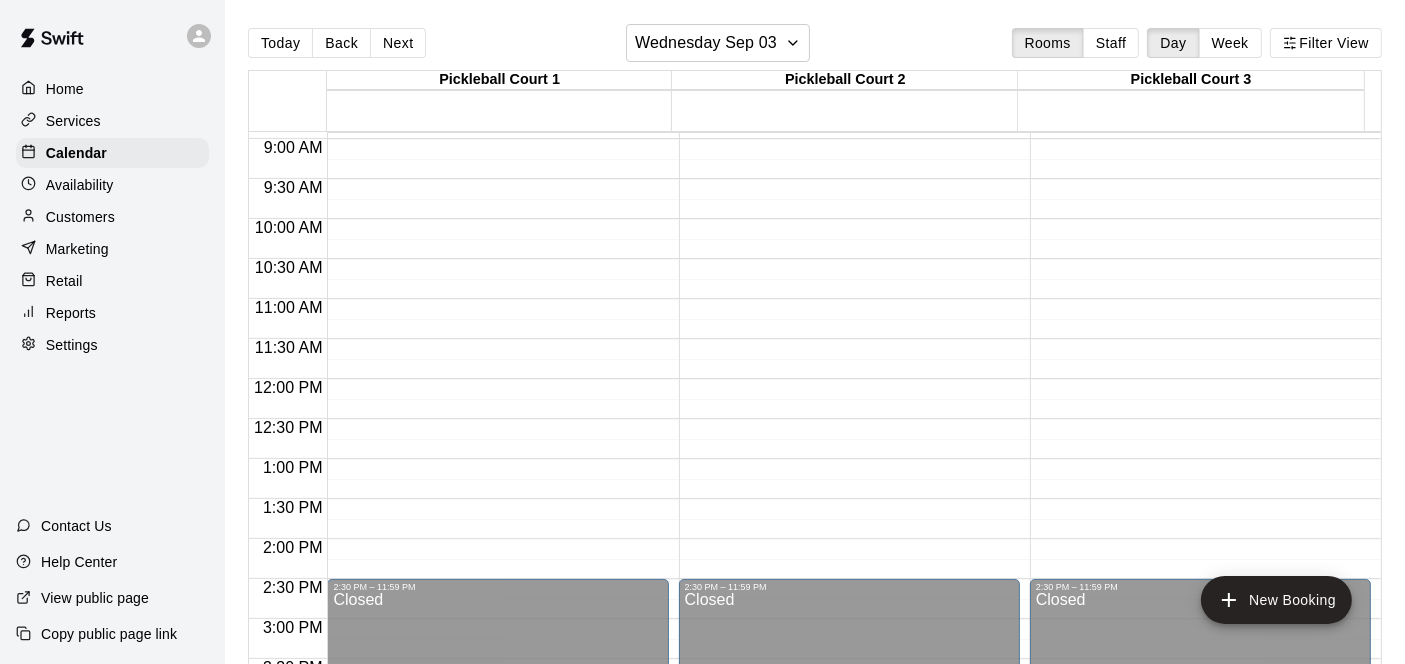 scroll, scrollTop: 666, scrollLeft: 0, axis: vertical 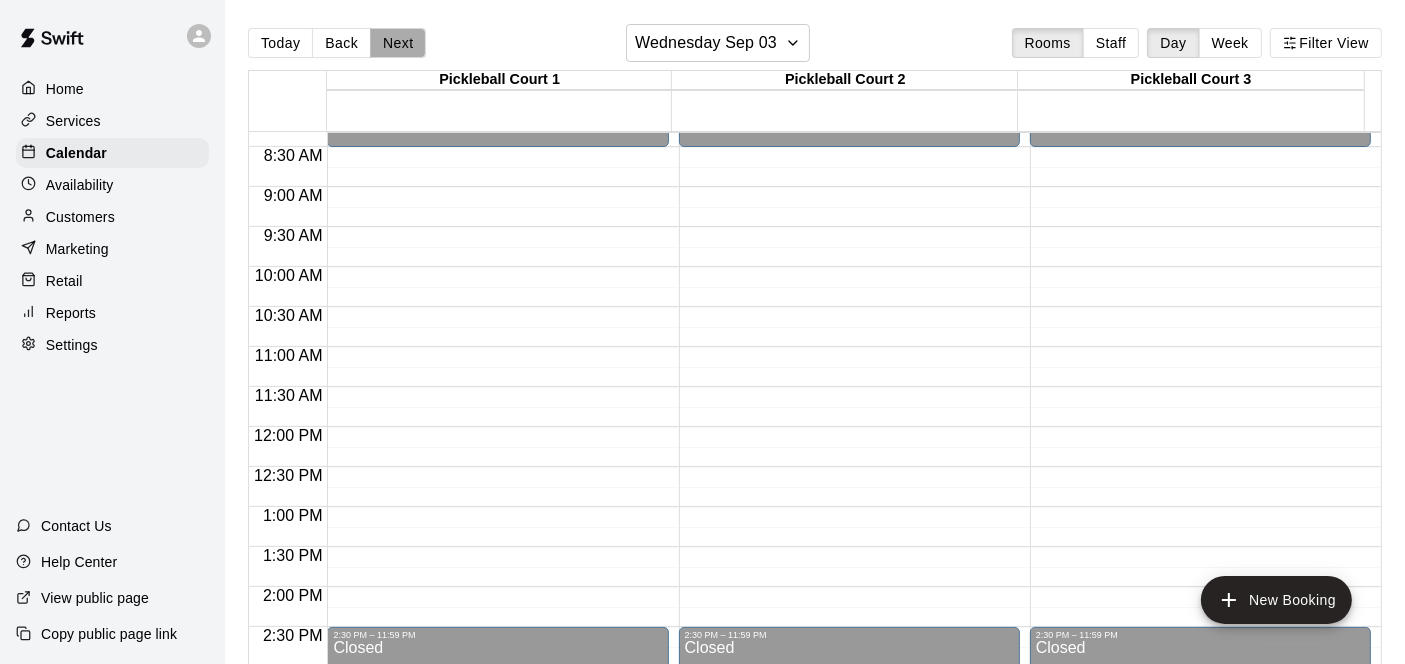click on "Next" at bounding box center [398, 43] 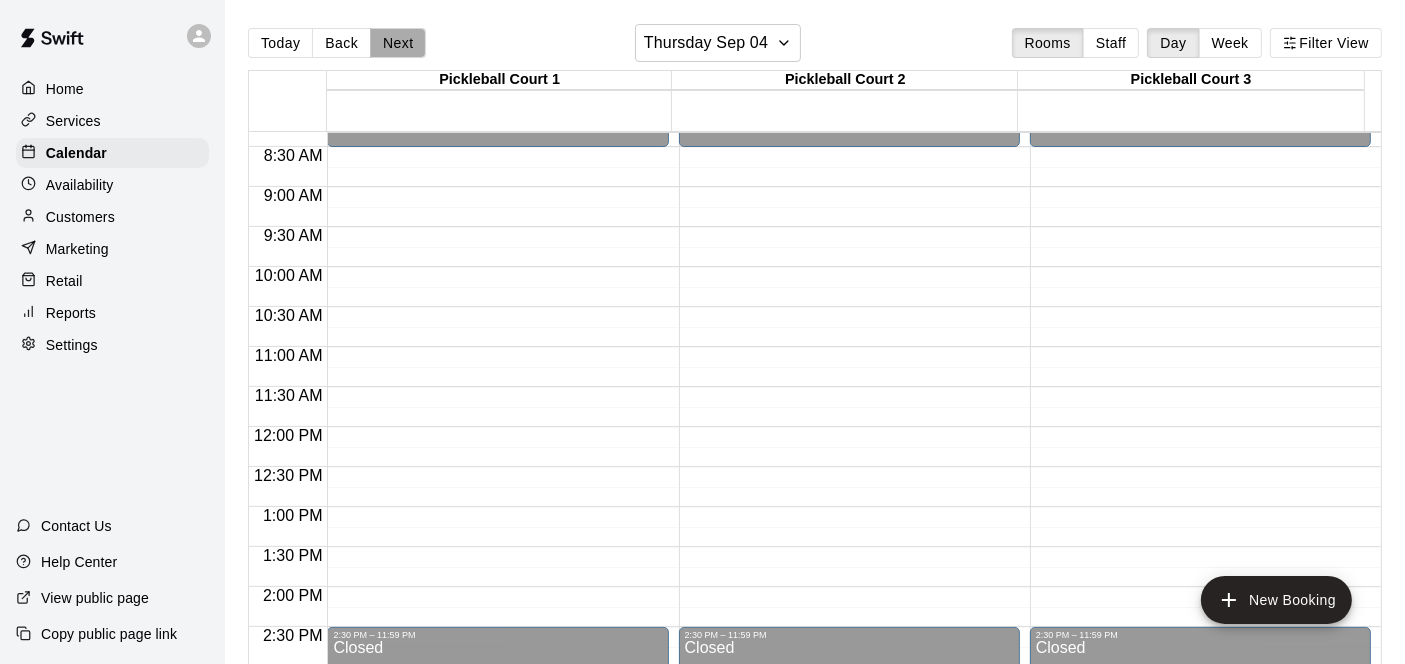 click on "Next" at bounding box center [398, 43] 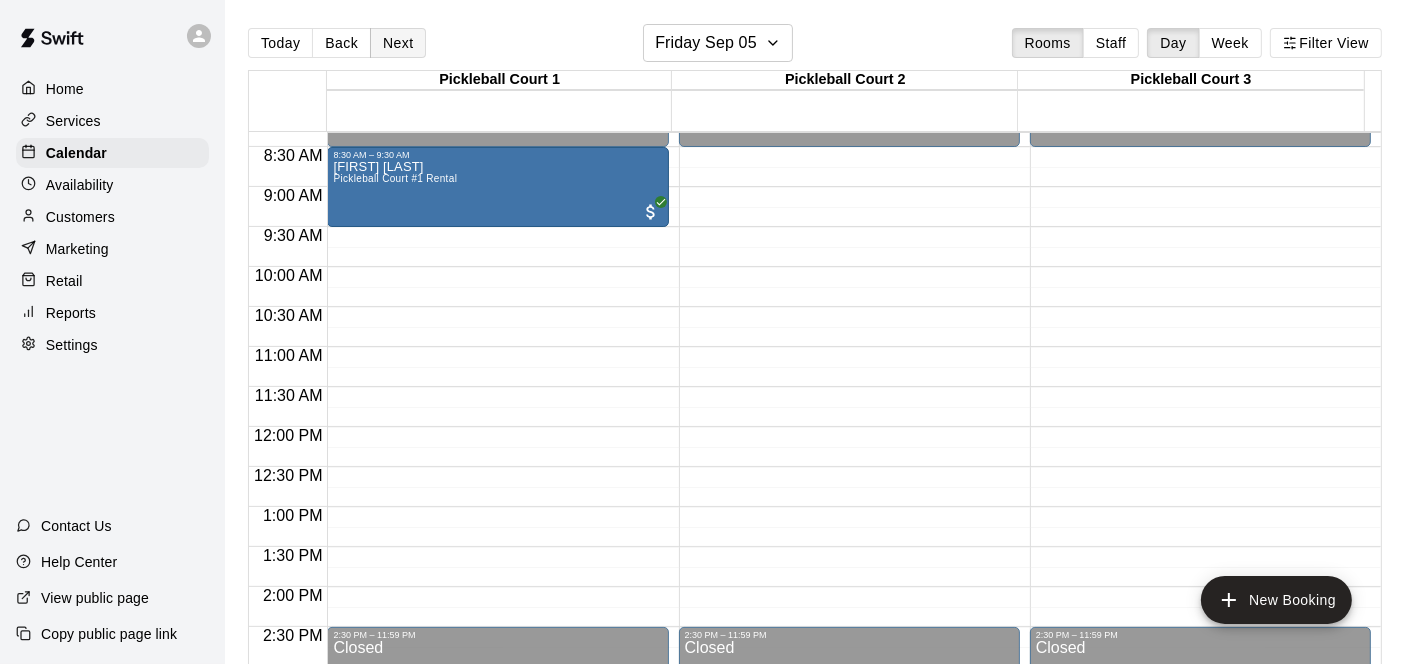 click on "Next" at bounding box center [398, 43] 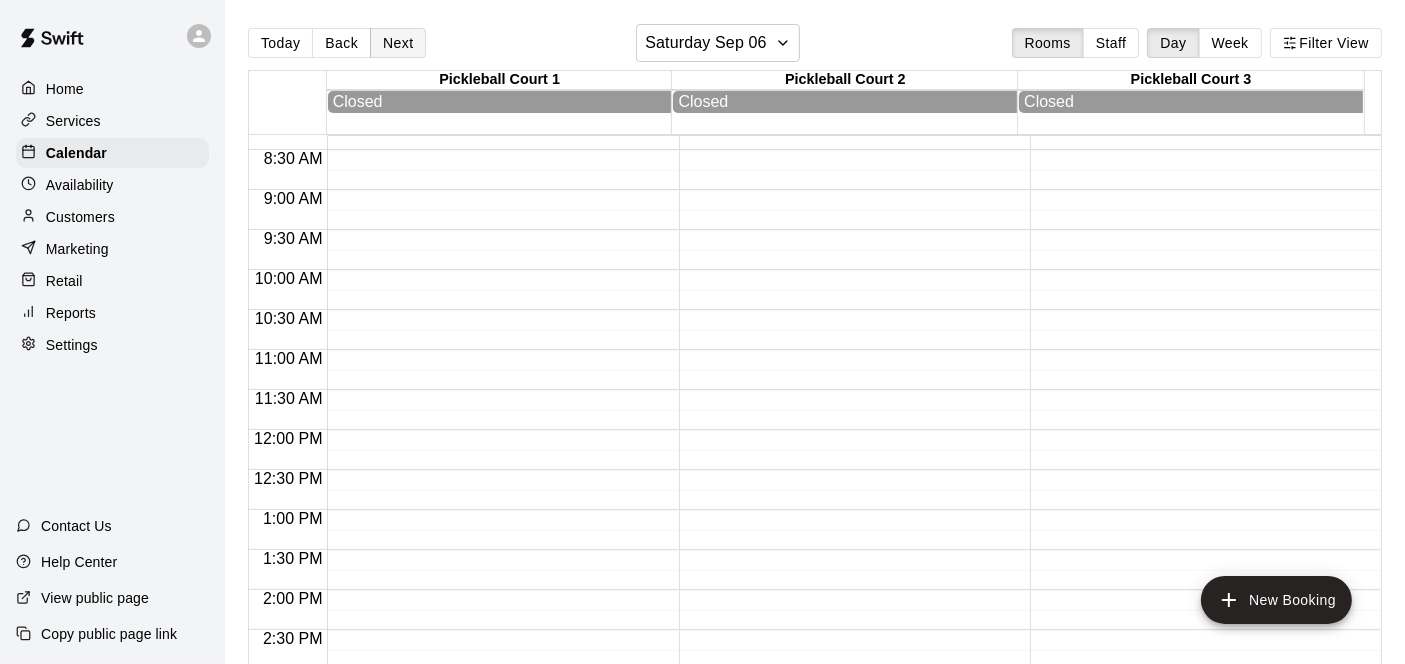 click on "Next" at bounding box center (398, 43) 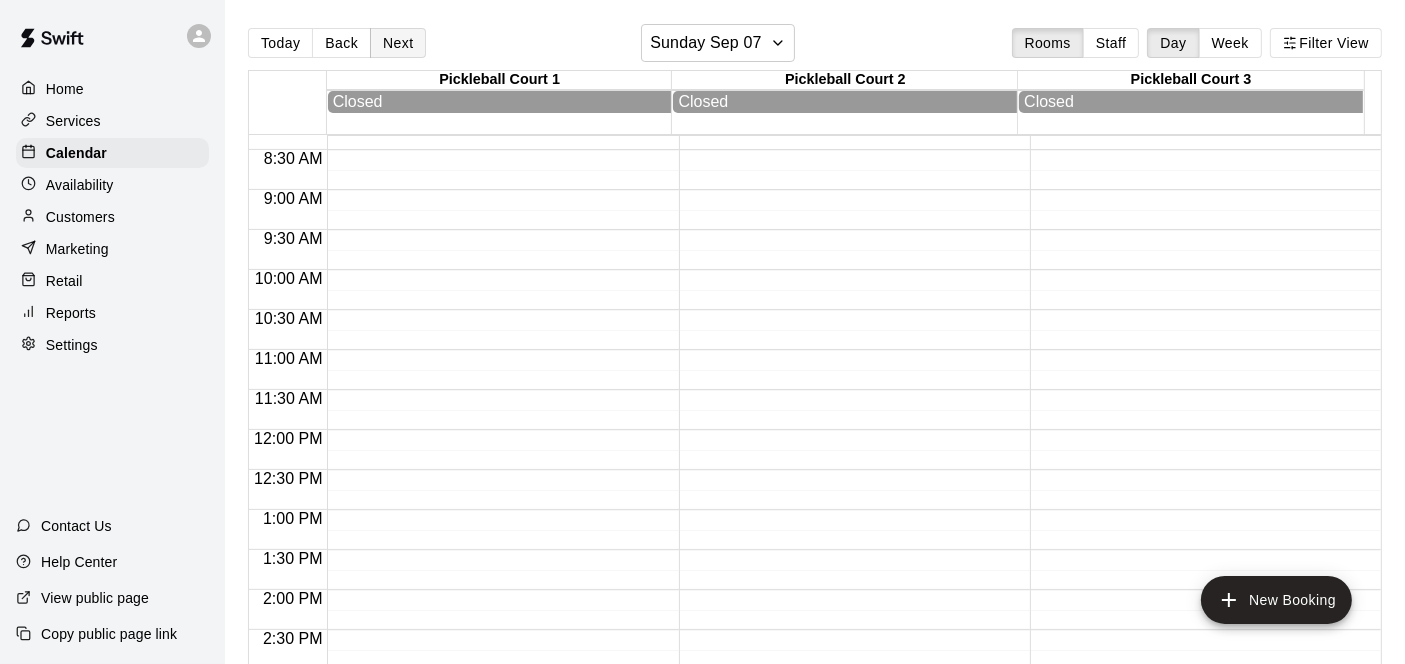 click on "Next" at bounding box center (398, 43) 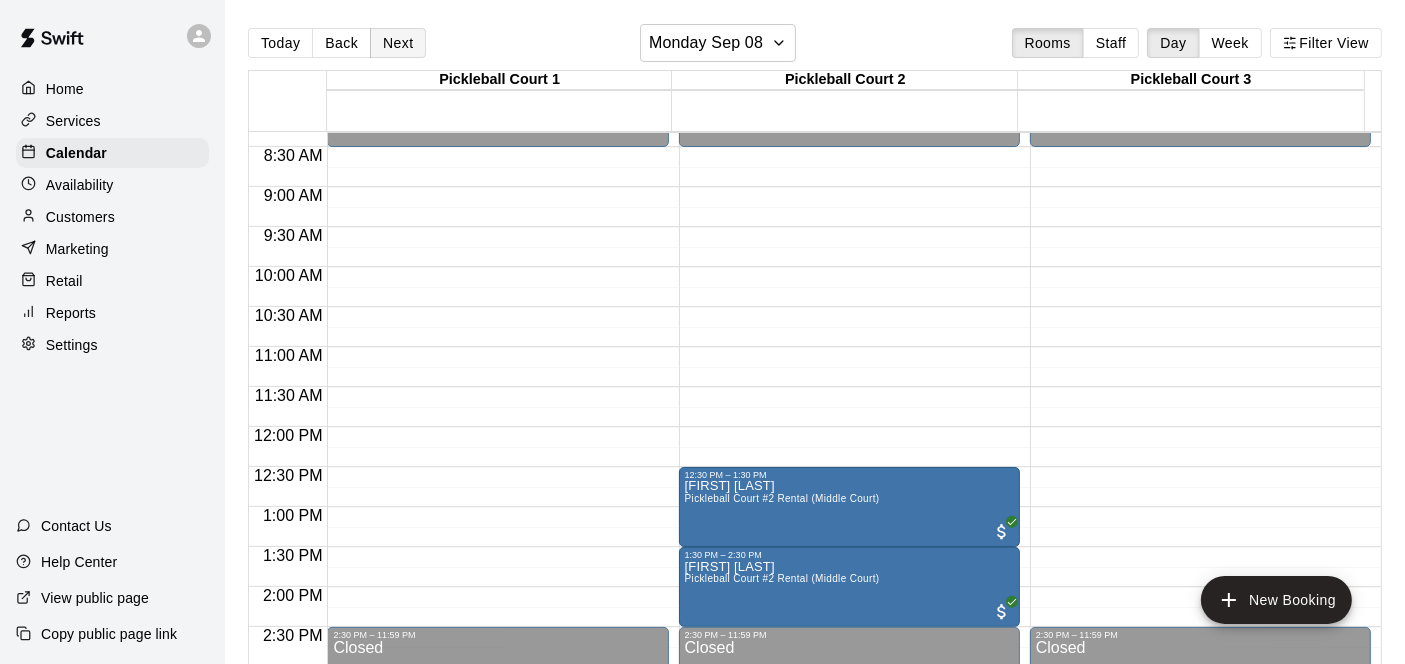 click on "Next" at bounding box center (398, 43) 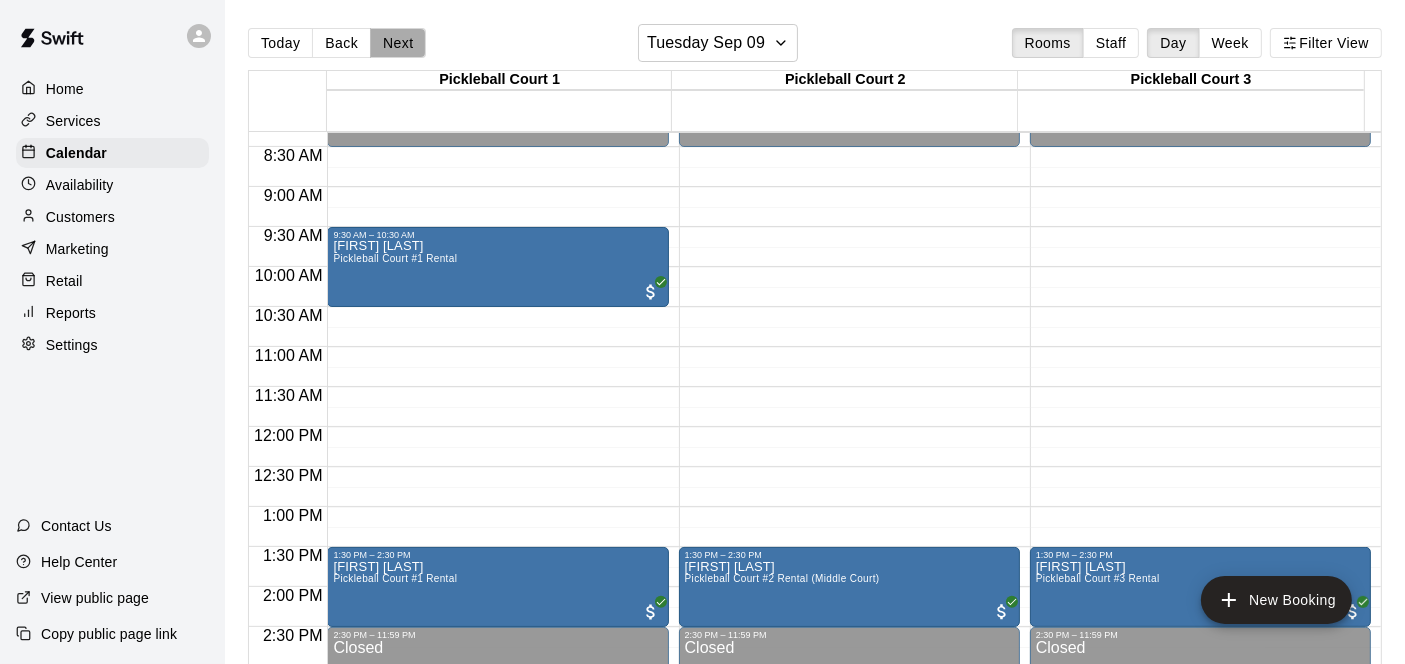 click on "Next" at bounding box center (398, 43) 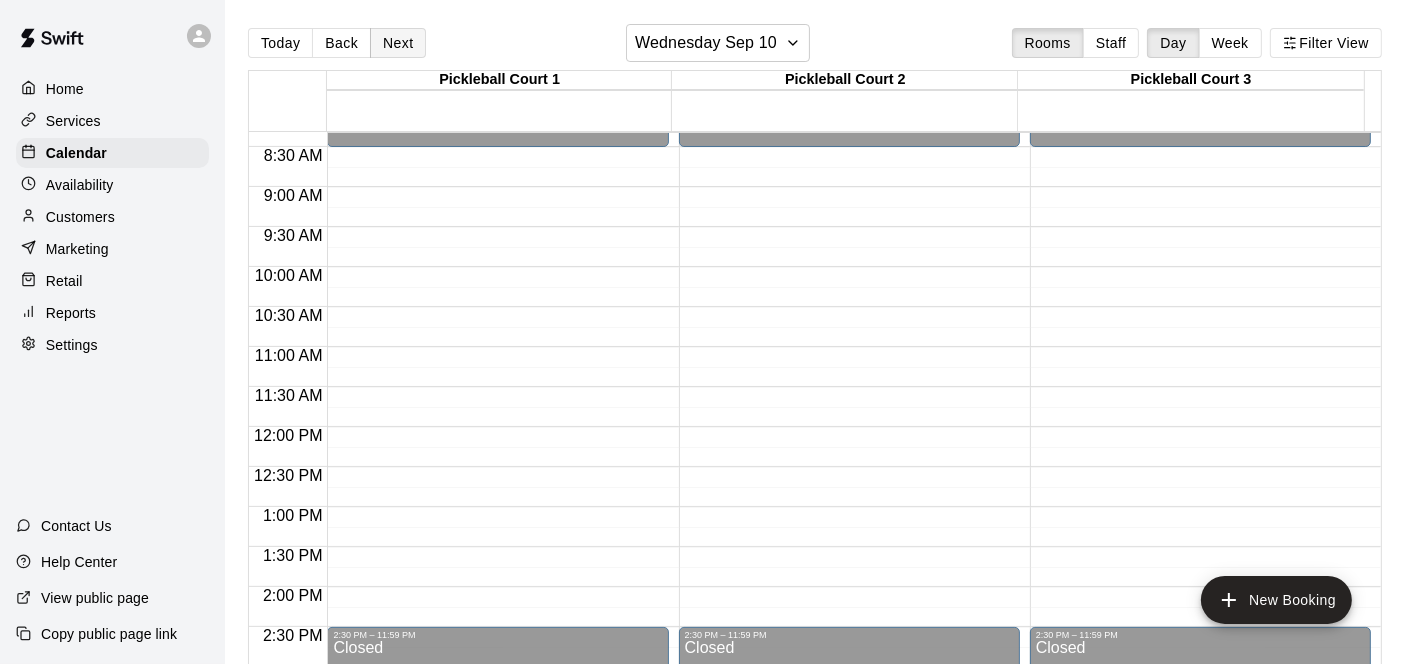 click on "Next" at bounding box center [398, 43] 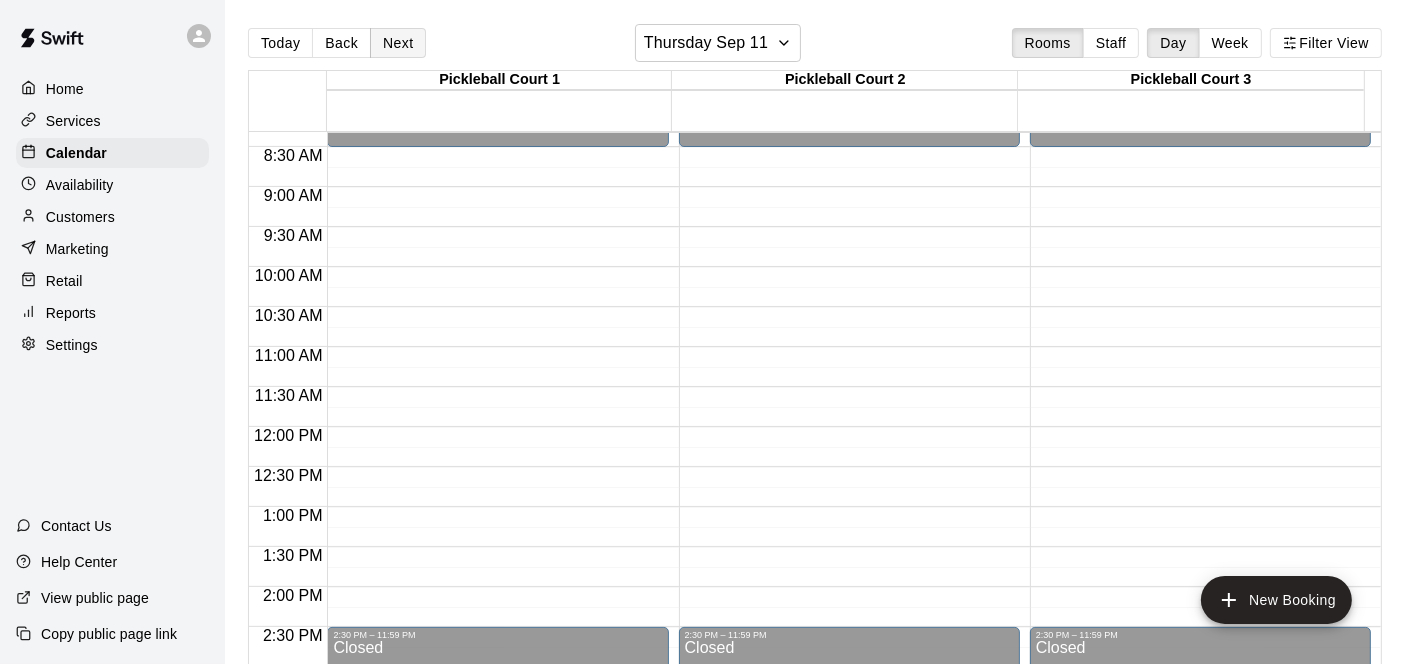 click on "Next" at bounding box center [398, 43] 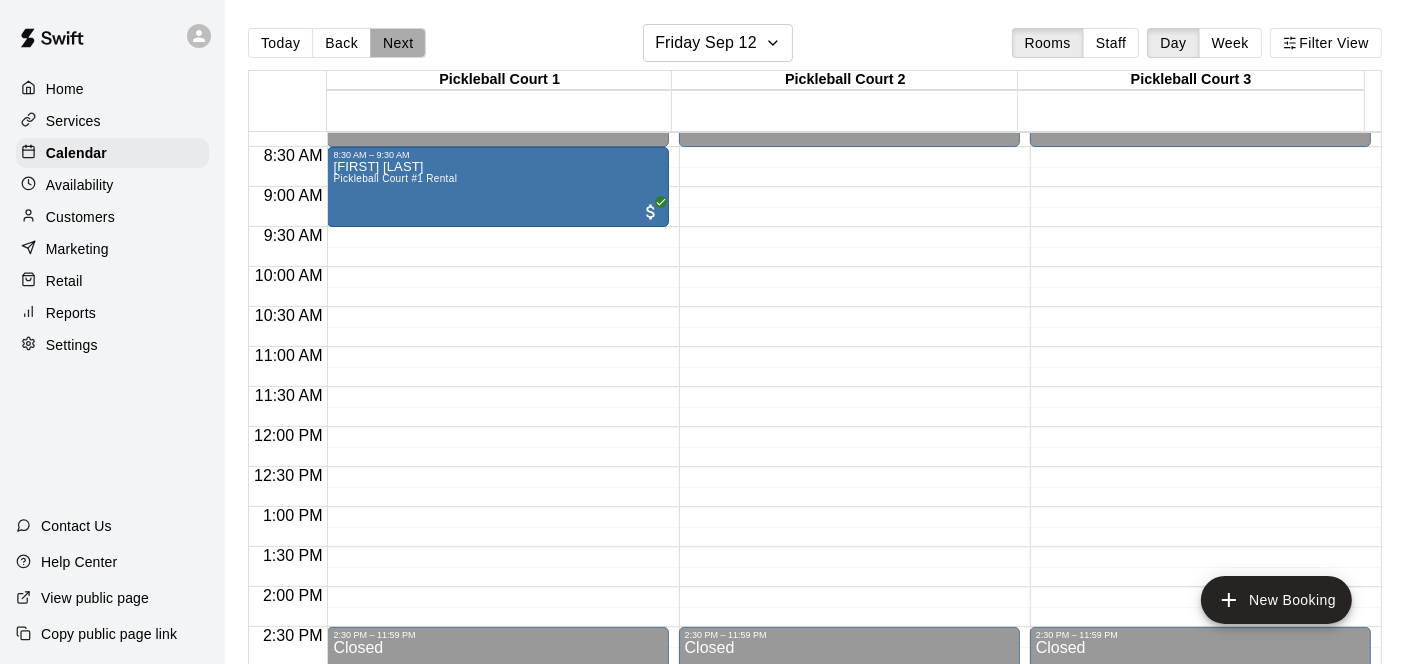 click on "Next" at bounding box center [398, 43] 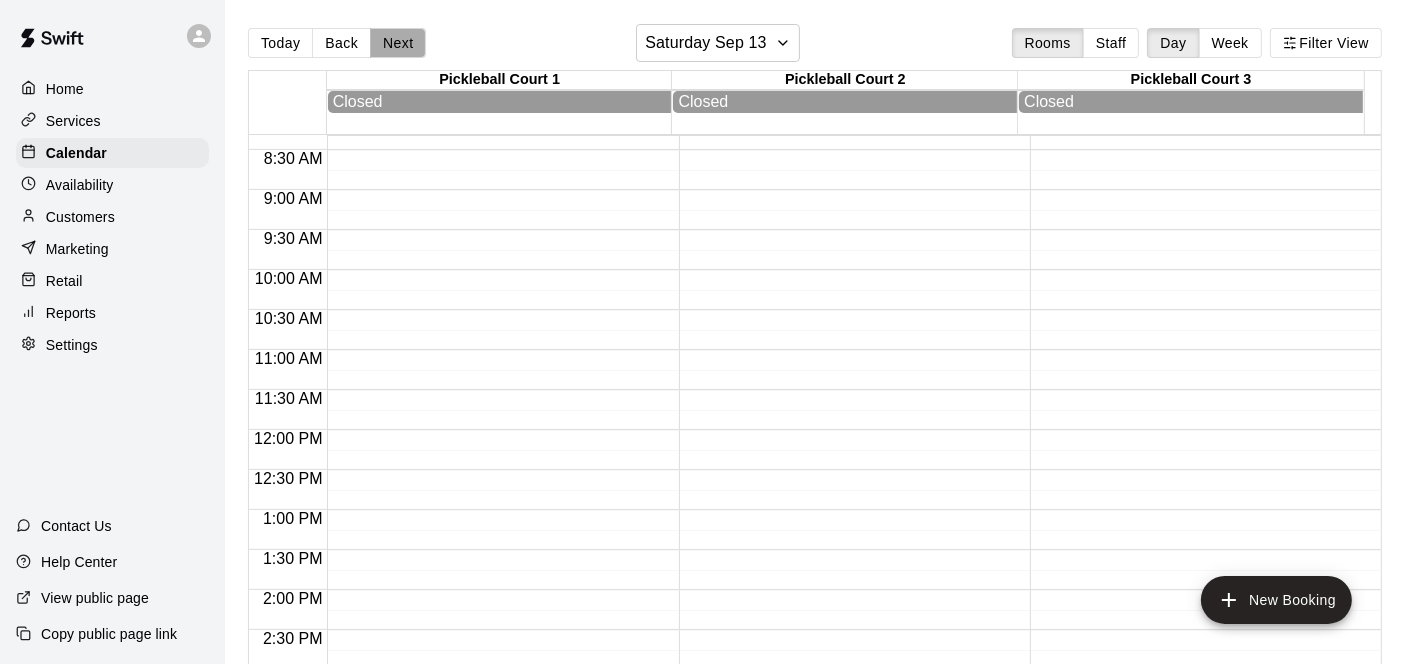 click on "Next" at bounding box center (398, 43) 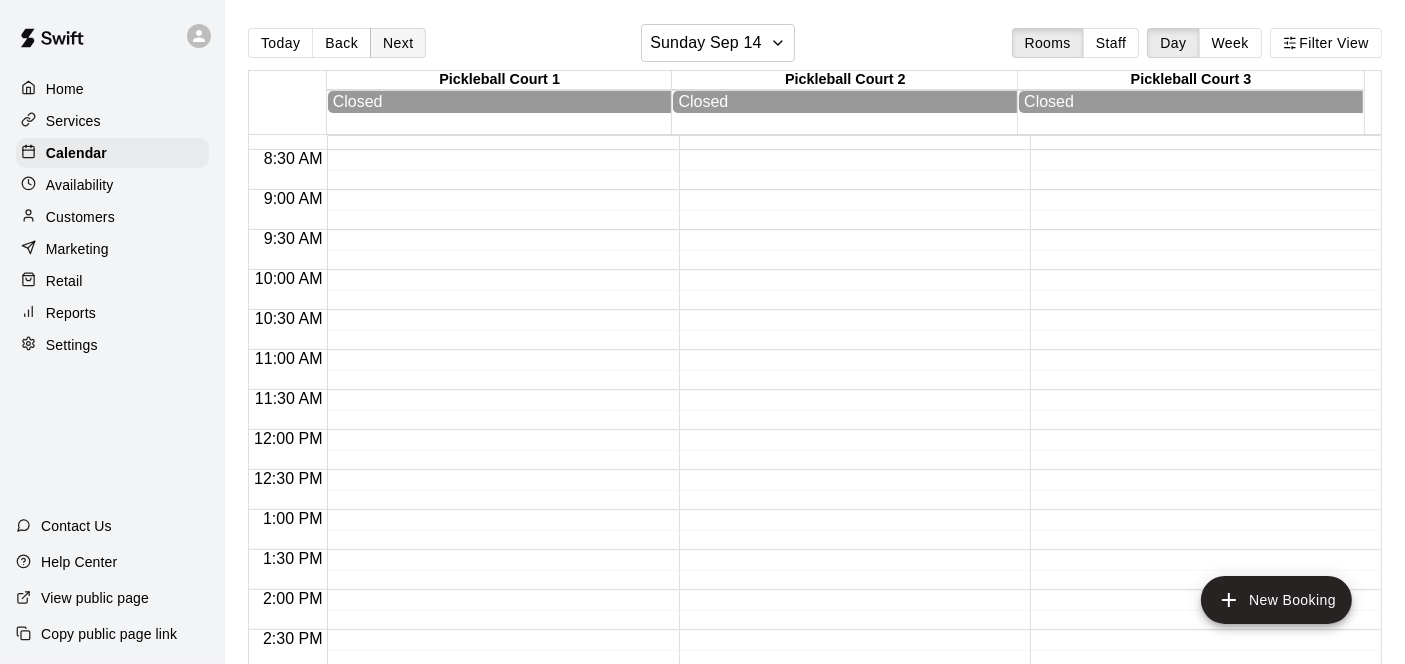 click on "Next" at bounding box center (398, 43) 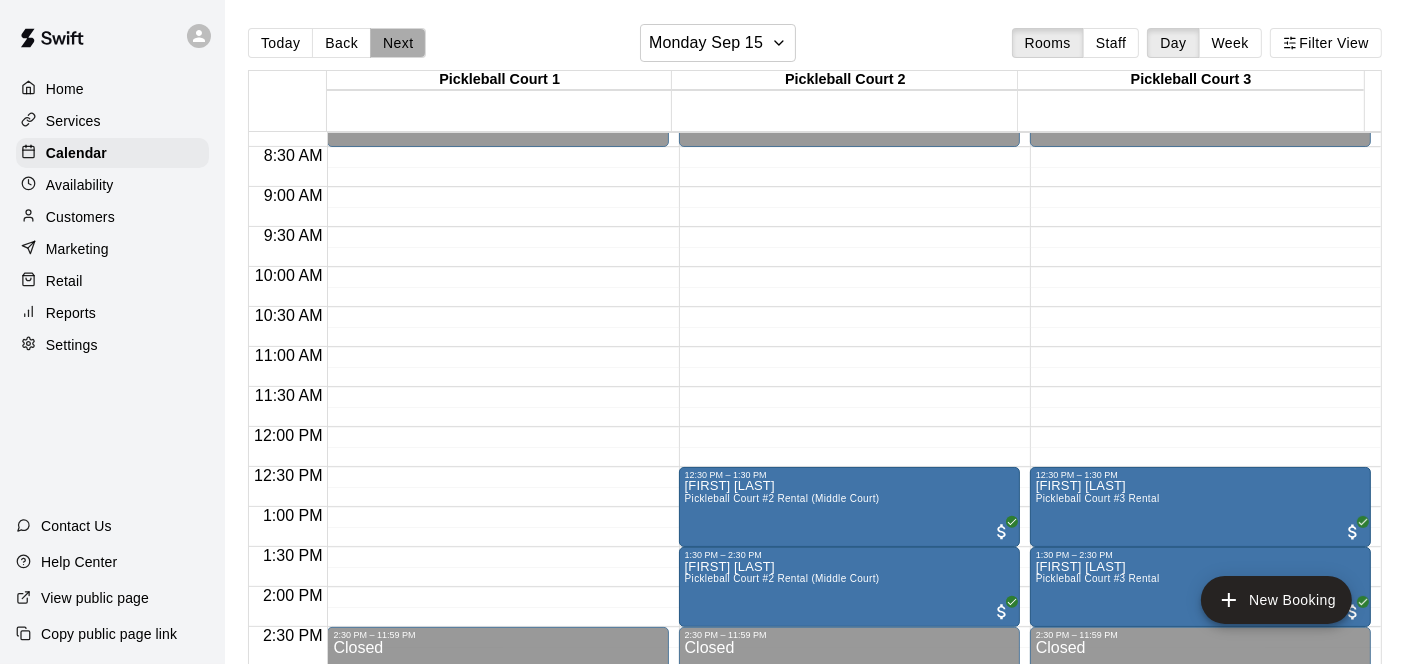 click on "Next" at bounding box center [398, 43] 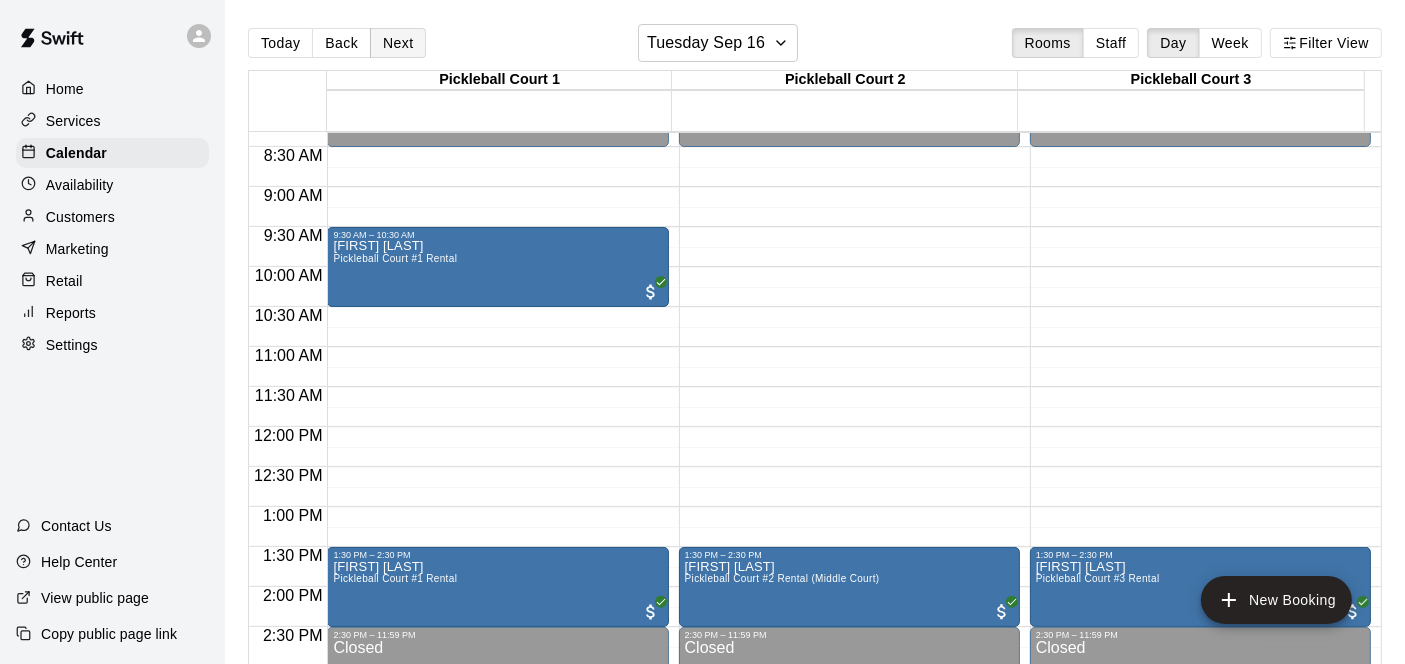 click on "Next" at bounding box center [398, 43] 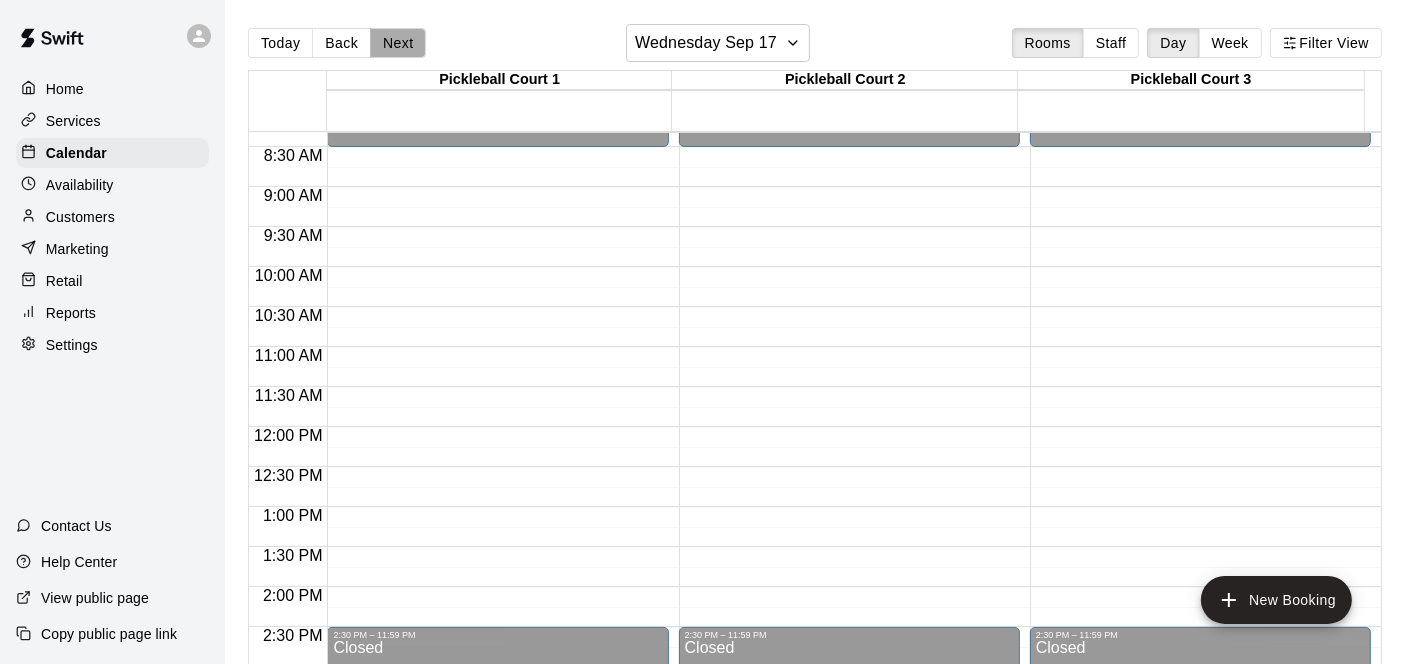 click on "Next" at bounding box center [398, 43] 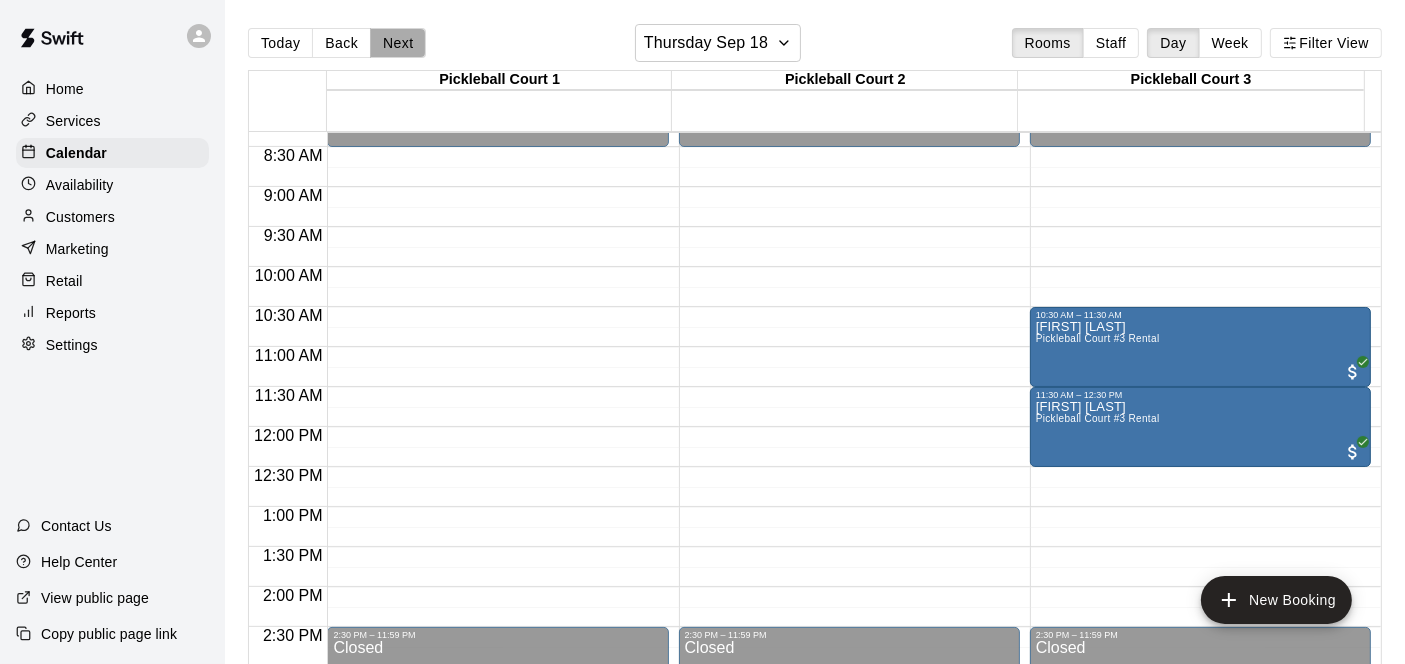 click on "Next" at bounding box center [398, 43] 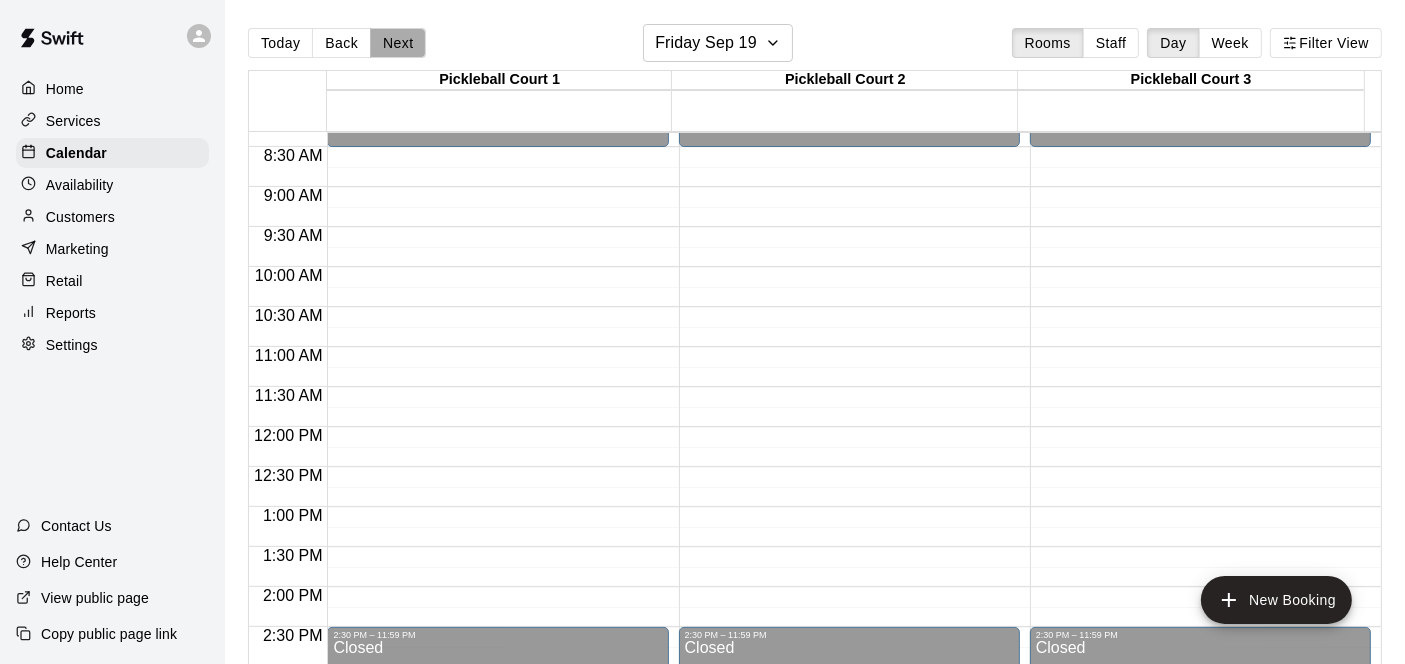 click on "Next" at bounding box center (398, 43) 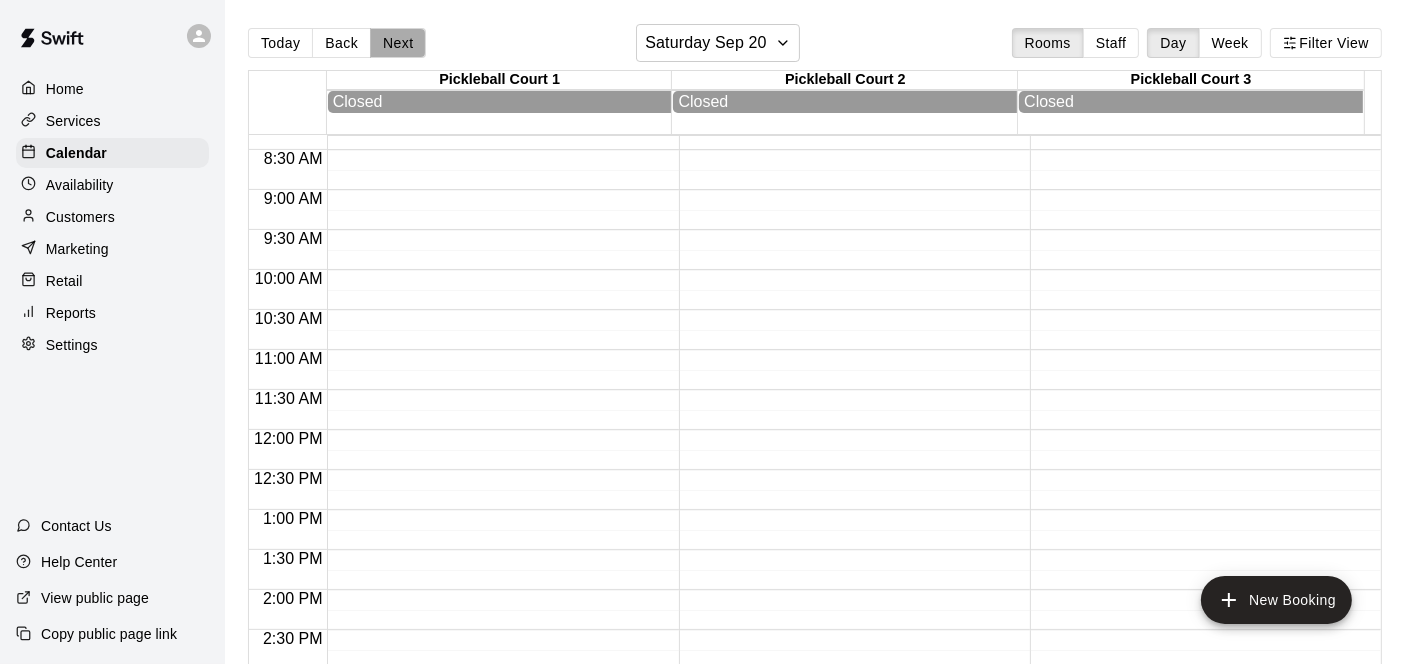 click on "Next" at bounding box center (398, 43) 